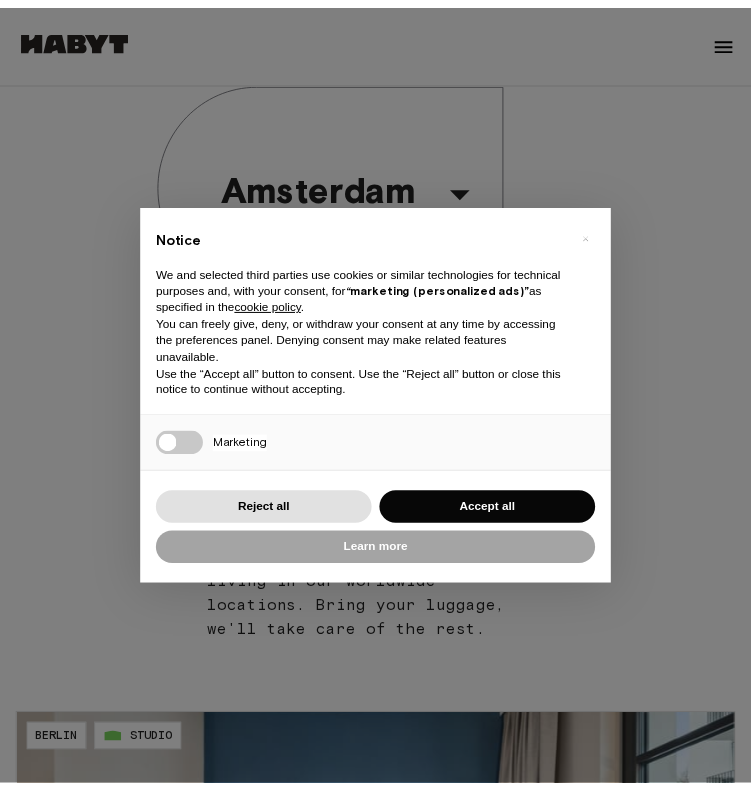 scroll, scrollTop: 0, scrollLeft: 0, axis: both 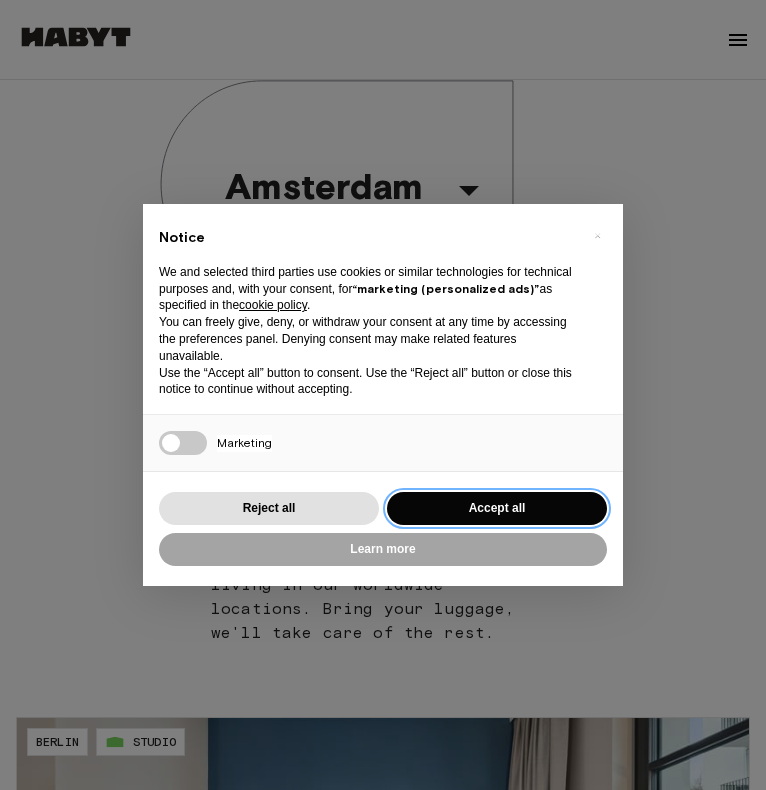 click on "Accept all" at bounding box center (497, 508) 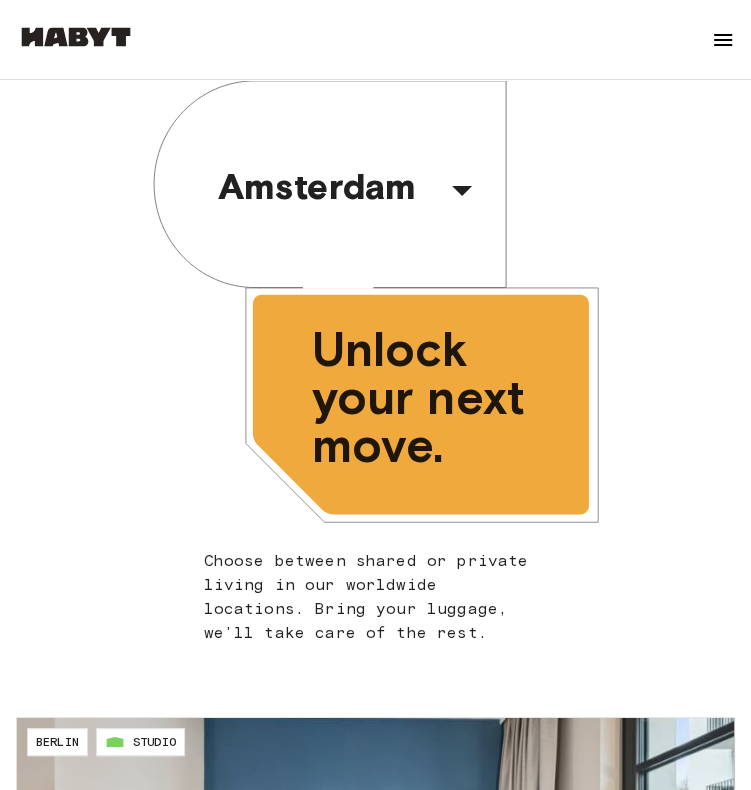 scroll, scrollTop: 0, scrollLeft: 0, axis: both 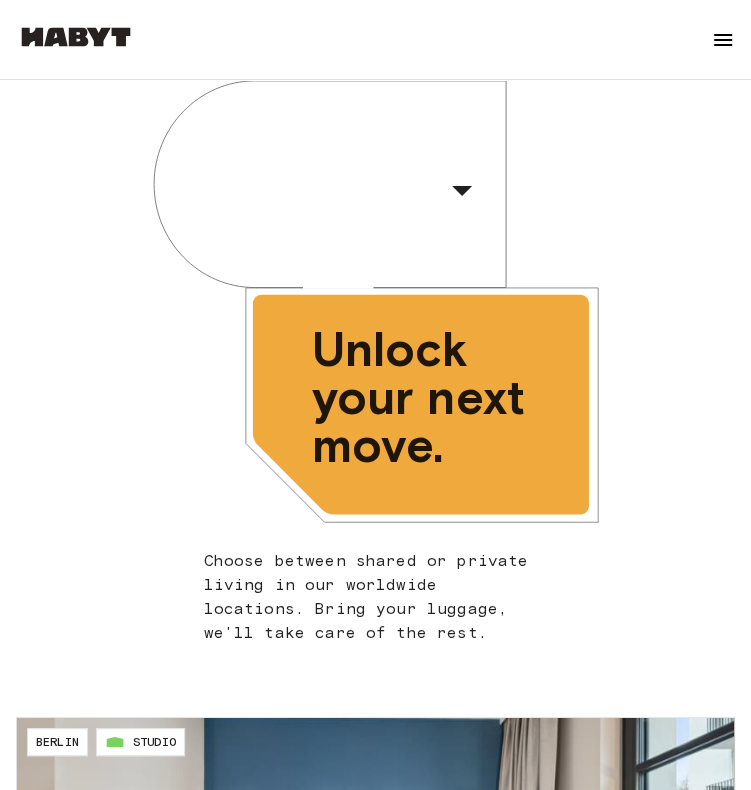 click on "Cologne" at bounding box center [328, 186] 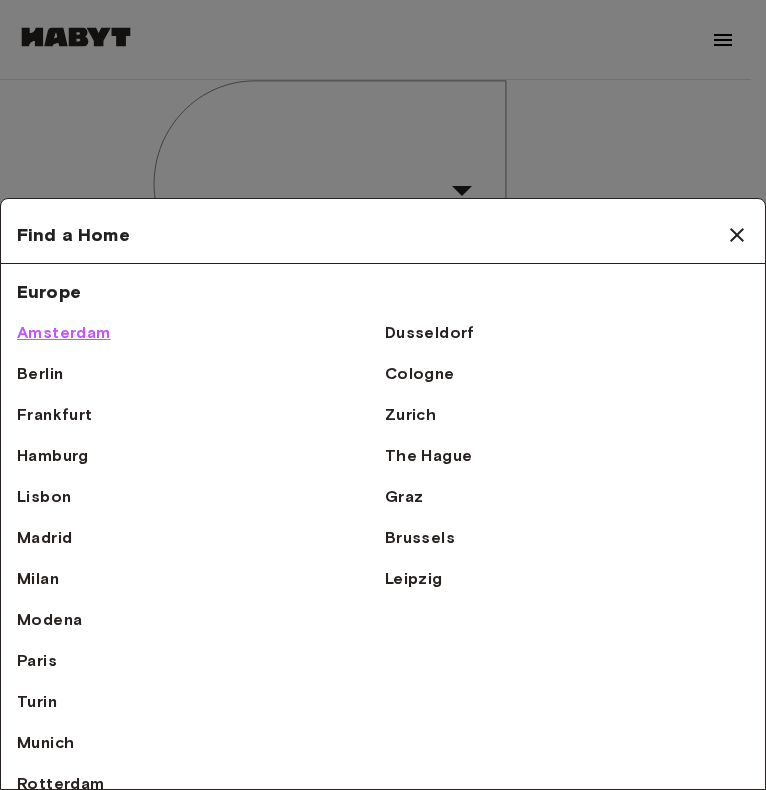 click on "Amsterdam" at bounding box center (64, 333) 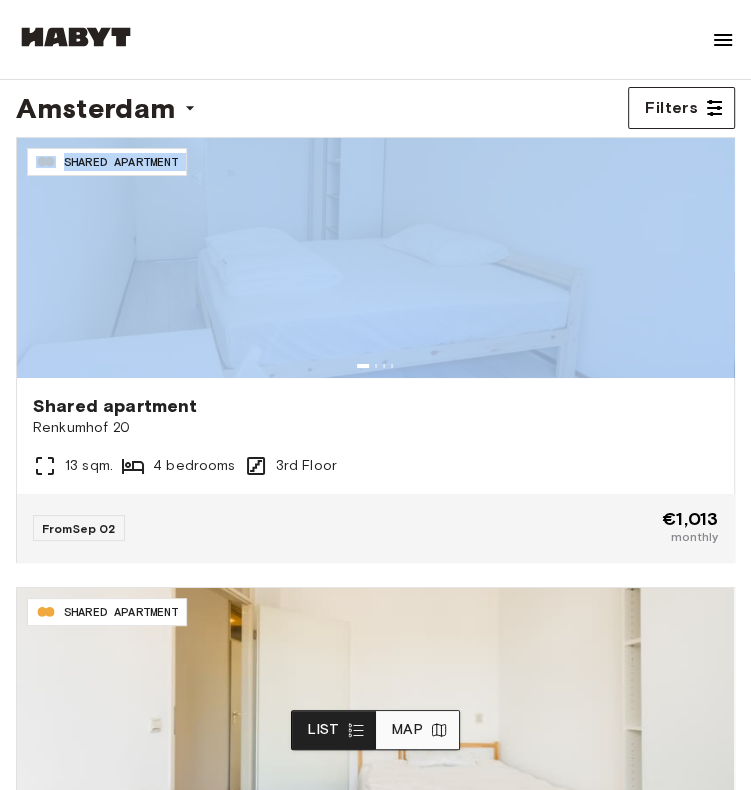 drag, startPoint x: 739, startPoint y: 249, endPoint x: 752, endPoint y: 302, distance: 54.571056 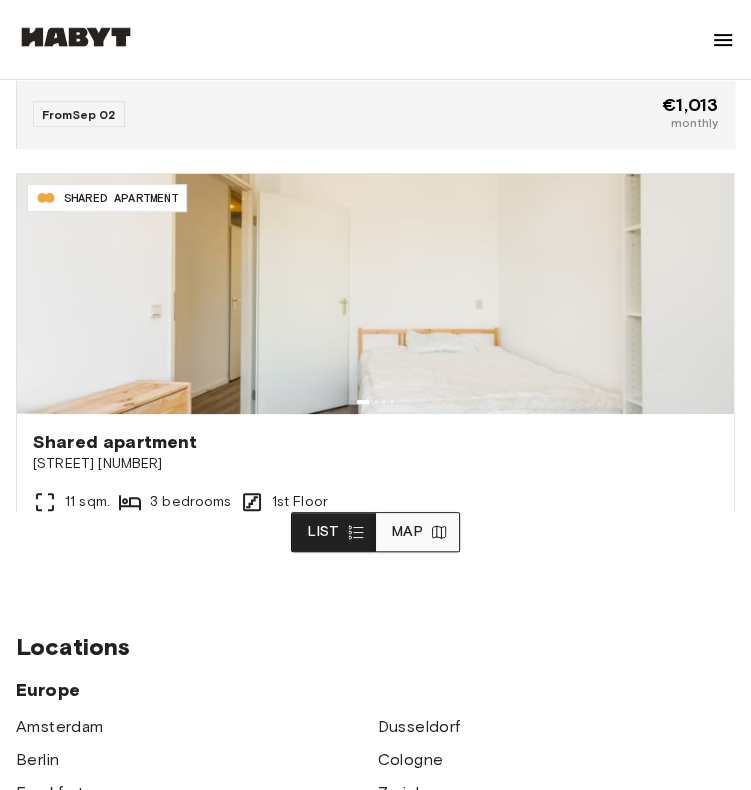 scroll, scrollTop: 386, scrollLeft: 0, axis: vertical 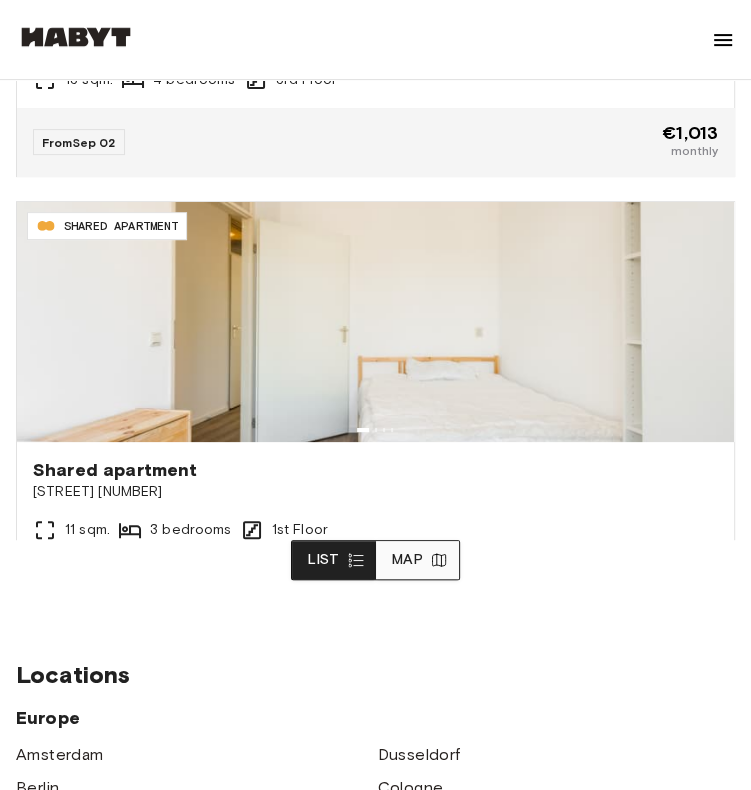 click at bounding box center [741, 395] 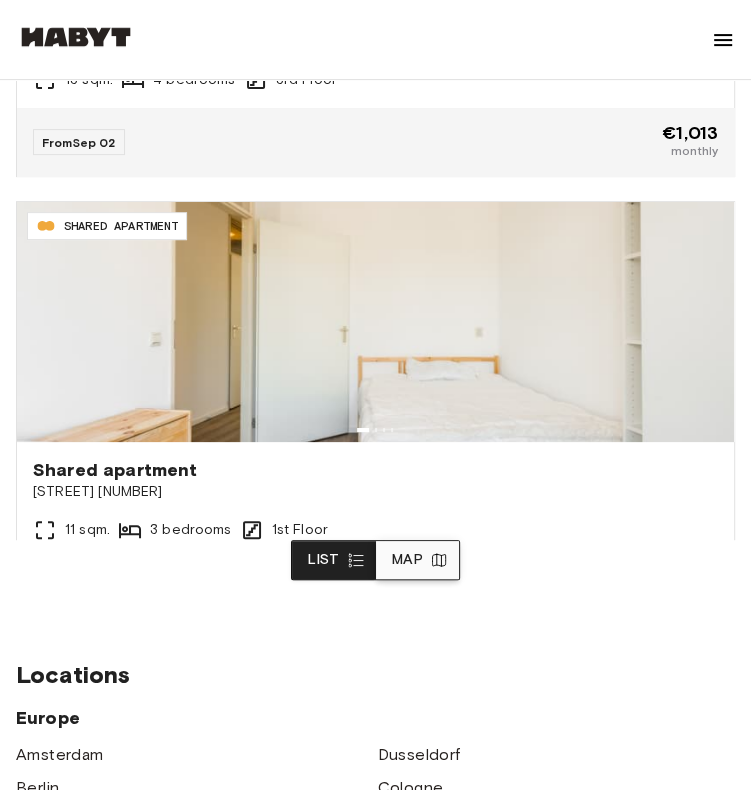 click on "Map" at bounding box center [417, 560] 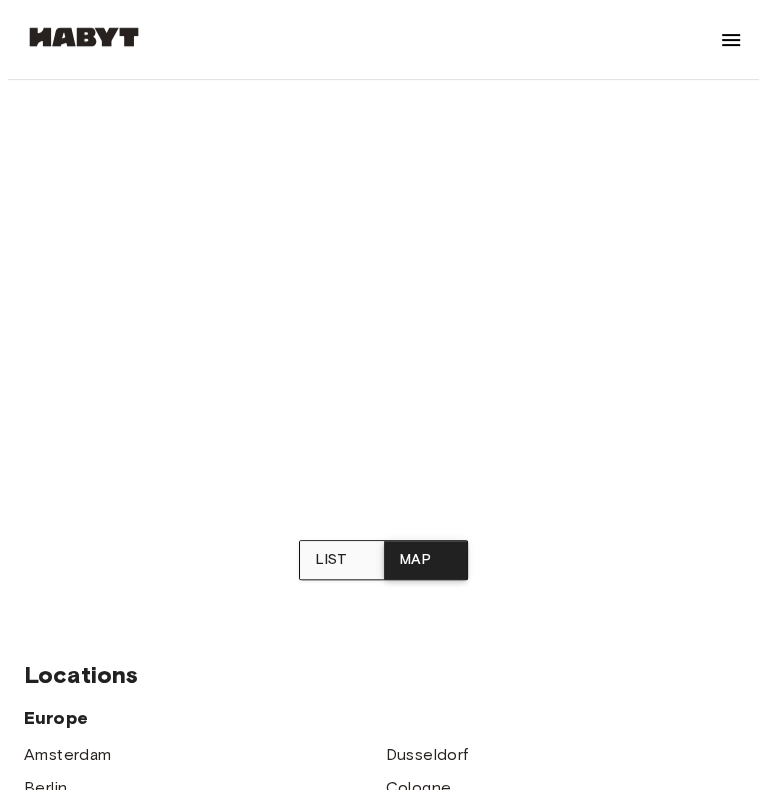 scroll, scrollTop: 0, scrollLeft: 0, axis: both 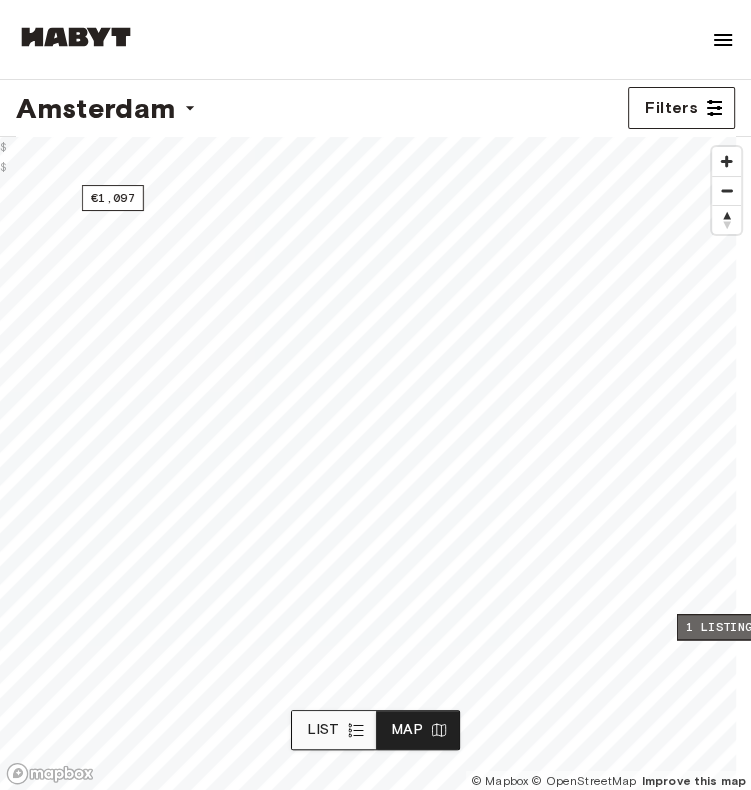 click on "1 listing" at bounding box center (719, 627) 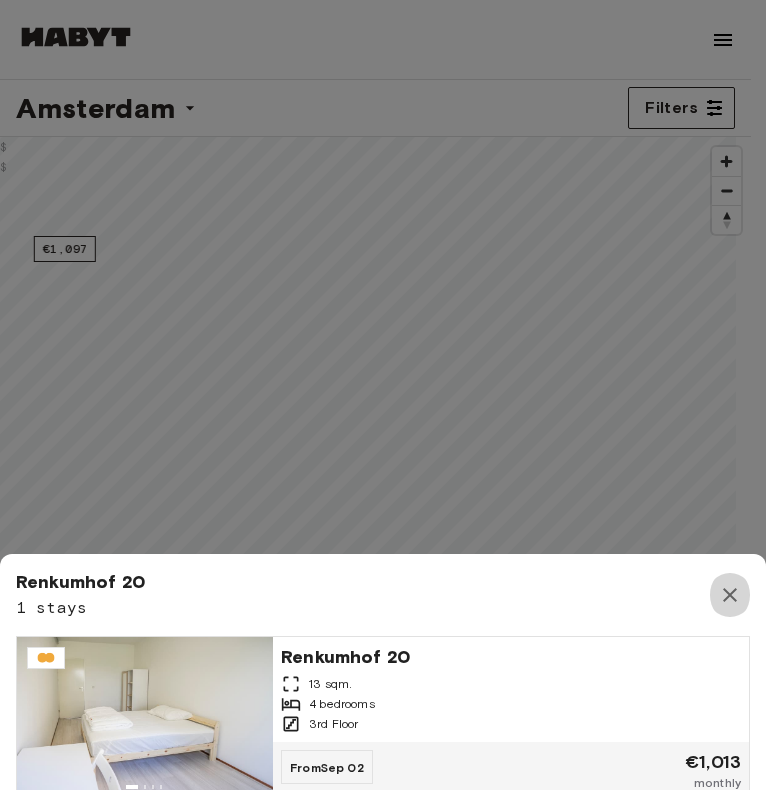 click 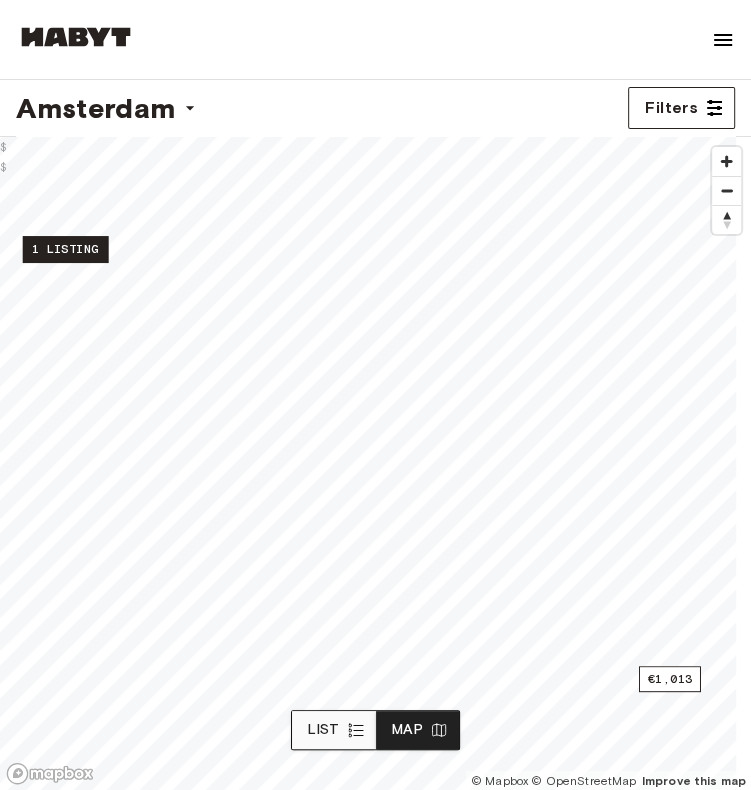 click on "1 listing" at bounding box center [65, 249] 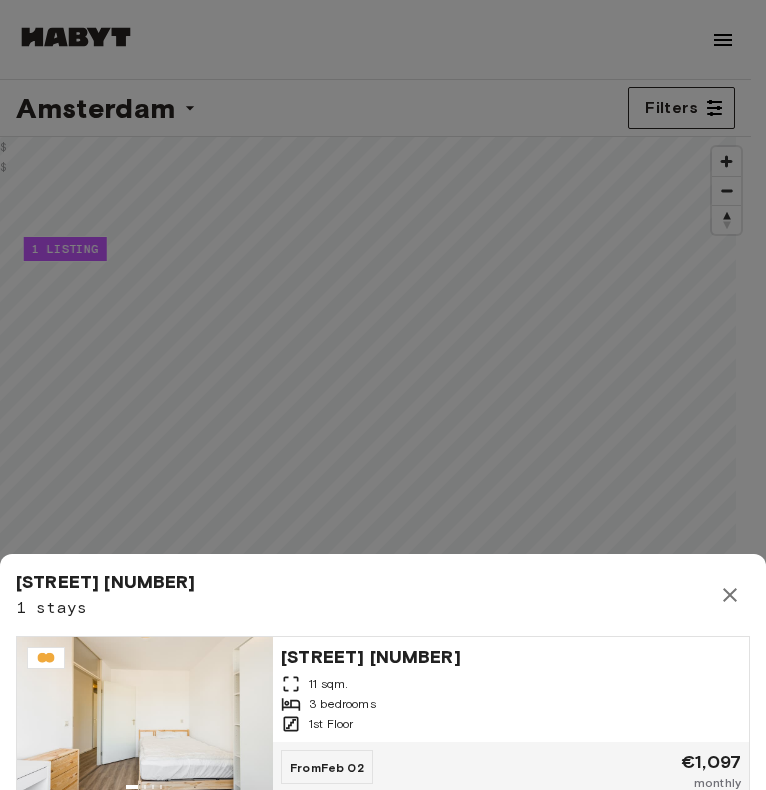 click 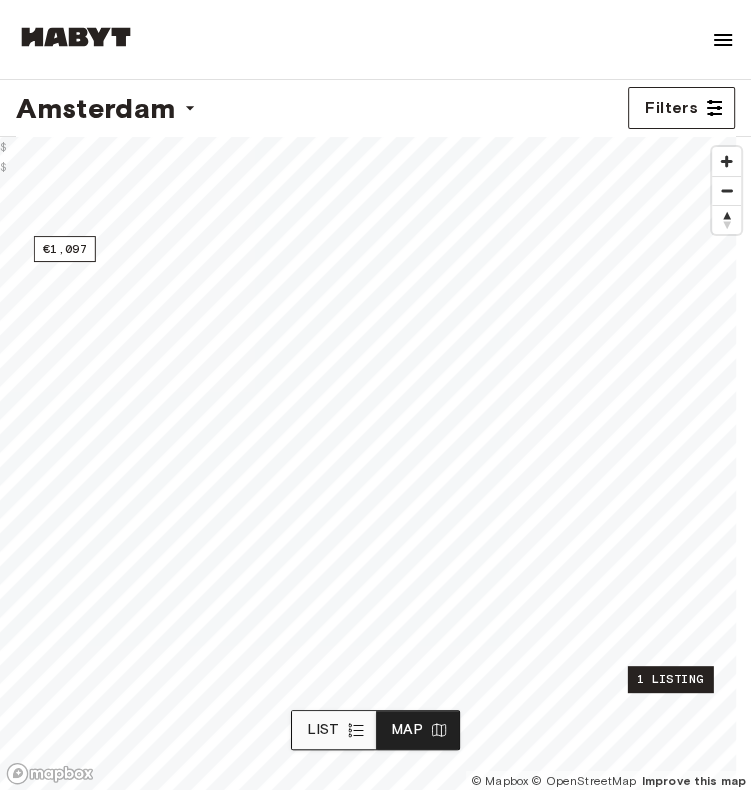 click on "1 listing" at bounding box center (670, 679) 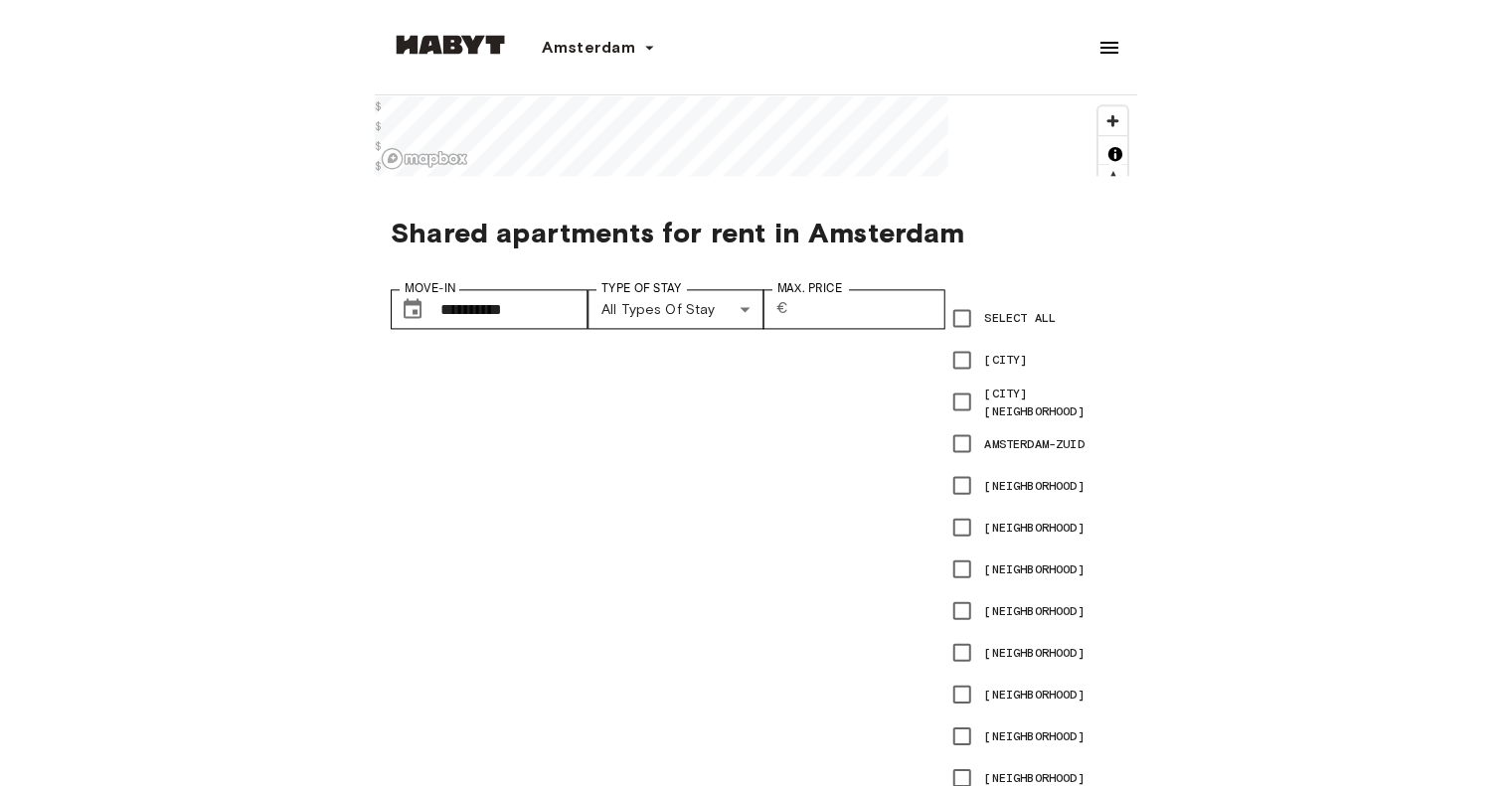 scroll, scrollTop: 16, scrollLeft: 0, axis: vertical 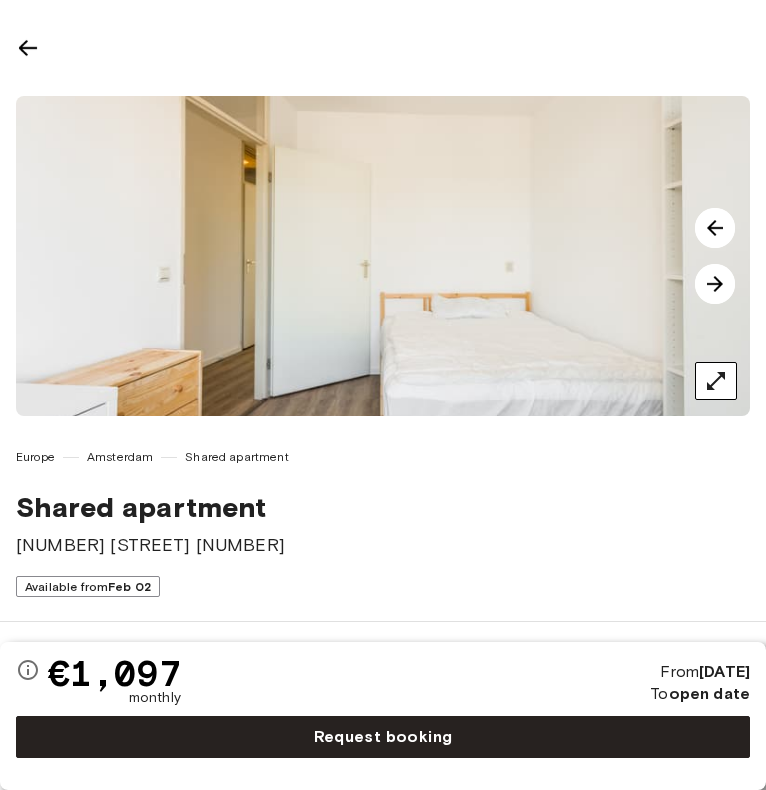 click at bounding box center (715, 284) 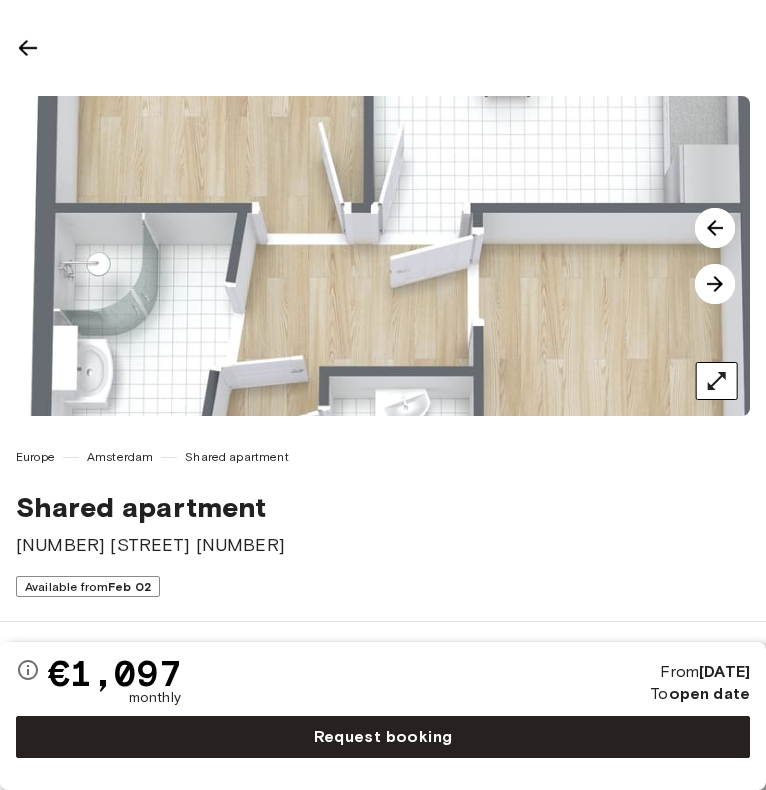 click at bounding box center [715, 284] 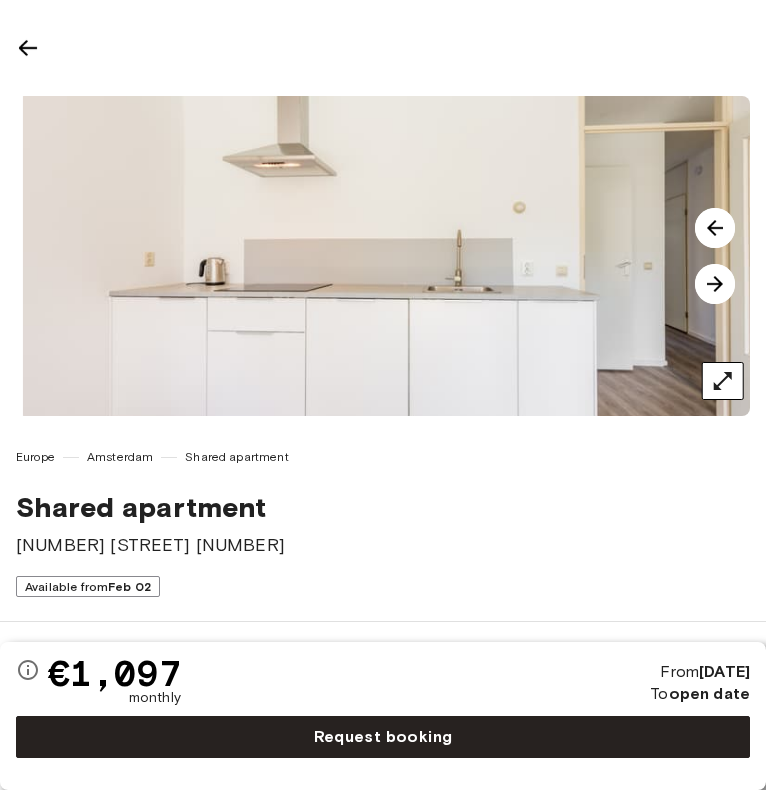 click at bounding box center (715, 284) 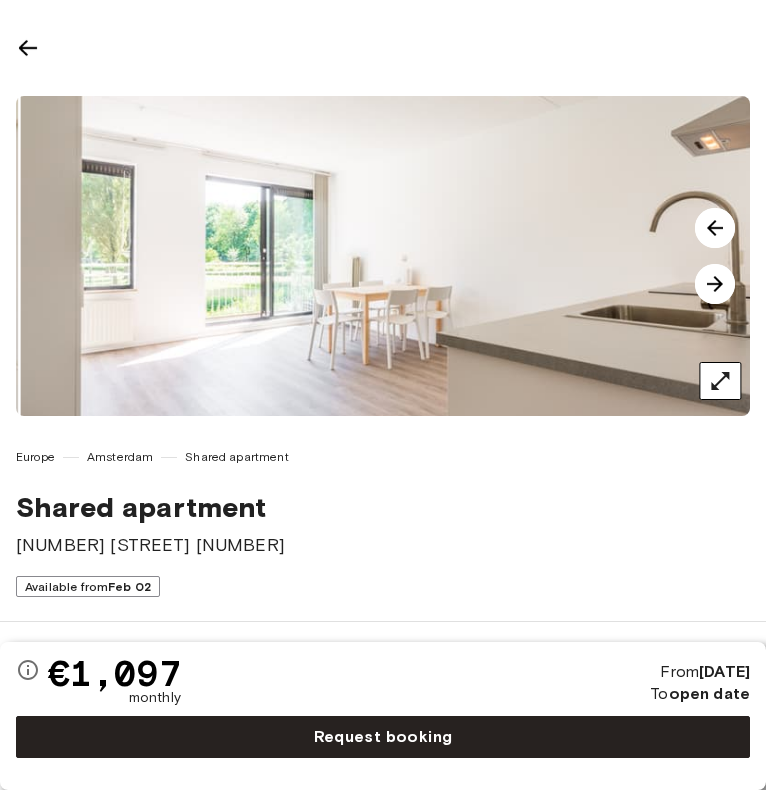 click at bounding box center (715, 284) 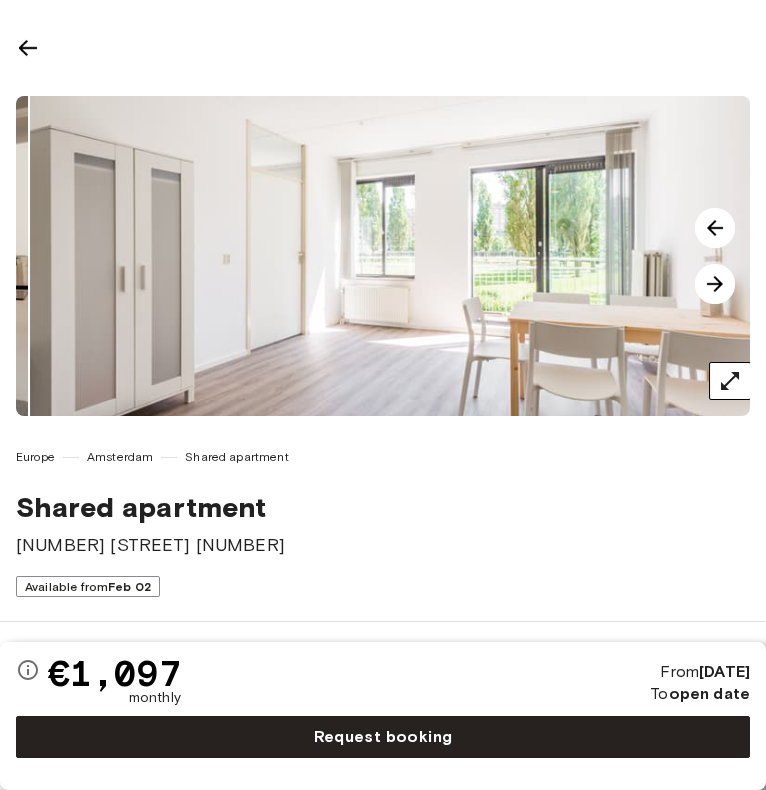 click at bounding box center (715, 284) 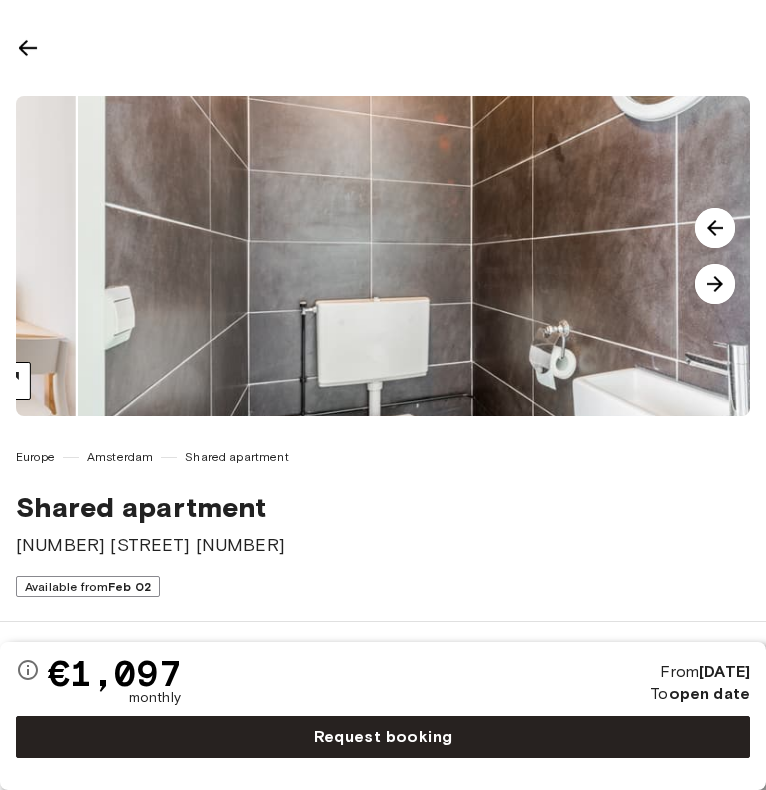 click at bounding box center (715, 284) 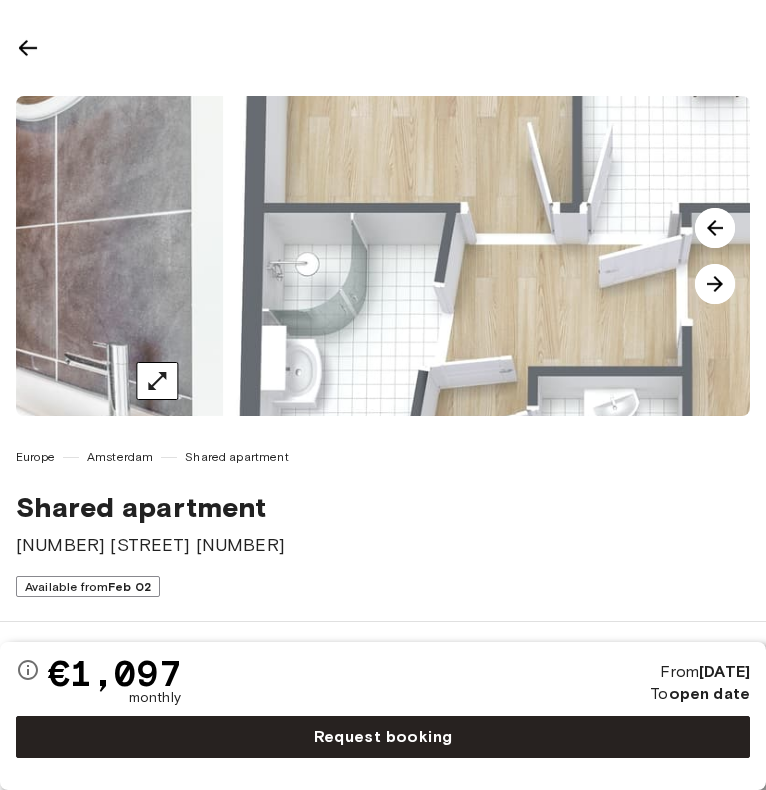 click at bounding box center [715, 284] 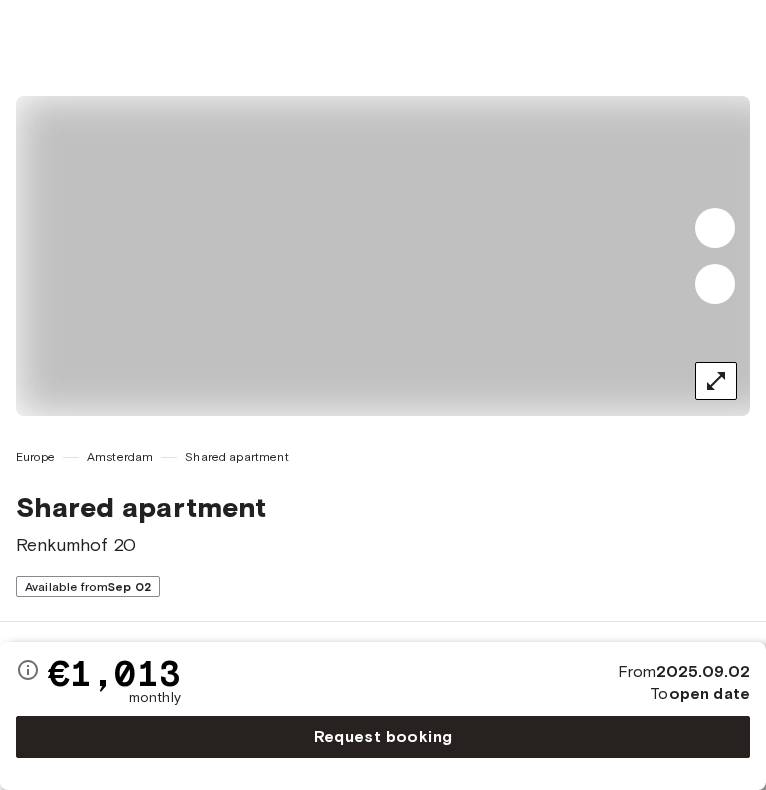 scroll, scrollTop: 0, scrollLeft: 0, axis: both 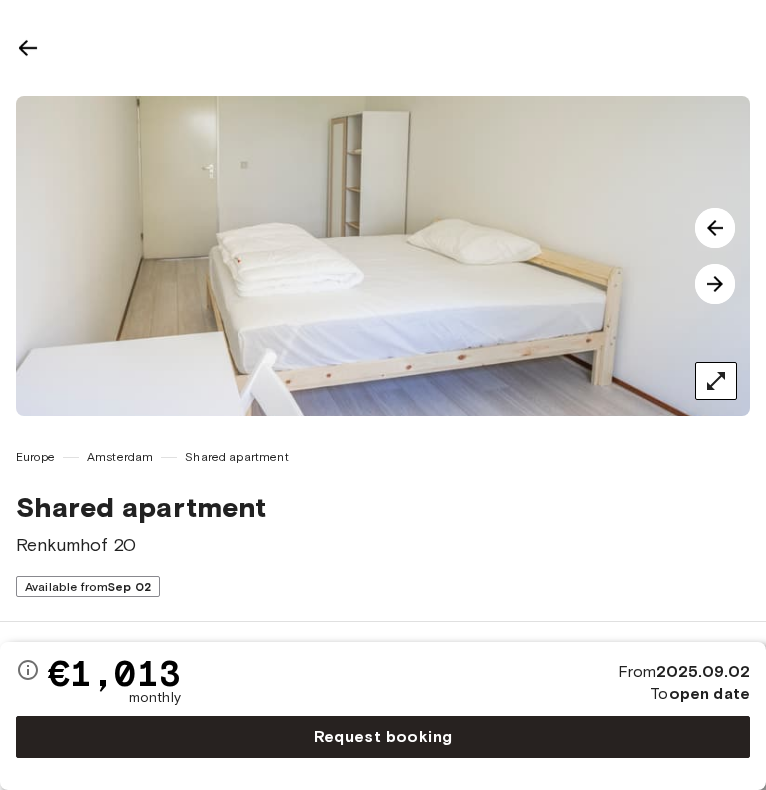 click at bounding box center [715, 284] 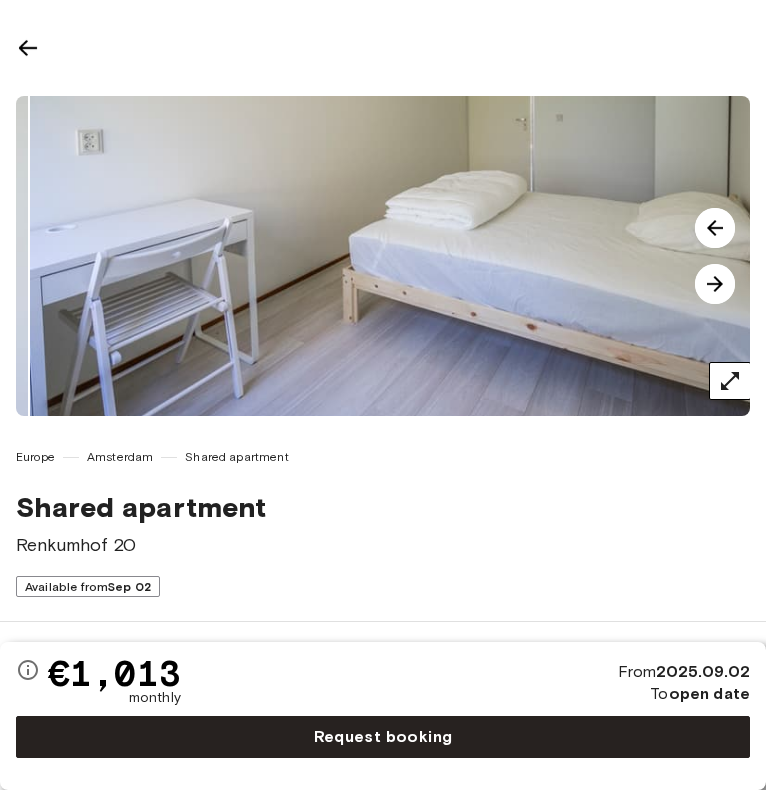 click at bounding box center [715, 284] 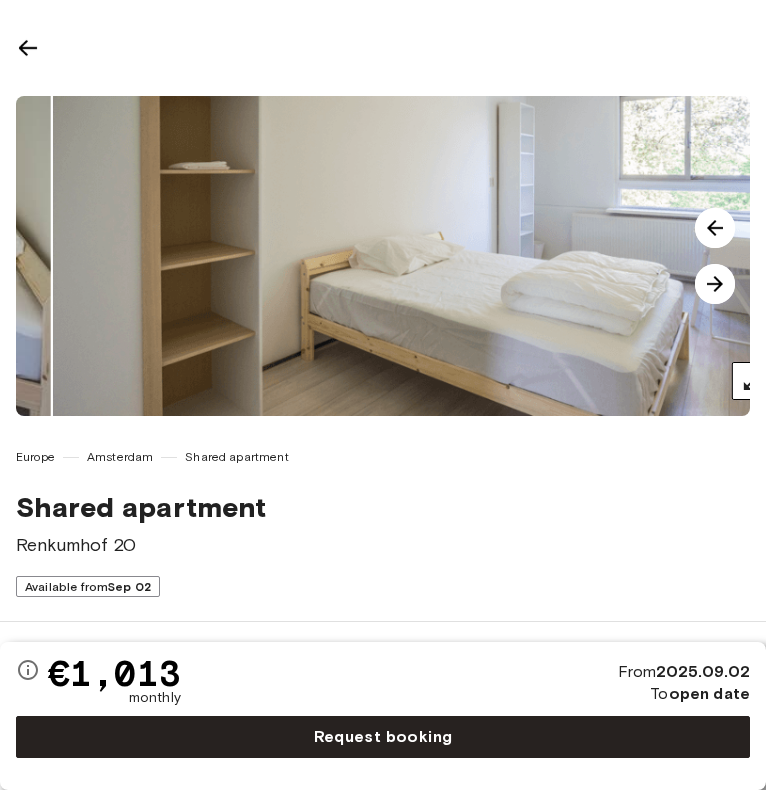 click at bounding box center [715, 284] 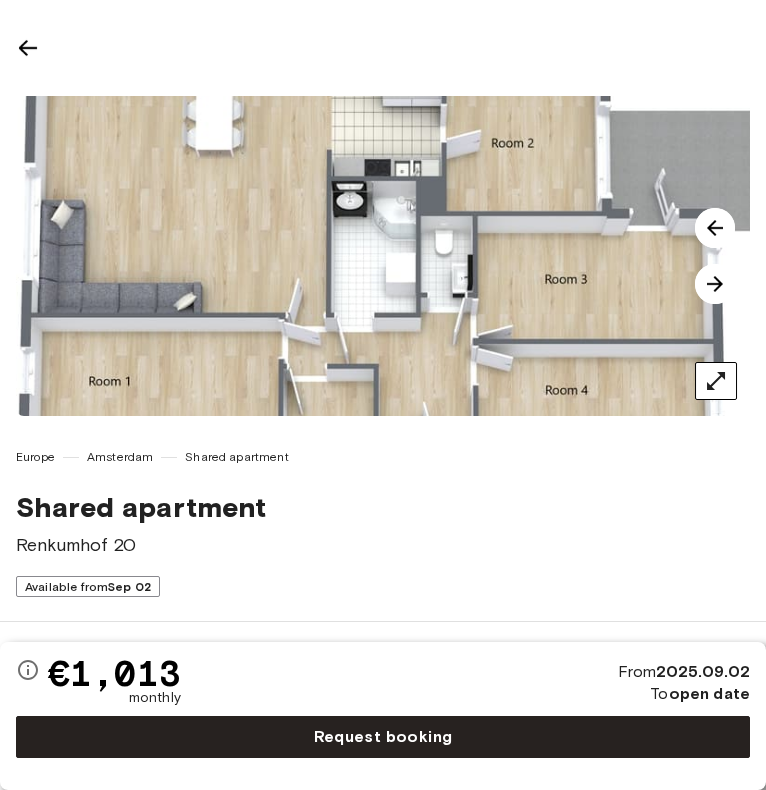 click at bounding box center [715, 284] 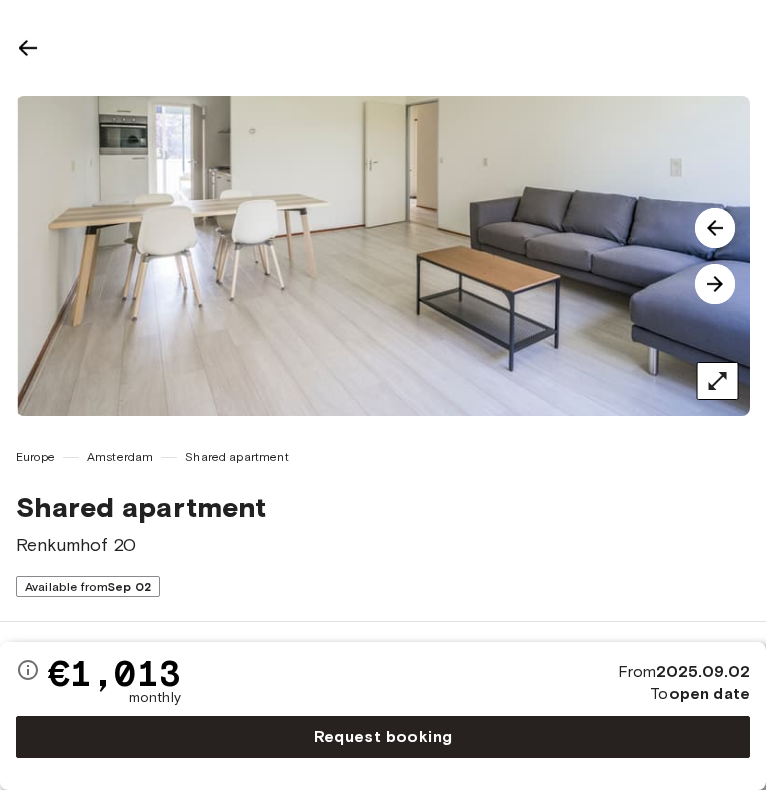 click at bounding box center [715, 284] 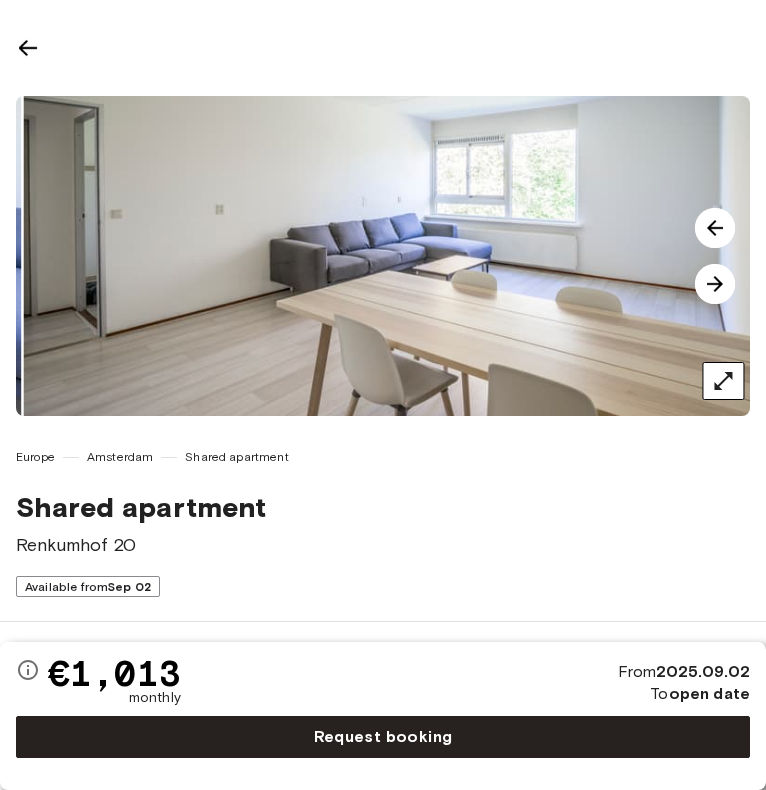 click at bounding box center (715, 284) 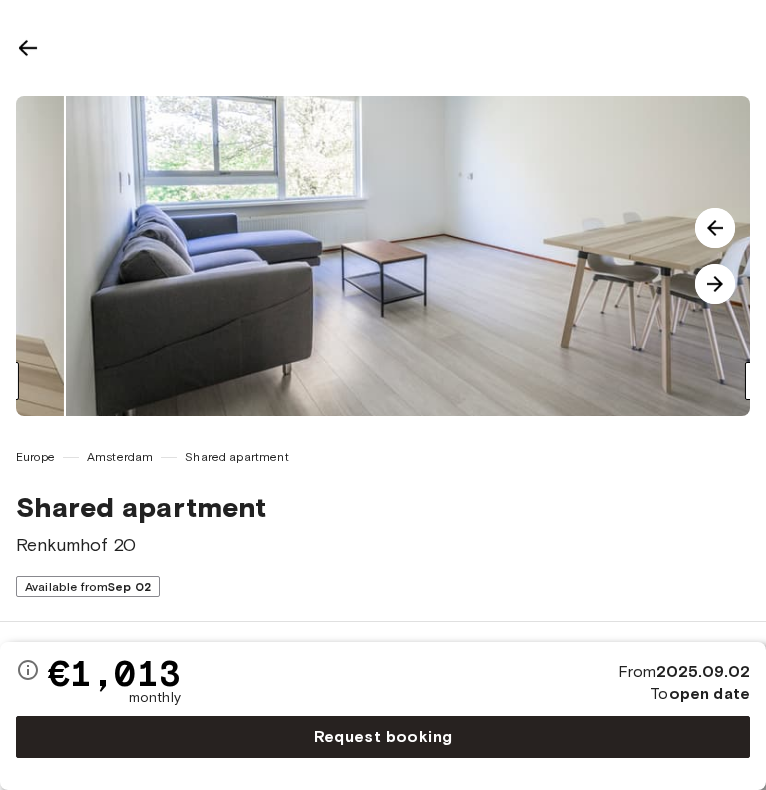 click at bounding box center [715, 284] 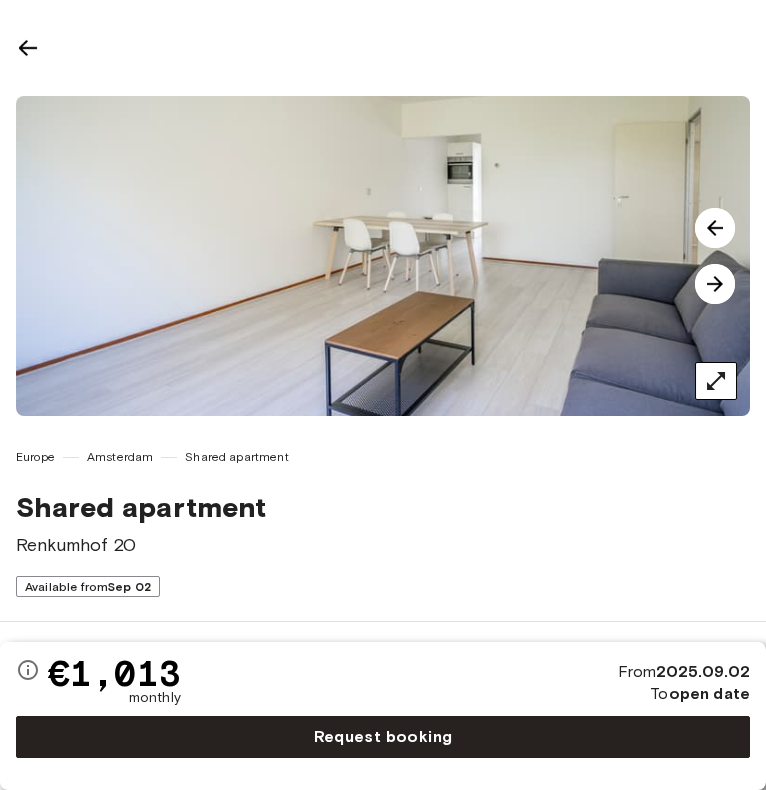 drag, startPoint x: 757, startPoint y: 143, endPoint x: 766, endPoint y: 235, distance: 92.43917 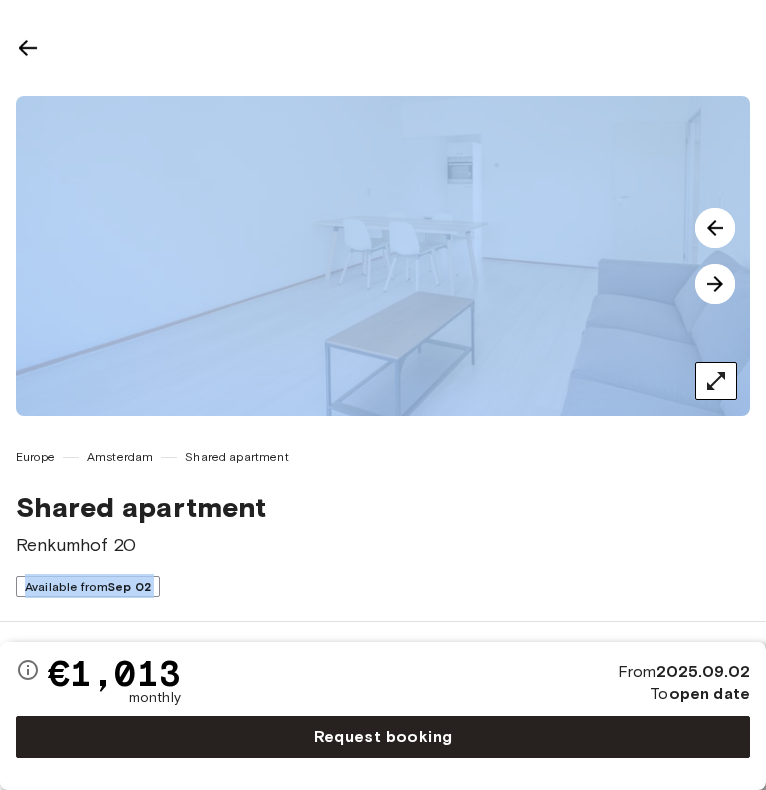 drag, startPoint x: 646, startPoint y: 548, endPoint x: 591, endPoint y: 401, distance: 156.95222 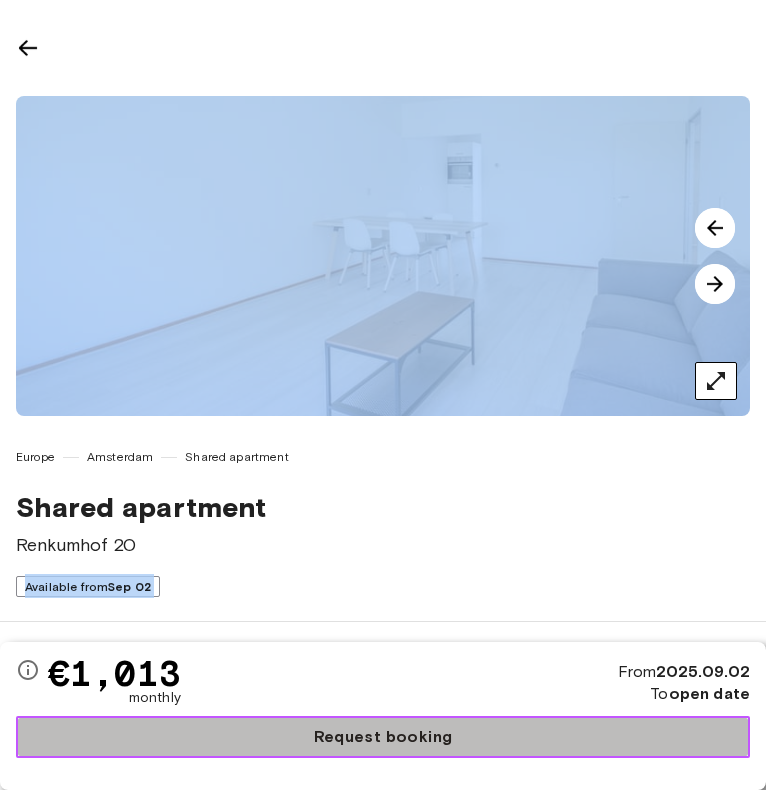 click on "Request booking" at bounding box center (383, 737) 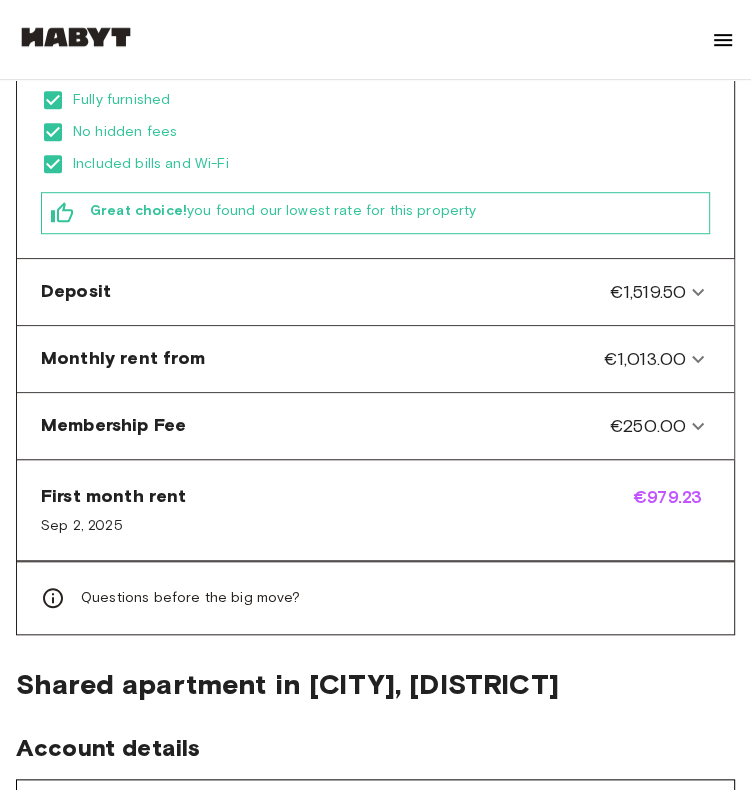 scroll, scrollTop: 571, scrollLeft: 0, axis: vertical 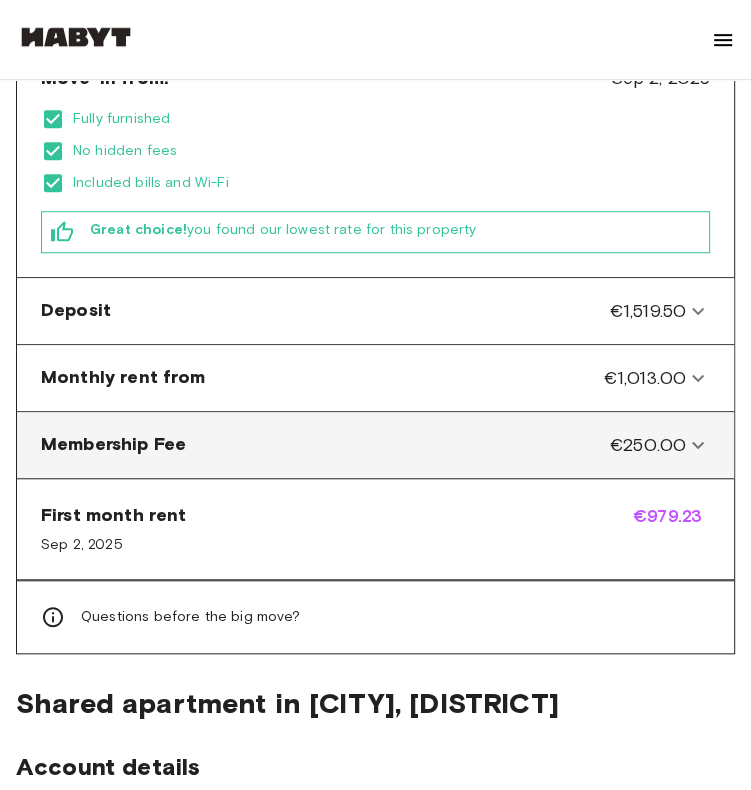 click on "€250.00" at bounding box center (648, 445) 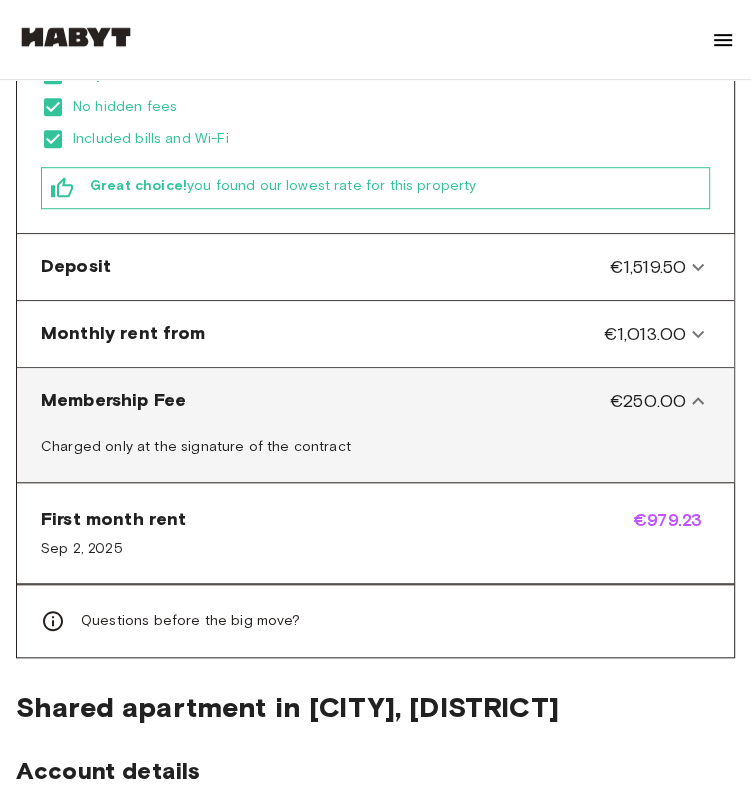 scroll, scrollTop: 619, scrollLeft: 0, axis: vertical 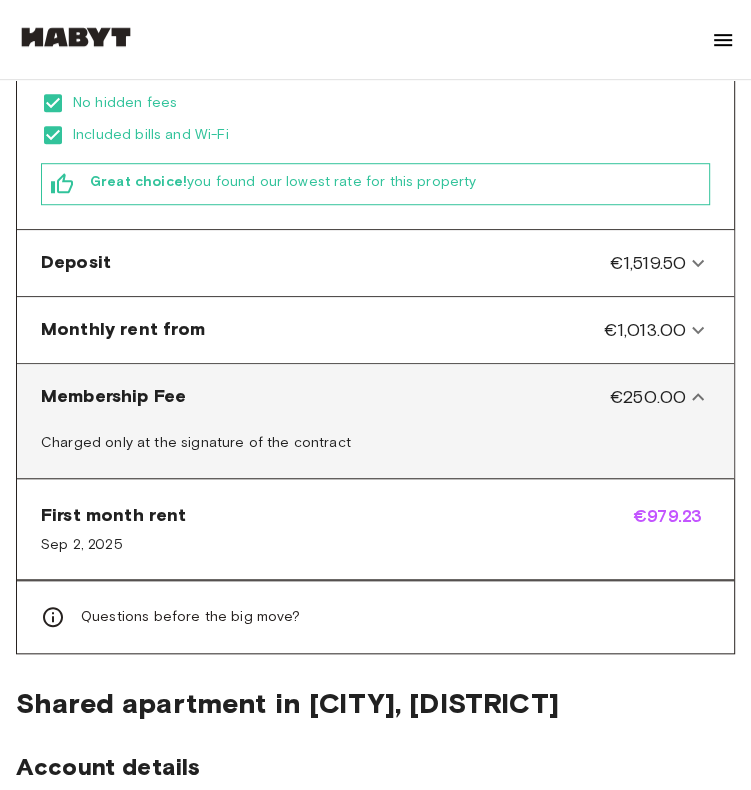 click on "€250.00" at bounding box center (648, 397) 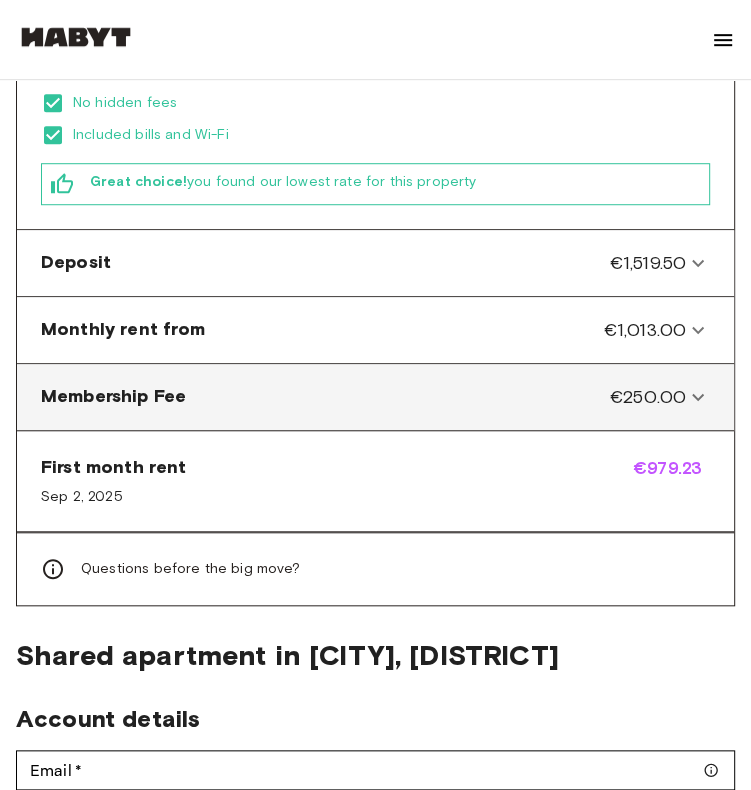 scroll, scrollTop: 571, scrollLeft: 0, axis: vertical 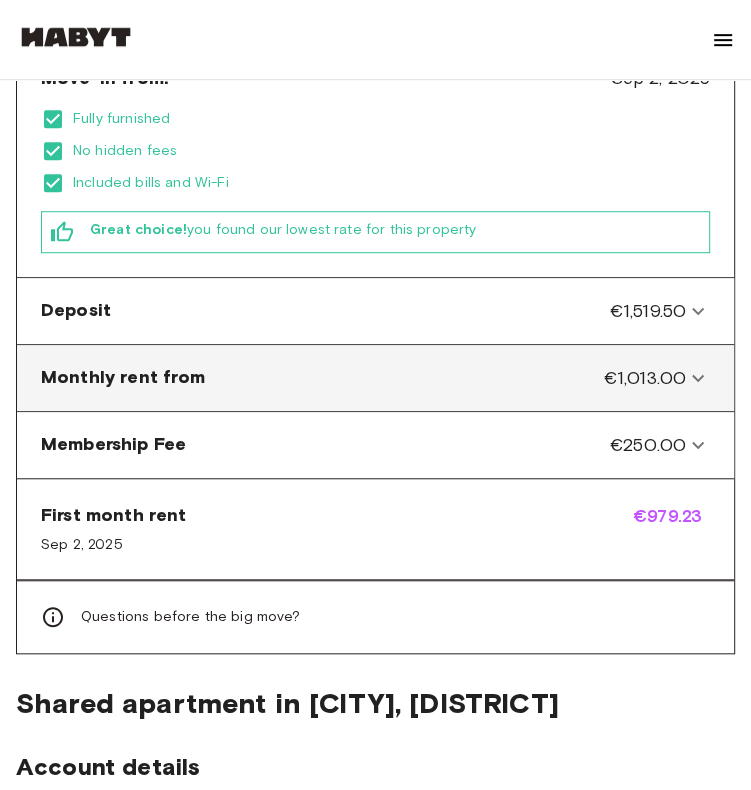 click on "€1,013.00" at bounding box center (645, 378) 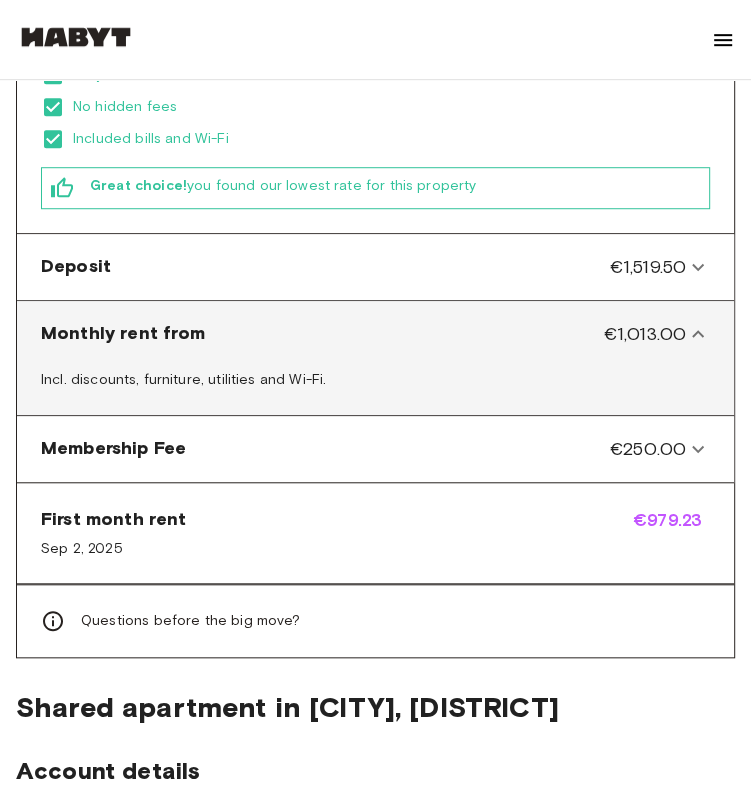 scroll, scrollTop: 619, scrollLeft: 0, axis: vertical 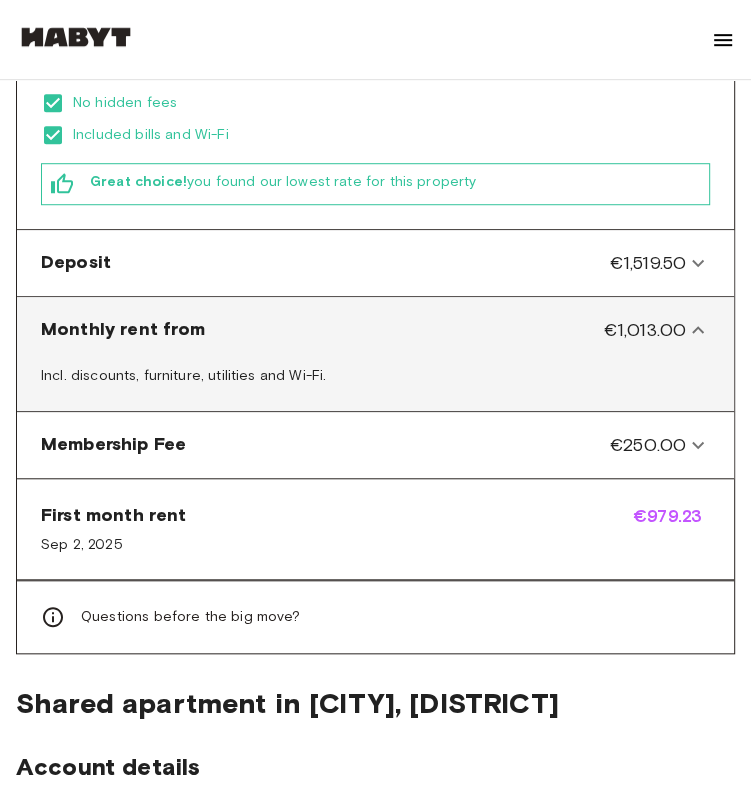 click on "€1,013.00" at bounding box center (645, 330) 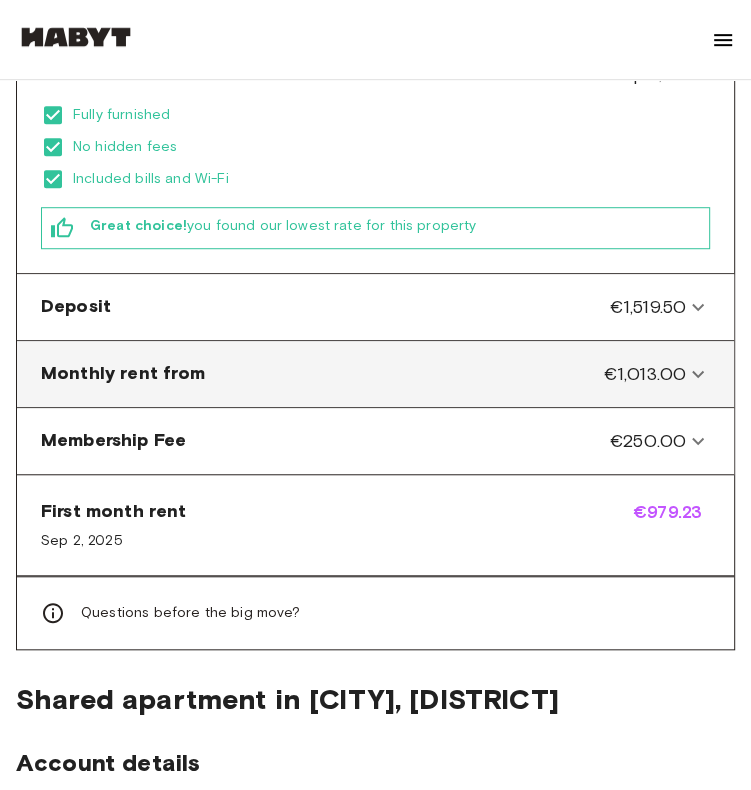 scroll, scrollTop: 571, scrollLeft: 0, axis: vertical 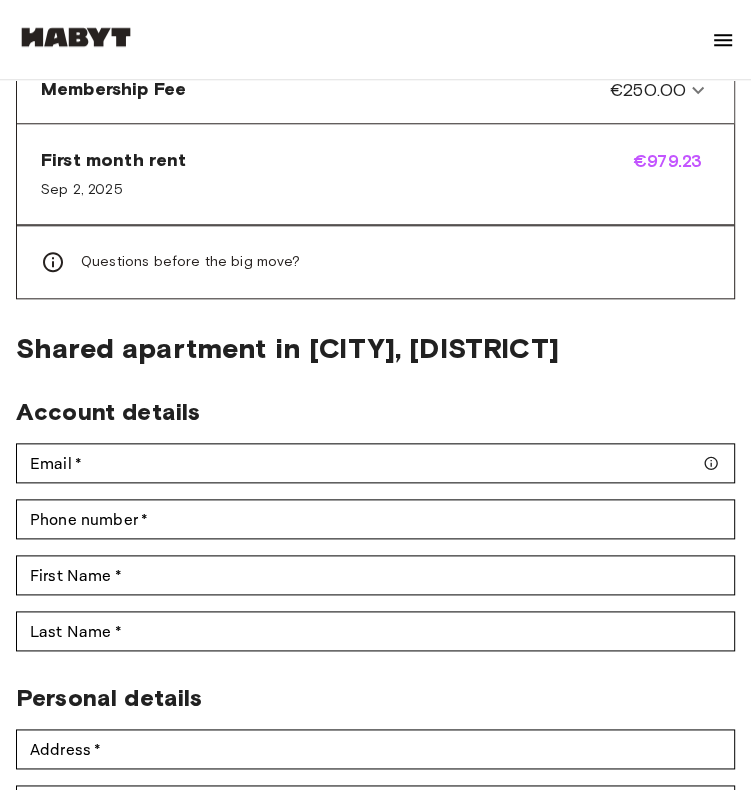 click 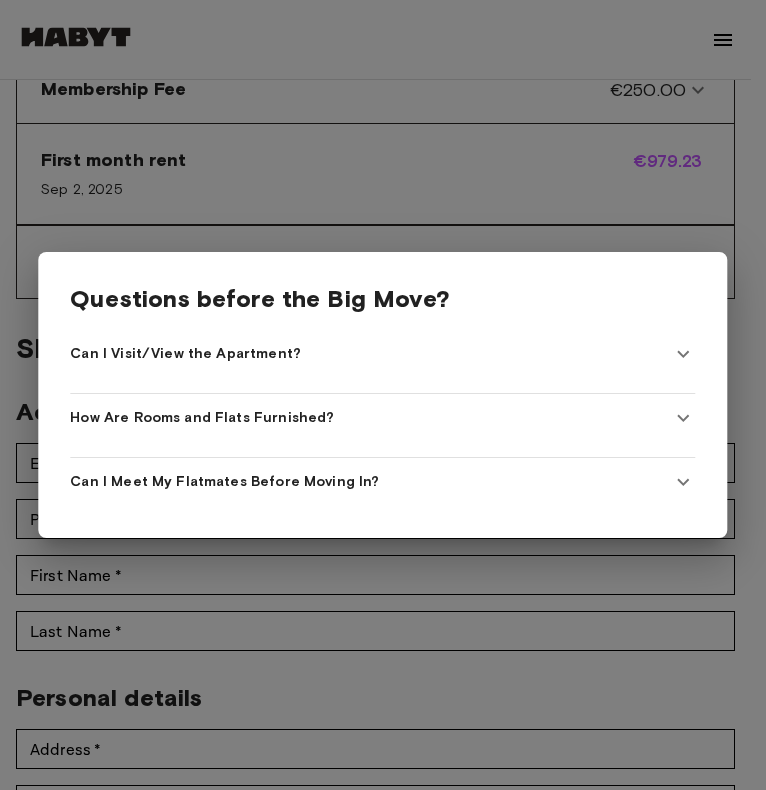 click on "Can I Visit/View the Apartment?" at bounding box center (185, 354) 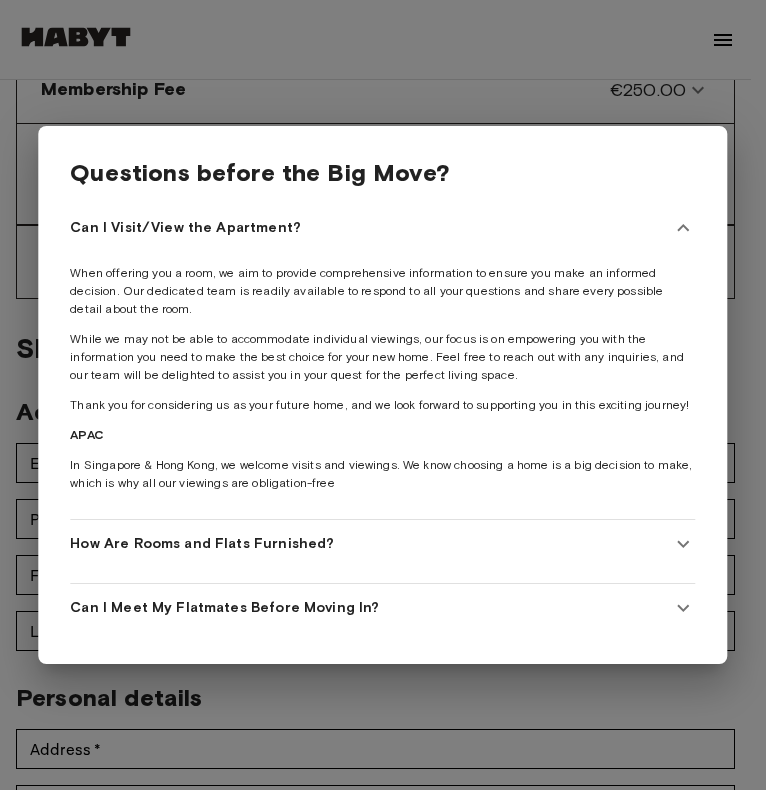 click on "Can I Visit/View the Apartment?" at bounding box center [185, 228] 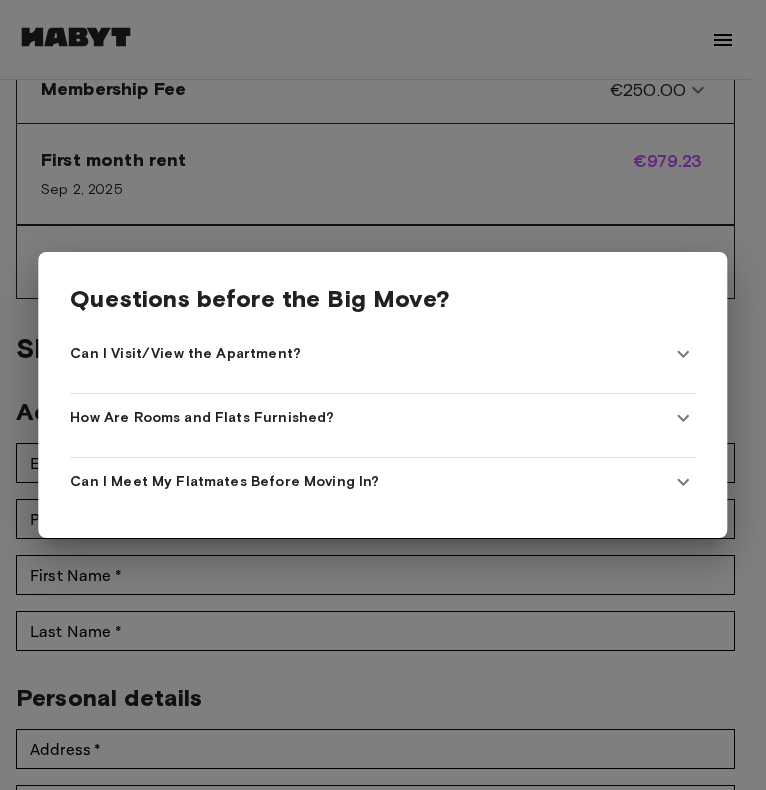 click on "Can I Meet My Flatmates Before Moving In?" at bounding box center [224, 482] 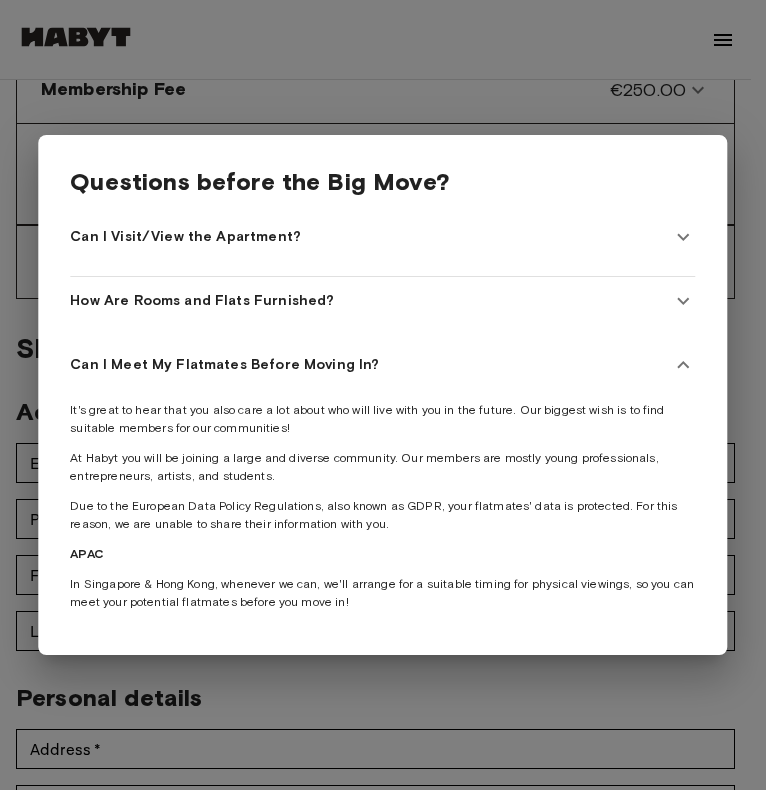 click on "Can I Meet My Flatmates Before Moving In?" at bounding box center [382, 365] 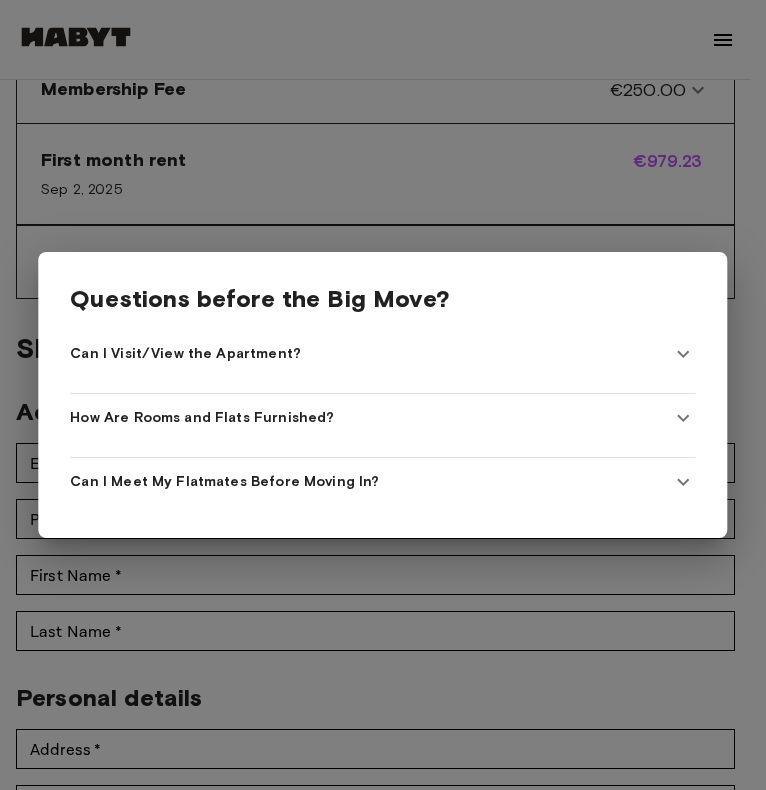 click at bounding box center (383, 395) 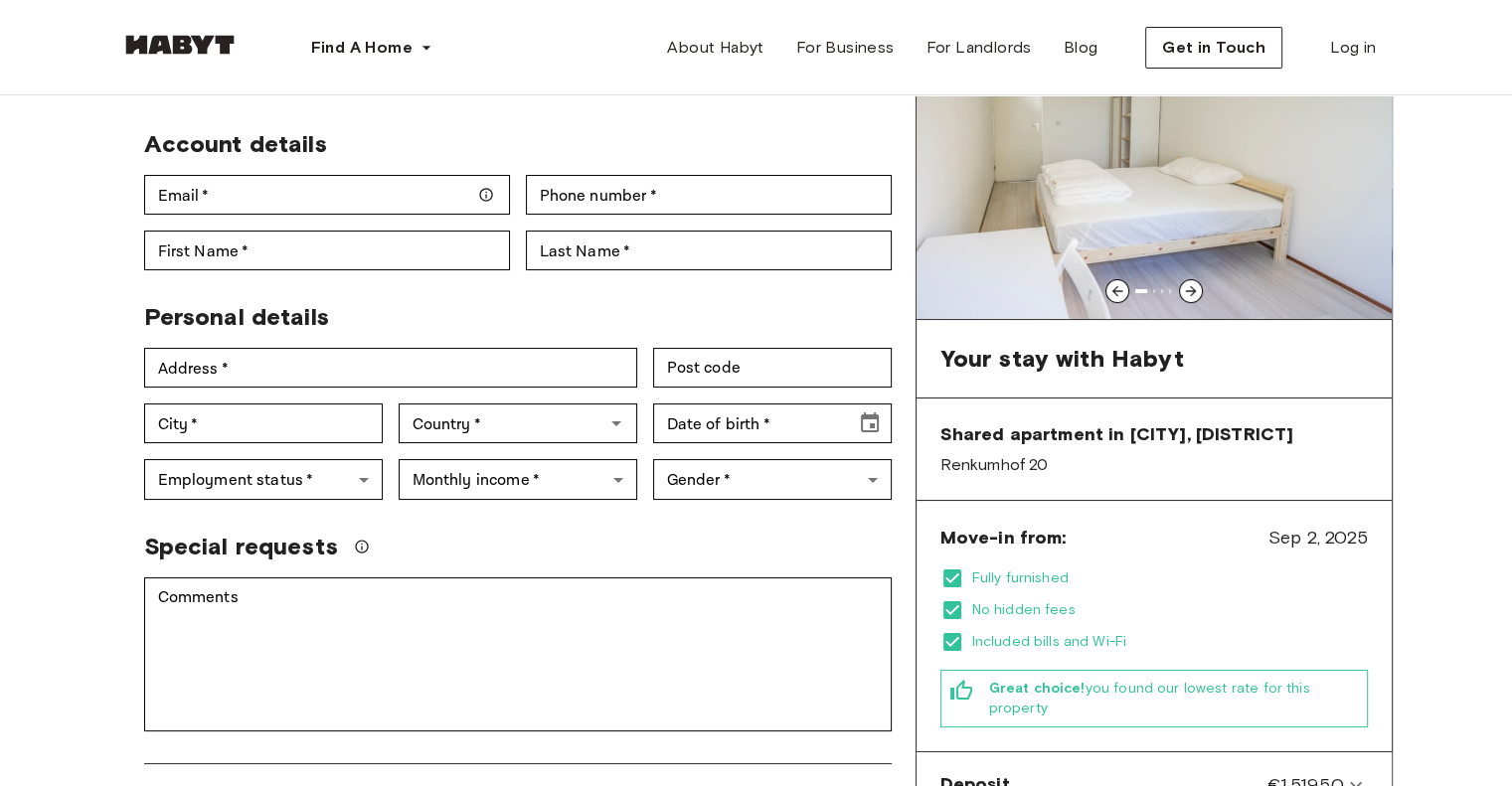 scroll, scrollTop: 0, scrollLeft: 0, axis: both 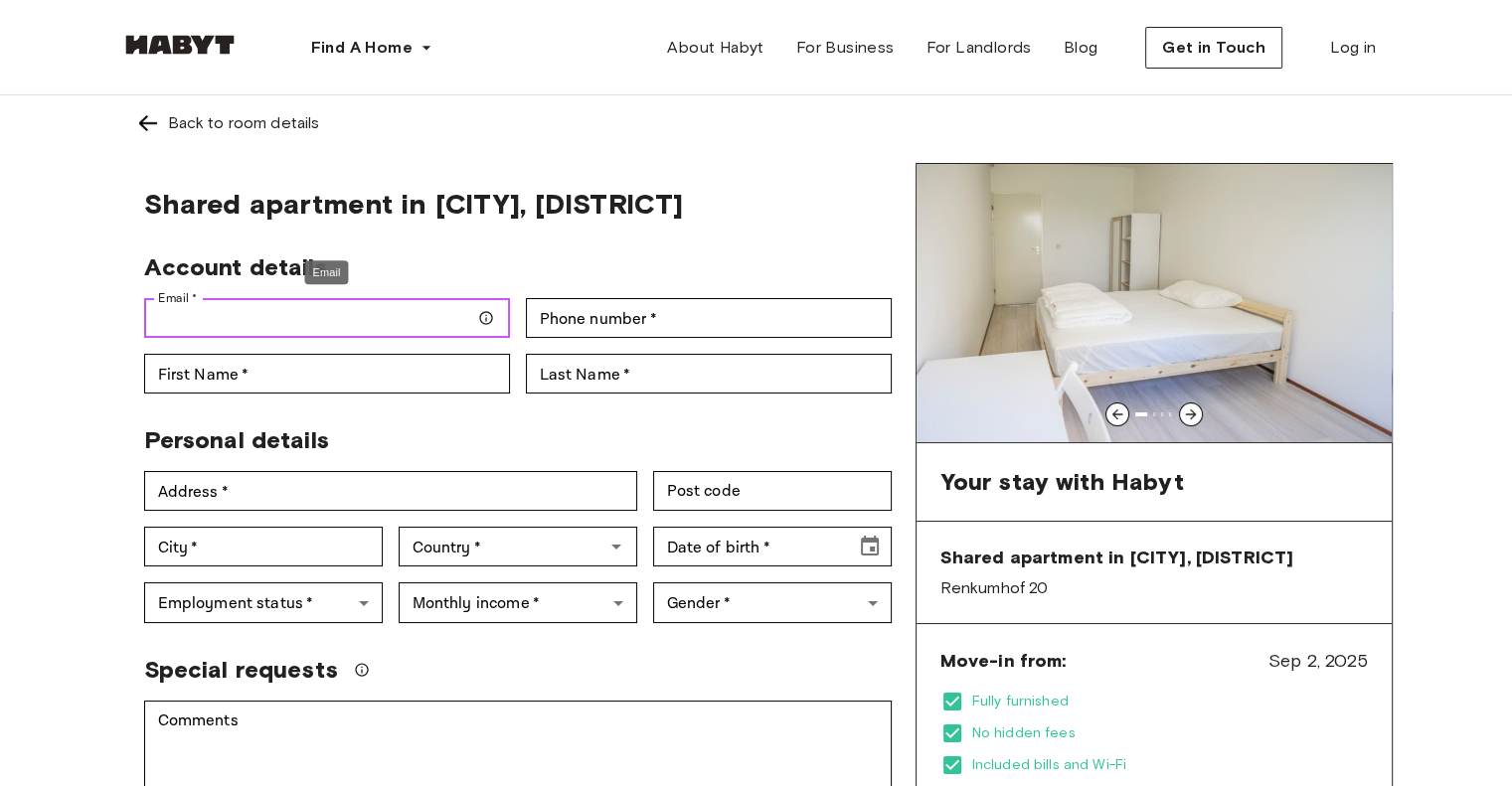 click on "Email   *" at bounding box center (327, 318) 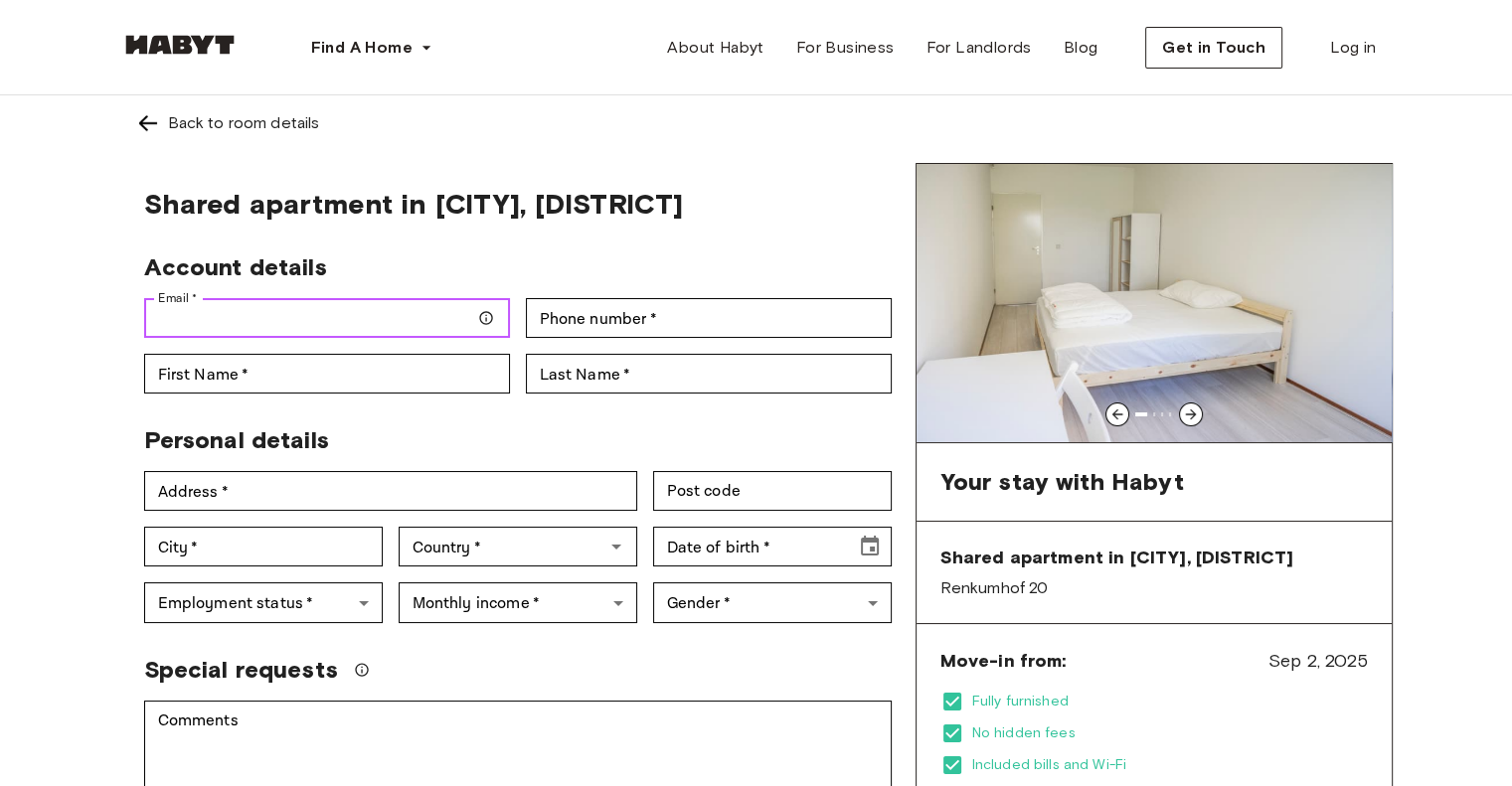 type on "**********" 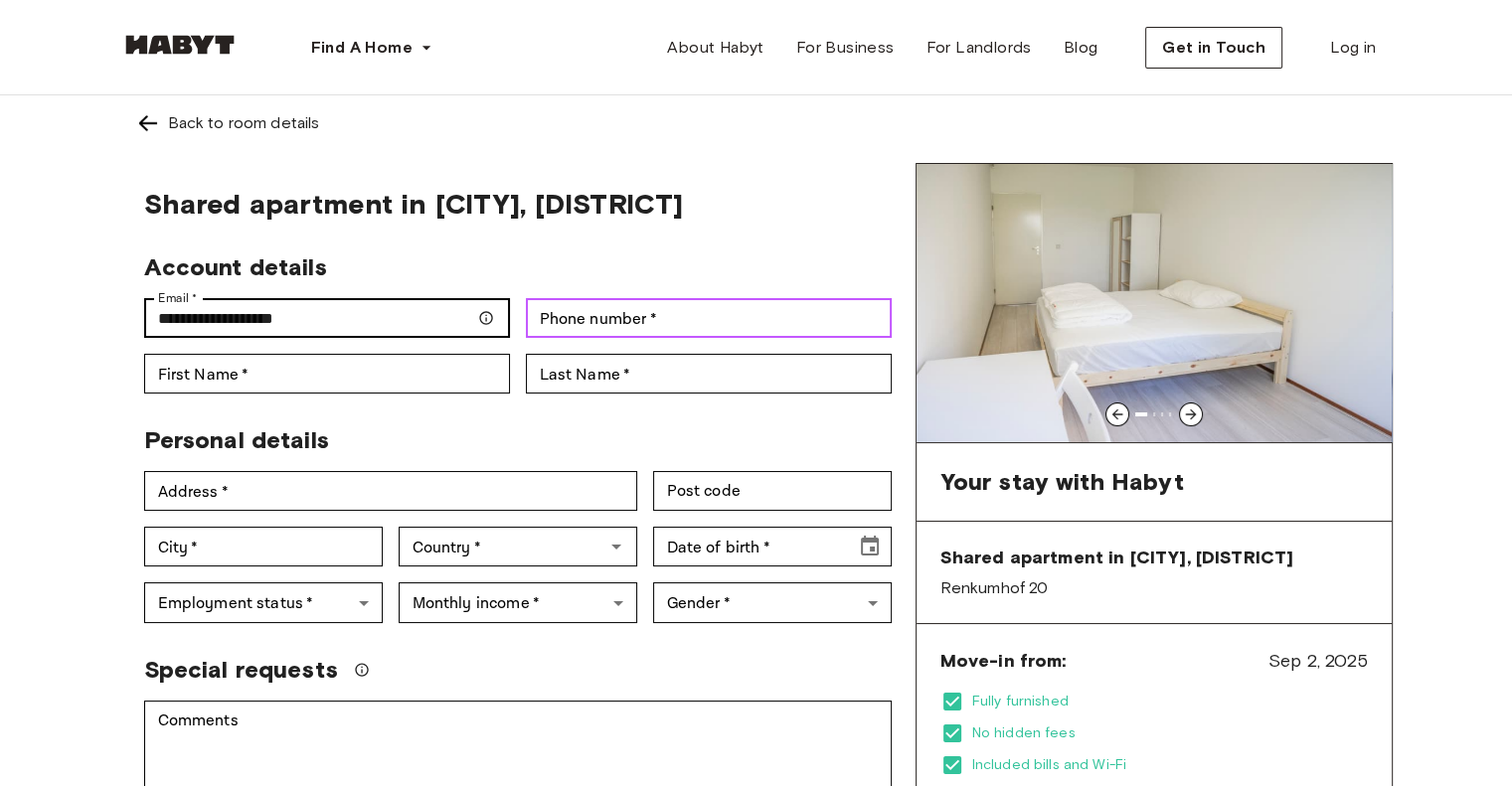 type on "**********" 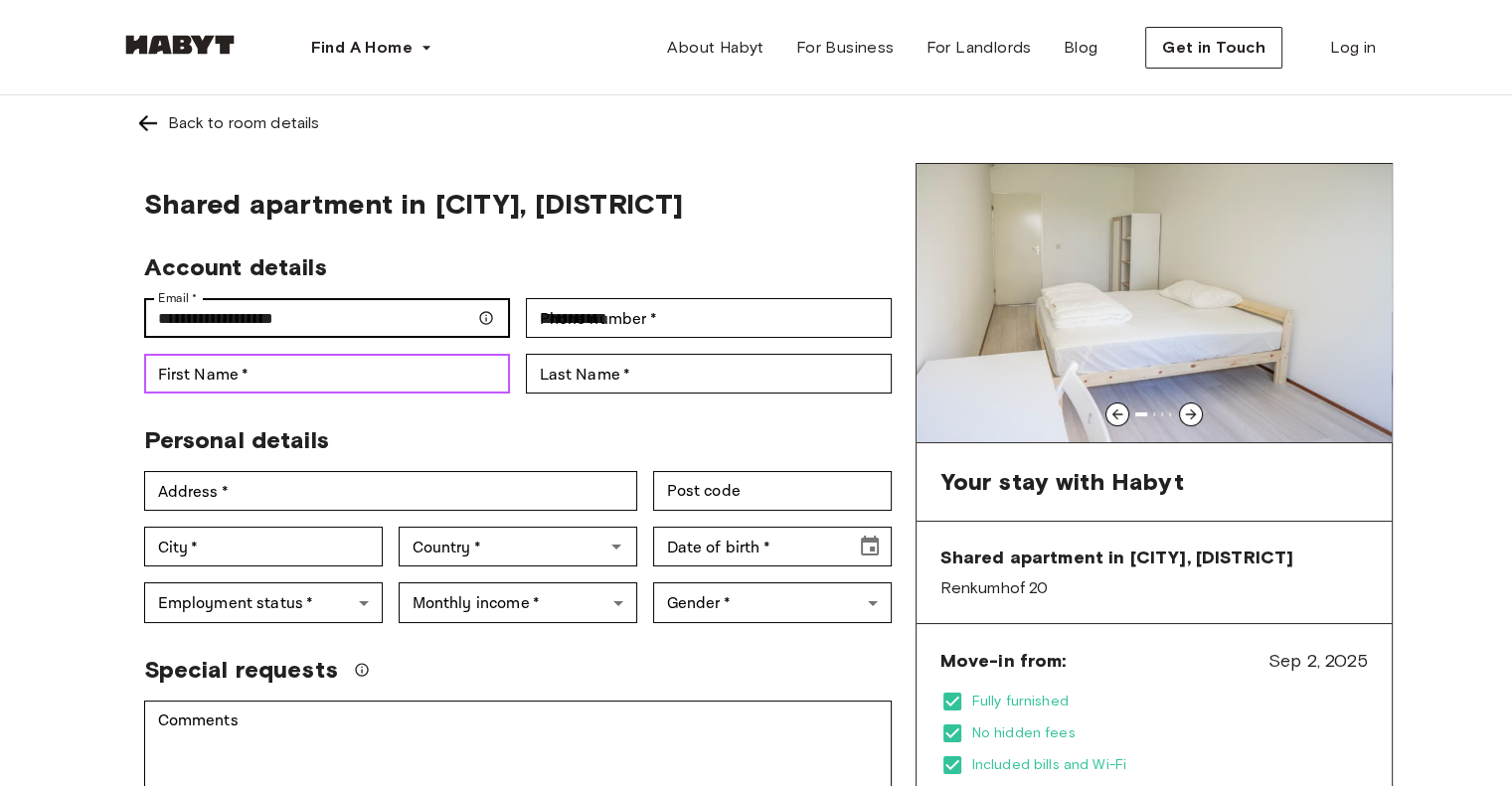 type on "******" 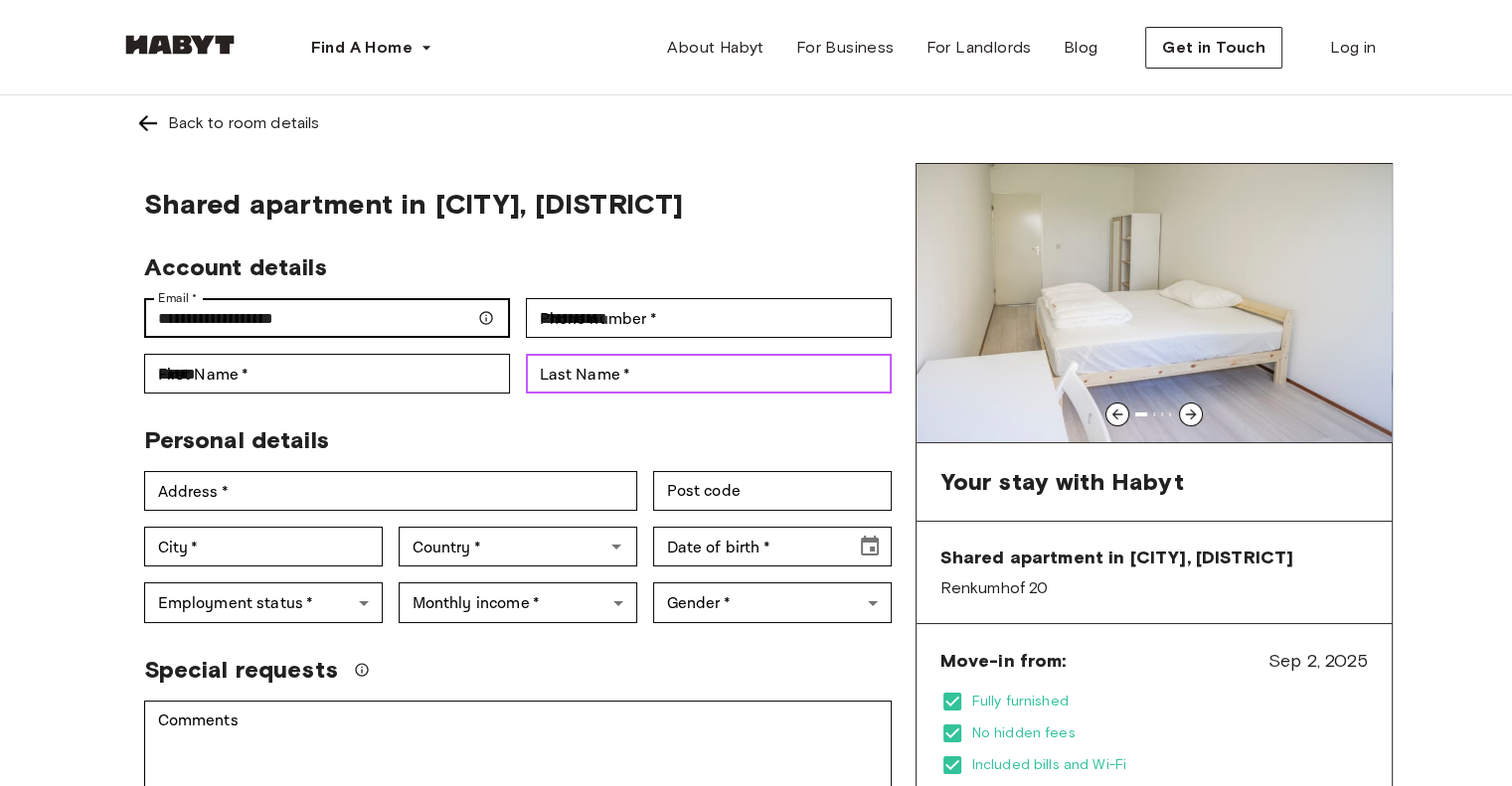 type on "*******" 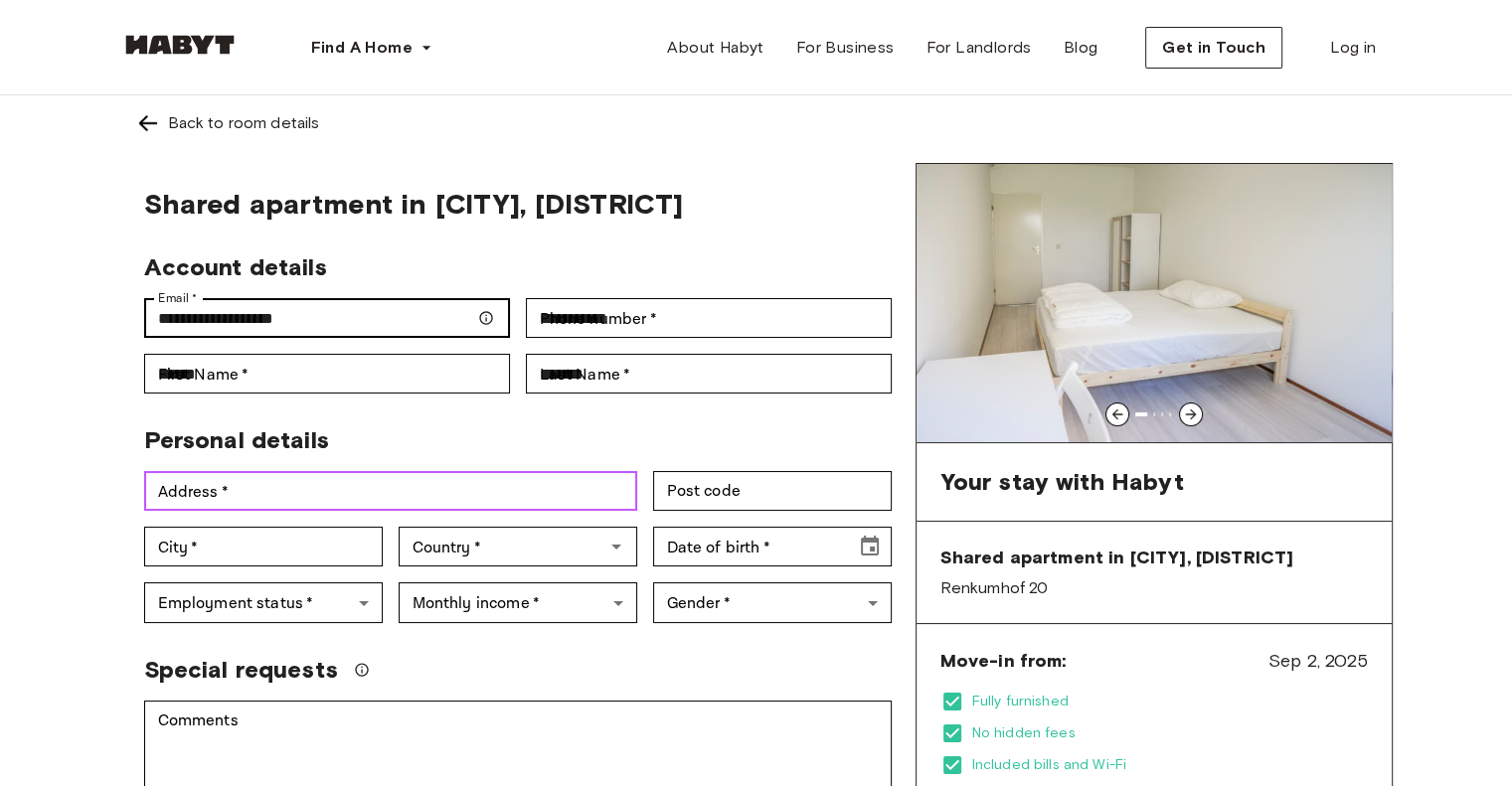 type on "**********" 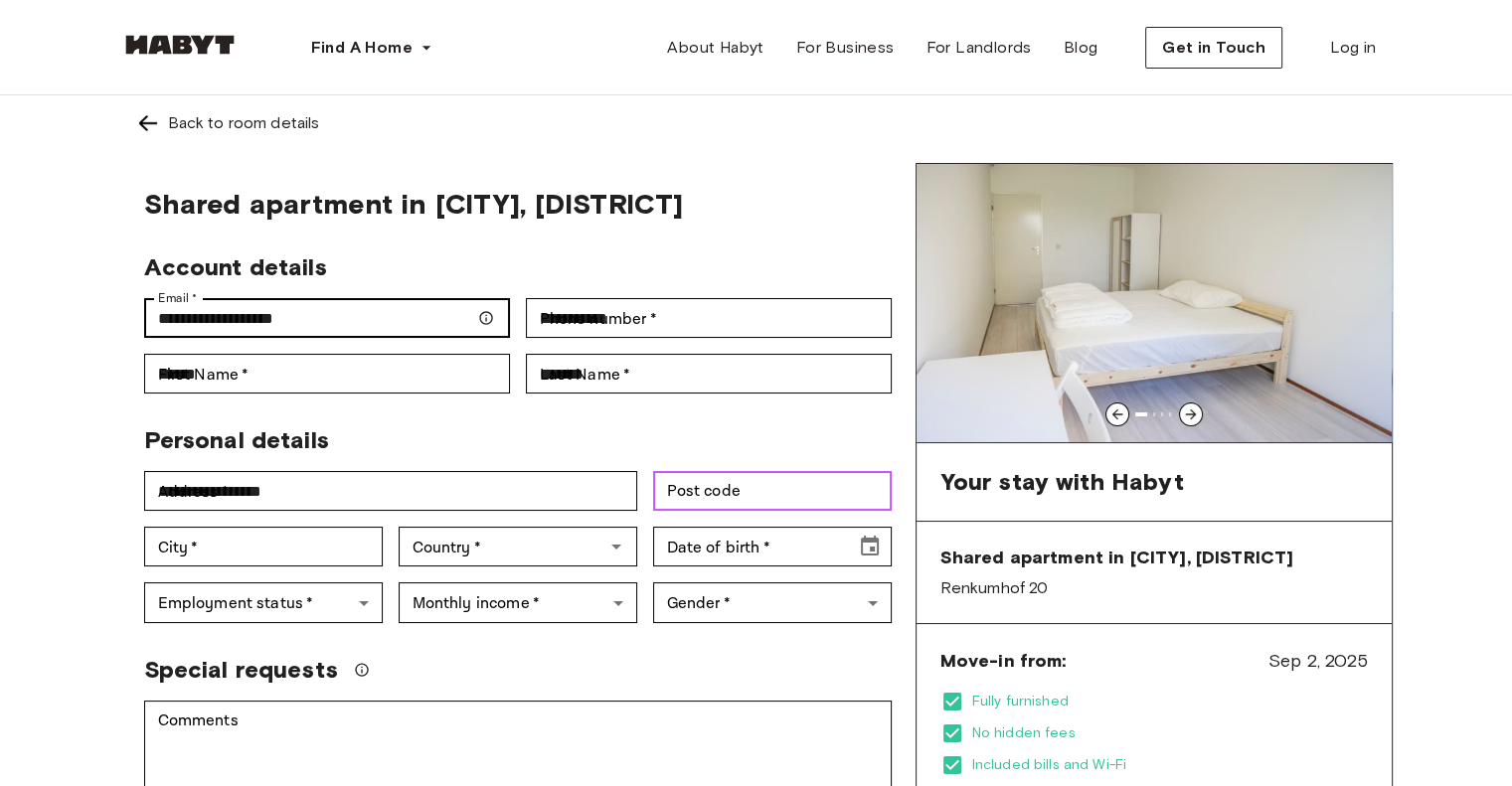 type on "****" 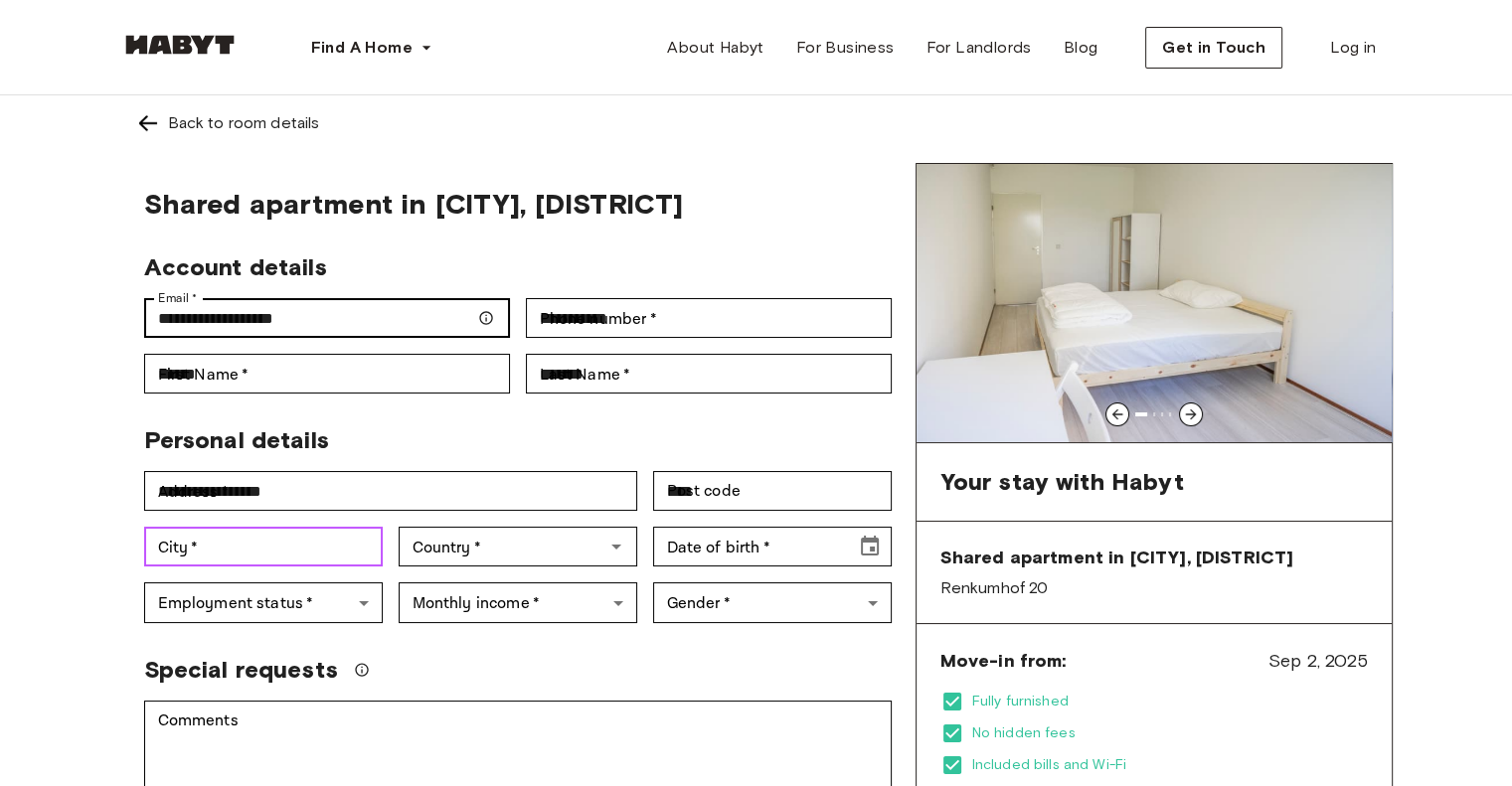 type on "****" 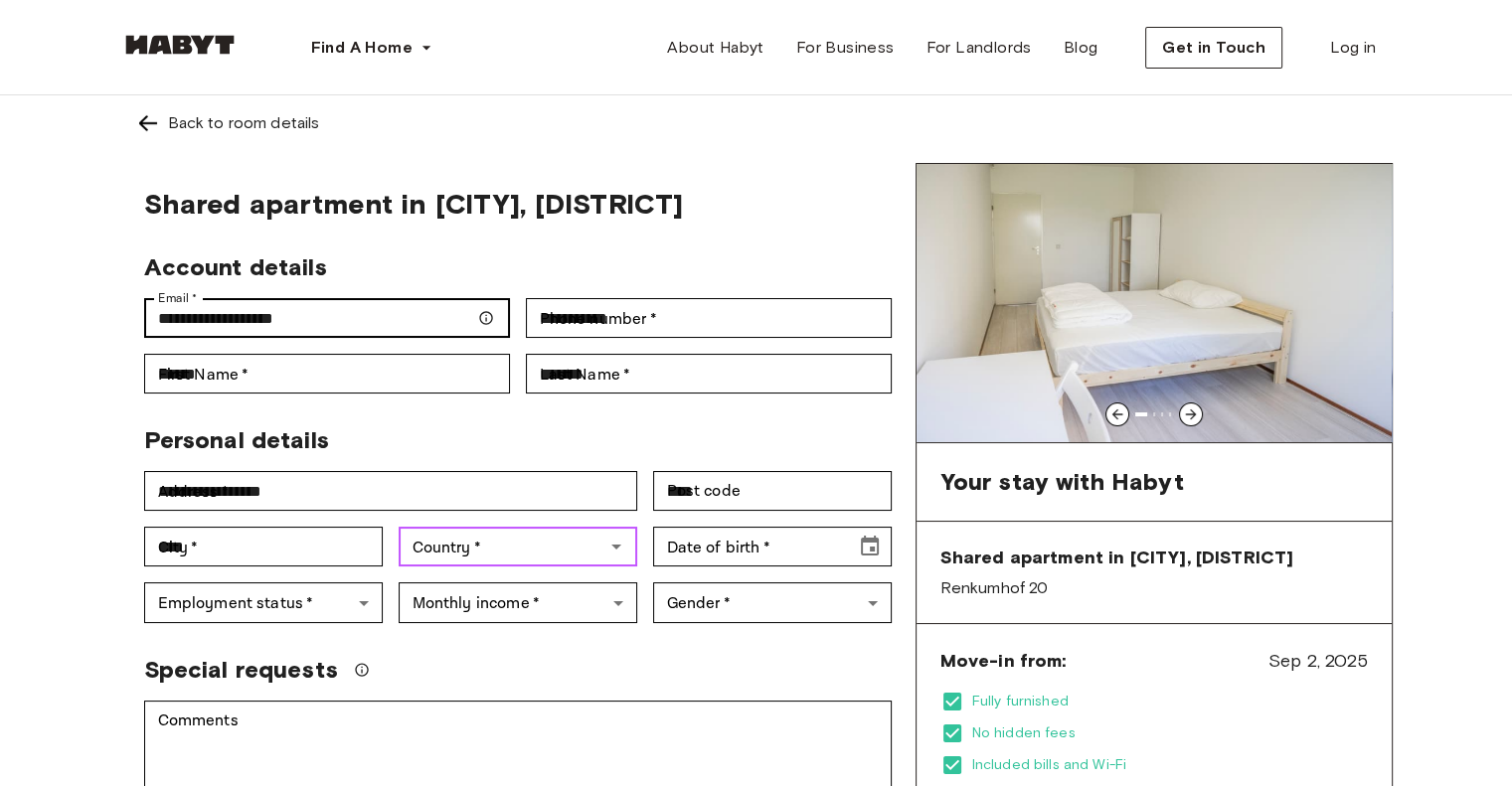 type on "*******" 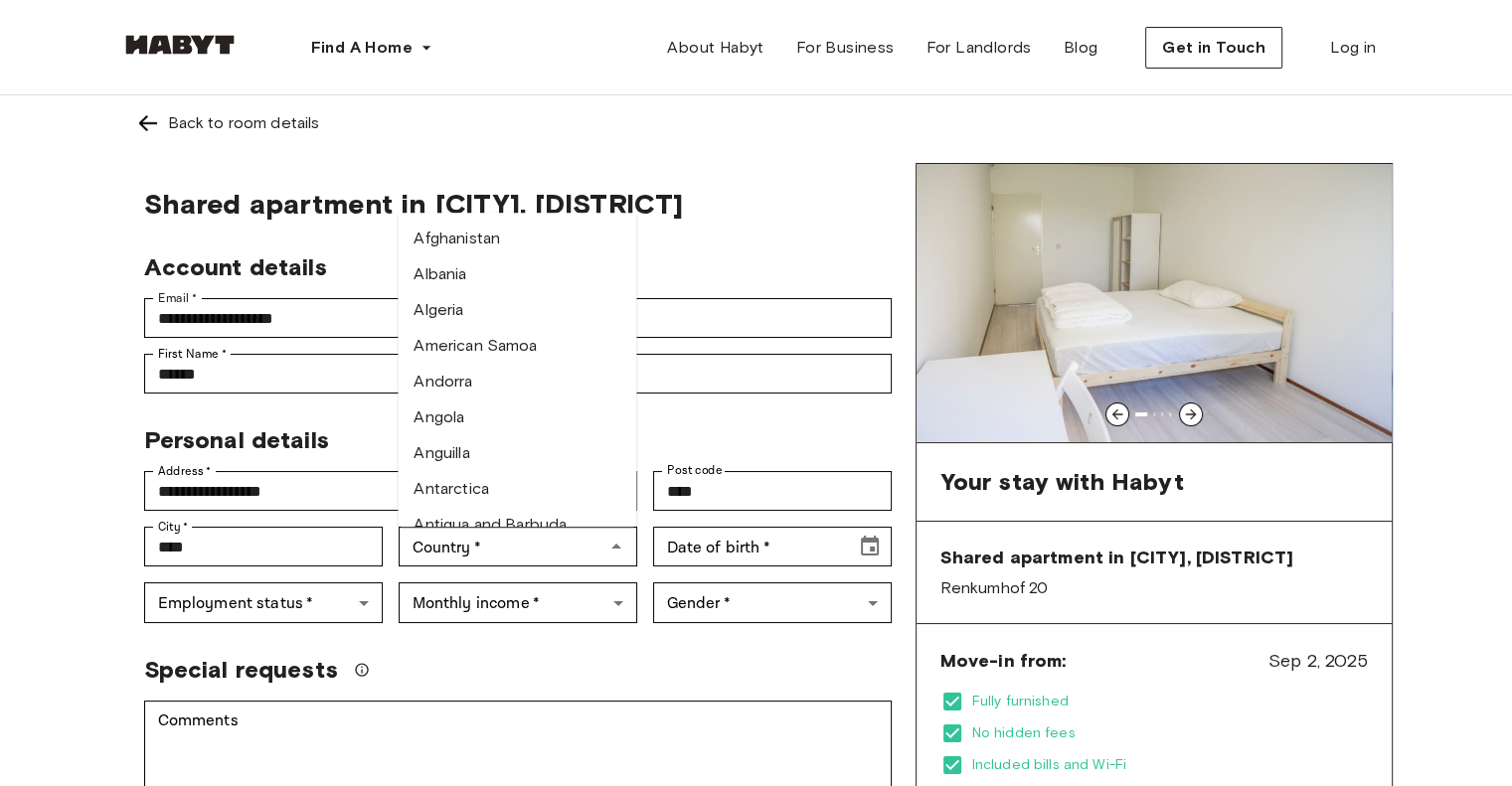 click on "Personal details" at bounding box center (510, 432) 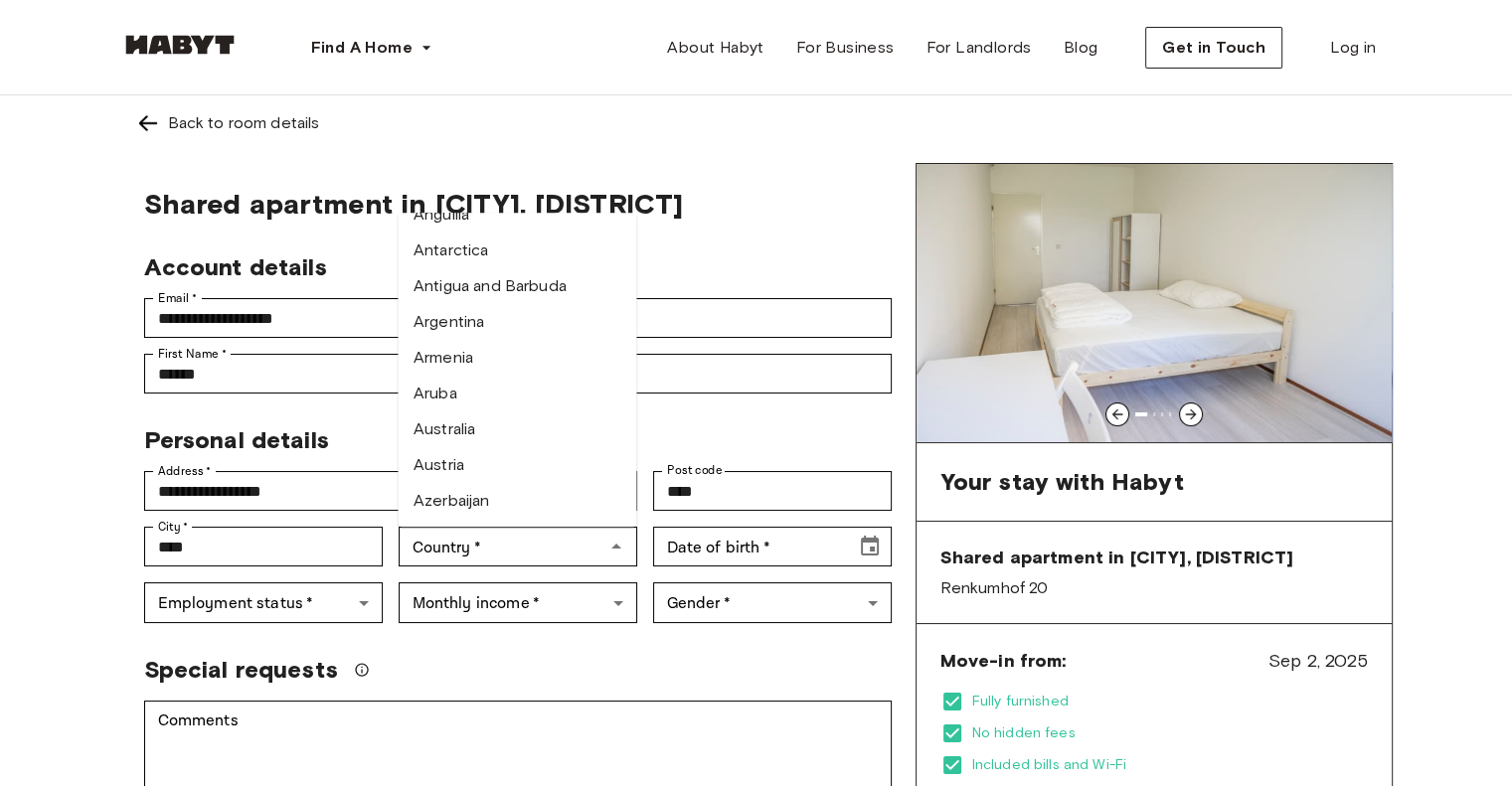 scroll, scrollTop: 278, scrollLeft: 0, axis: vertical 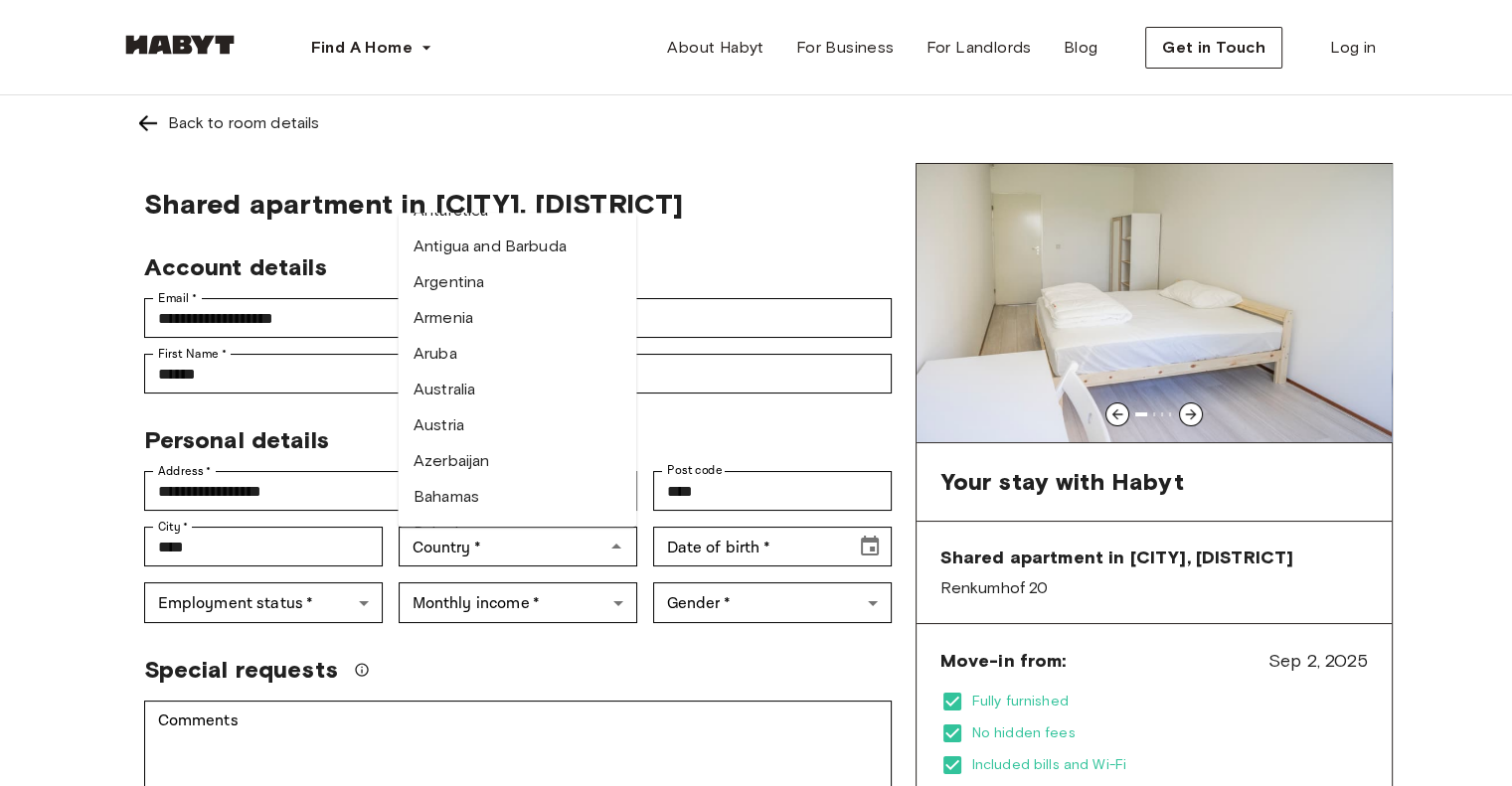 click on "Austria" at bounding box center [517, 425] 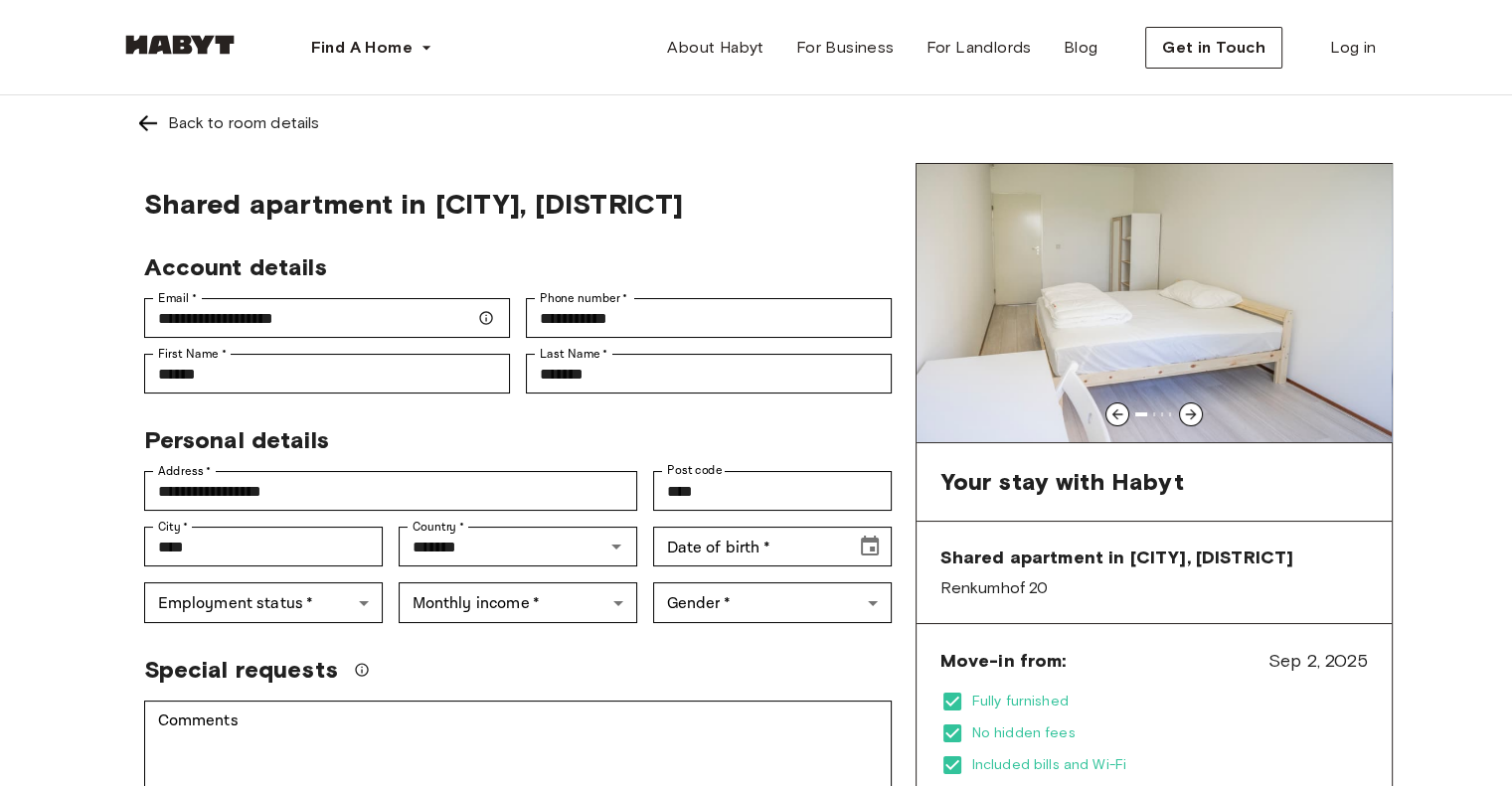 click on "Sep 2, 2025" at bounding box center [1318, 661] 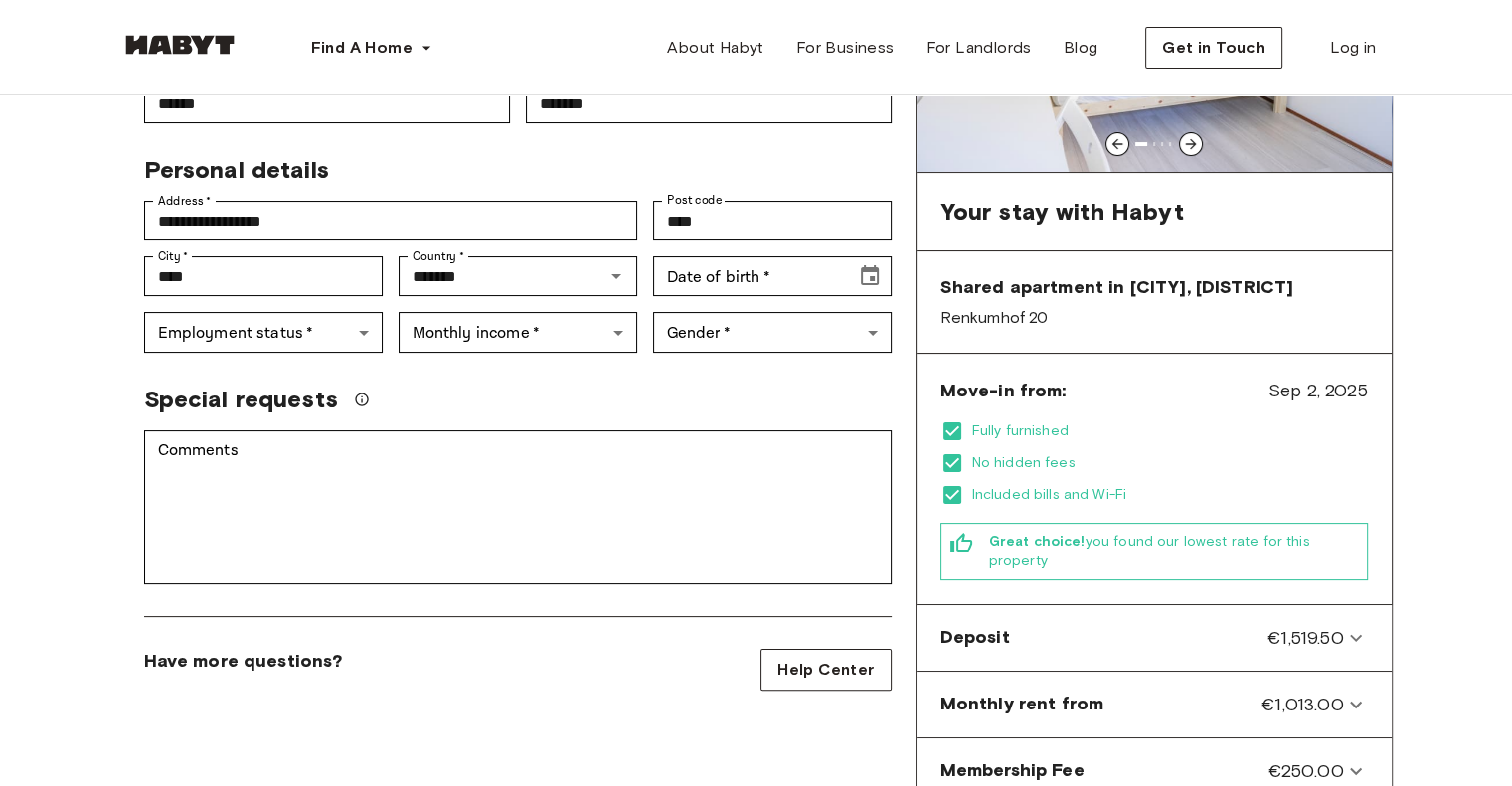scroll, scrollTop: 286, scrollLeft: 0, axis: vertical 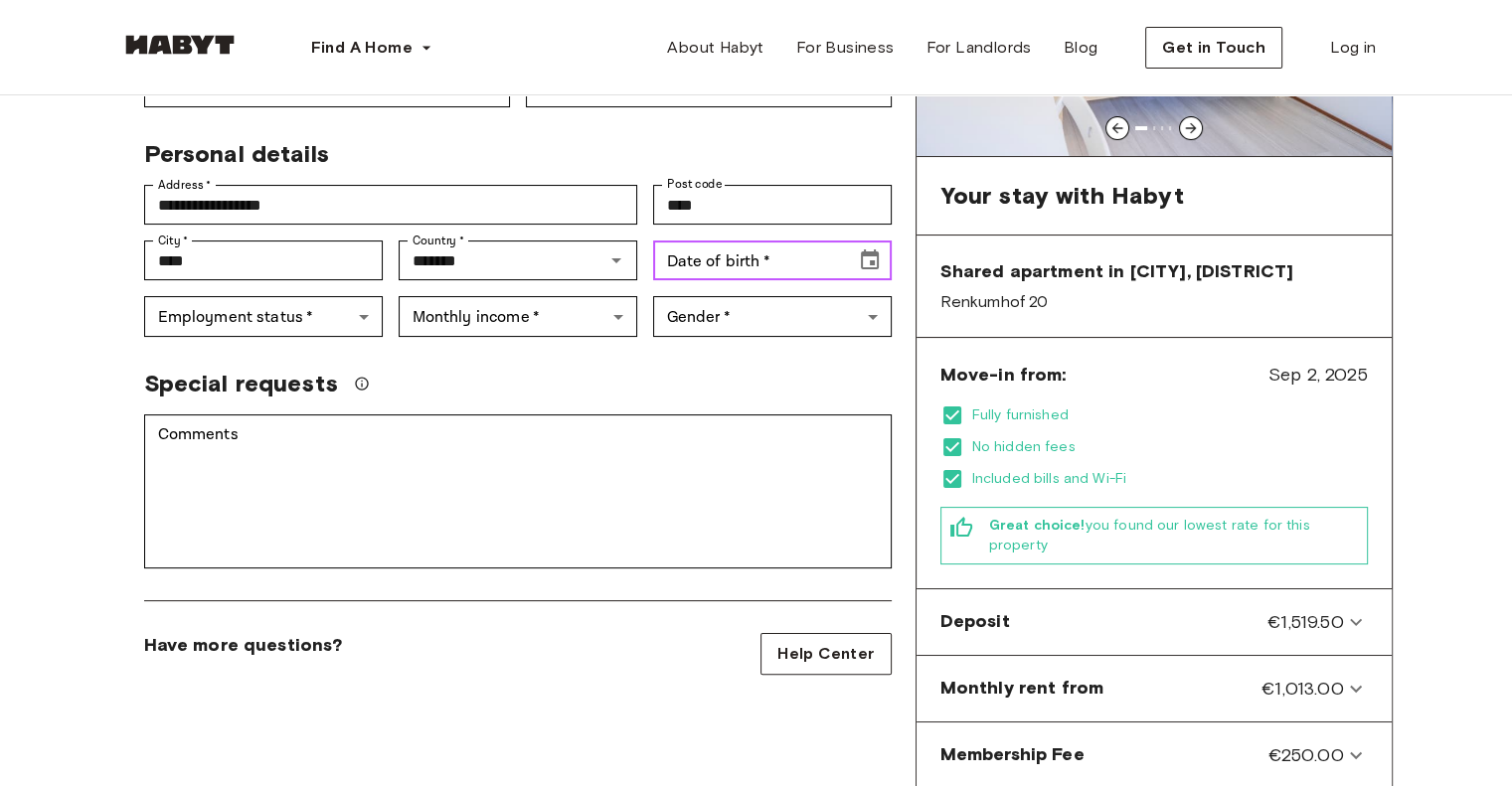 click on "Date of birth   *" at bounding box center (748, 260) 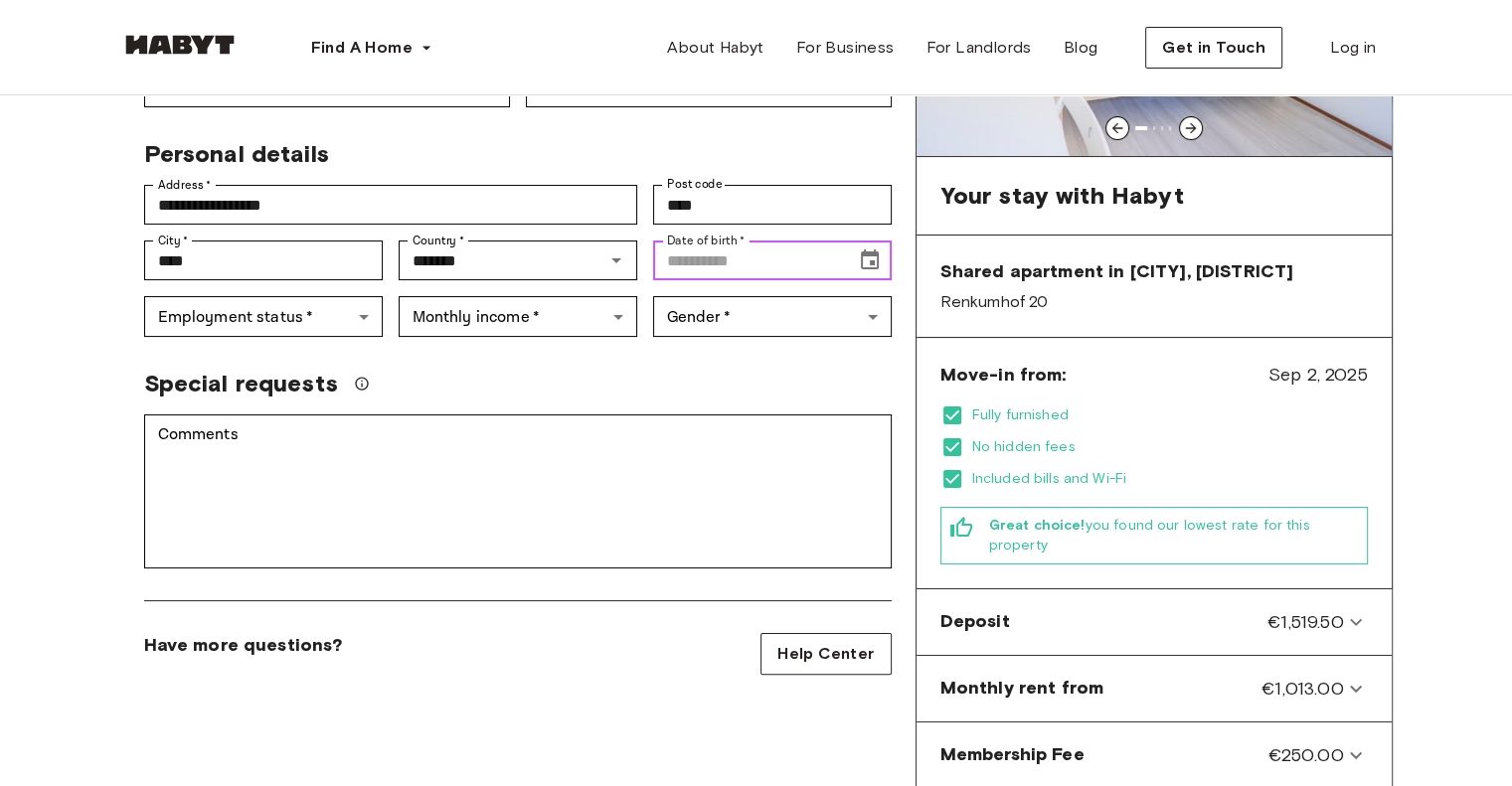 click 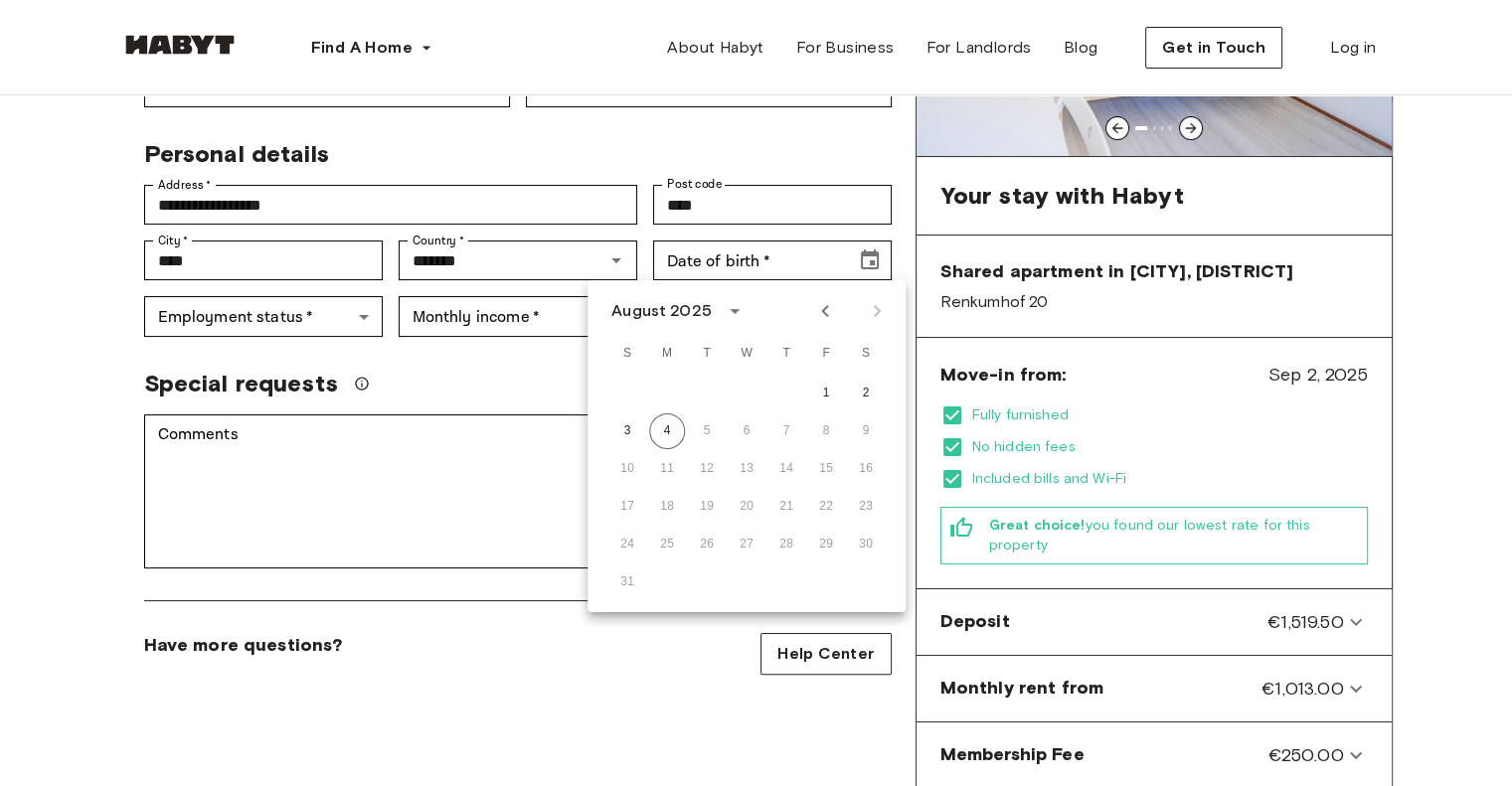 click at bounding box center [851, 311] 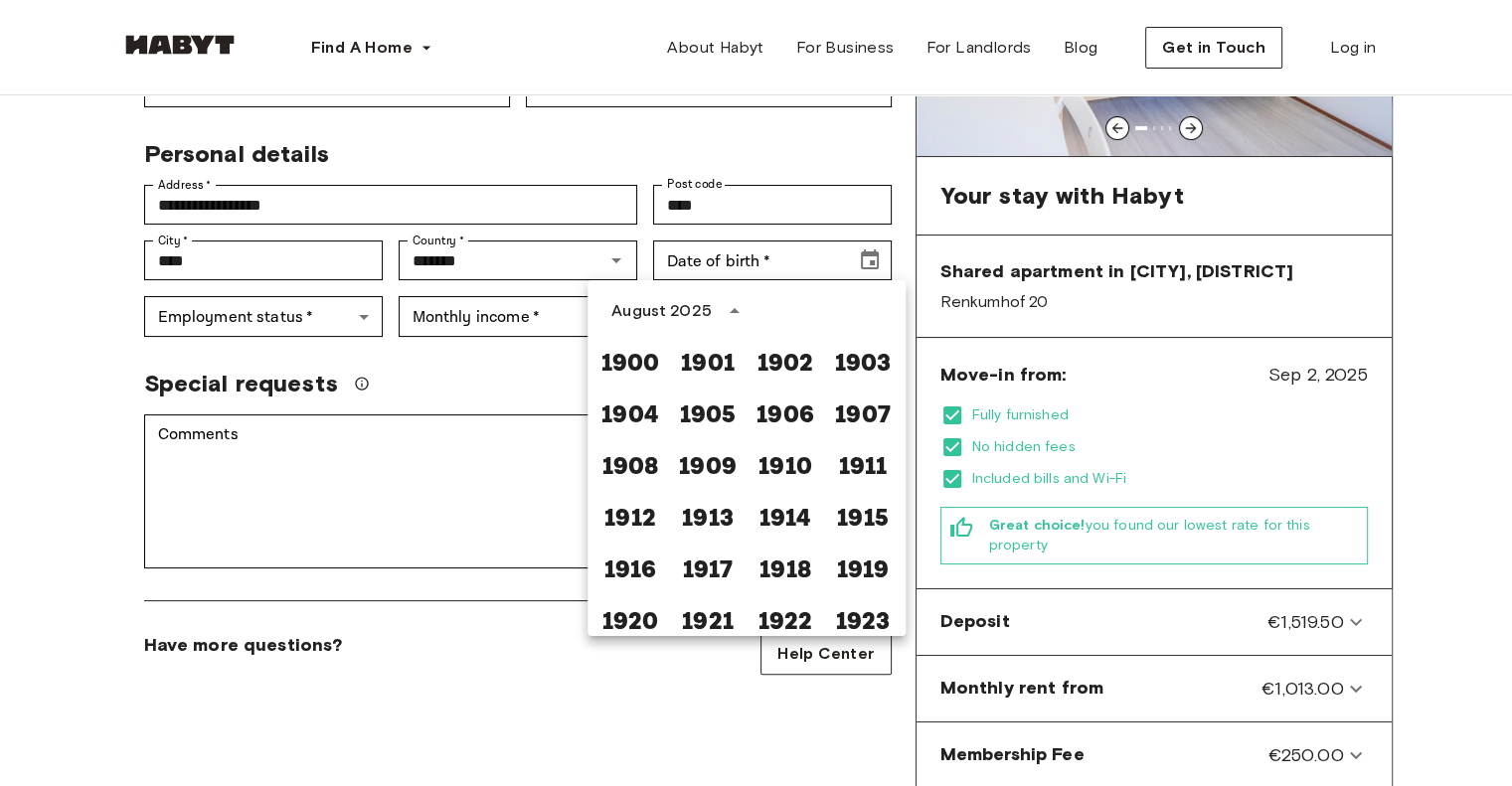 scroll, scrollTop: 1478, scrollLeft: 0, axis: vertical 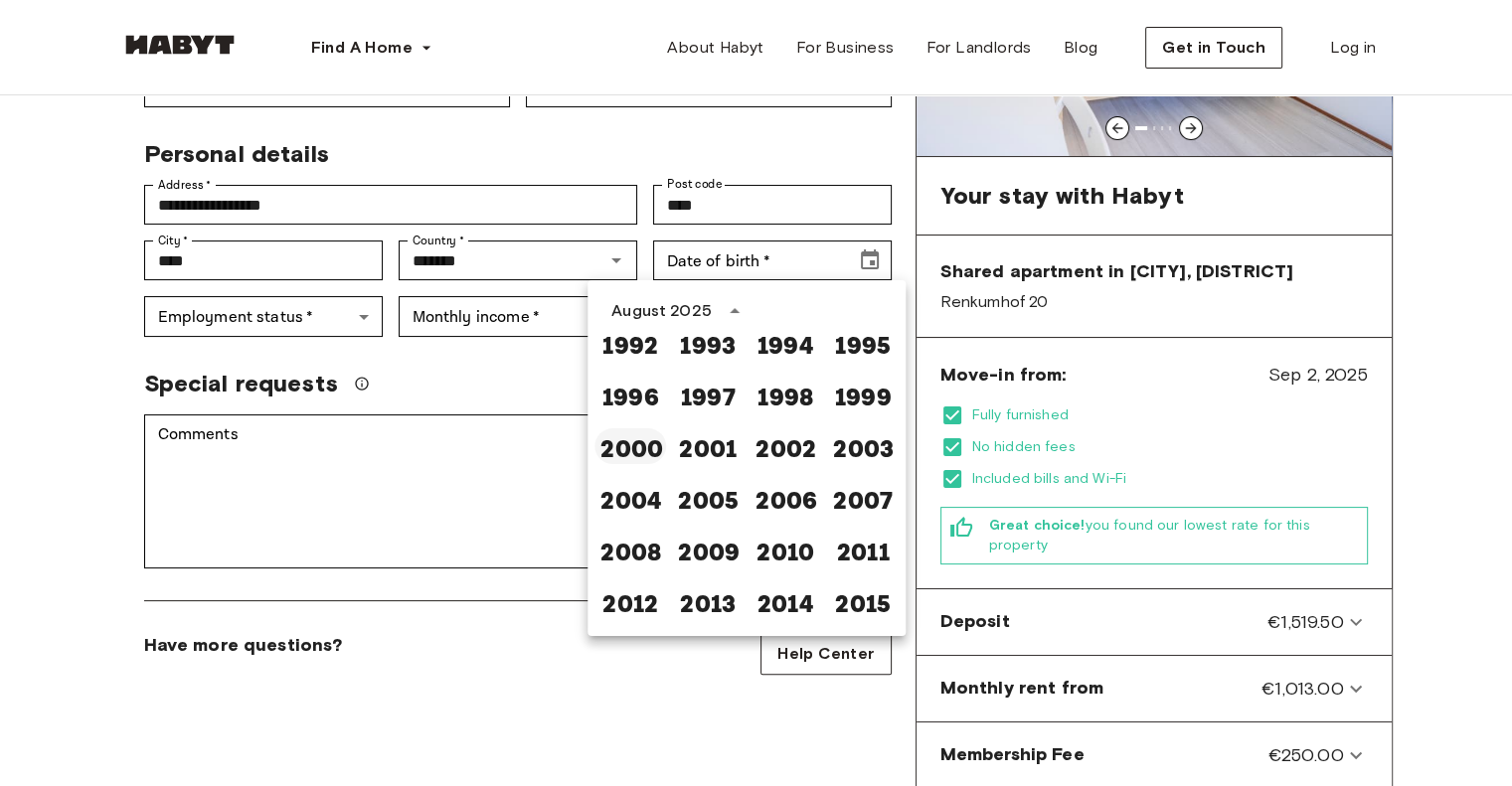 click on "2000" at bounding box center [630, 446] 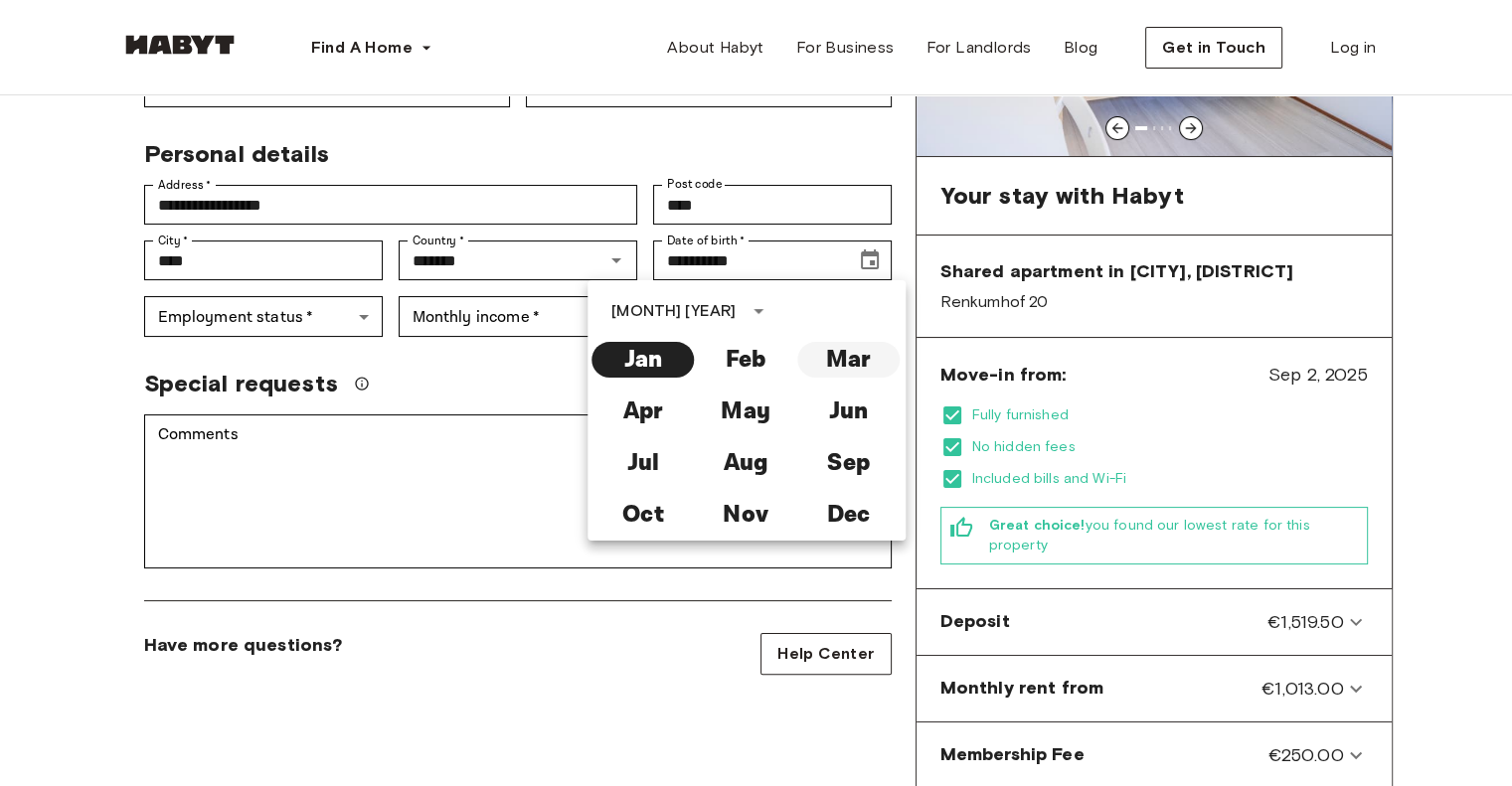 click on "Mar" at bounding box center [848, 360] 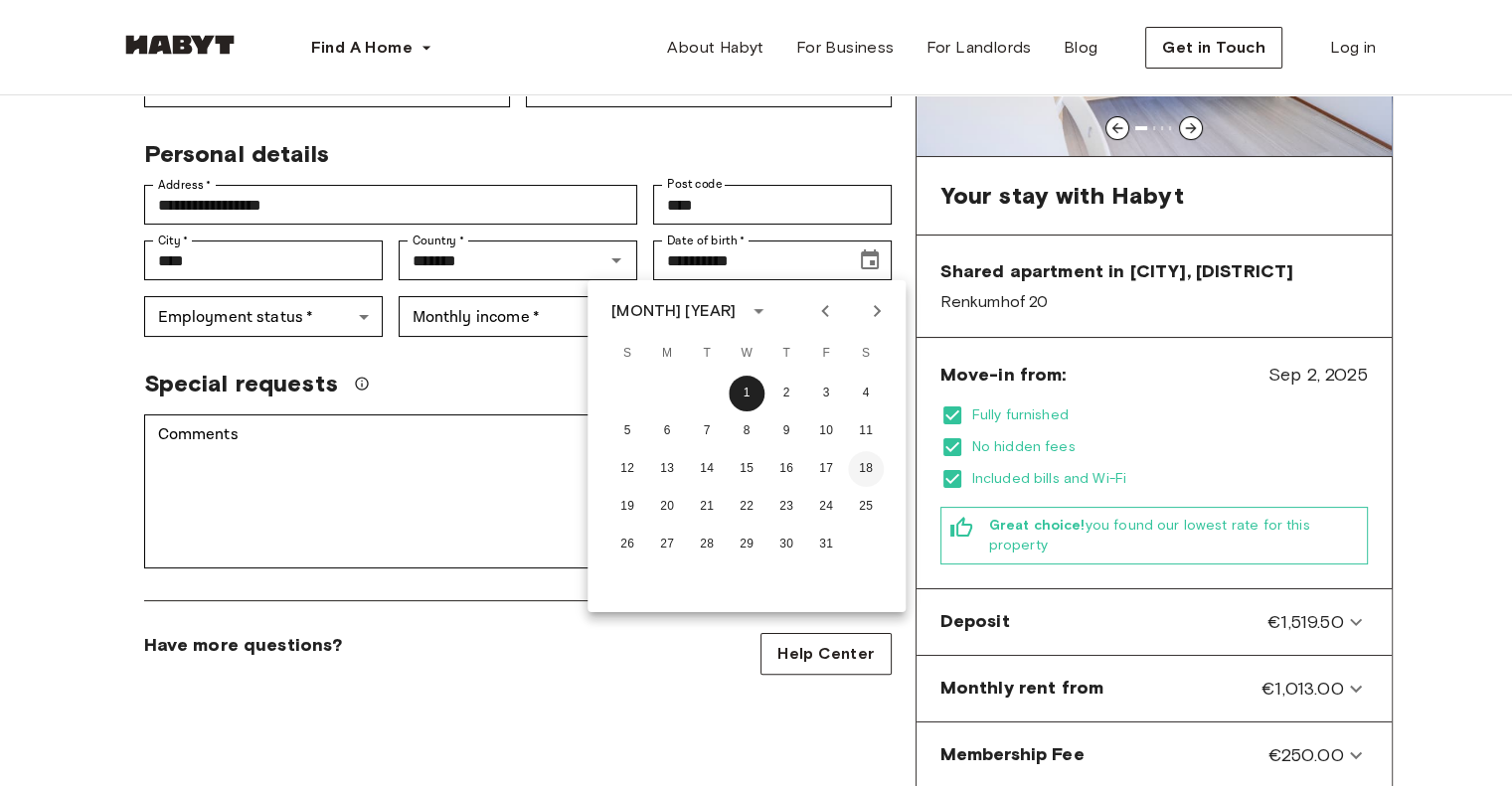 click on "18" at bounding box center (866, 469) 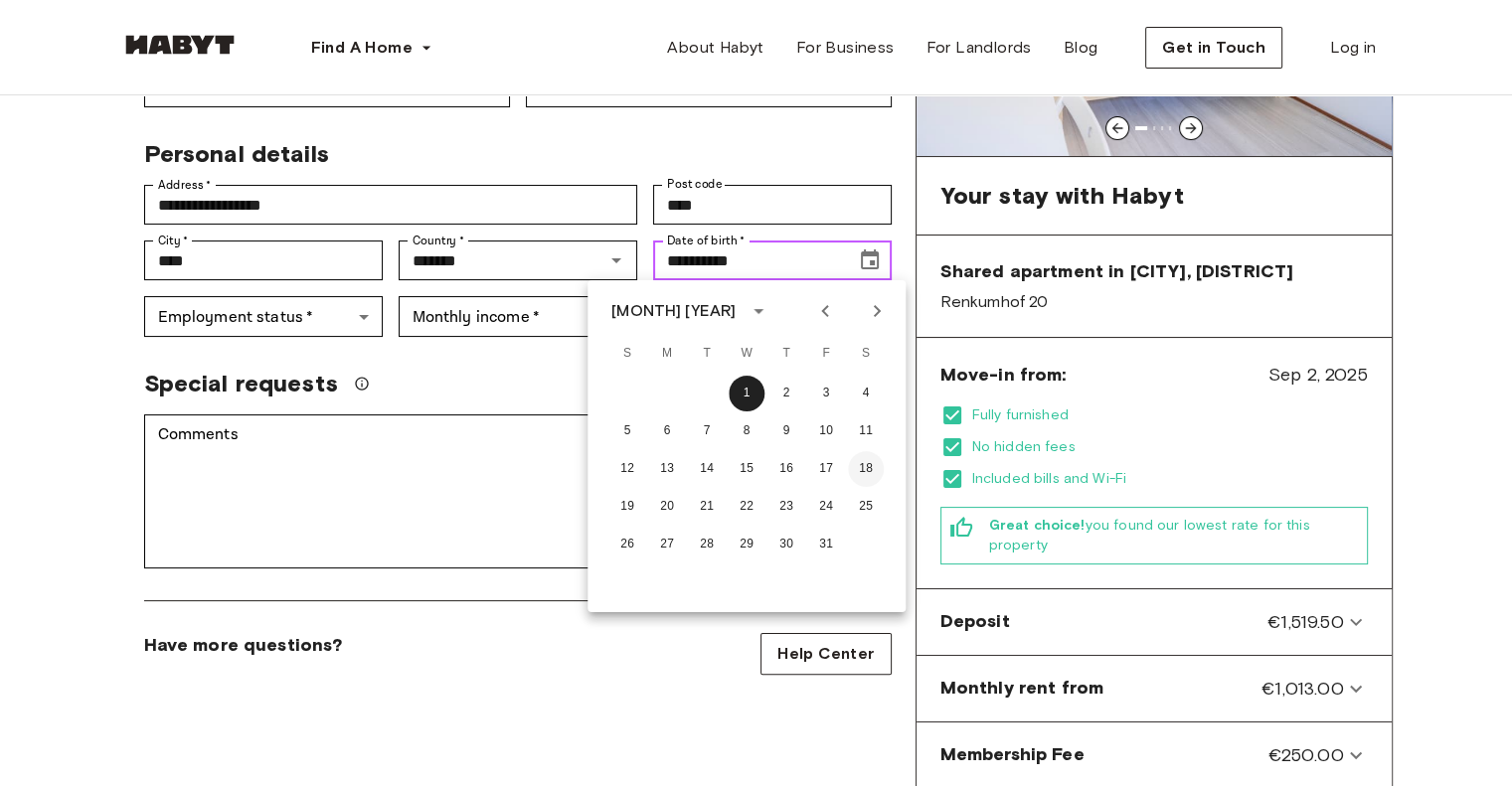 type on "**********" 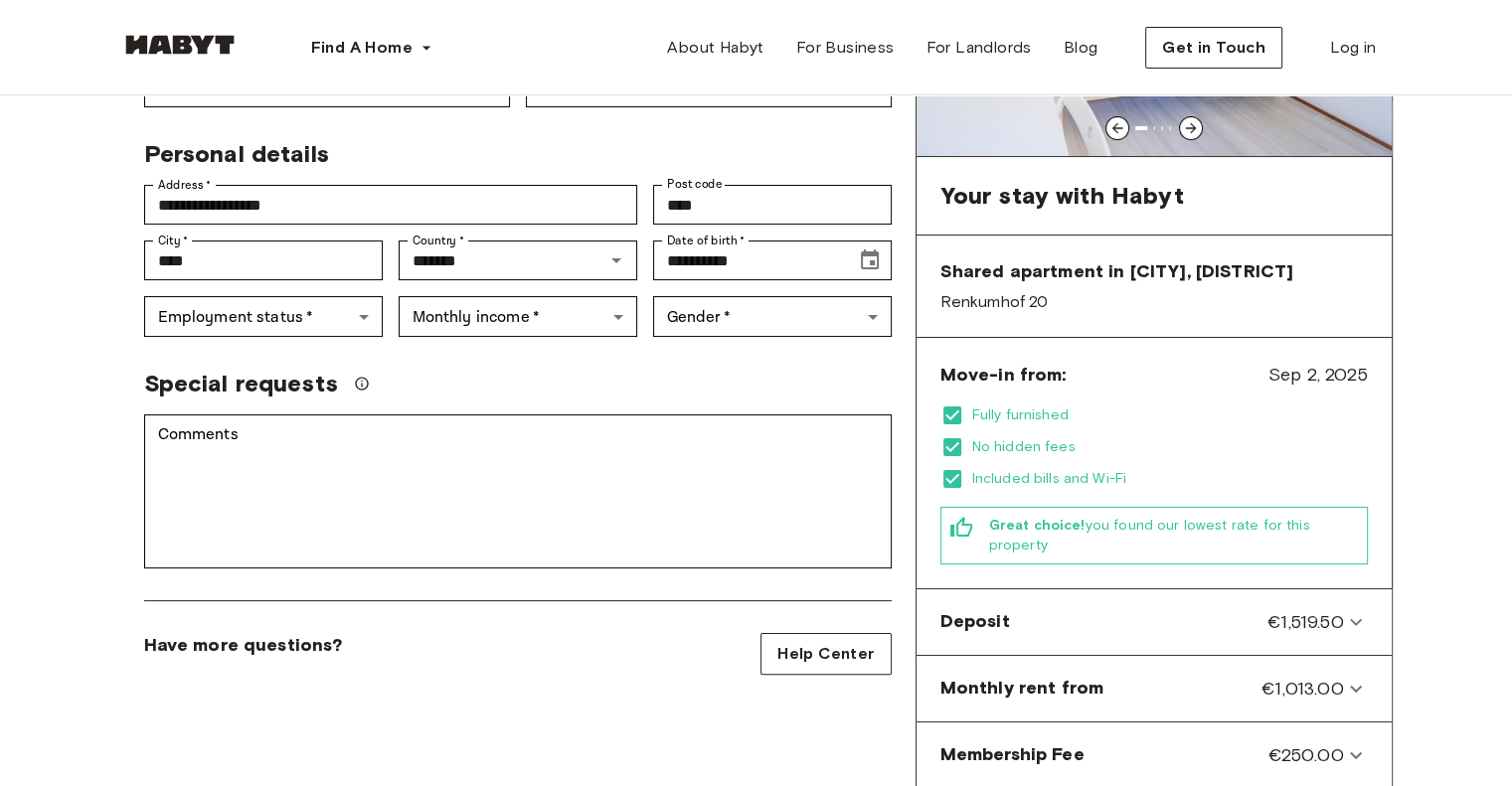 click on "**********" at bounding box center [518, 509] 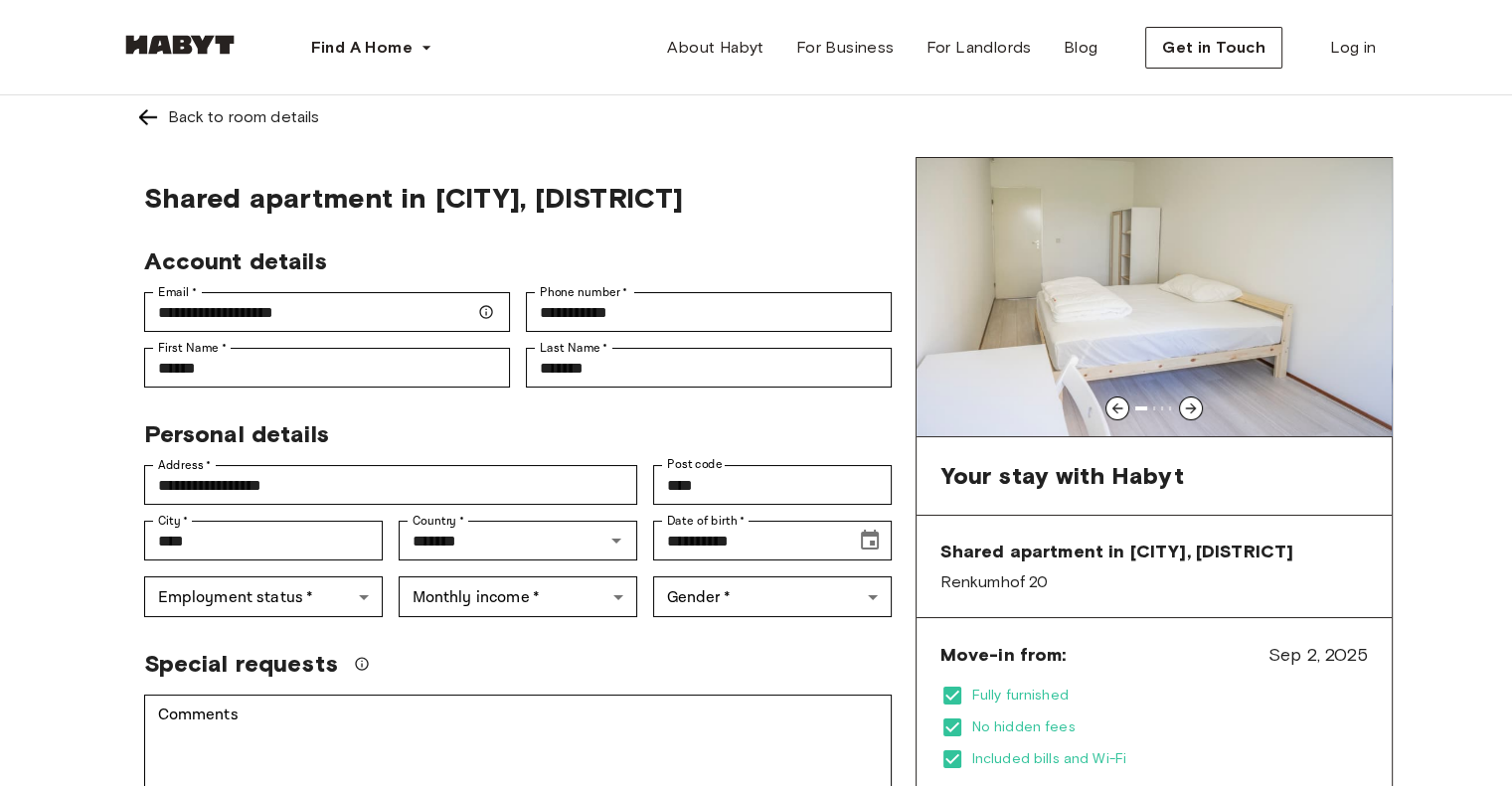 scroll, scrollTop: 0, scrollLeft: 0, axis: both 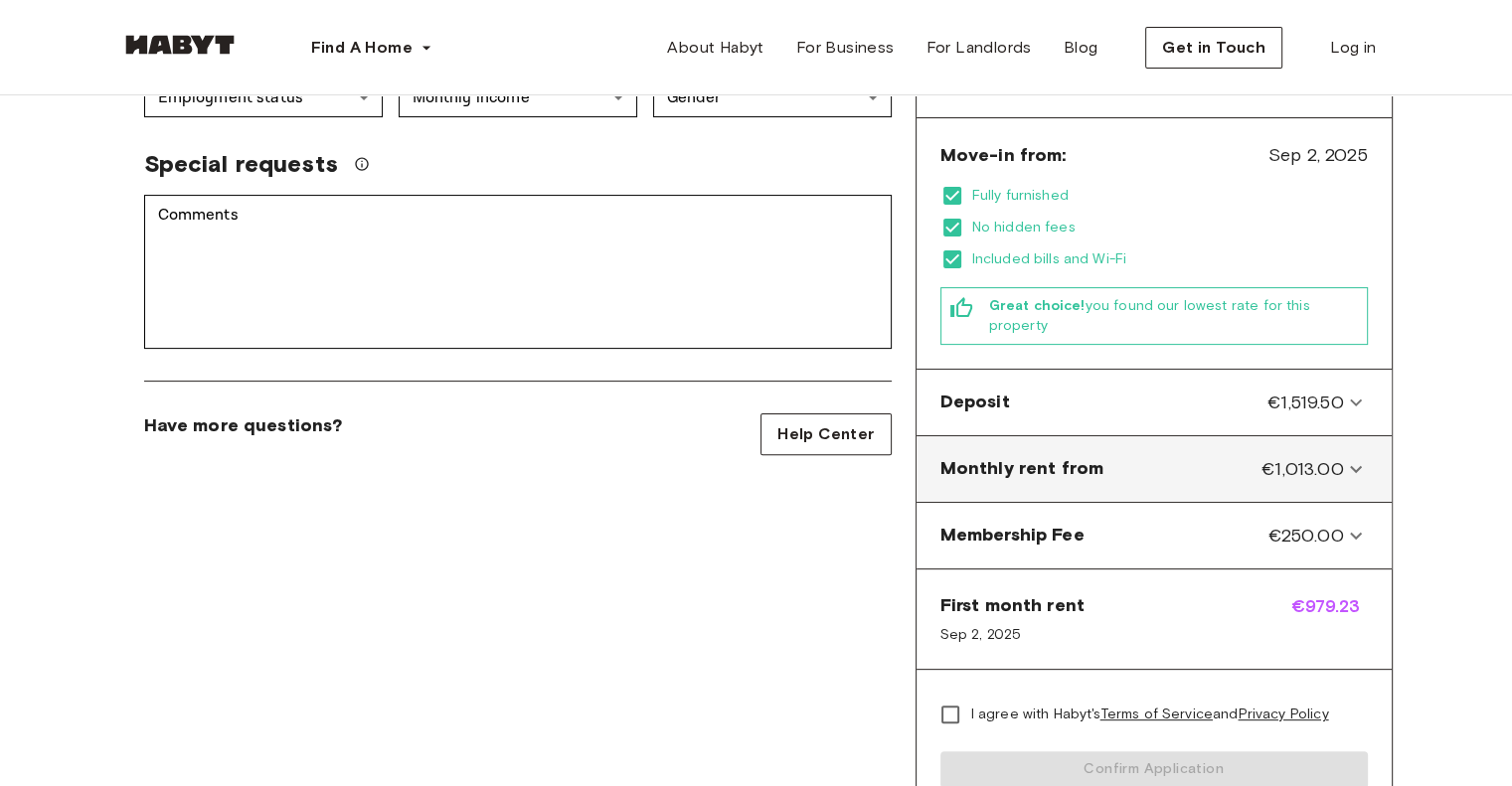 click 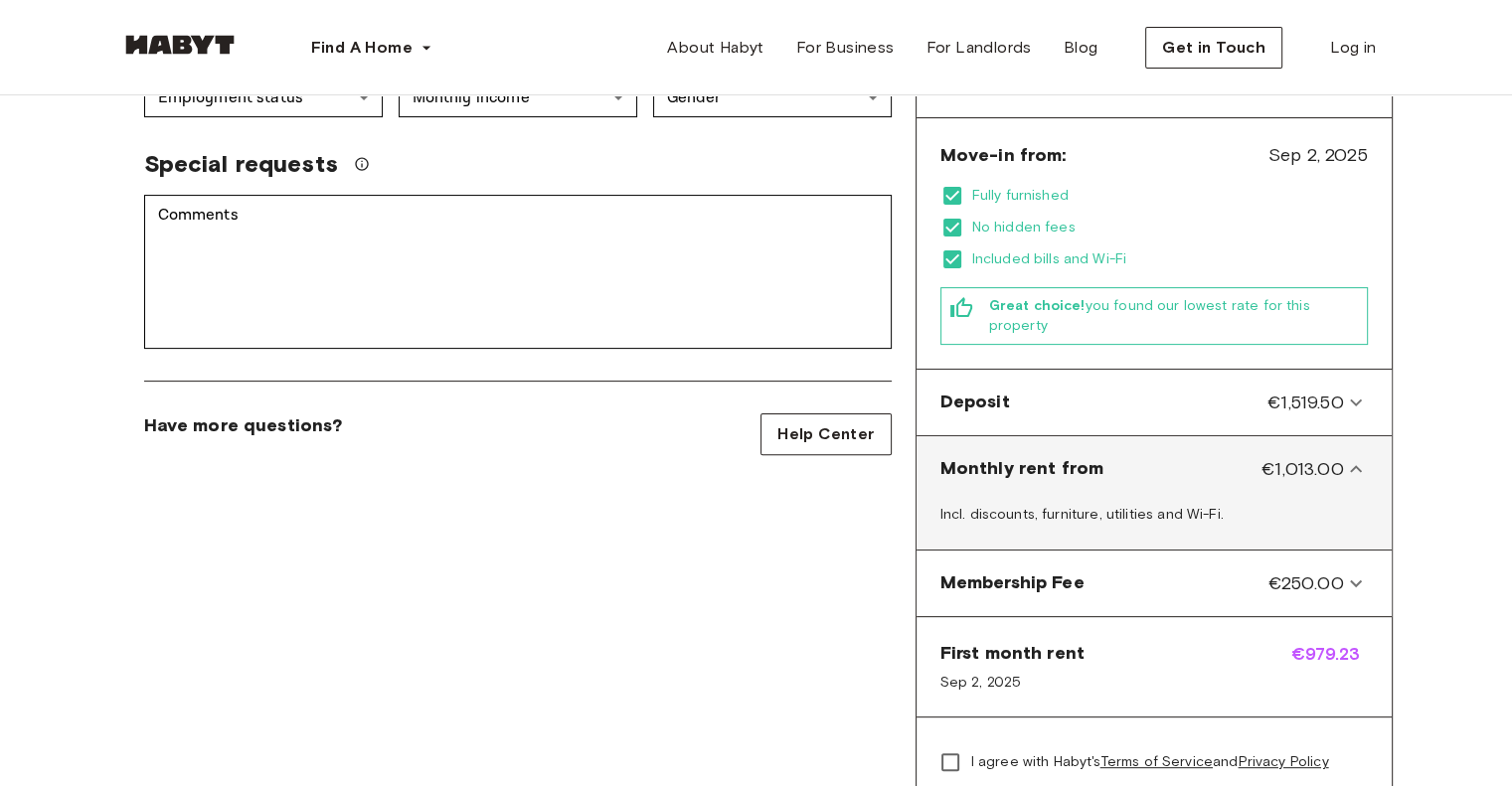 click 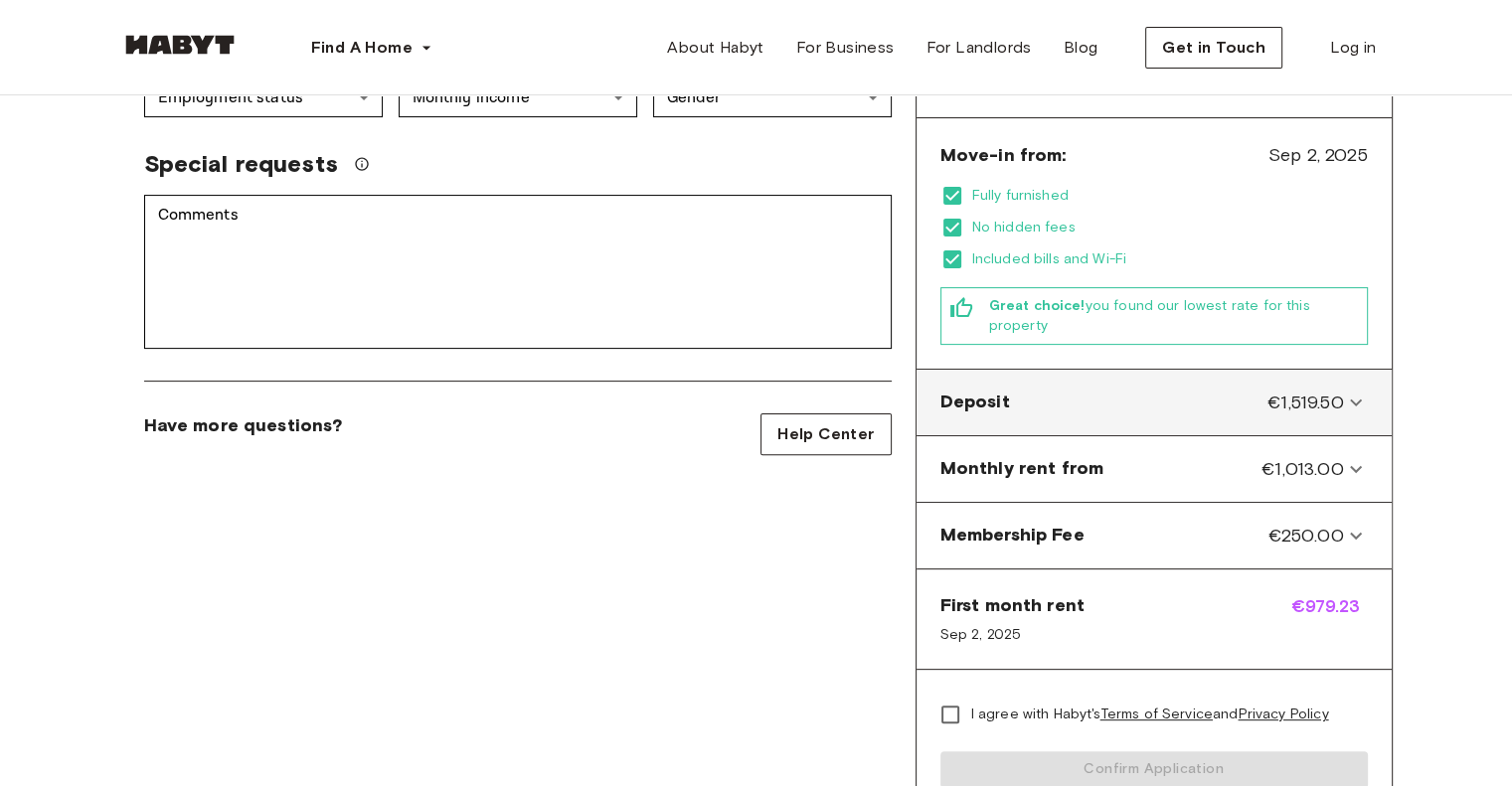 click 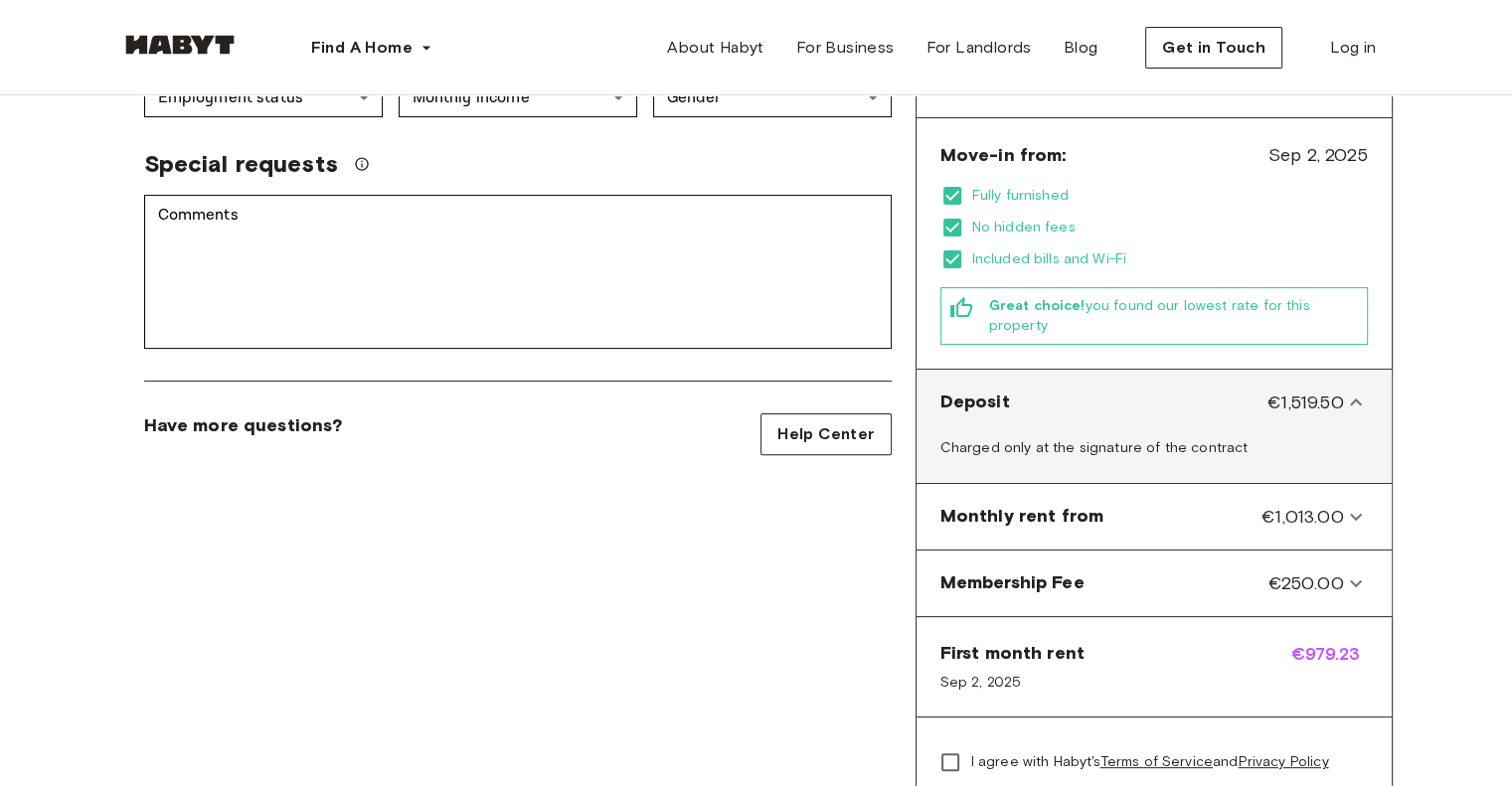click 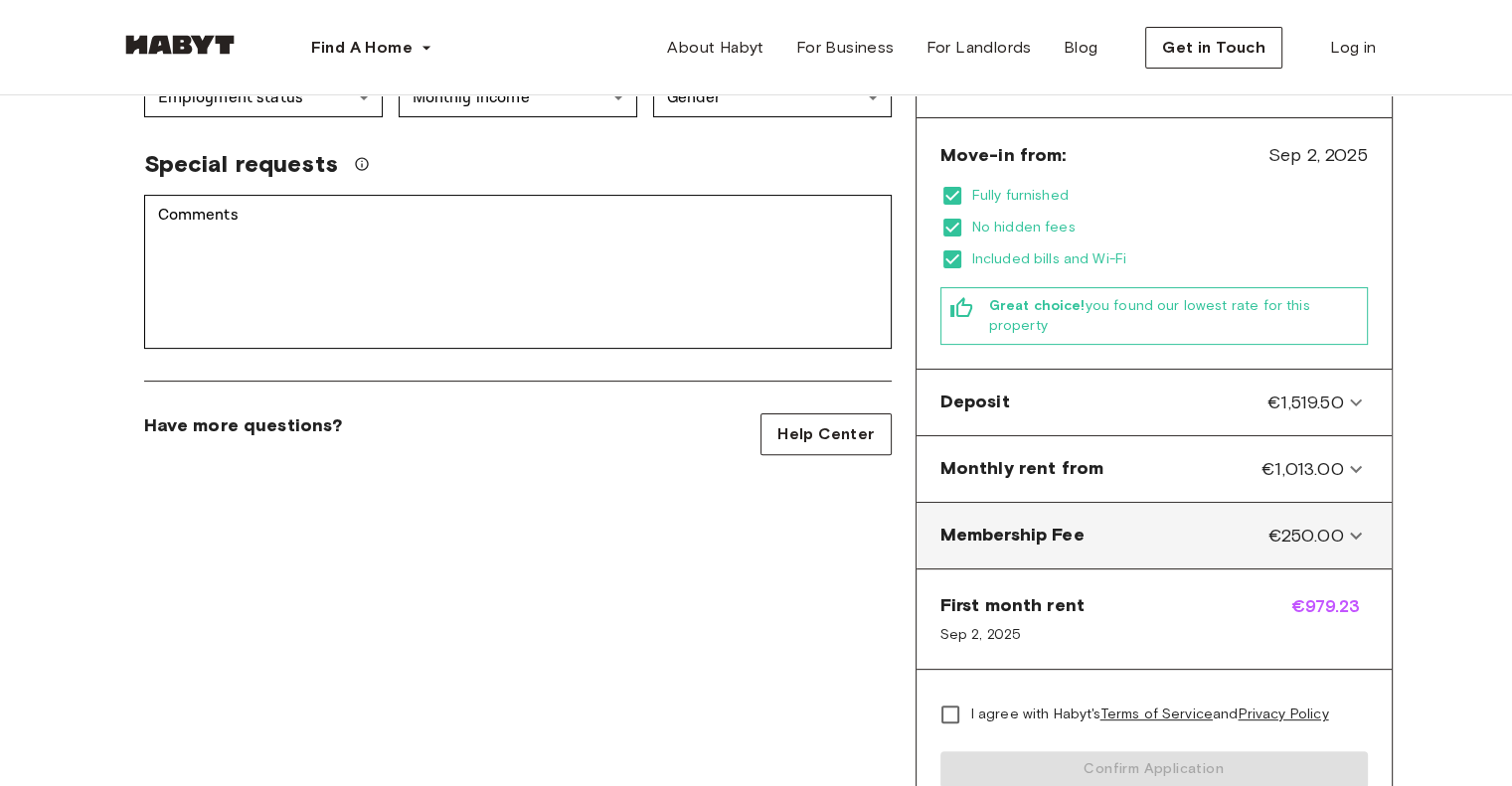 click 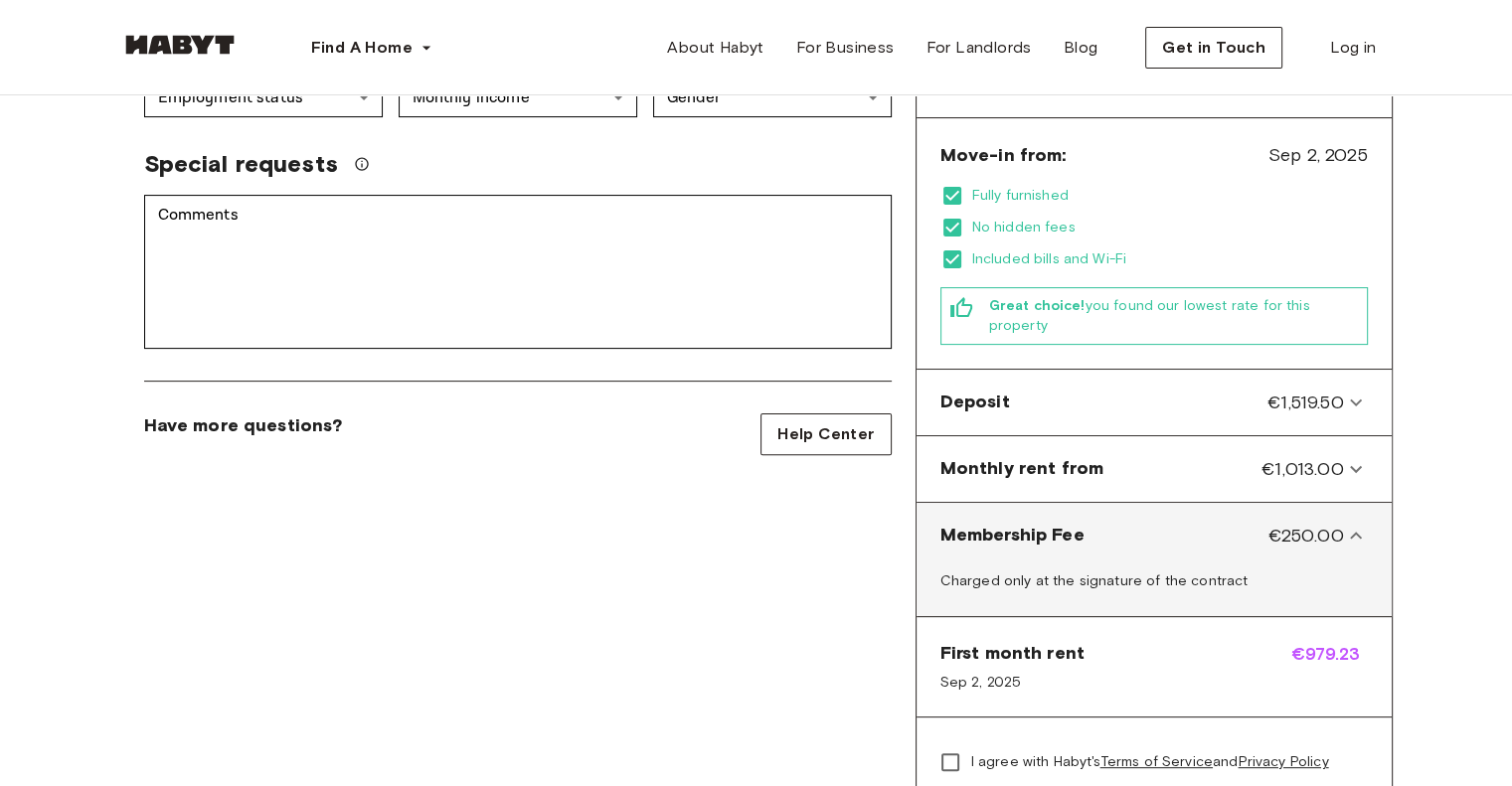 click 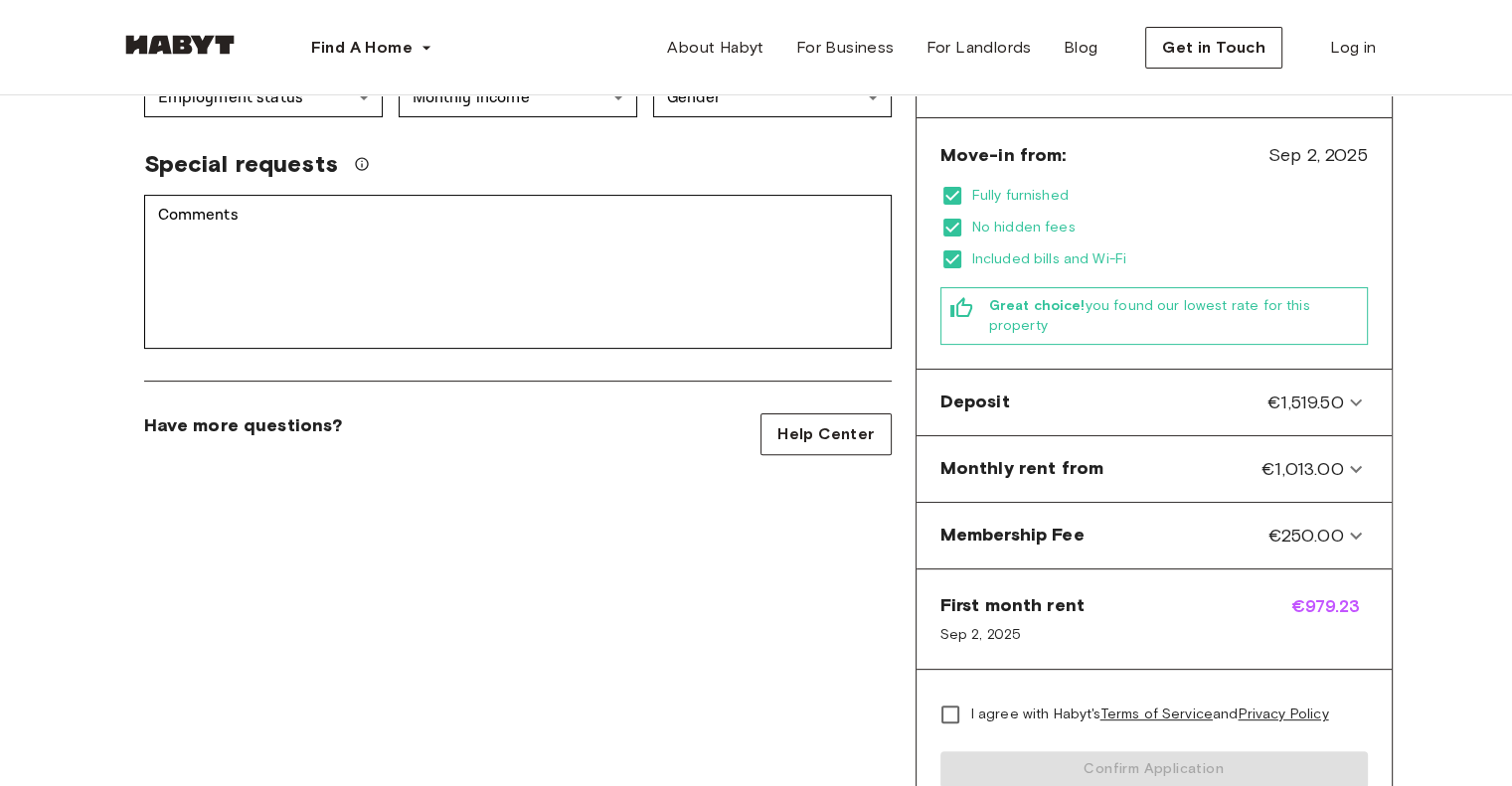 drag, startPoint x: 1510, startPoint y: 442, endPoint x: 1506, endPoint y: 422, distance: 20.396078 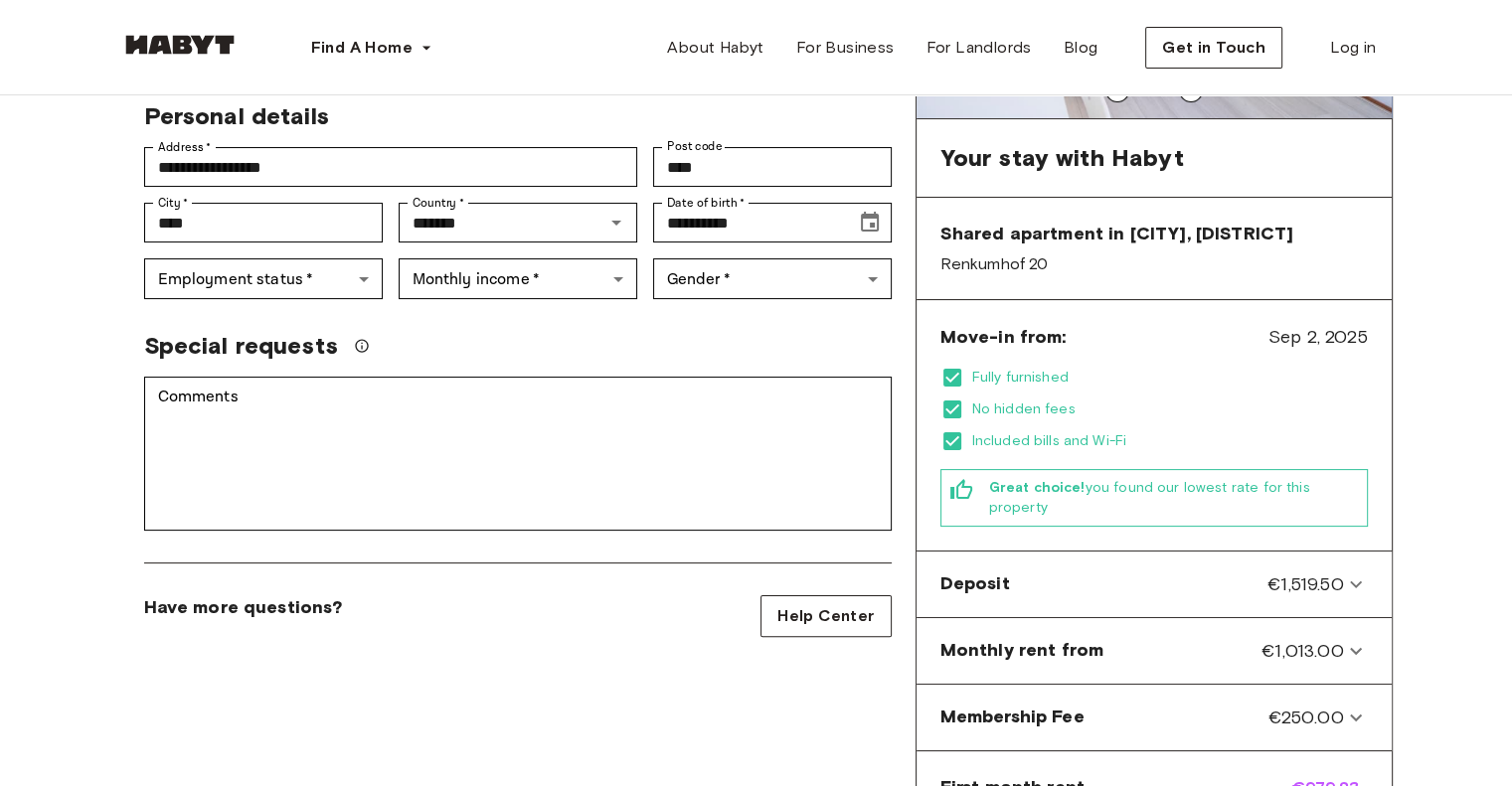 scroll, scrollTop: 312, scrollLeft: 0, axis: vertical 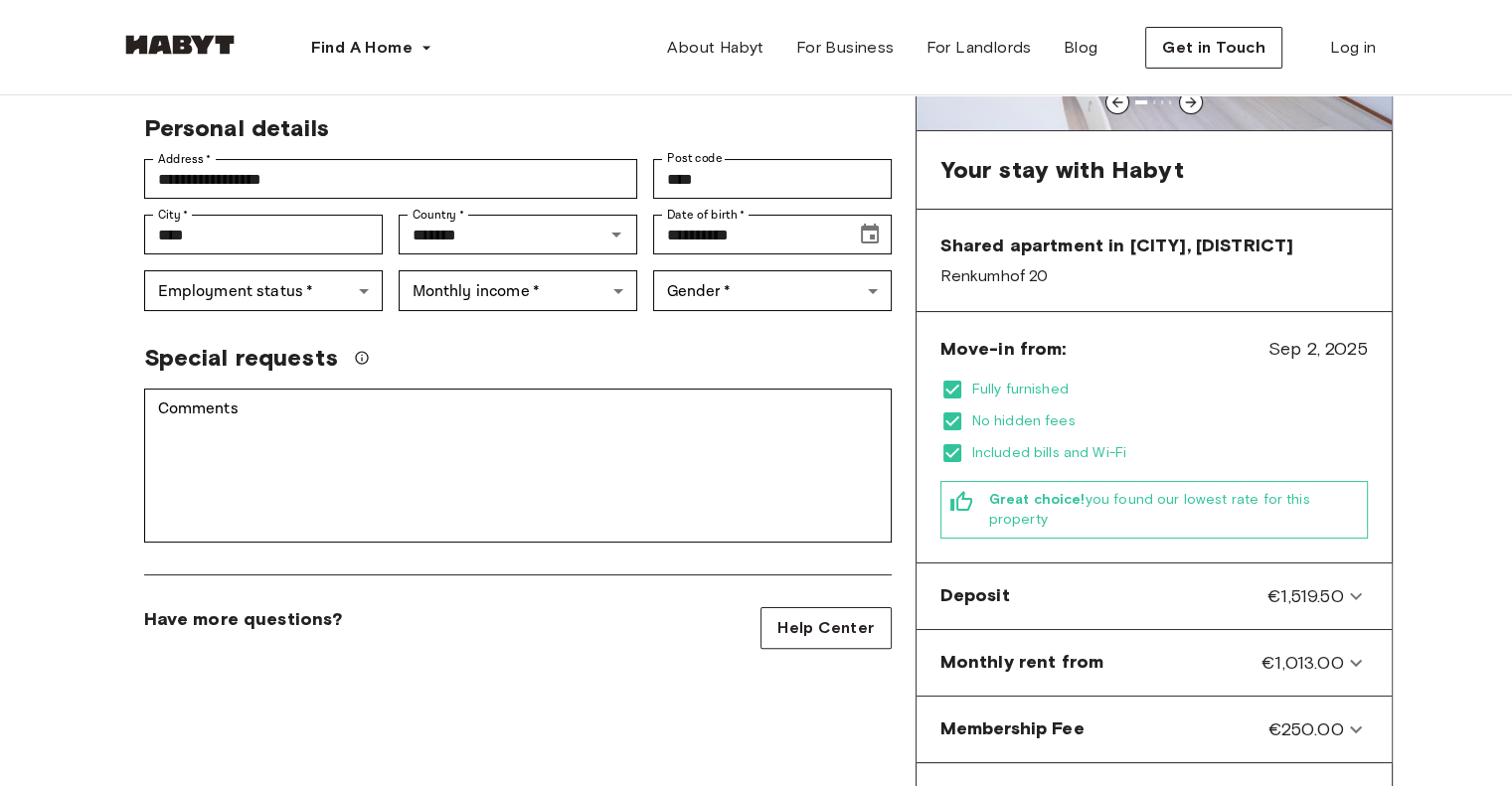 click on "Sep 2, 2025" at bounding box center [1318, 349] 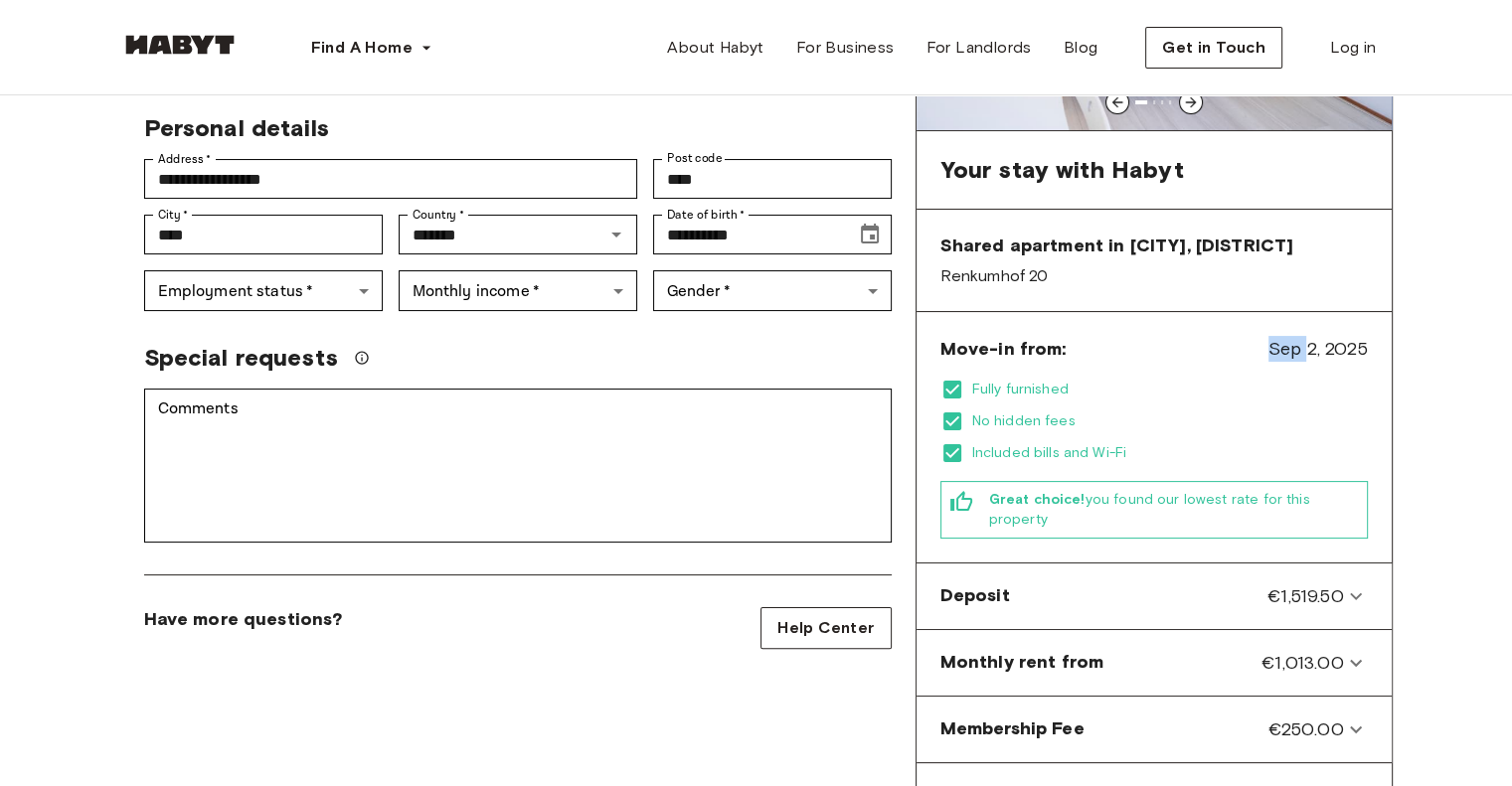 click on "Sep 2, 2025" at bounding box center [1318, 349] 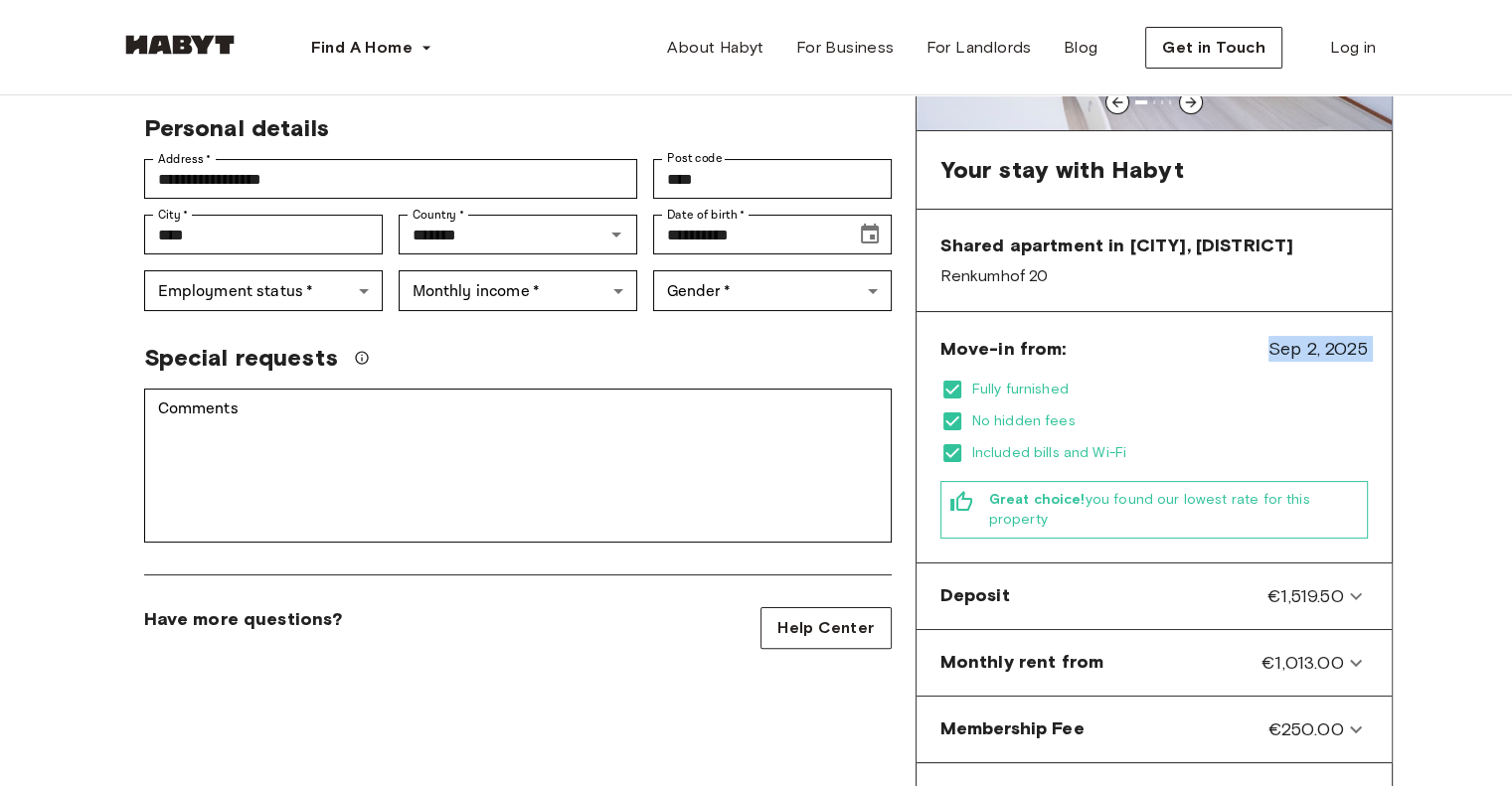 click on "Sep 2, 2025" at bounding box center [1318, 349] 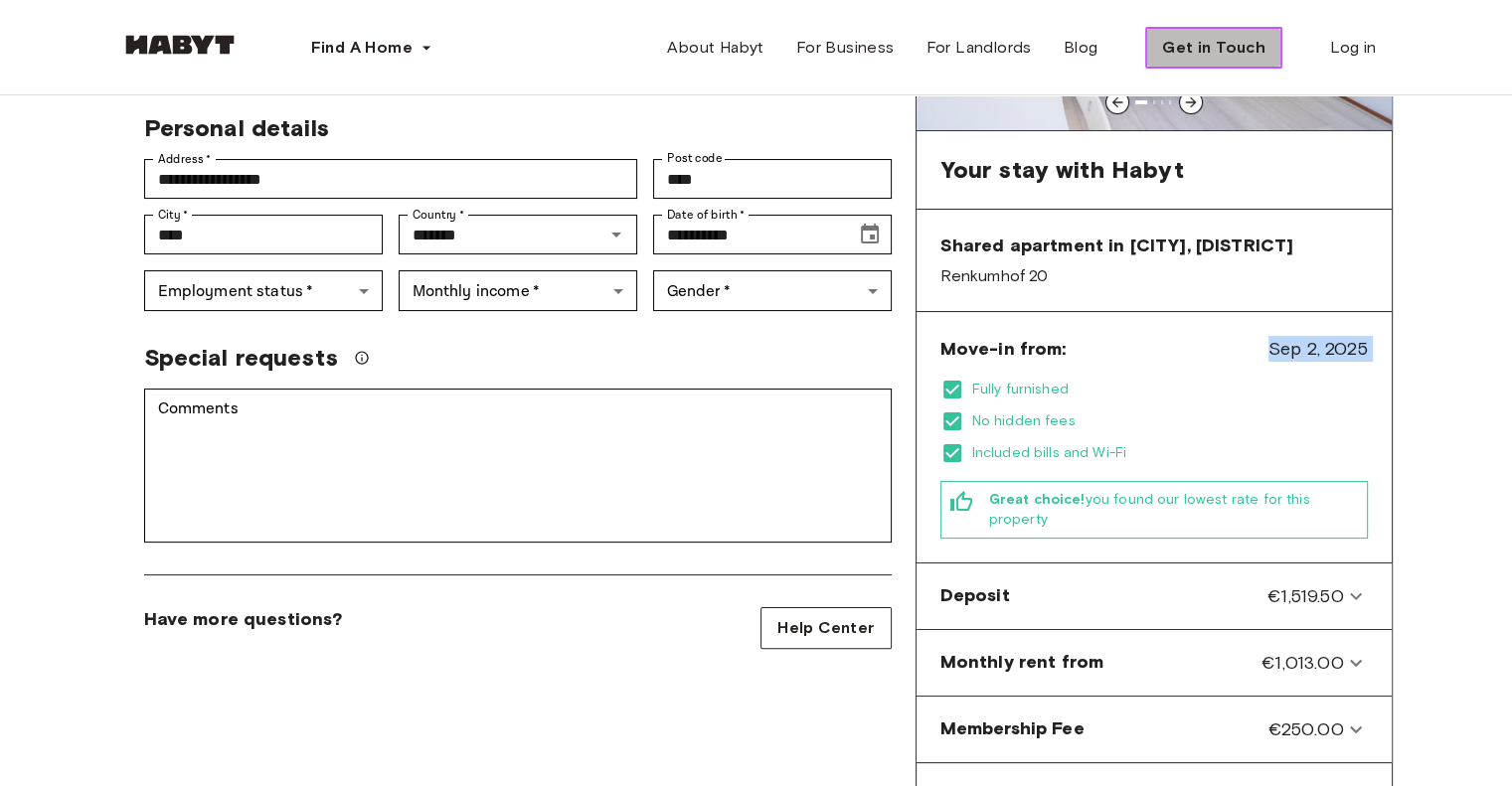 drag, startPoint x: 1178, startPoint y: 51, endPoint x: 1226, endPoint y: 41, distance: 49.0306 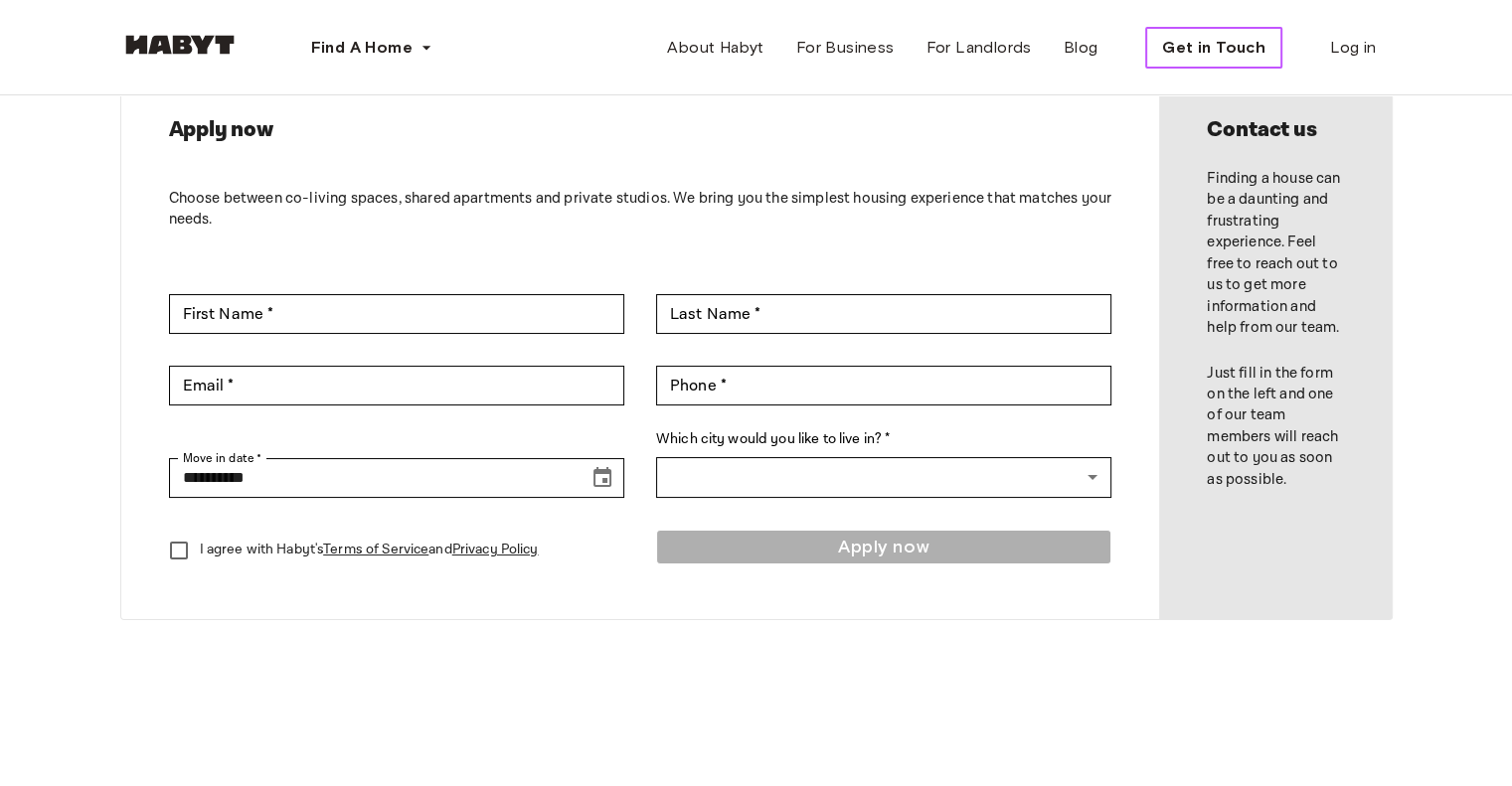 scroll, scrollTop: 109, scrollLeft: 0, axis: vertical 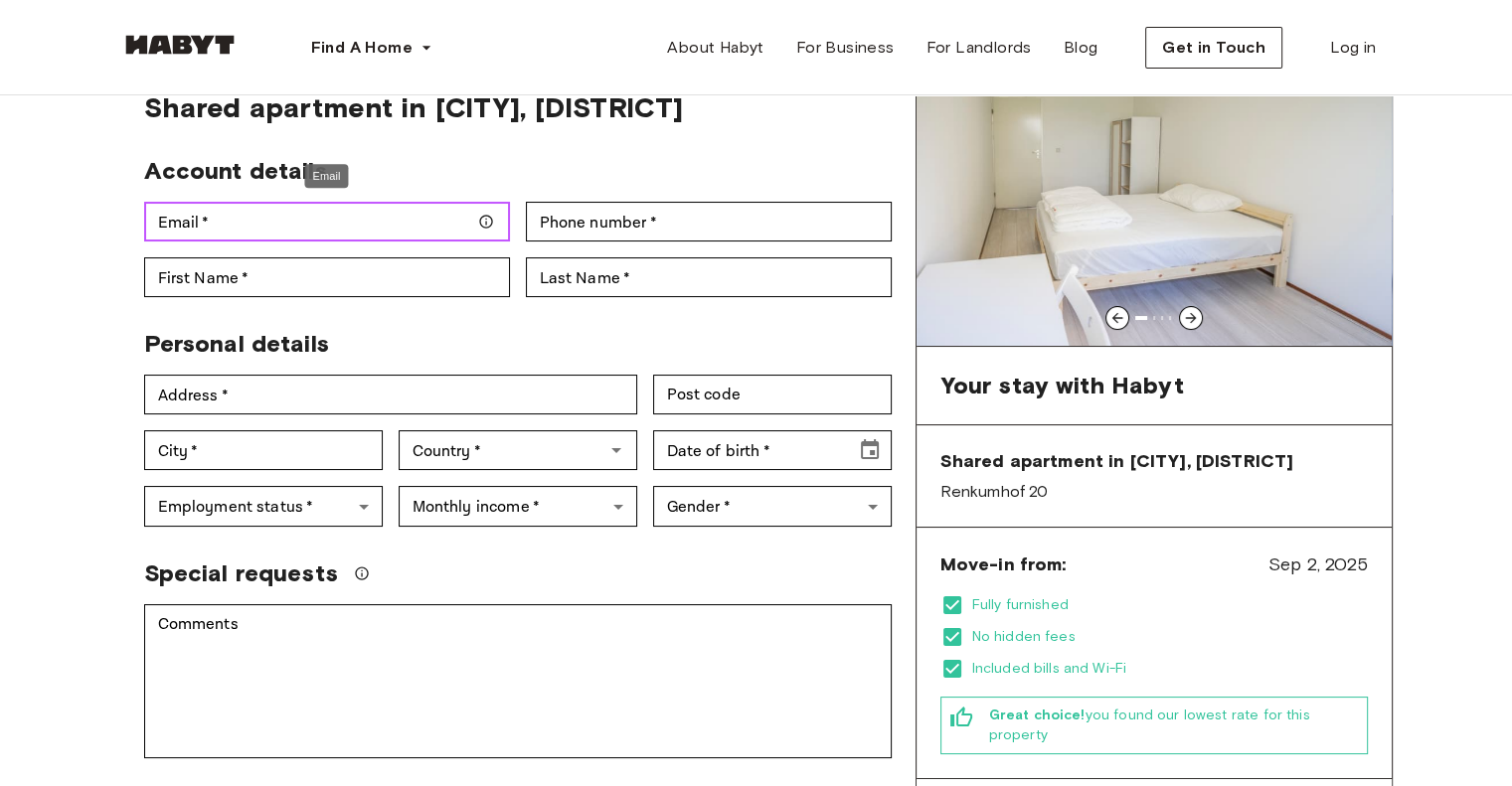 click on "Email   *" at bounding box center (327, 222) 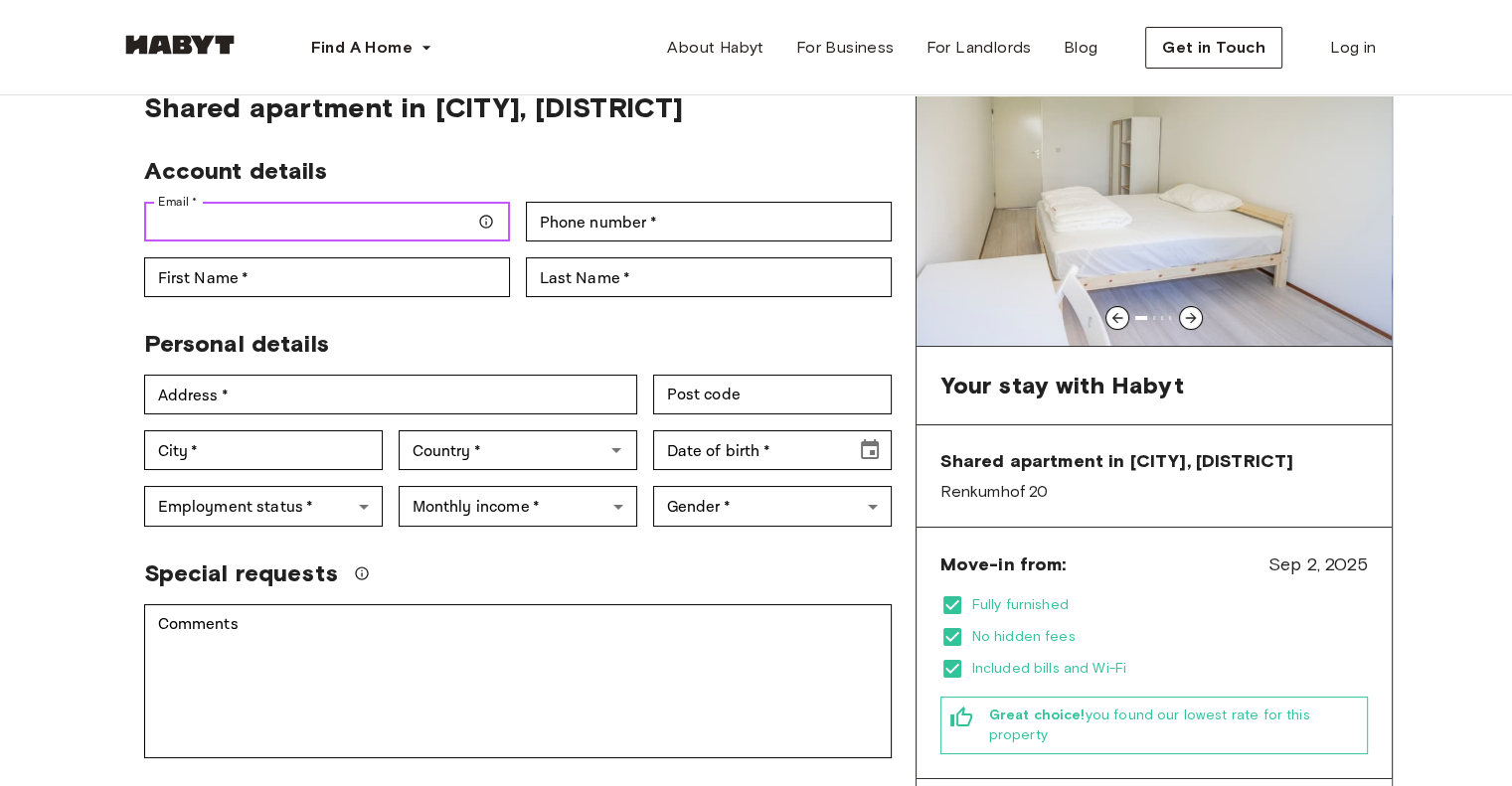 type on "**********" 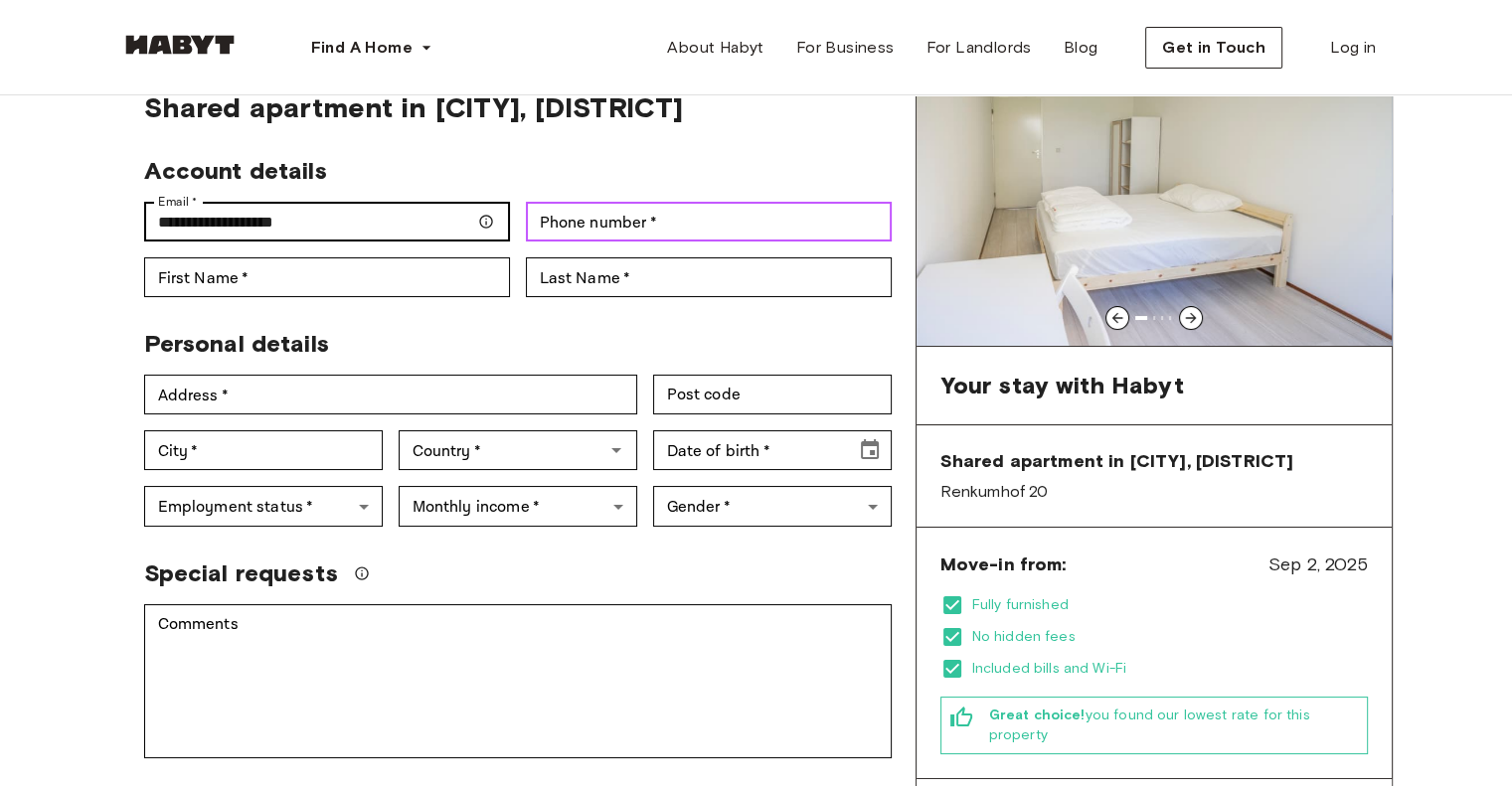 type on "**********" 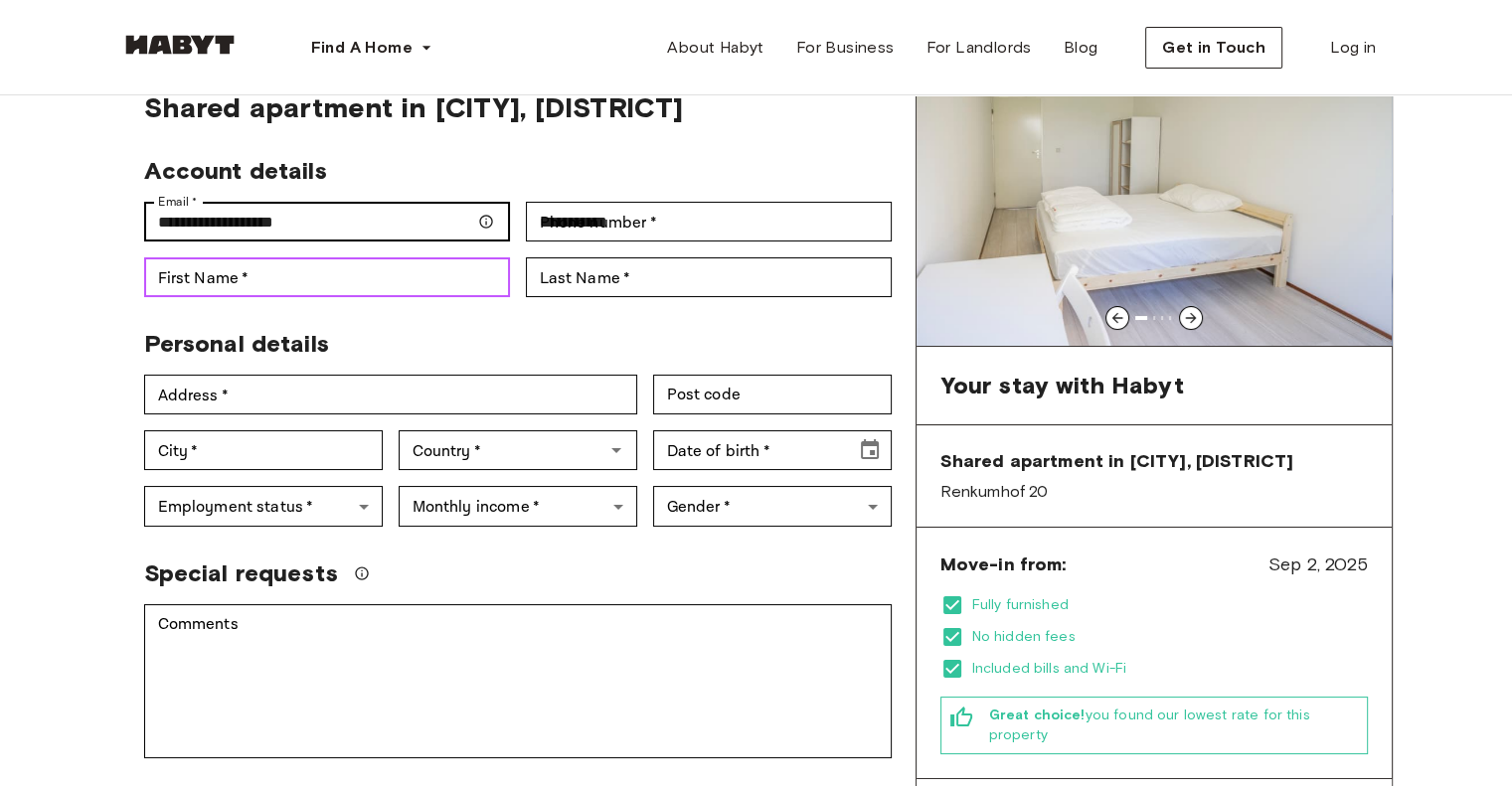 type on "******" 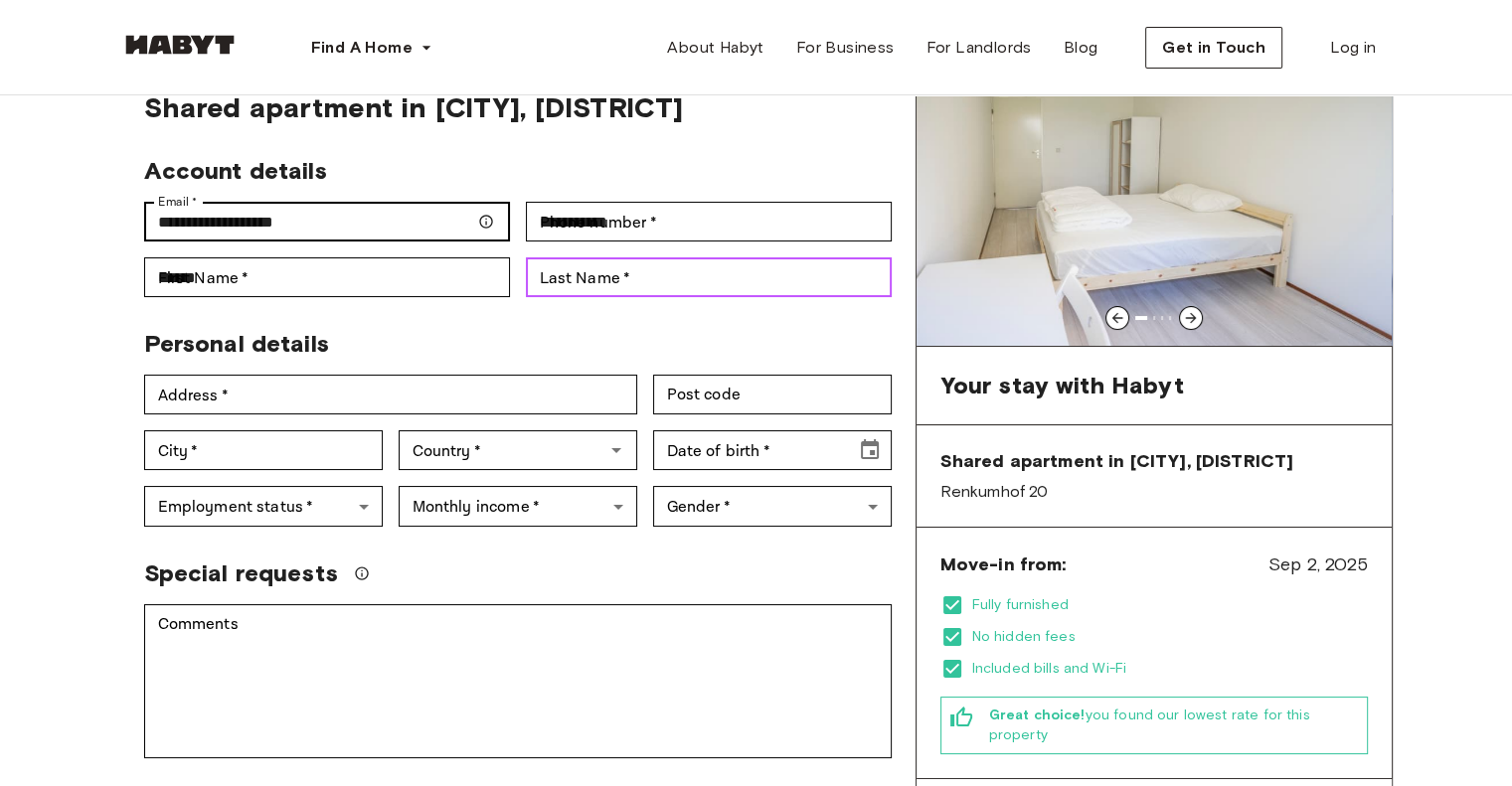 type on "*******" 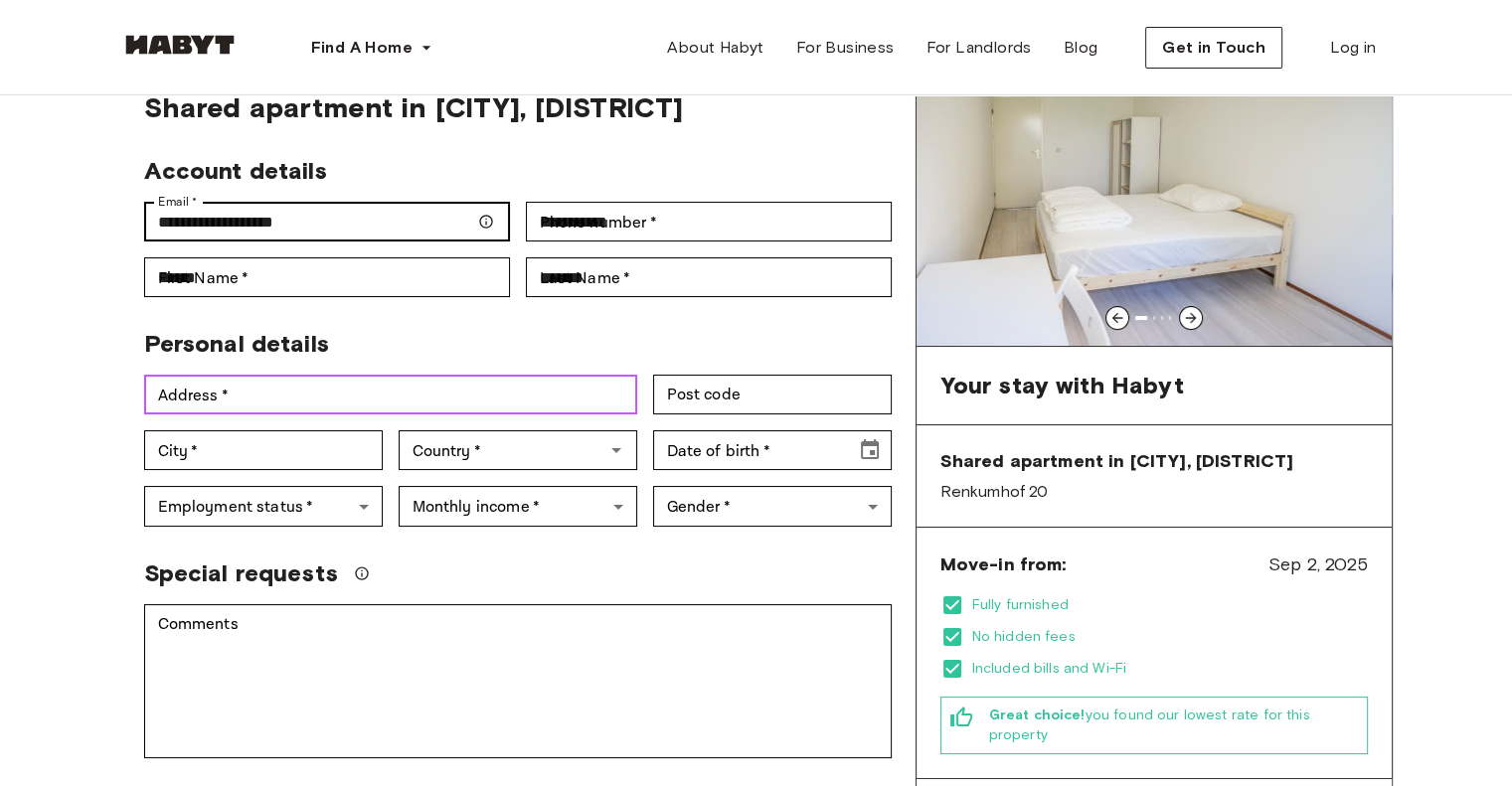type on "**********" 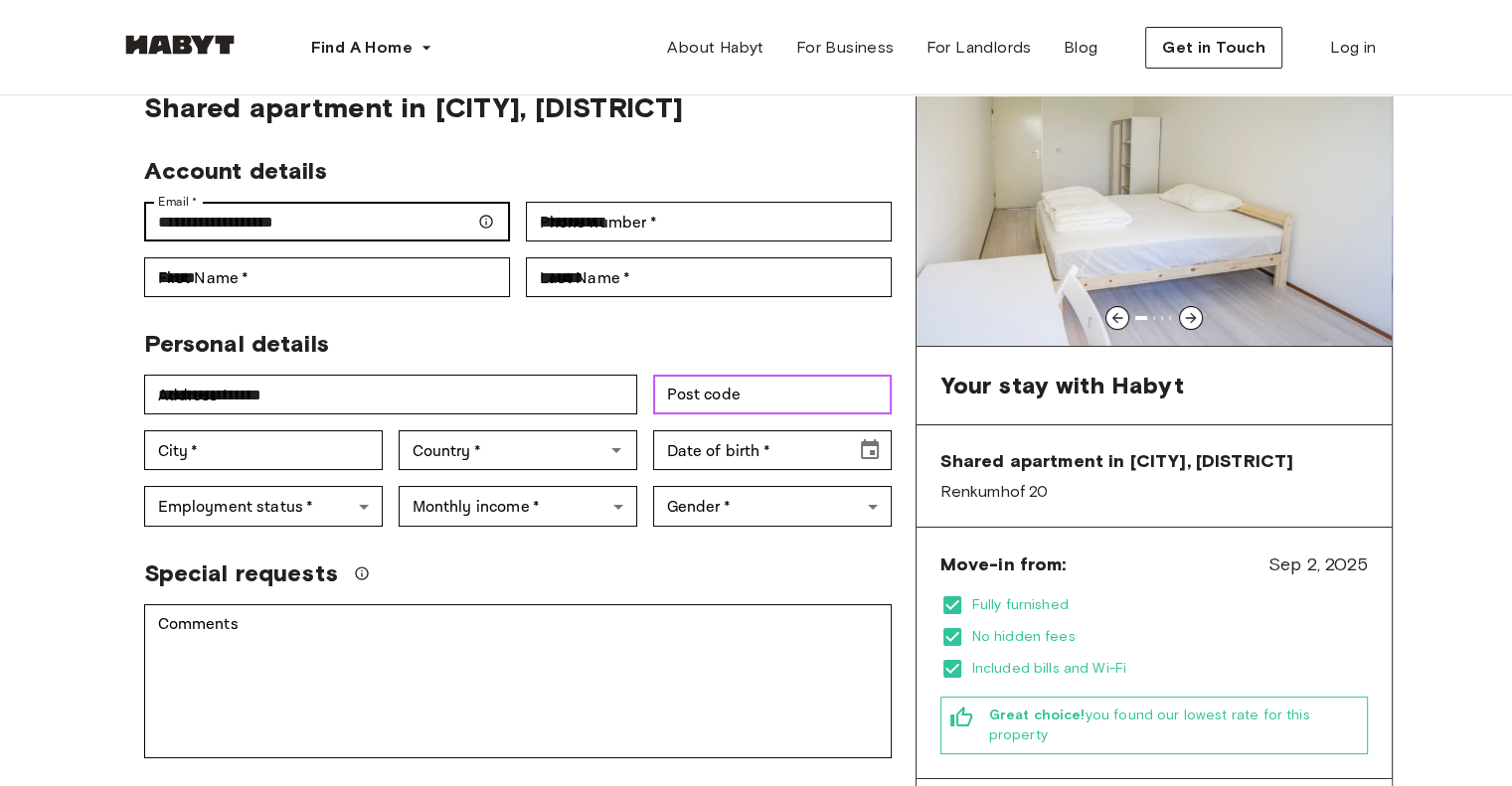 type on "****" 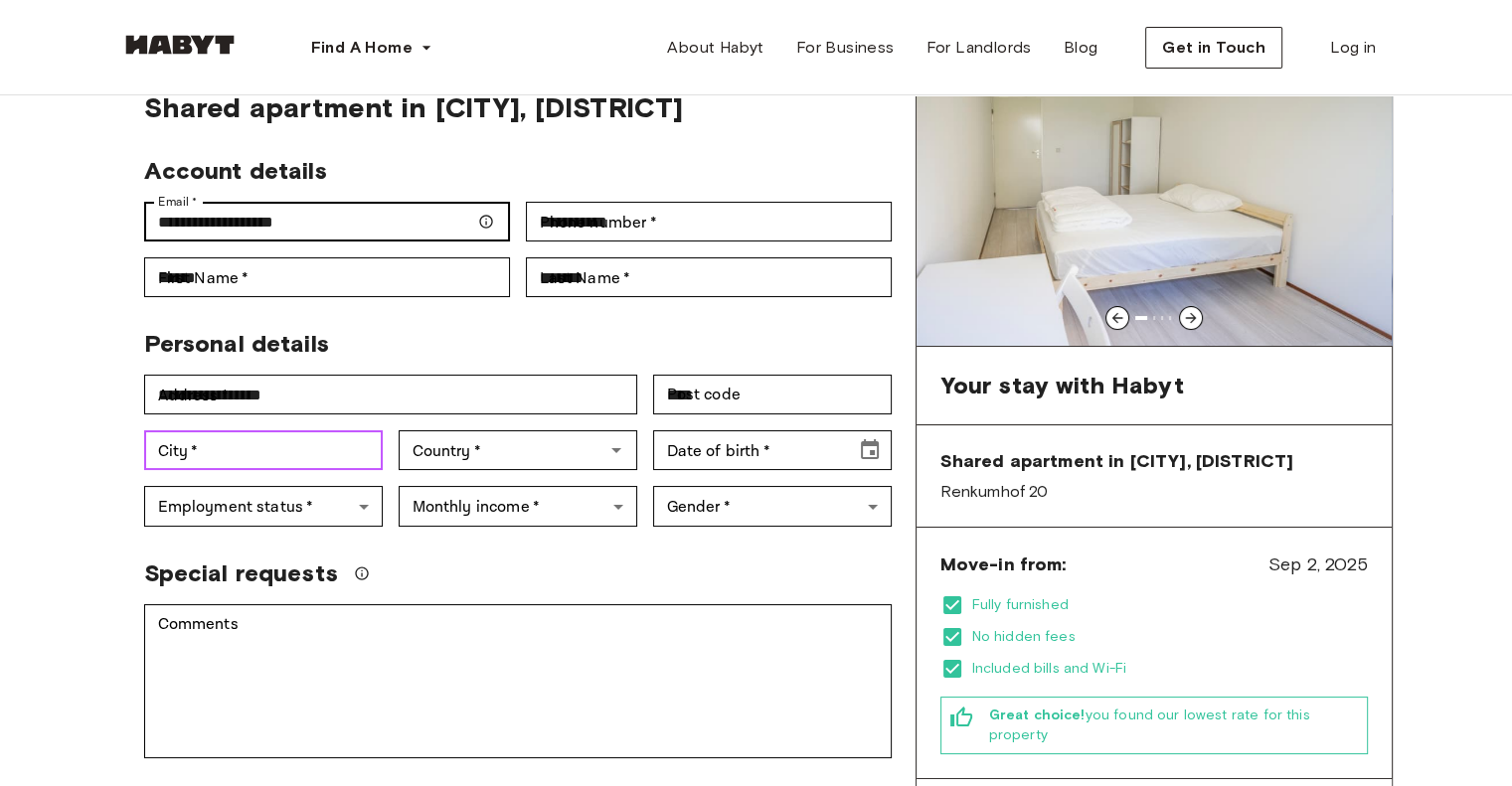 type on "****" 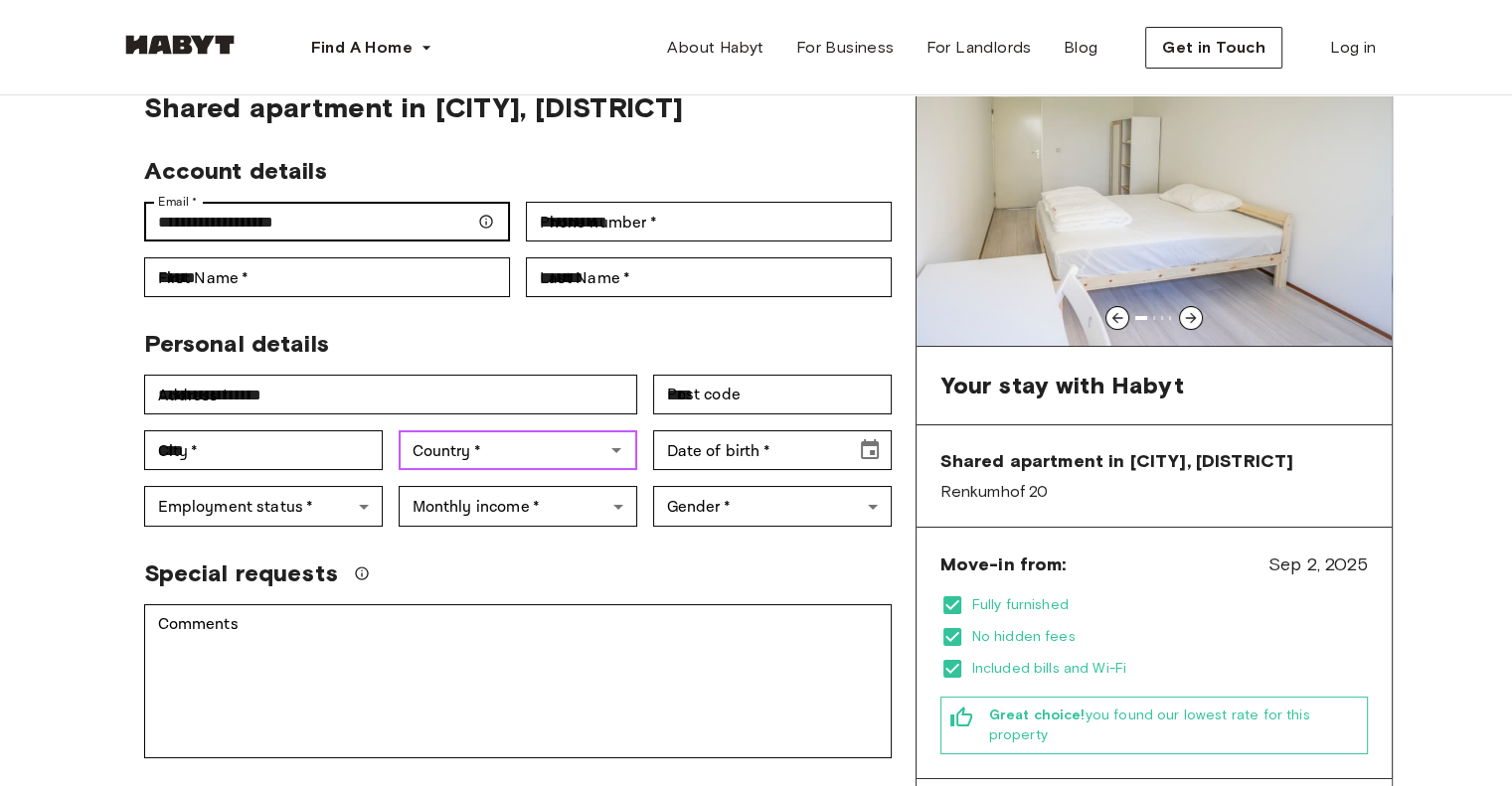 type on "*******" 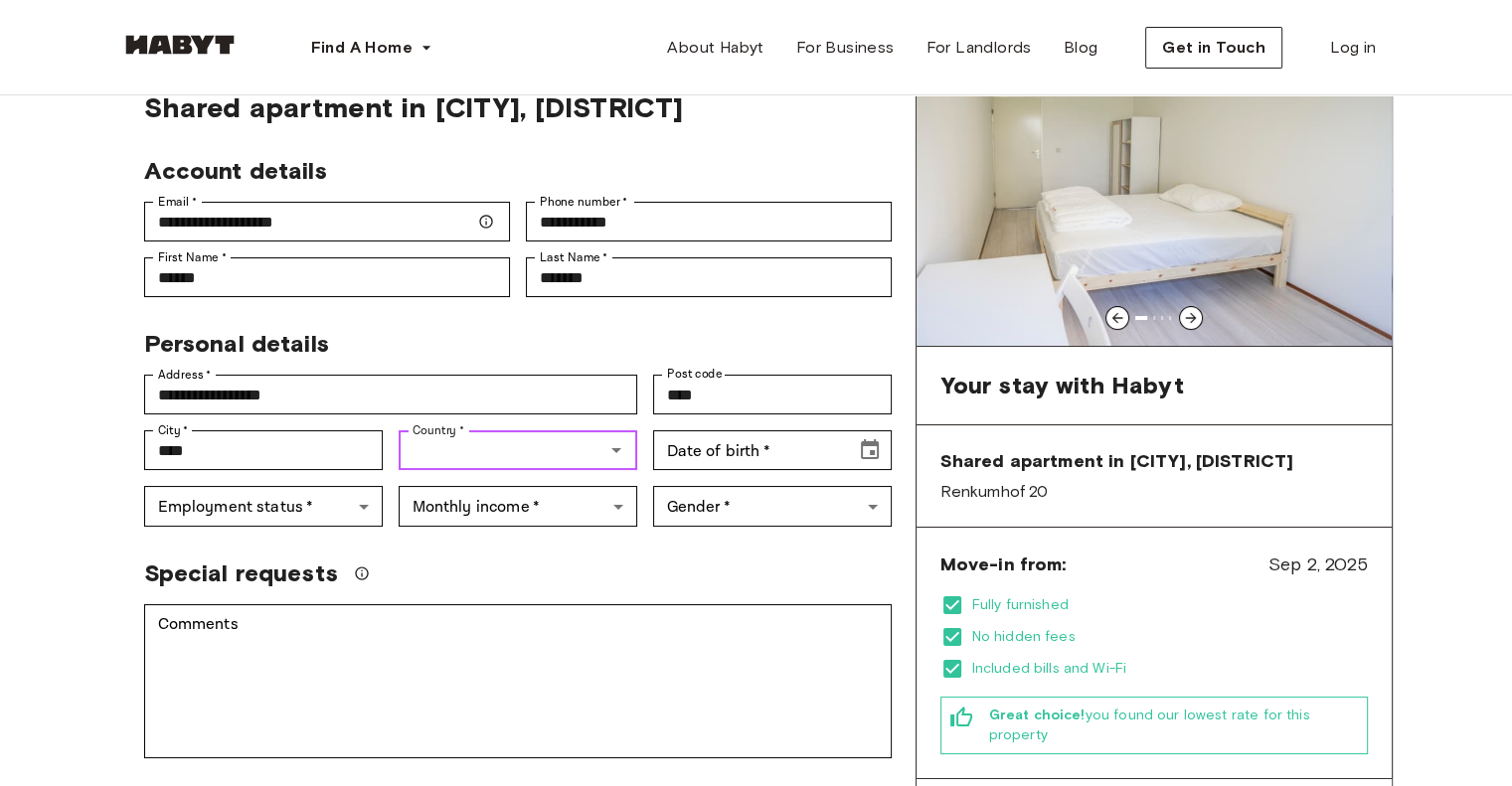 click on "Country   *" at bounding box center [501, 450] 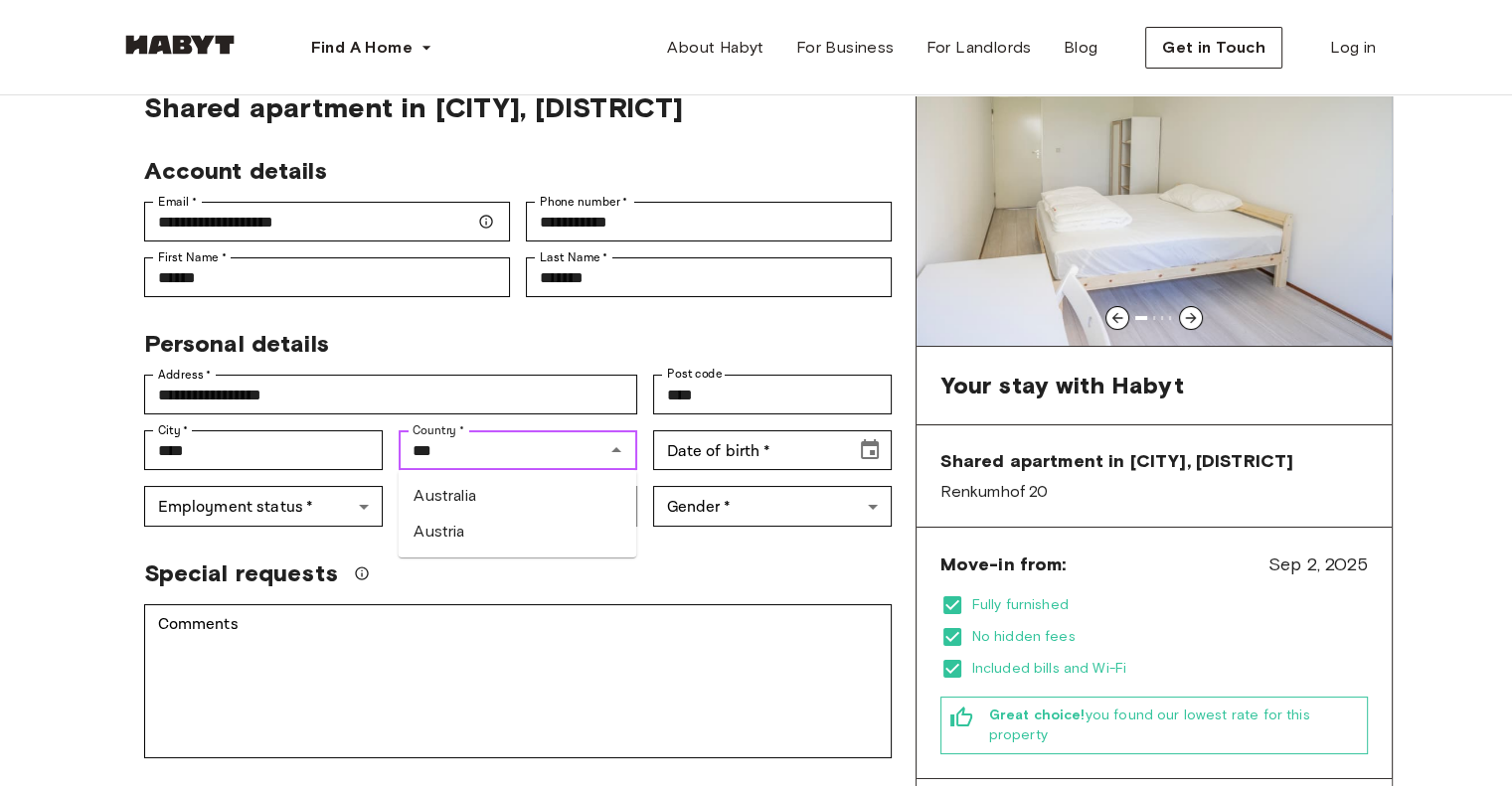 type on "*******" 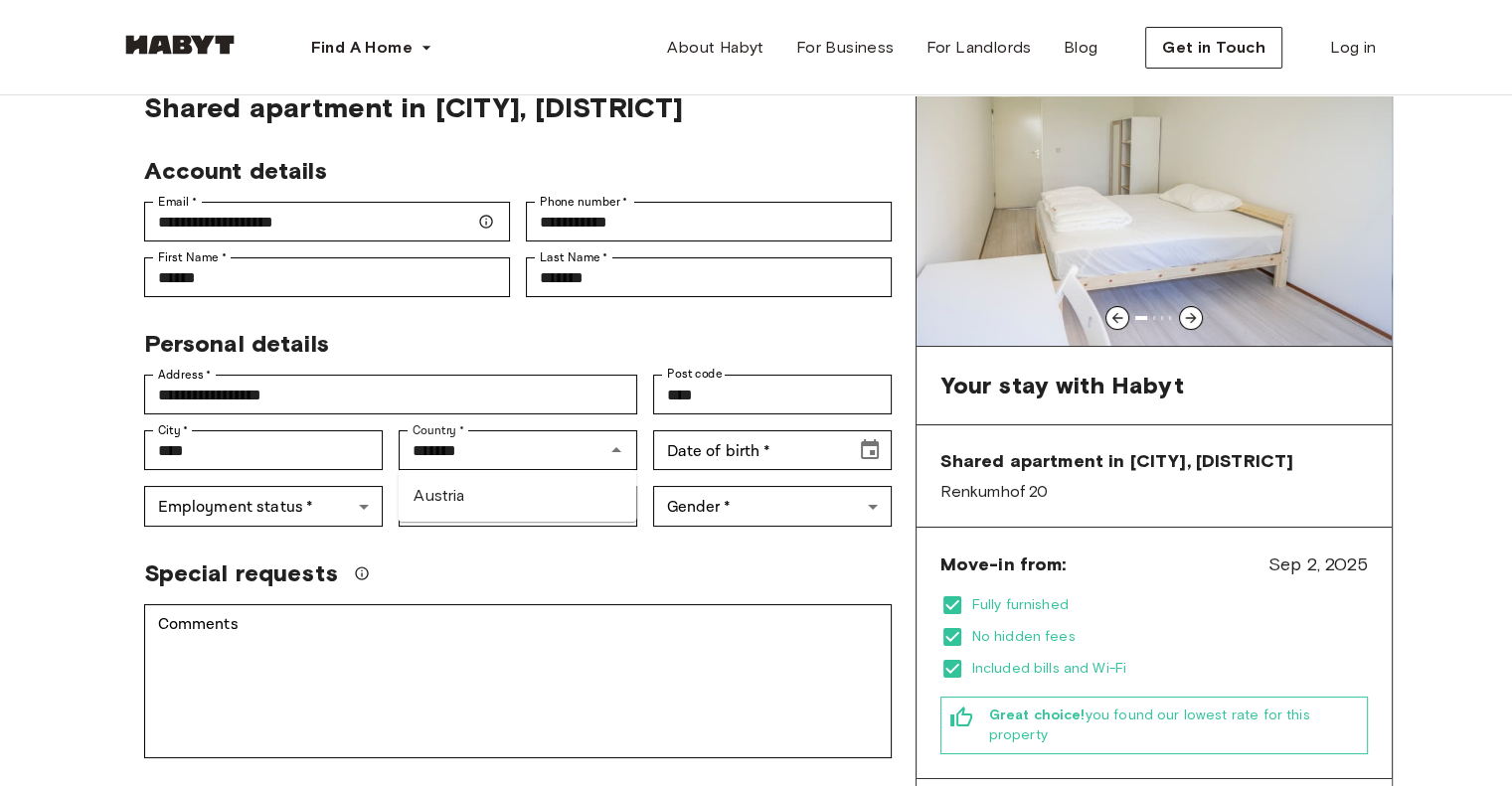 type 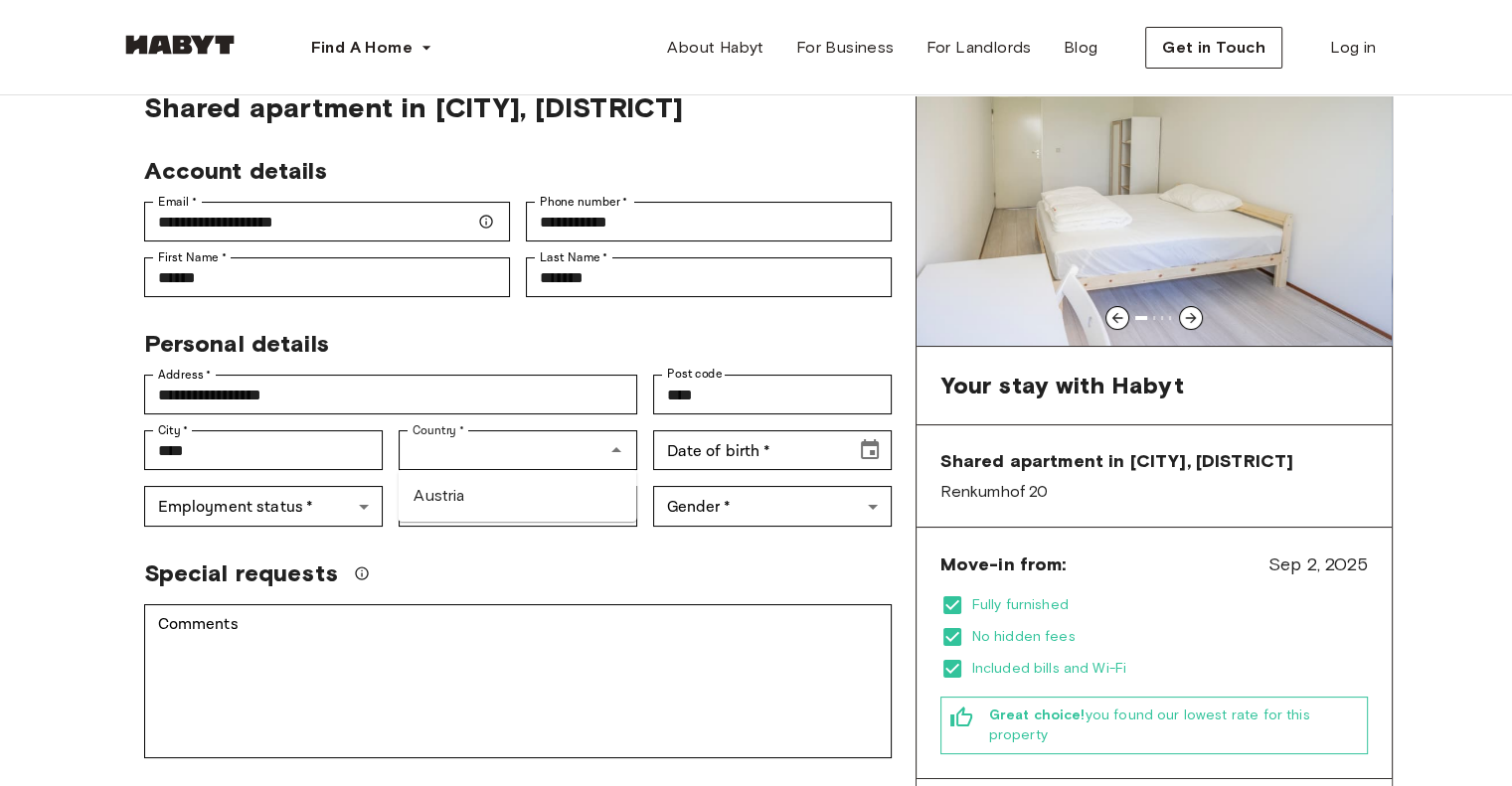 click on "Special requests" at bounding box center [518, 573] 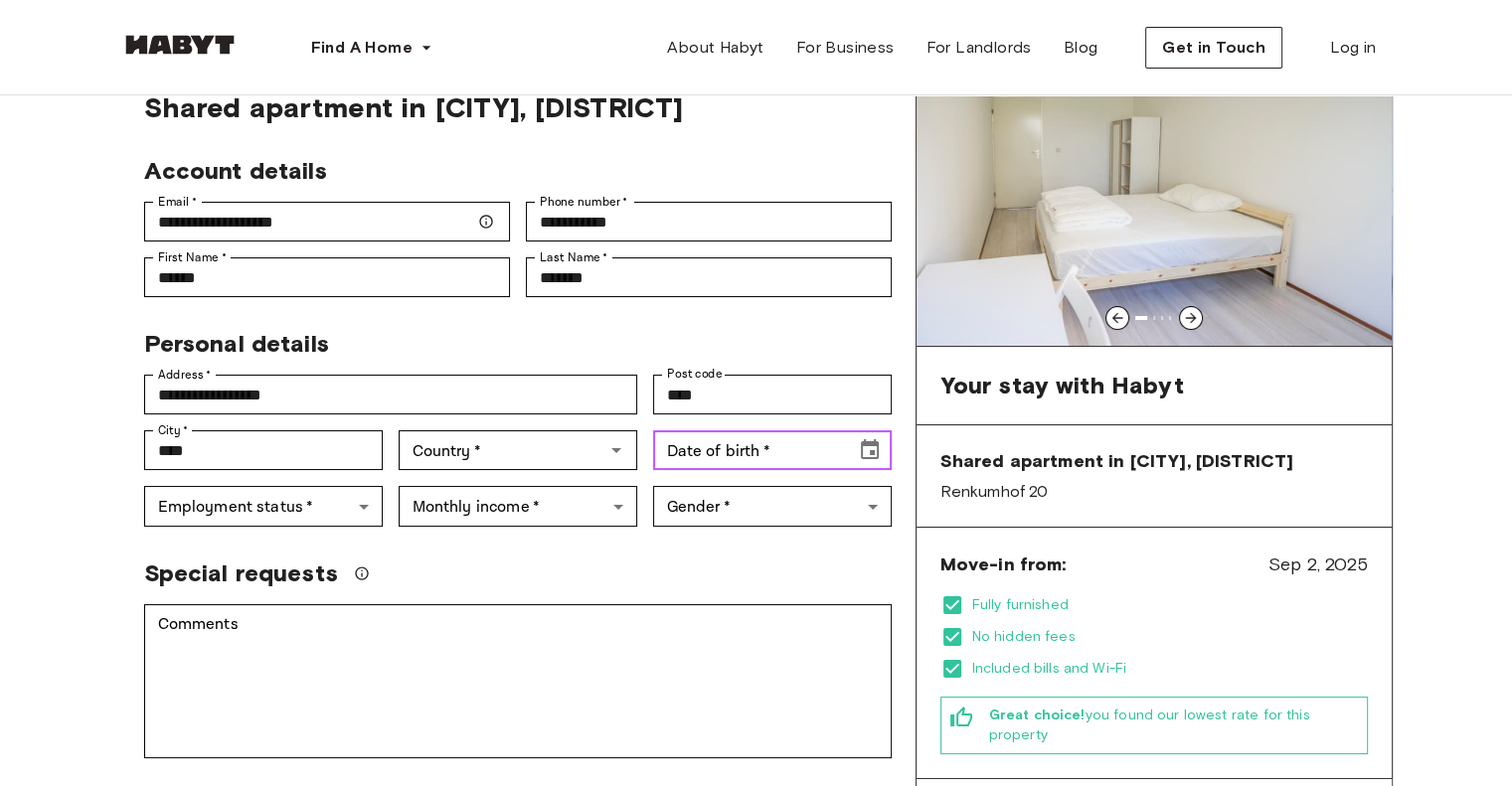 click on "Date of birth   *" at bounding box center (748, 450) 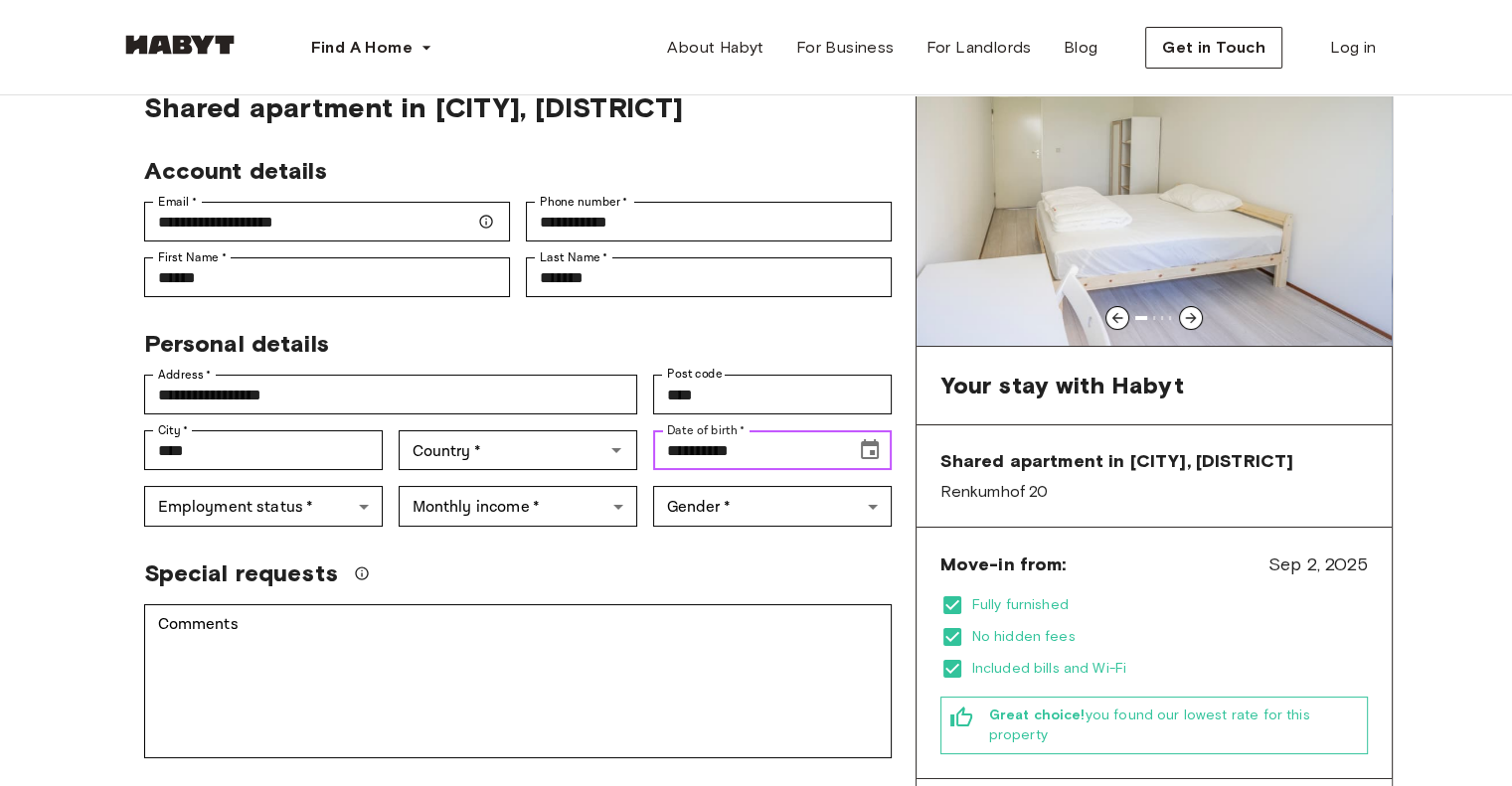 click 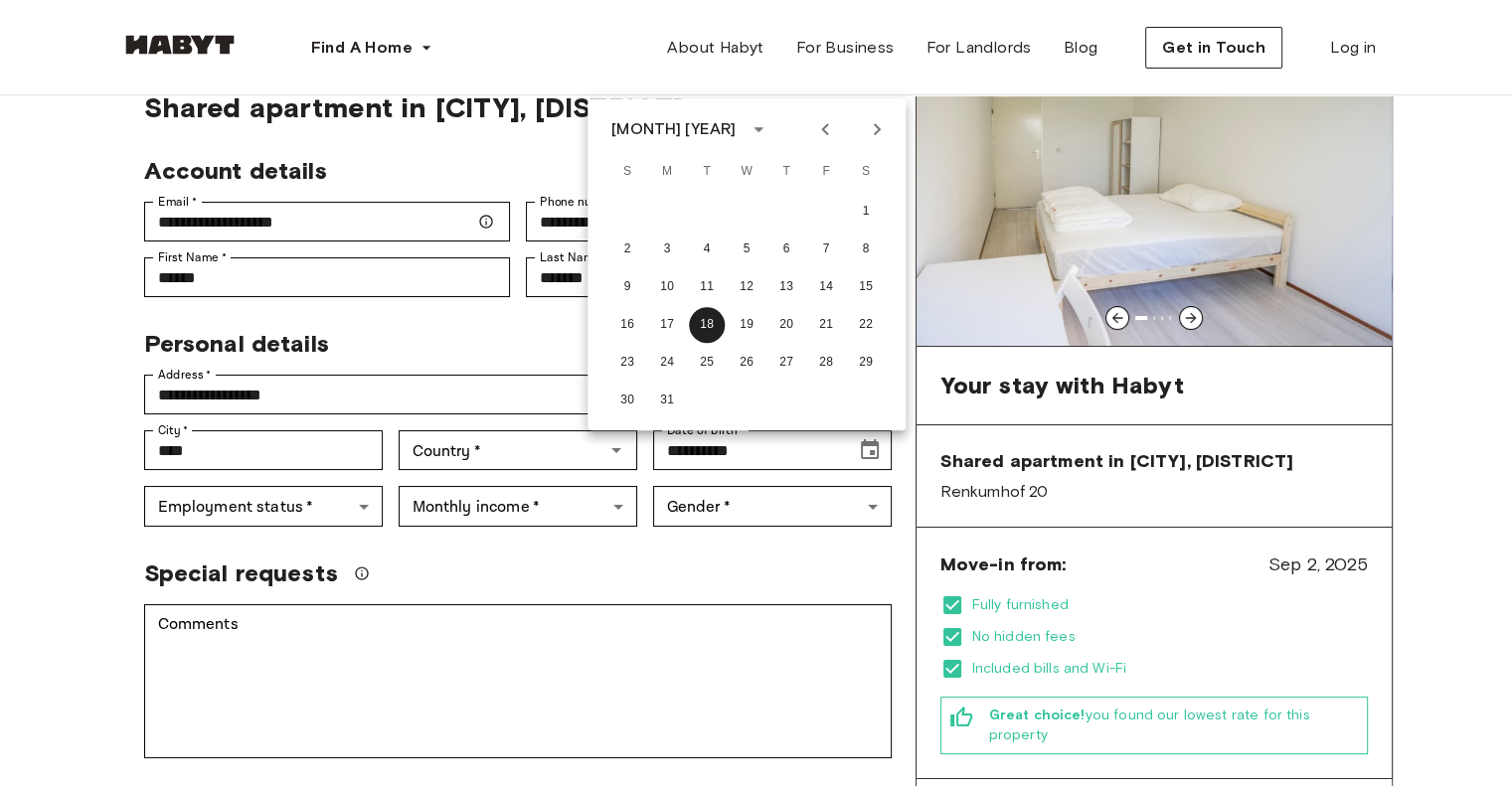 click 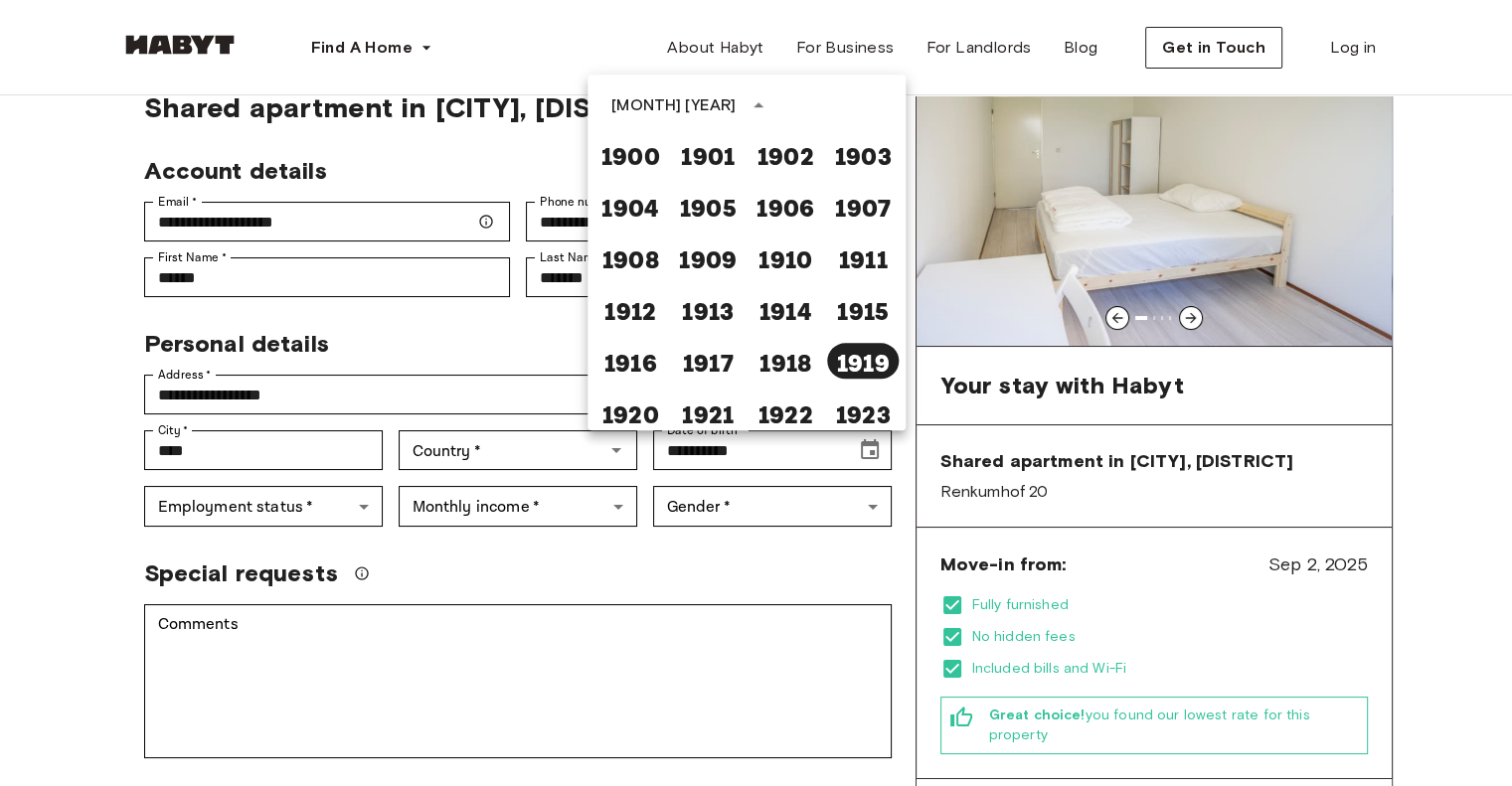 scroll, scrollTop: 133, scrollLeft: 0, axis: vertical 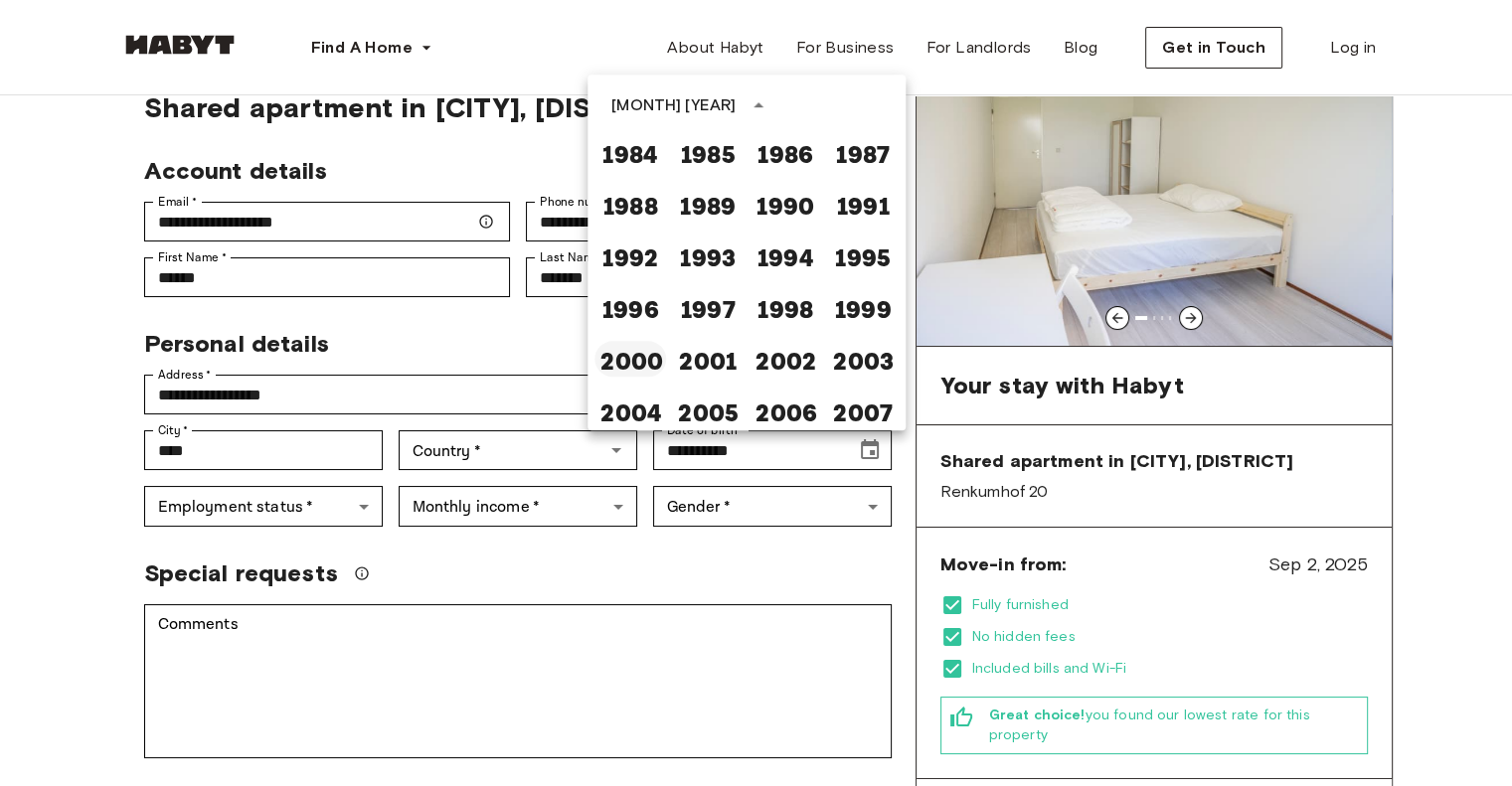 click on "2000" at bounding box center (630, 359) 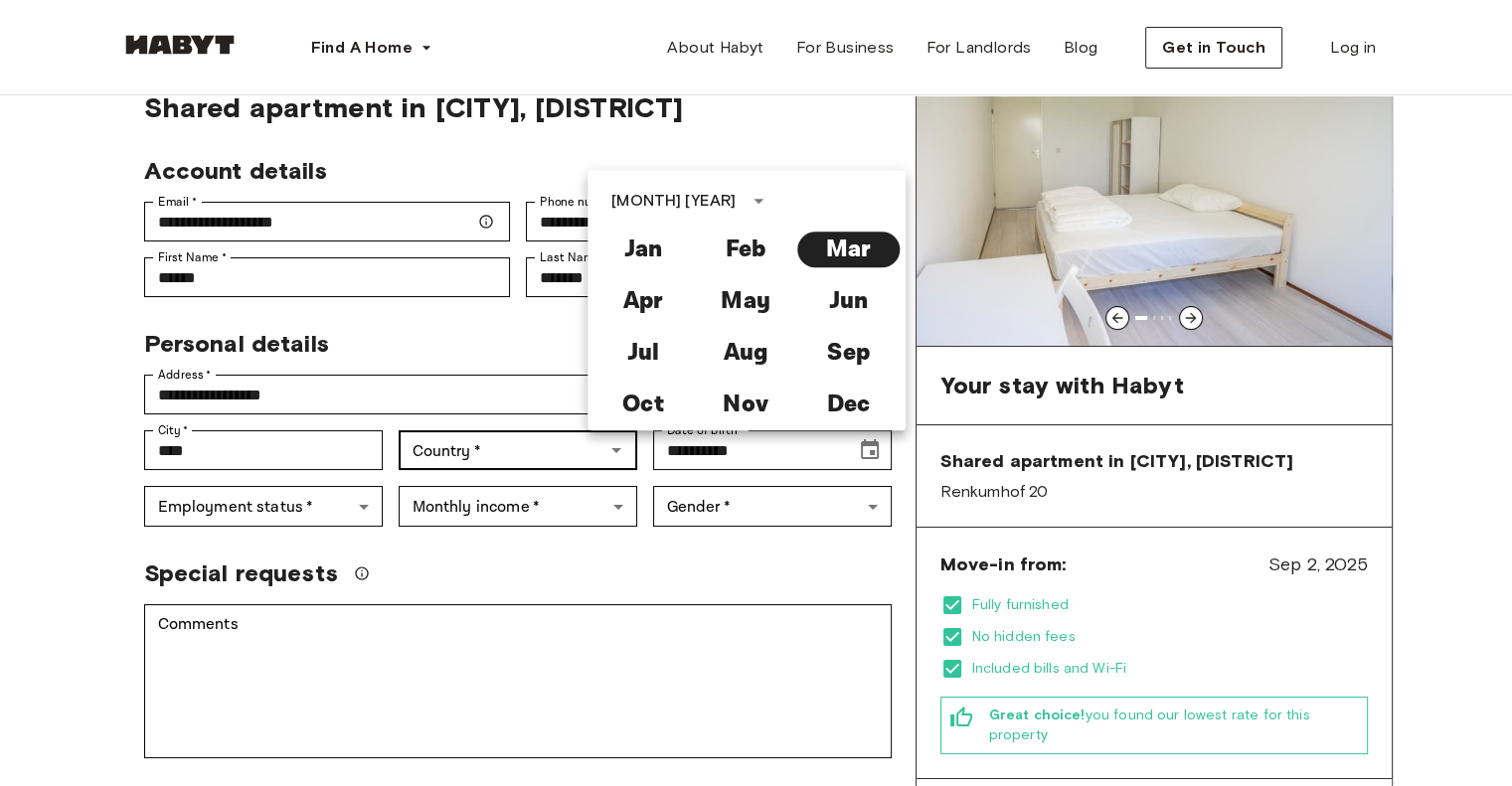 click on "Country   *" at bounding box center [501, 450] 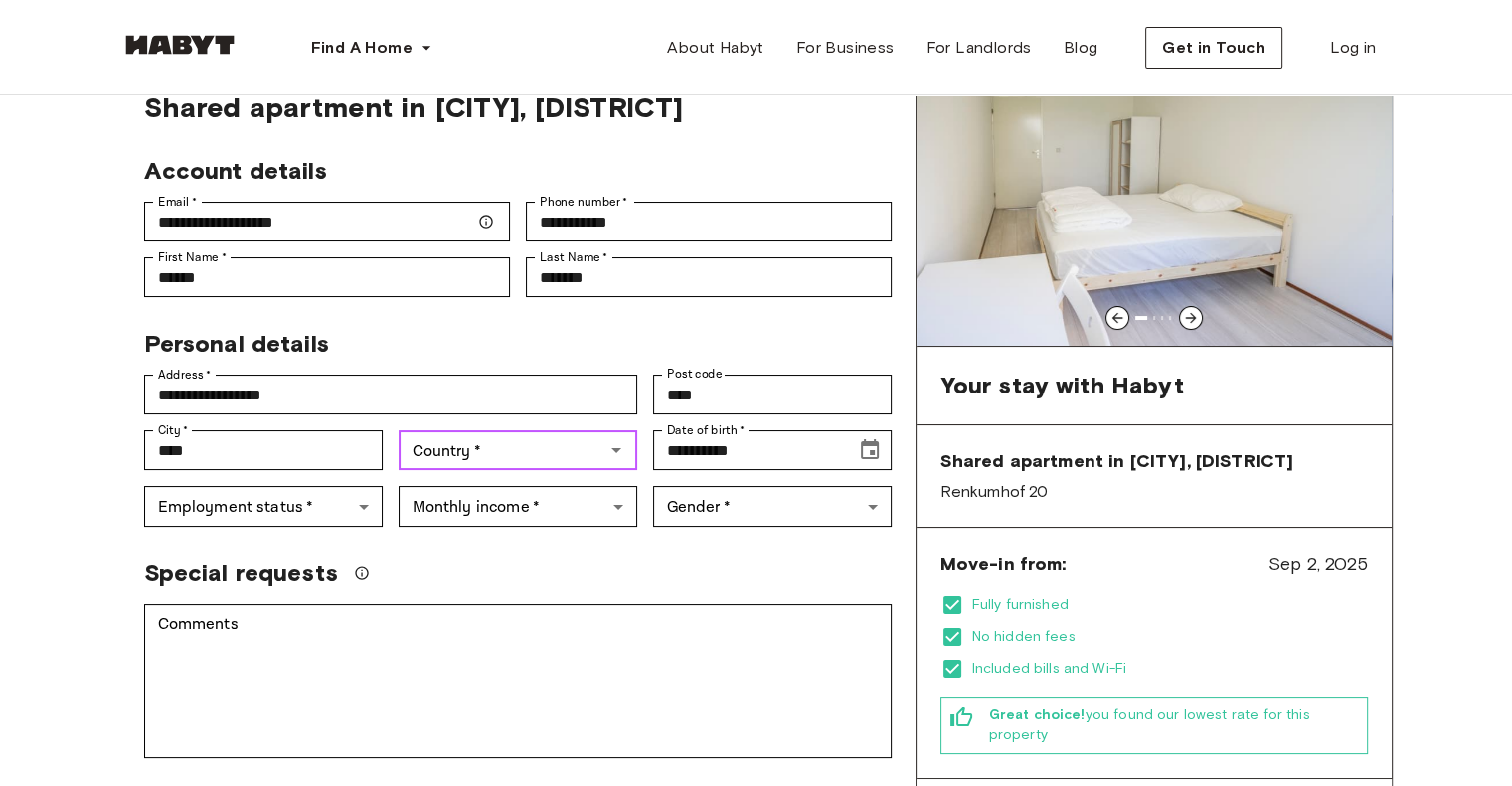 click on "Country   *" at bounding box center [501, 450] 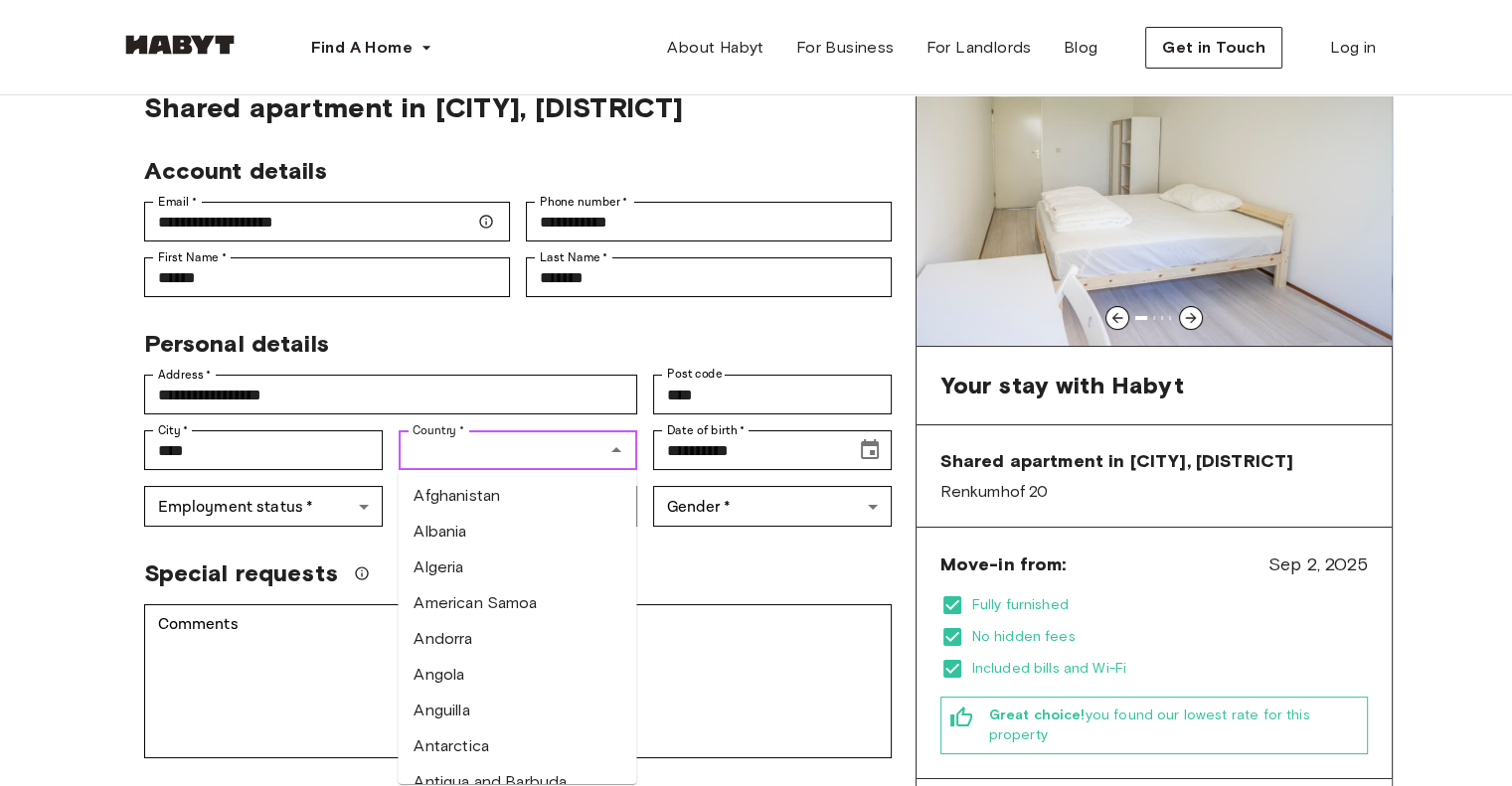 type on "*******" 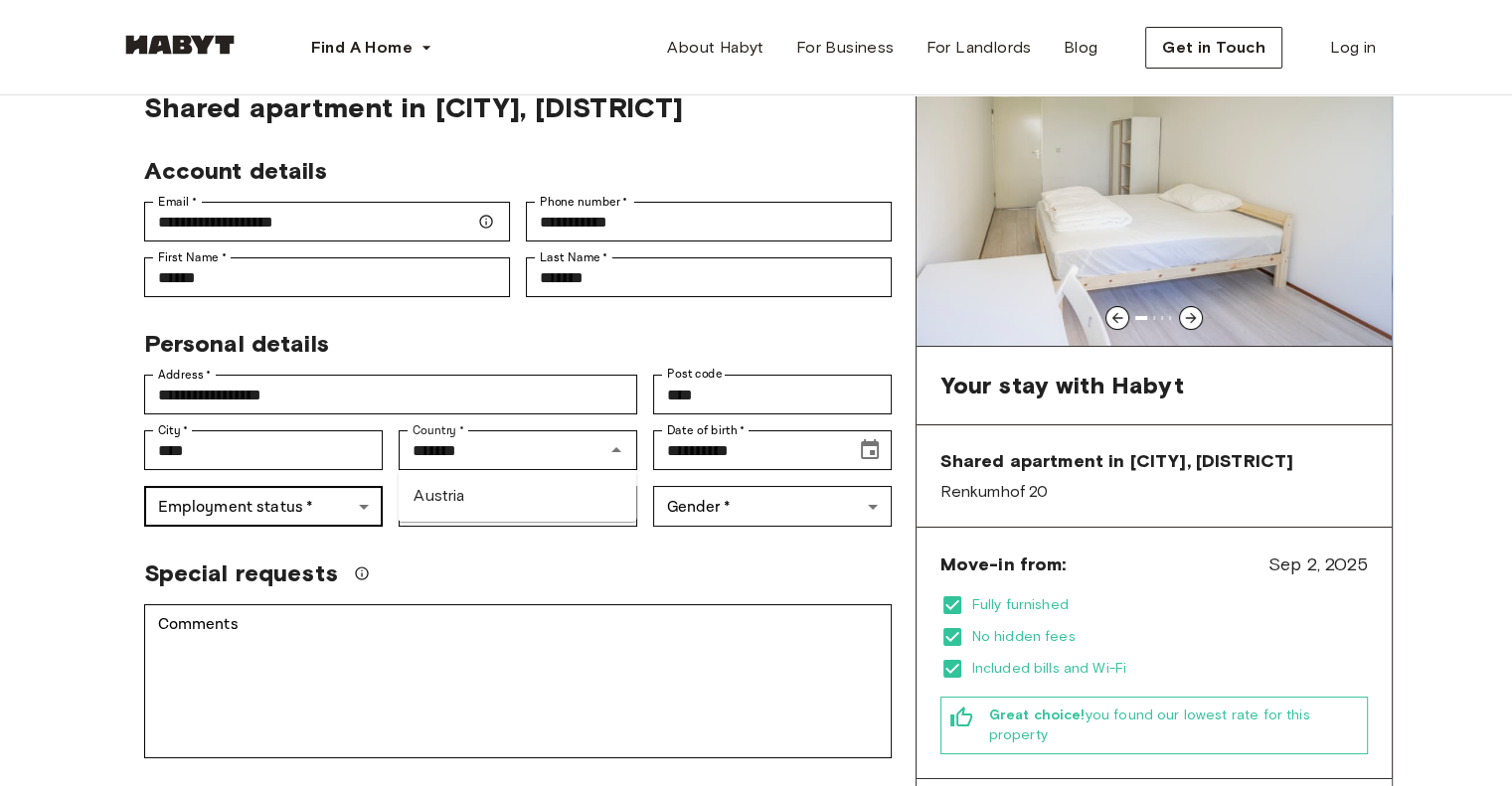 type 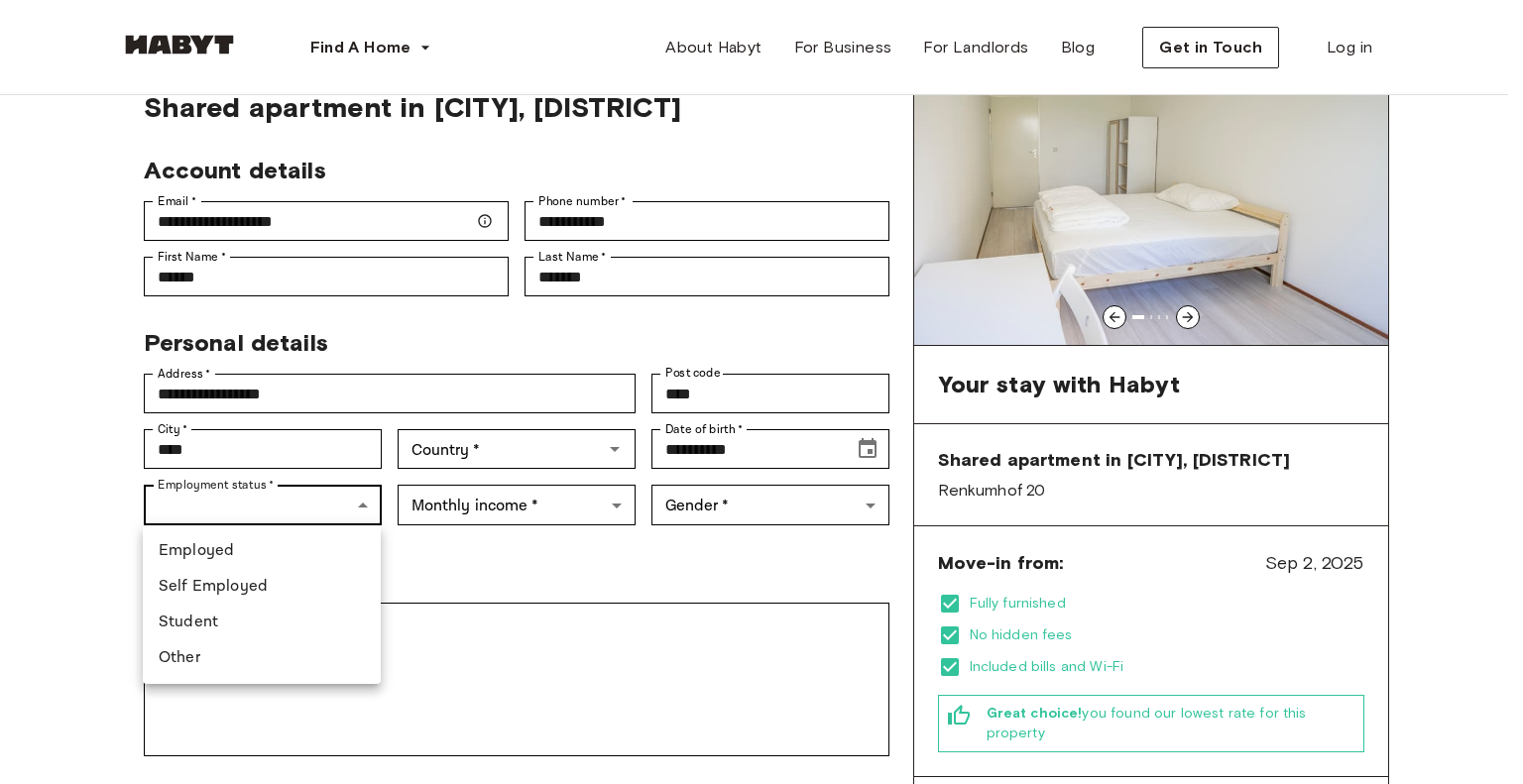 click on "**********" at bounding box center (762, 1084) 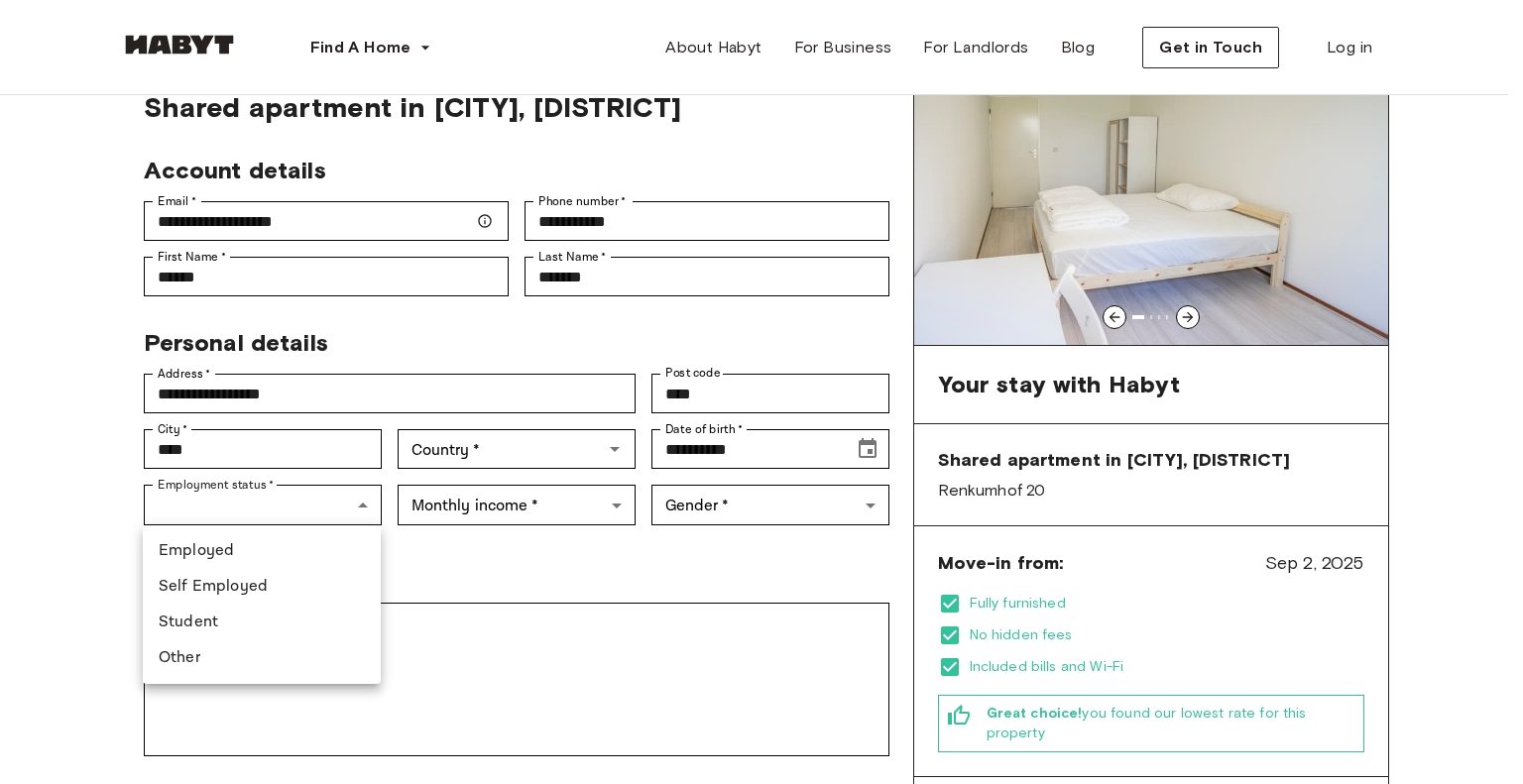 click on "Employed" at bounding box center (262, 551) 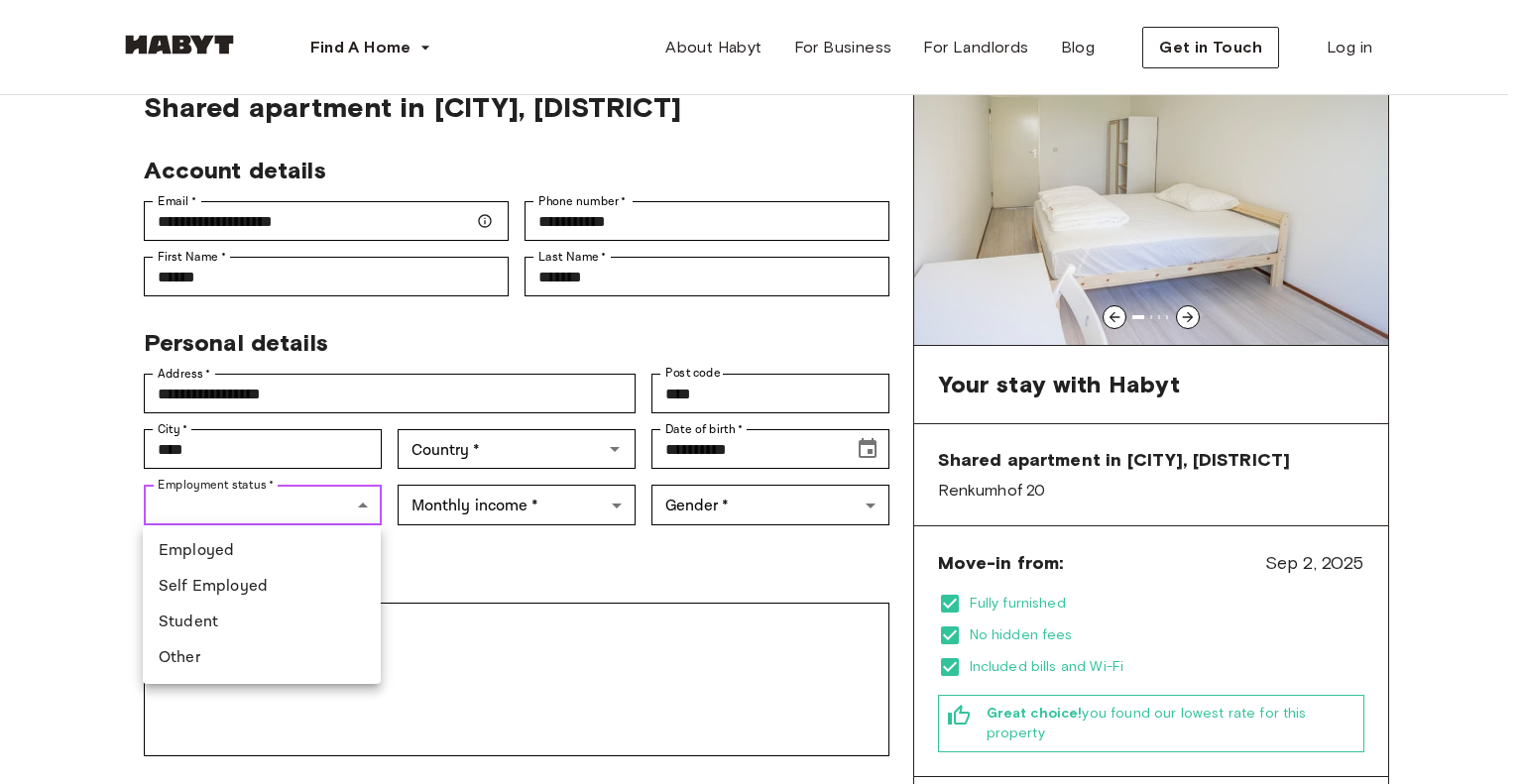 type on "********" 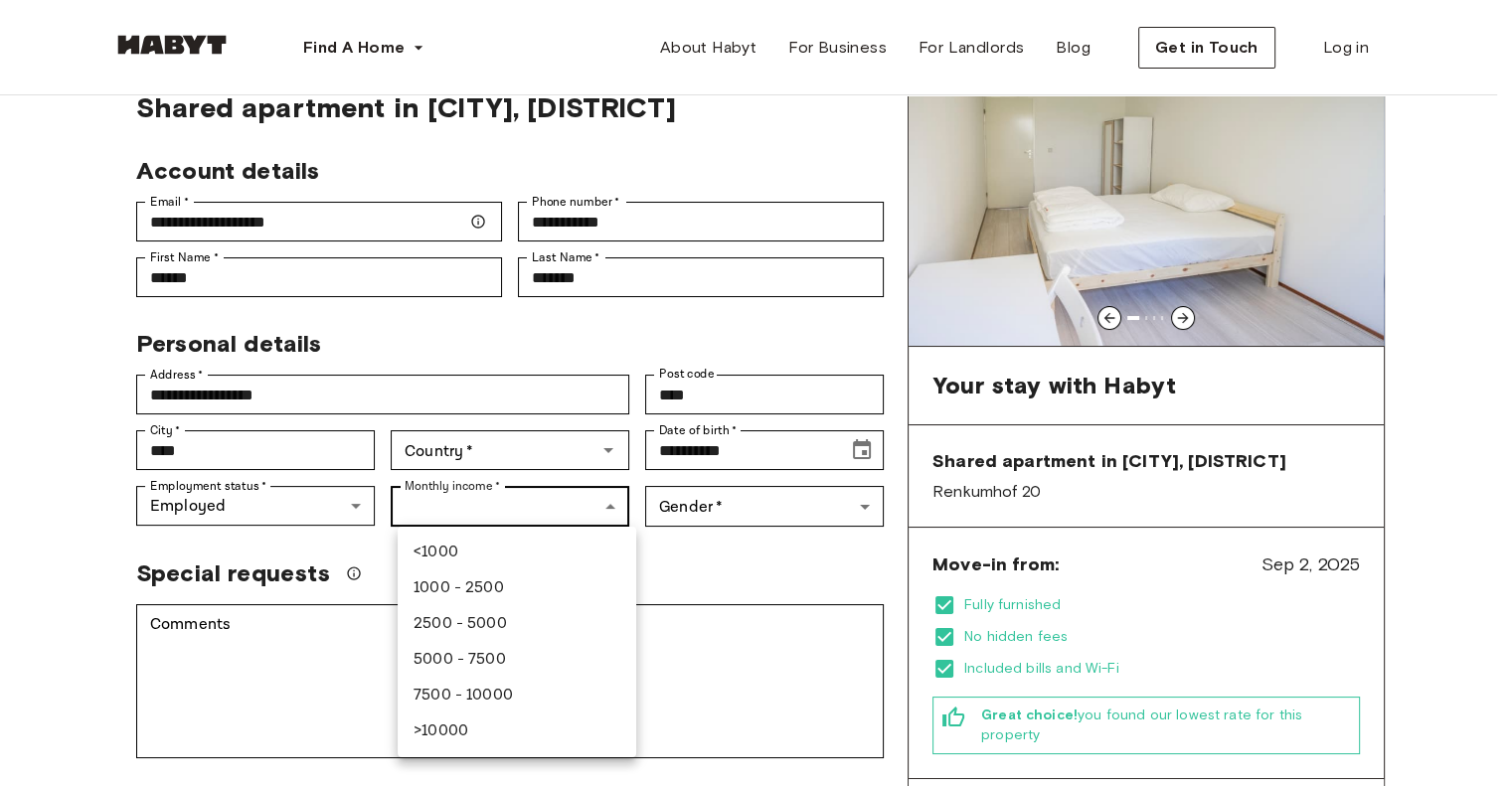 click on "**********" at bounding box center (756, 1087) 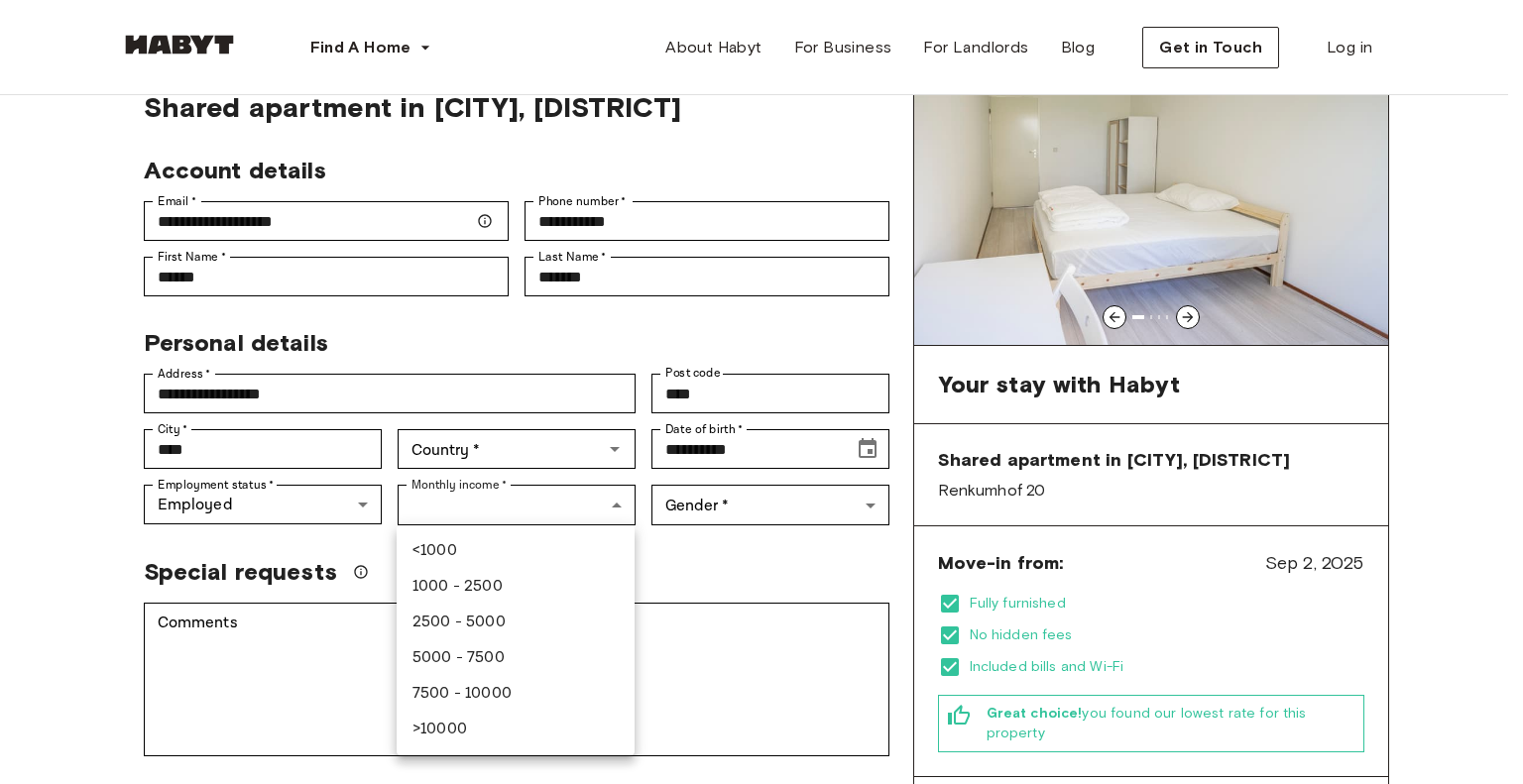 click on "2500 - 5000" at bounding box center (516, 622) 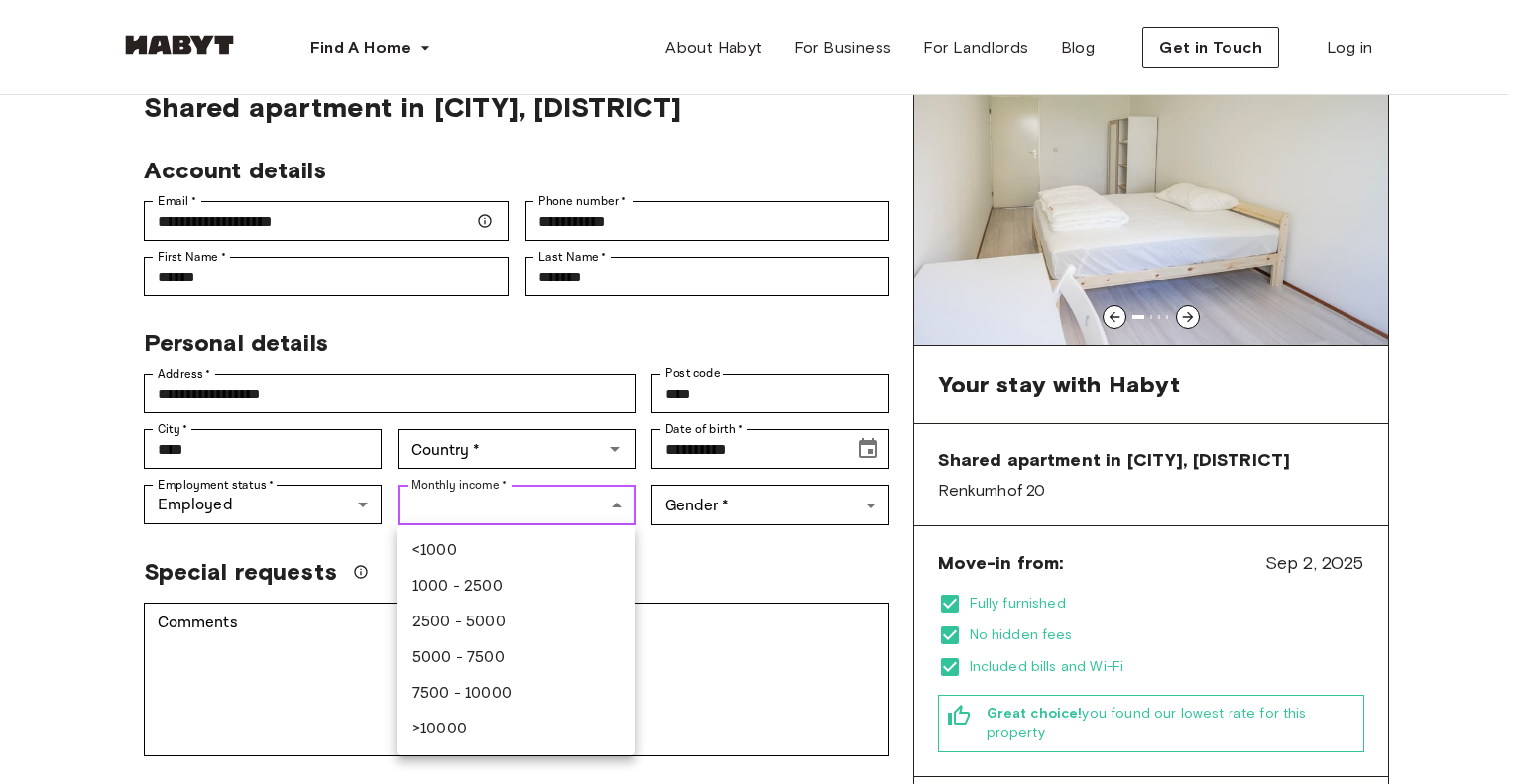 type on "******" 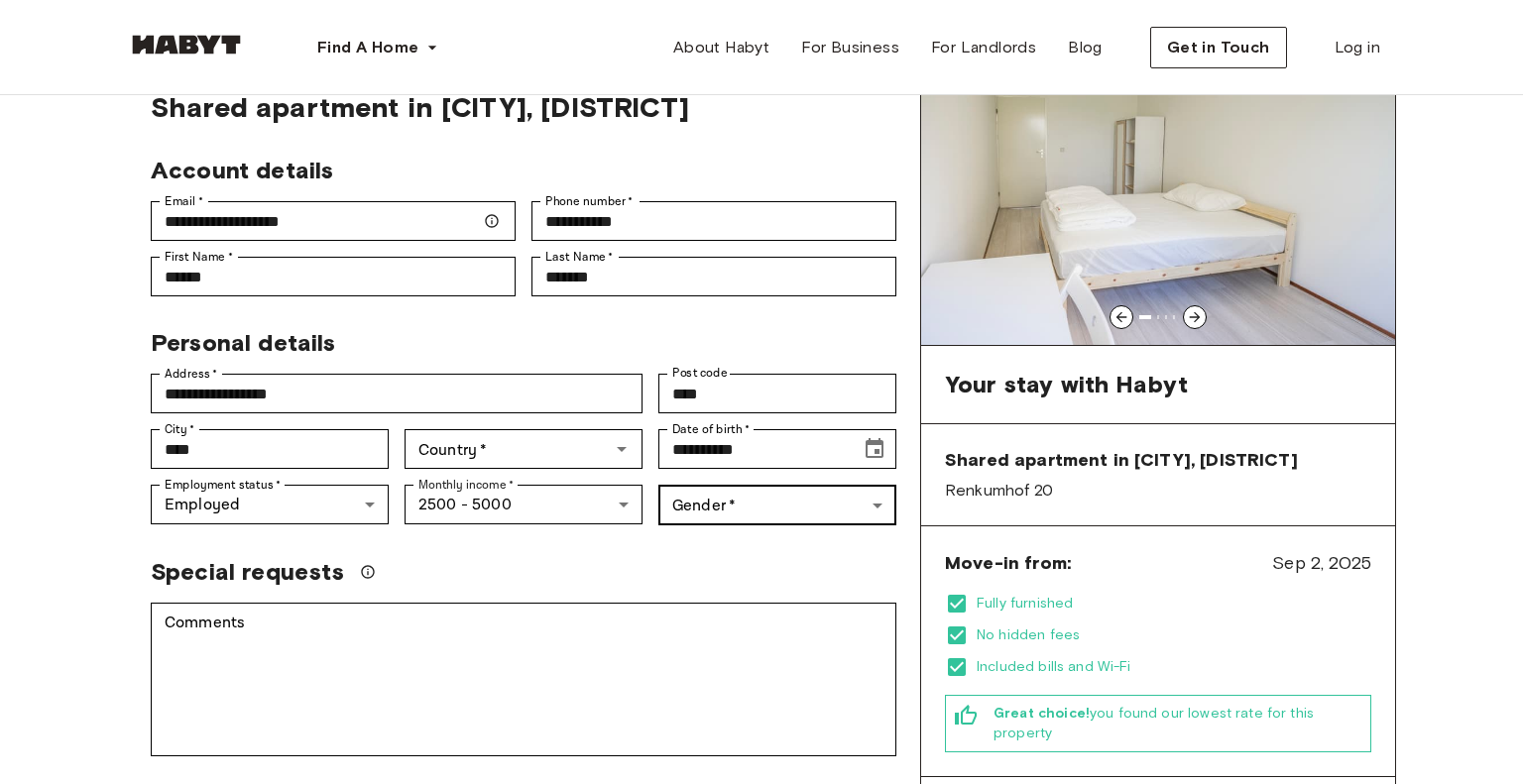 click on "**********" at bounding box center (762, 1084) 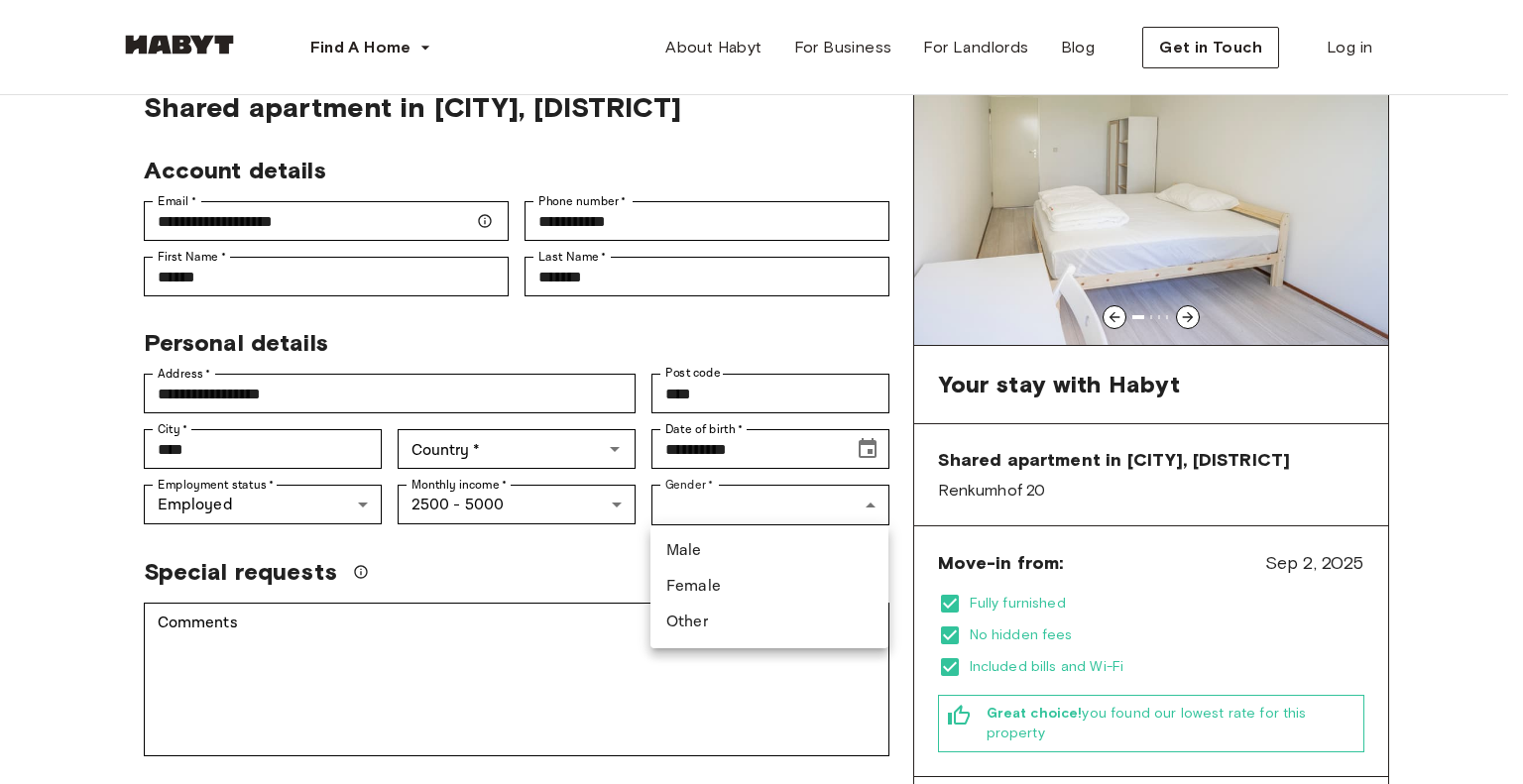 click on "Male" at bounding box center [769, 551] 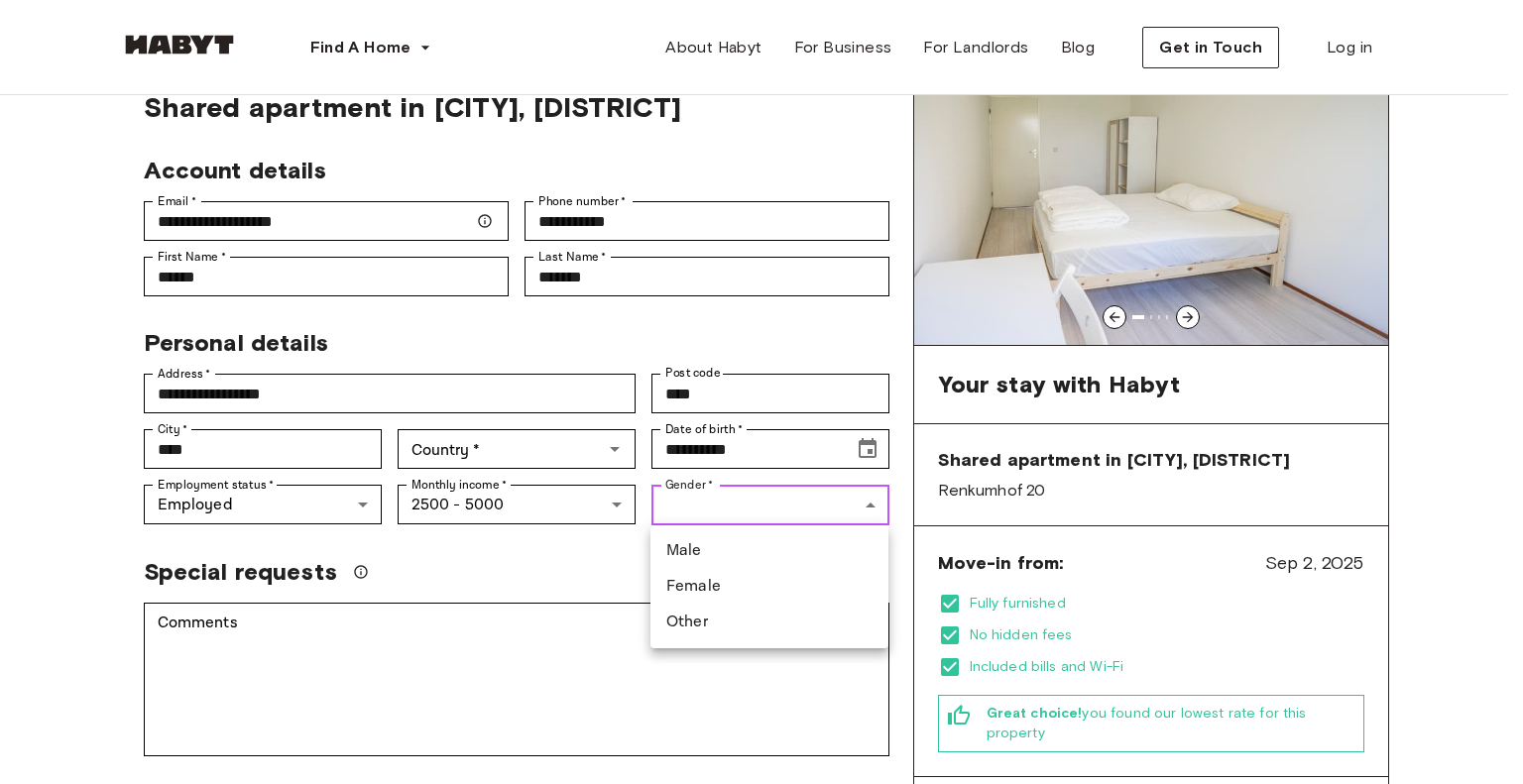 type on "****" 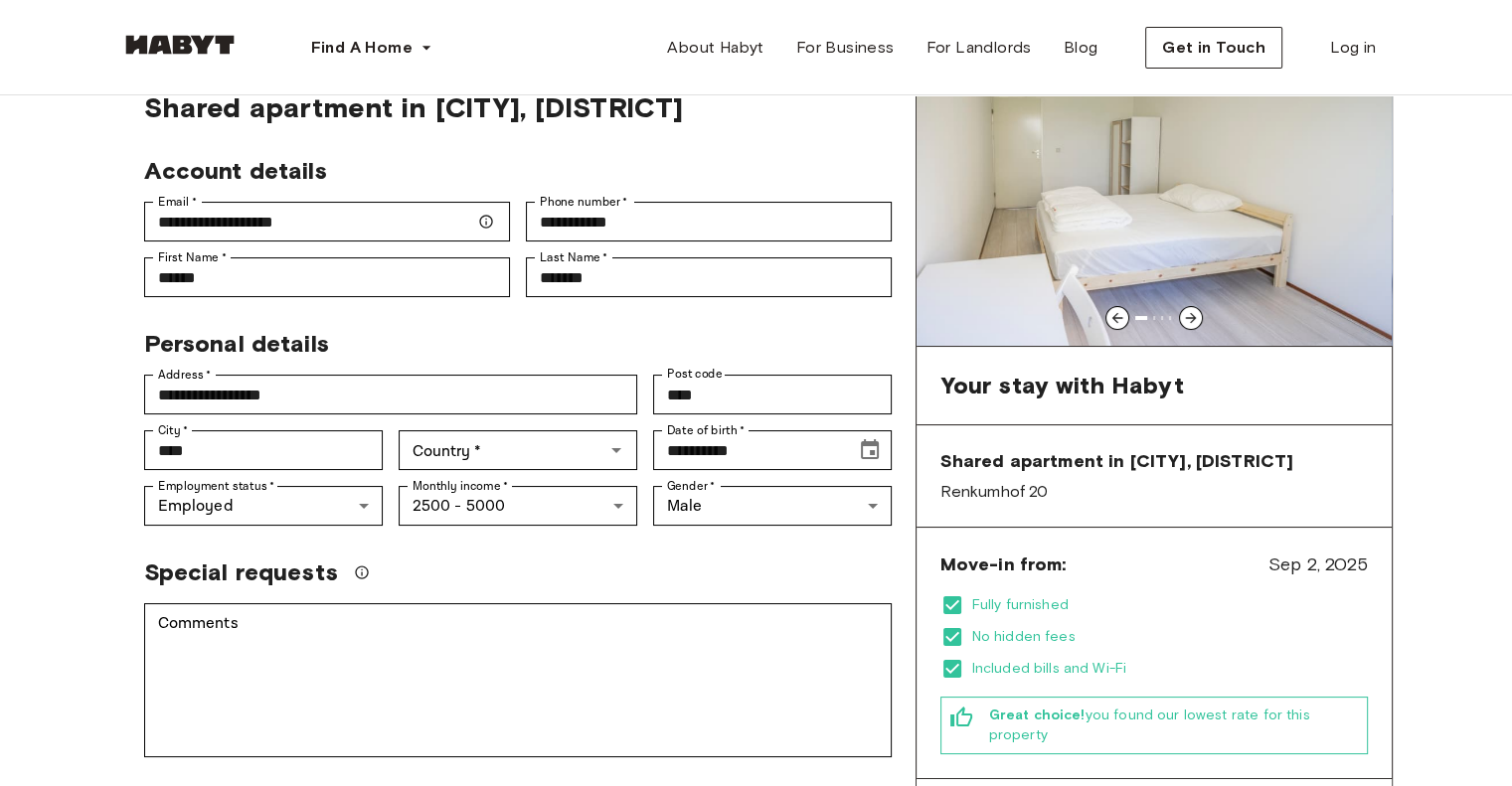 click on "Special requests" at bounding box center [510, 564] 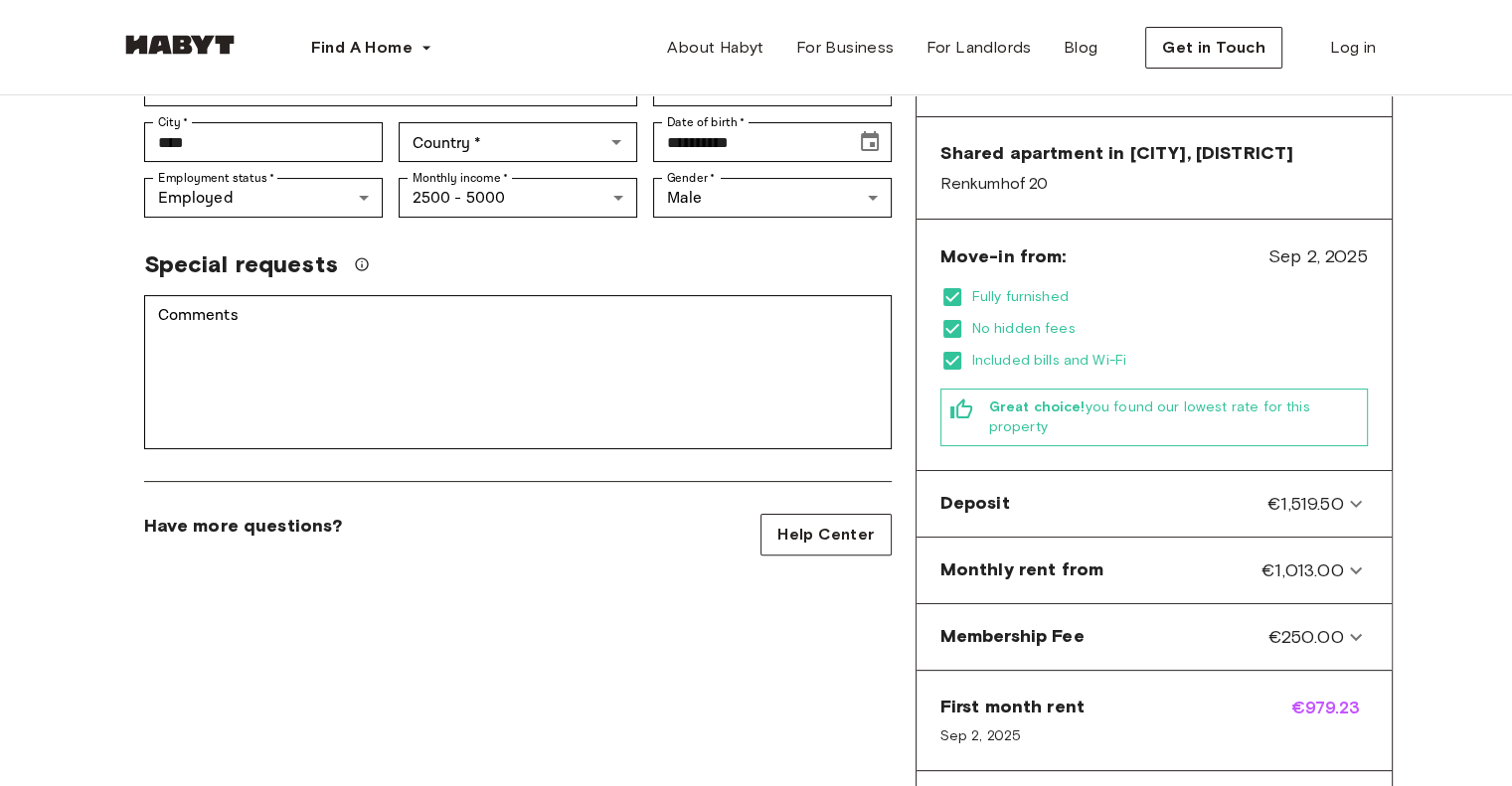 scroll, scrollTop: 410, scrollLeft: 0, axis: vertical 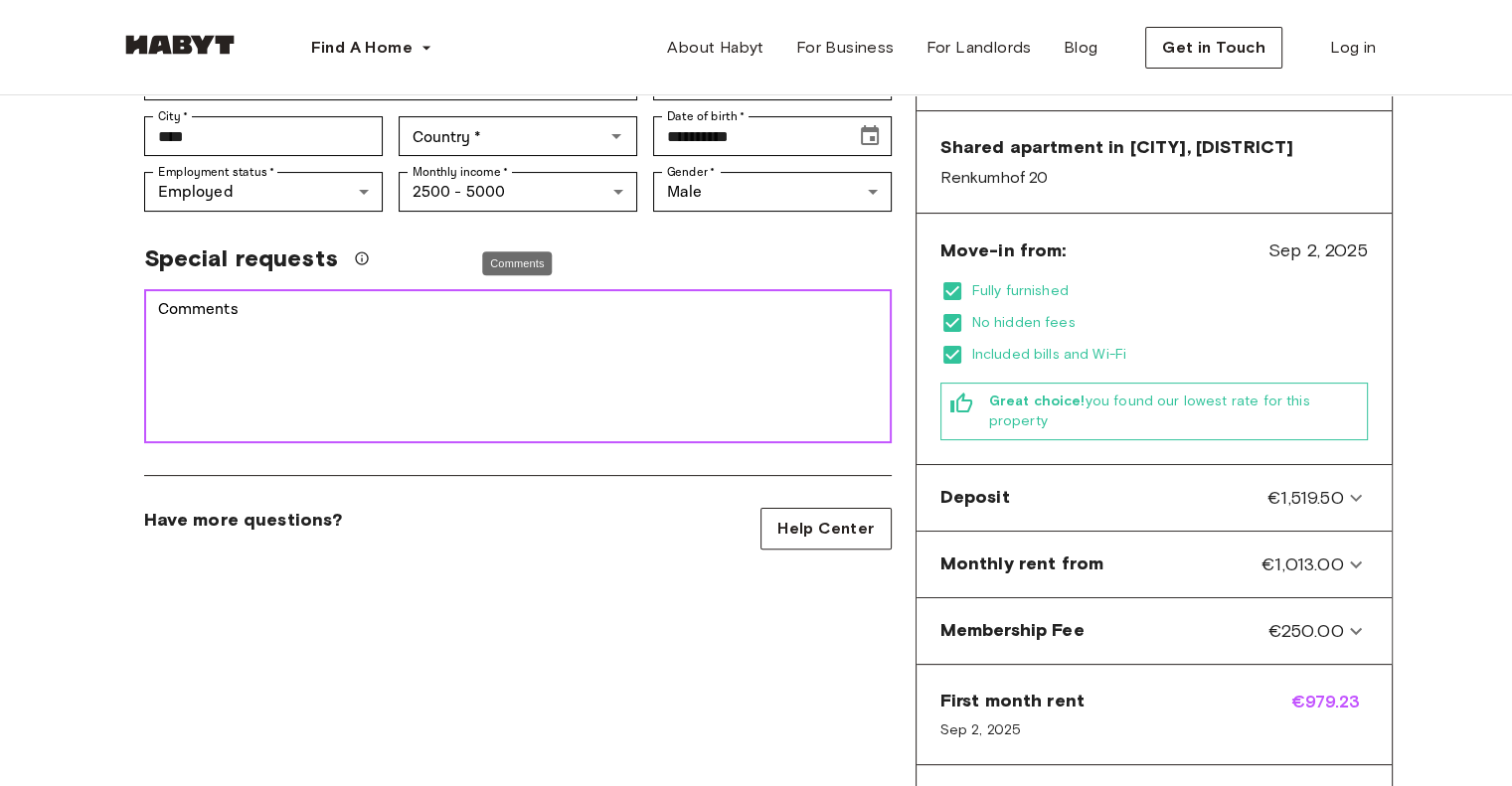 click on "Comments" at bounding box center [518, 367] 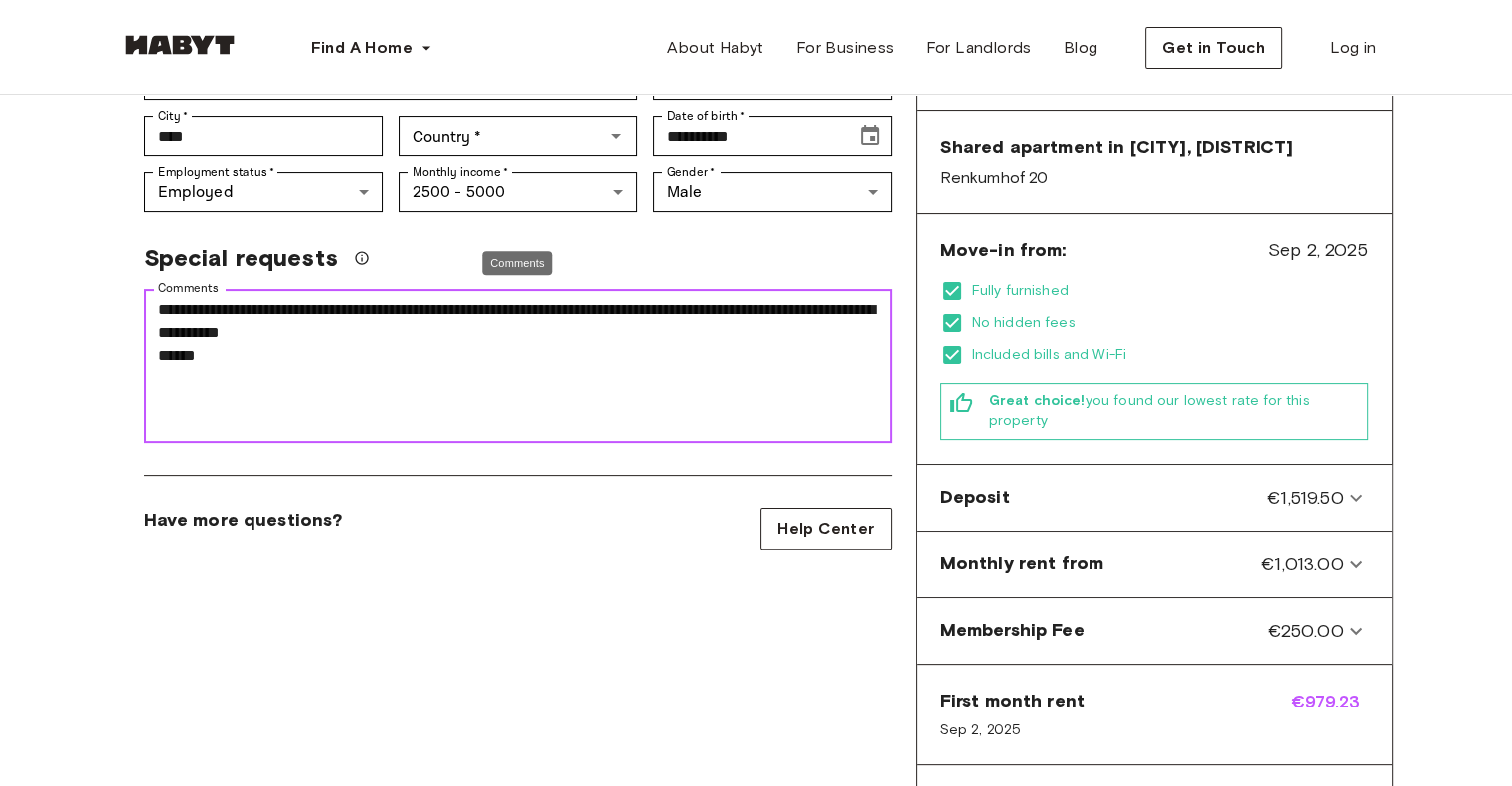 click on "**********" at bounding box center (518, 367) 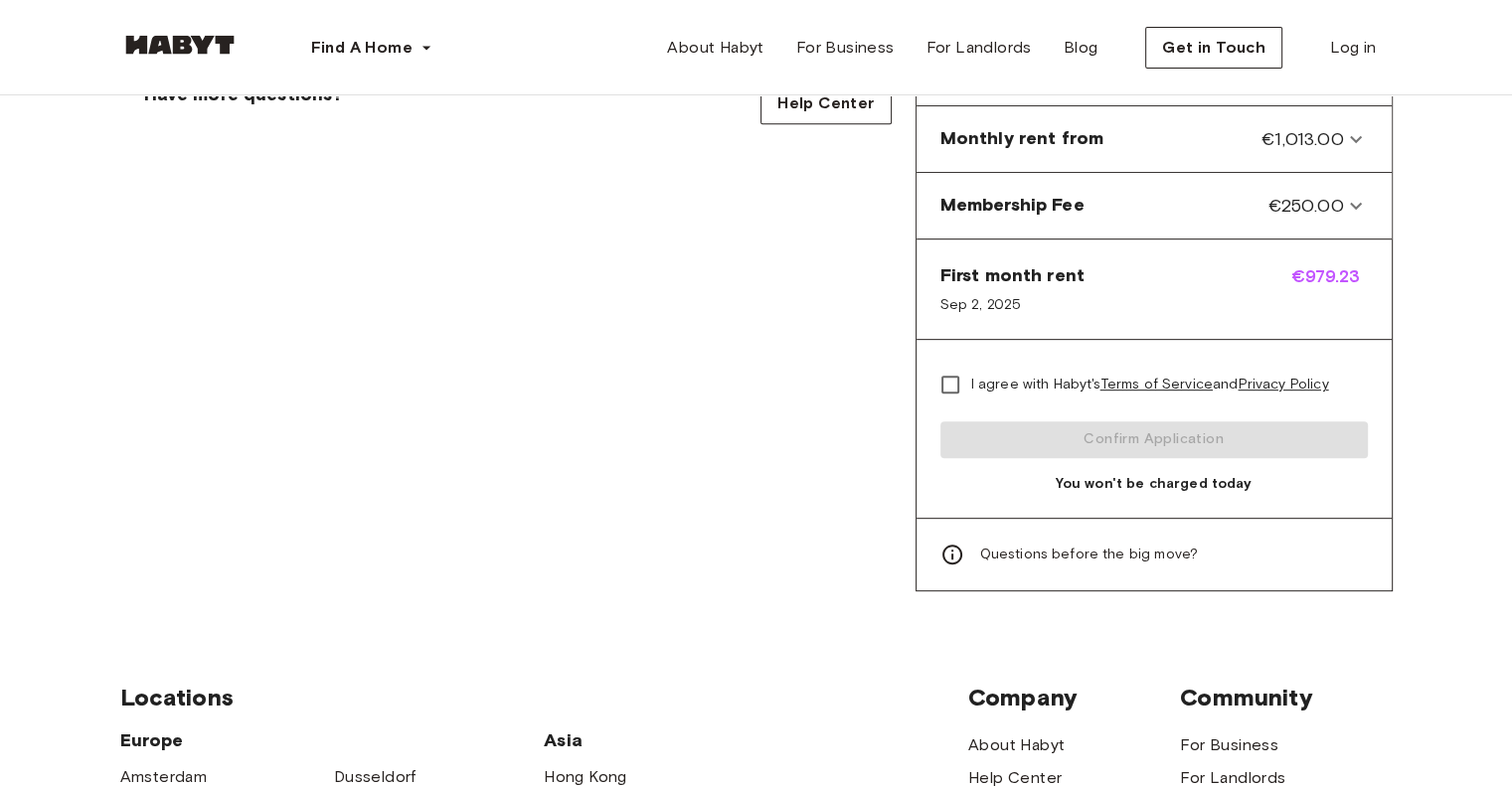 scroll, scrollTop: 833, scrollLeft: 0, axis: vertical 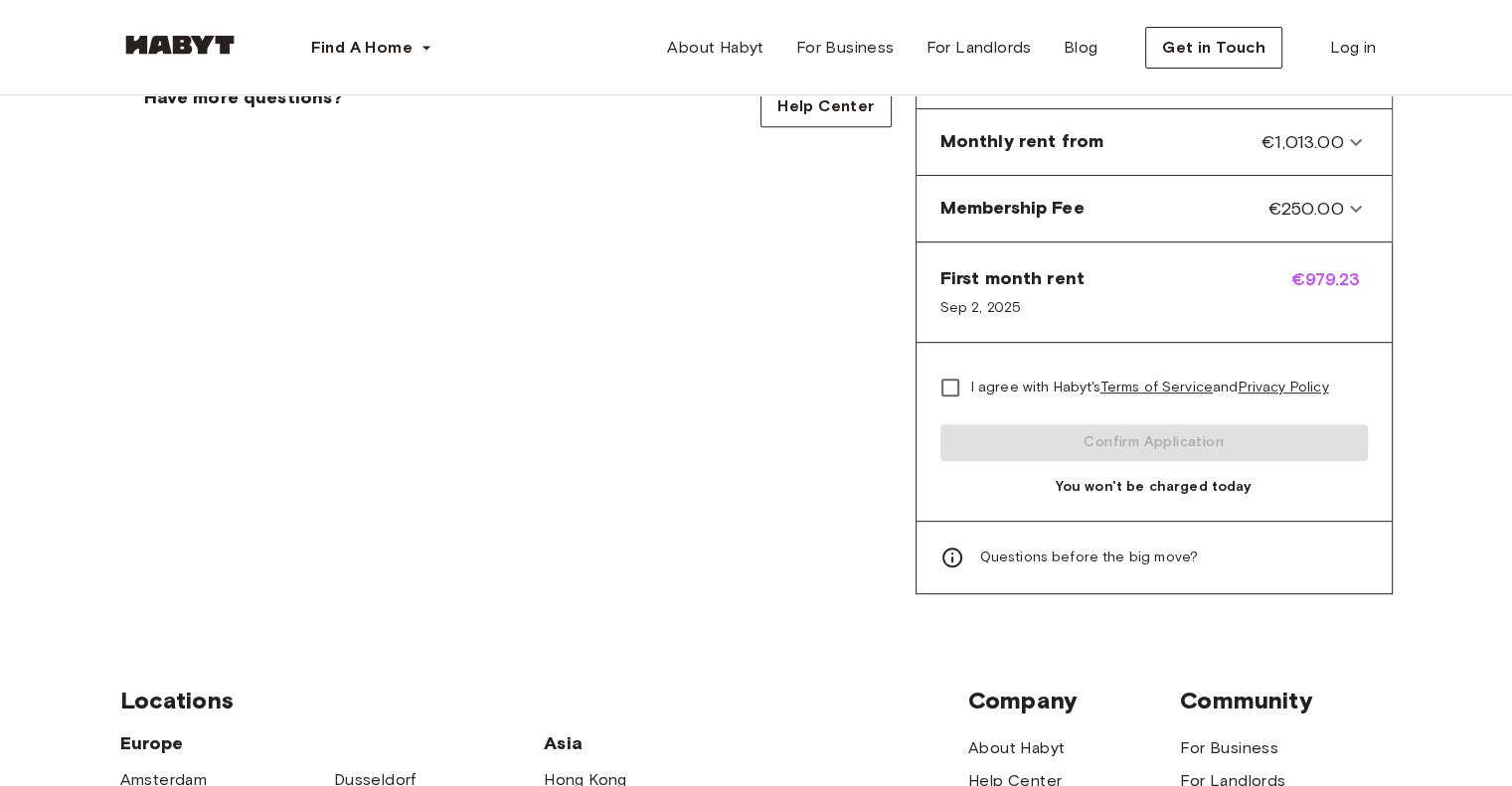 type on "**********" 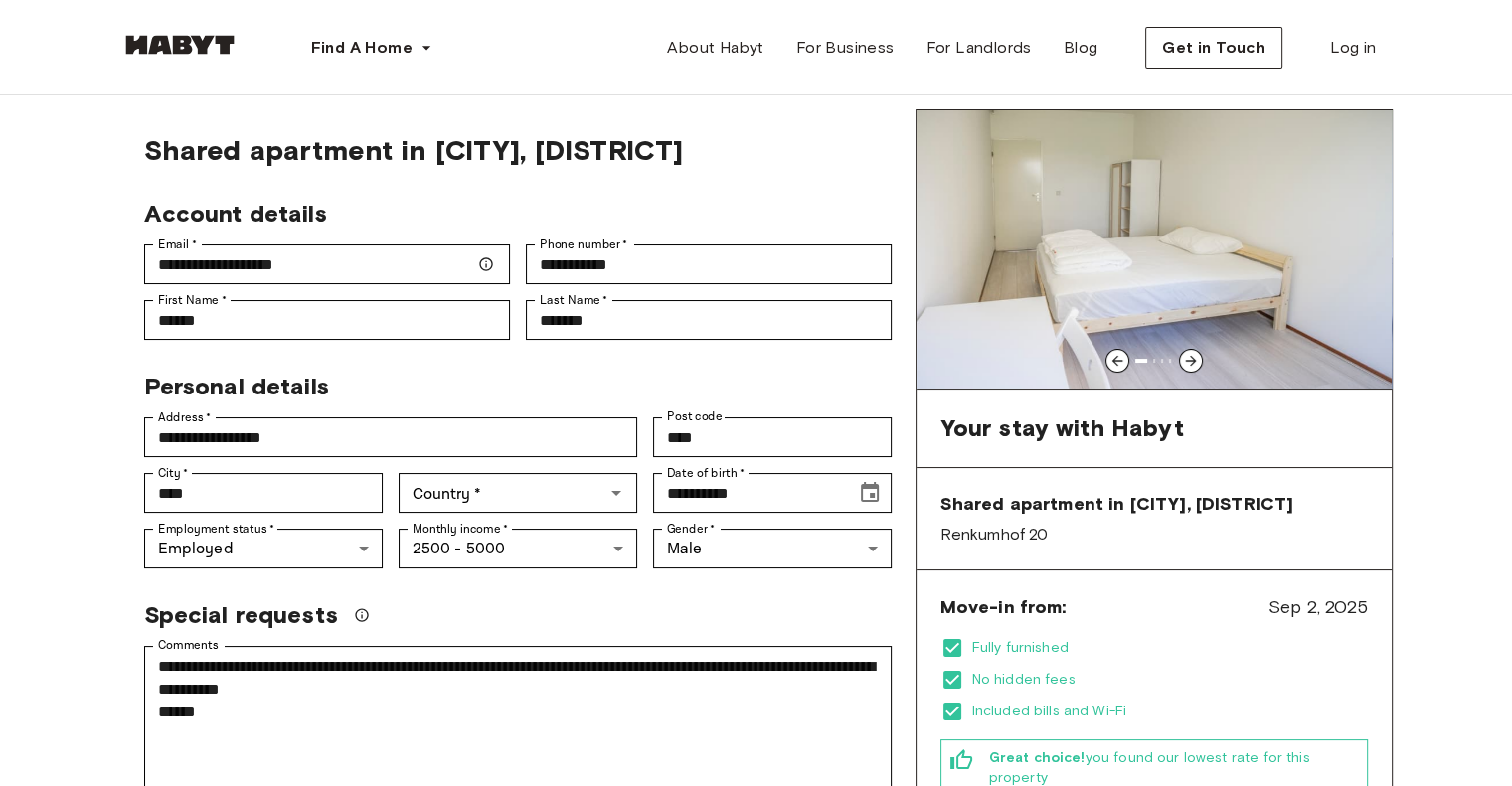 scroll, scrollTop: 66, scrollLeft: 0, axis: vertical 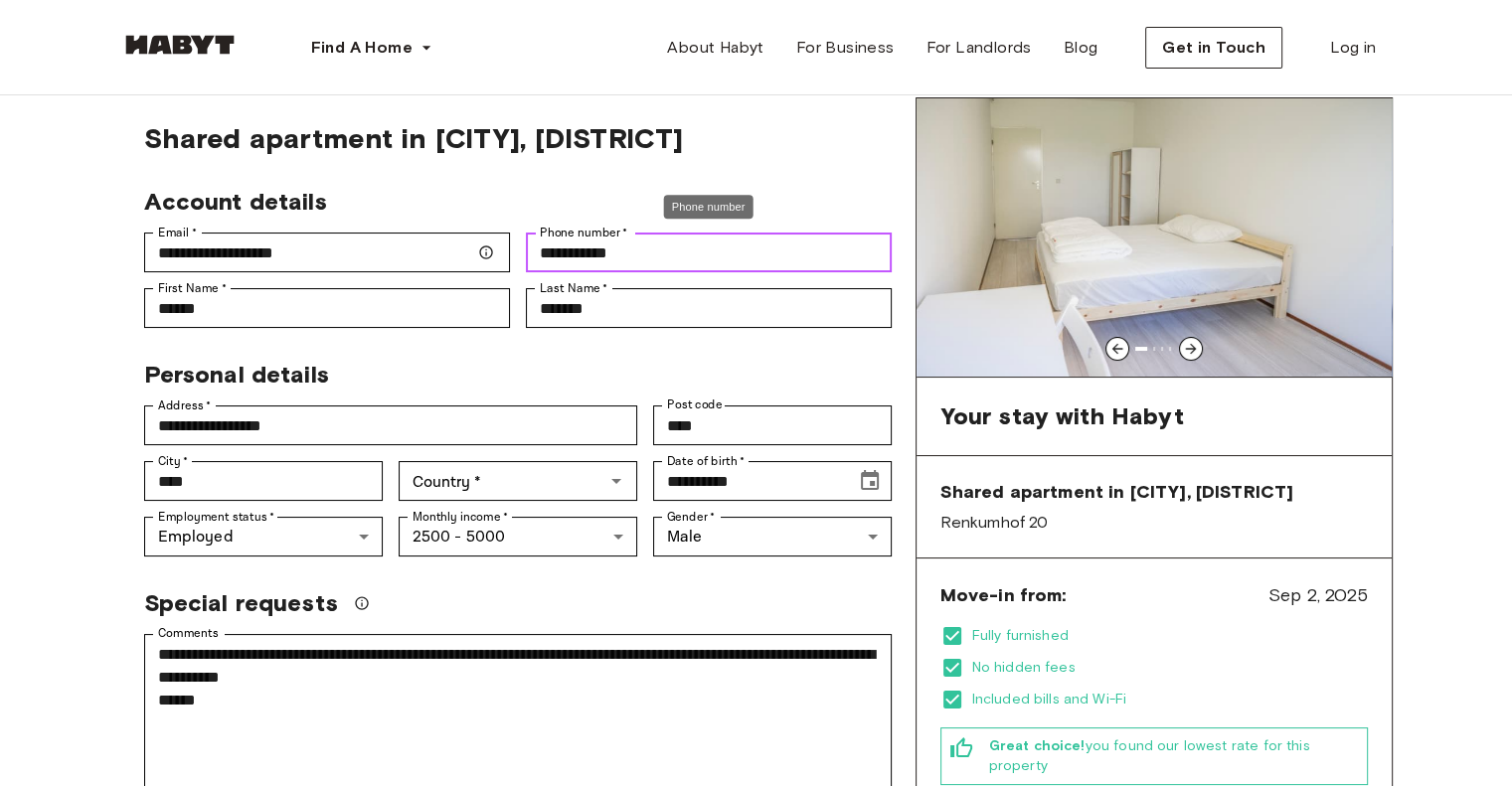 click on "**********" at bounding box center (709, 252) 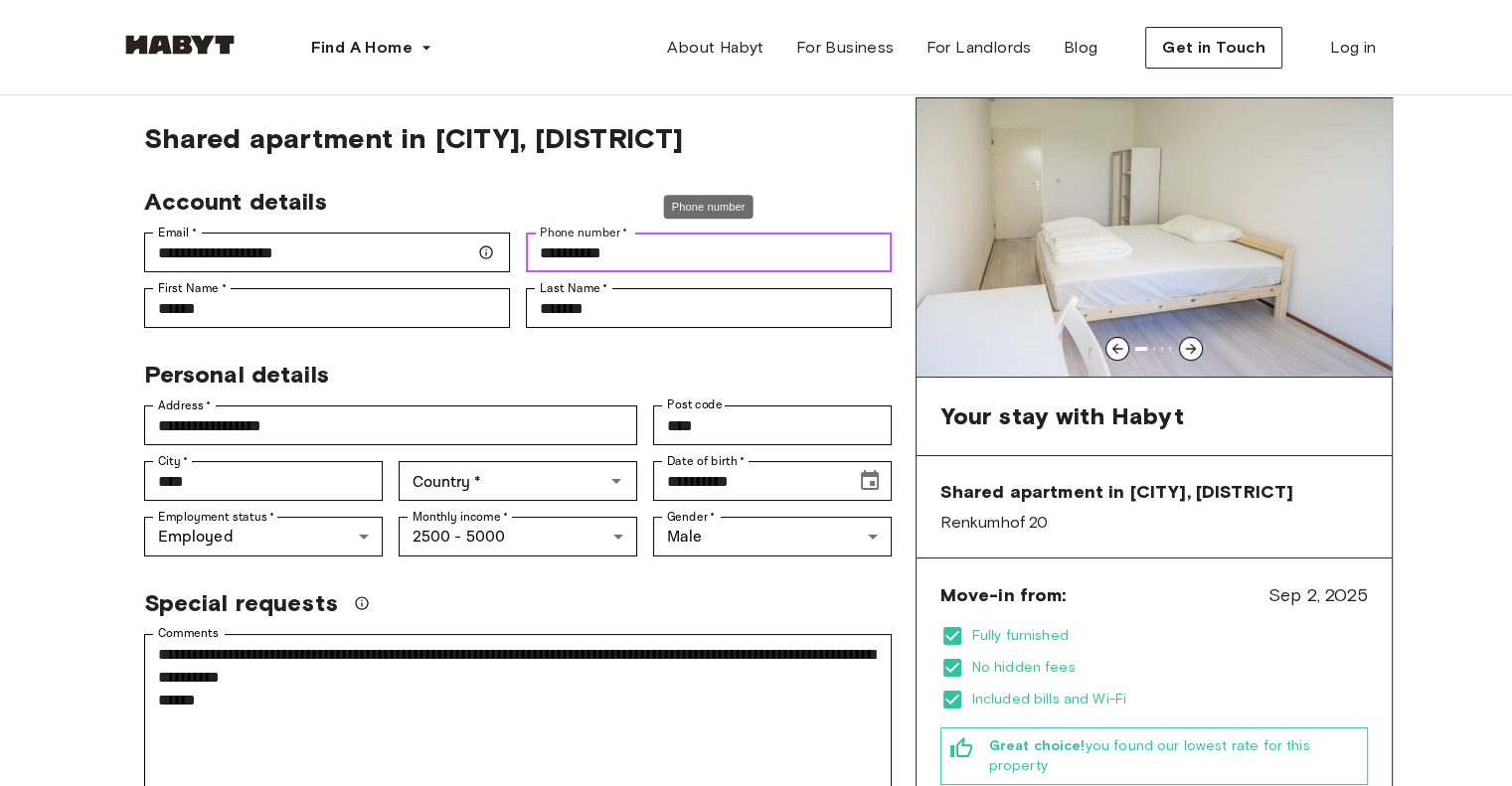 type on "**********" 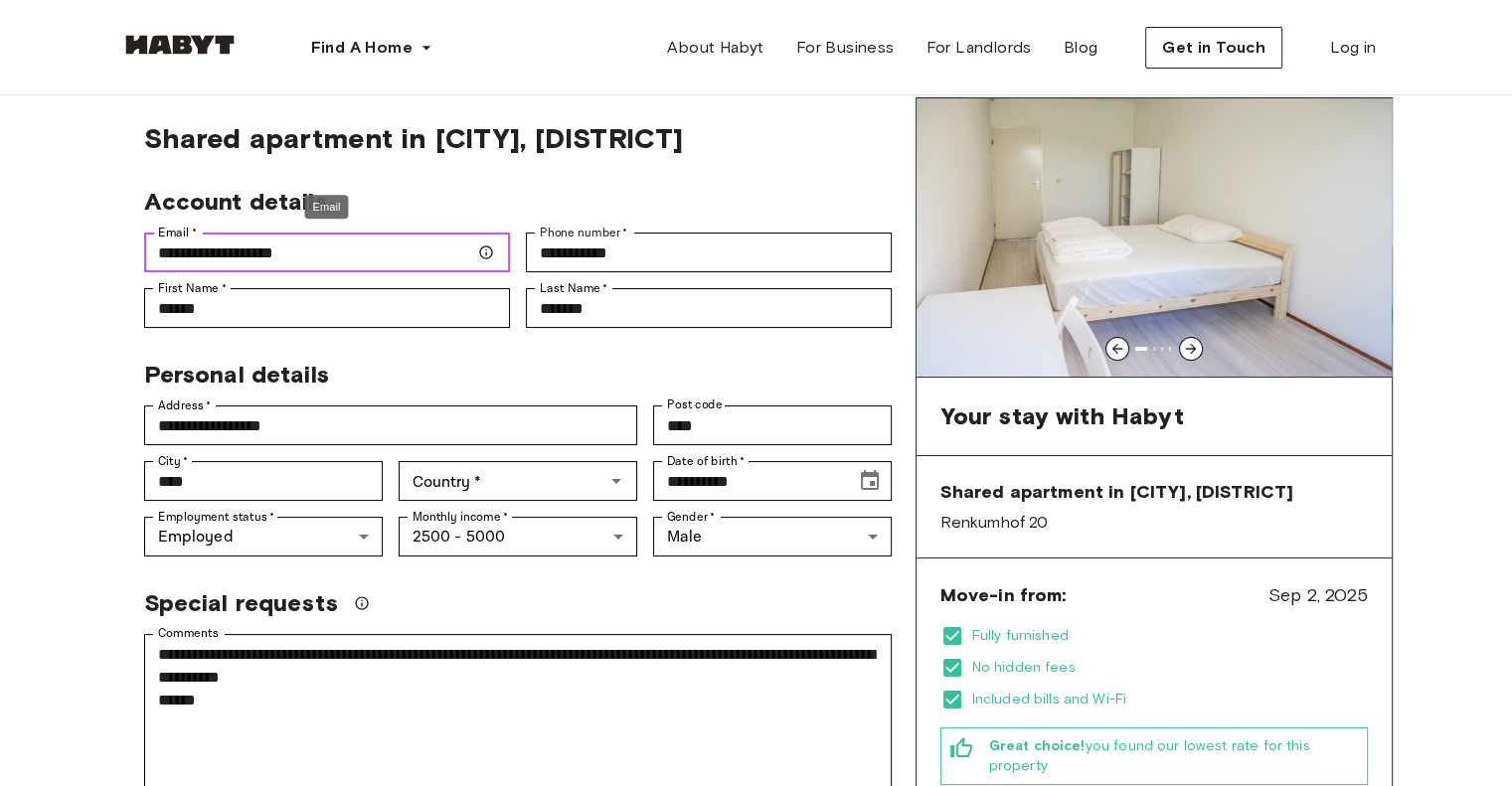 click on "**********" at bounding box center [327, 252] 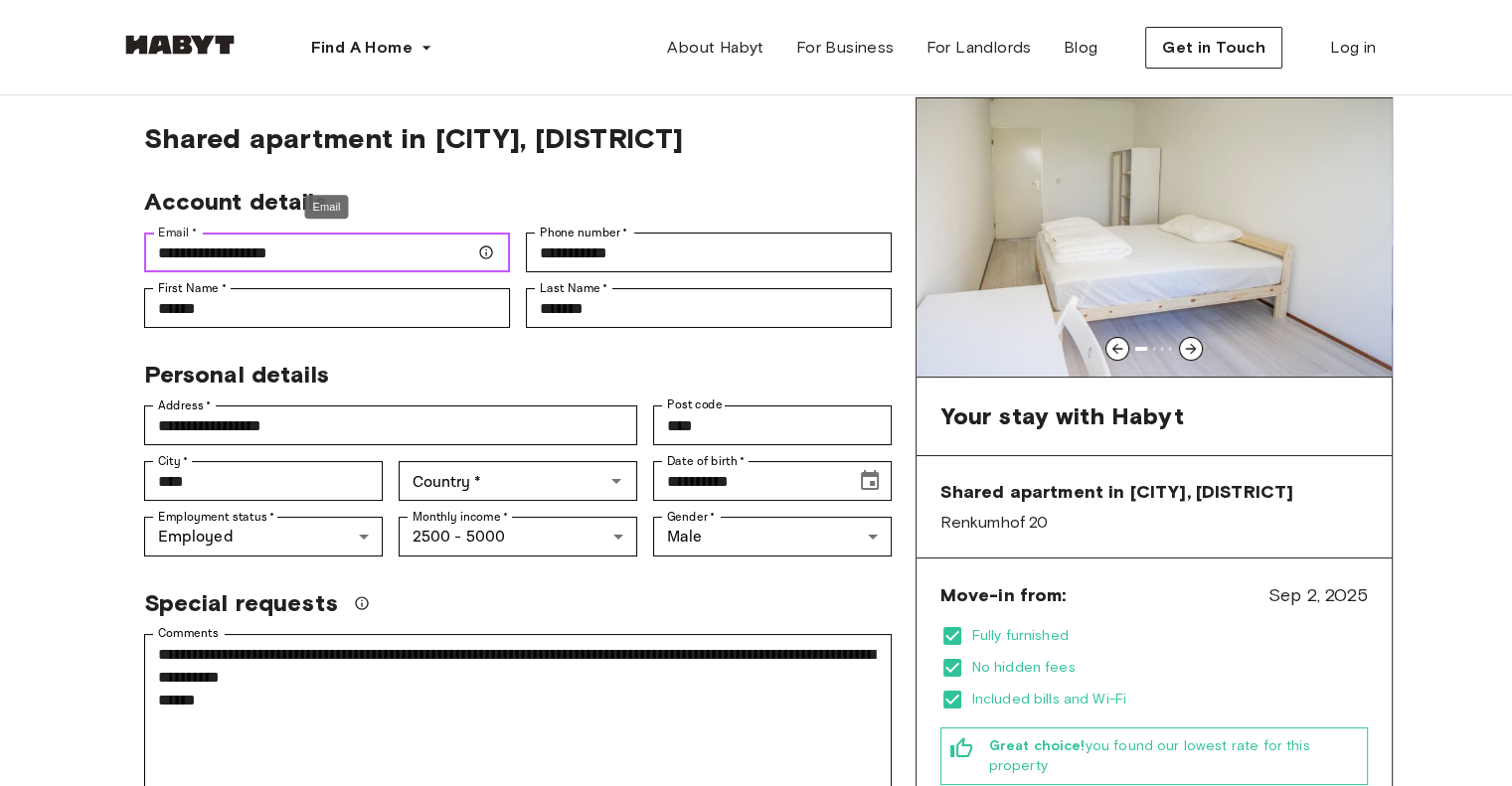 type on "**********" 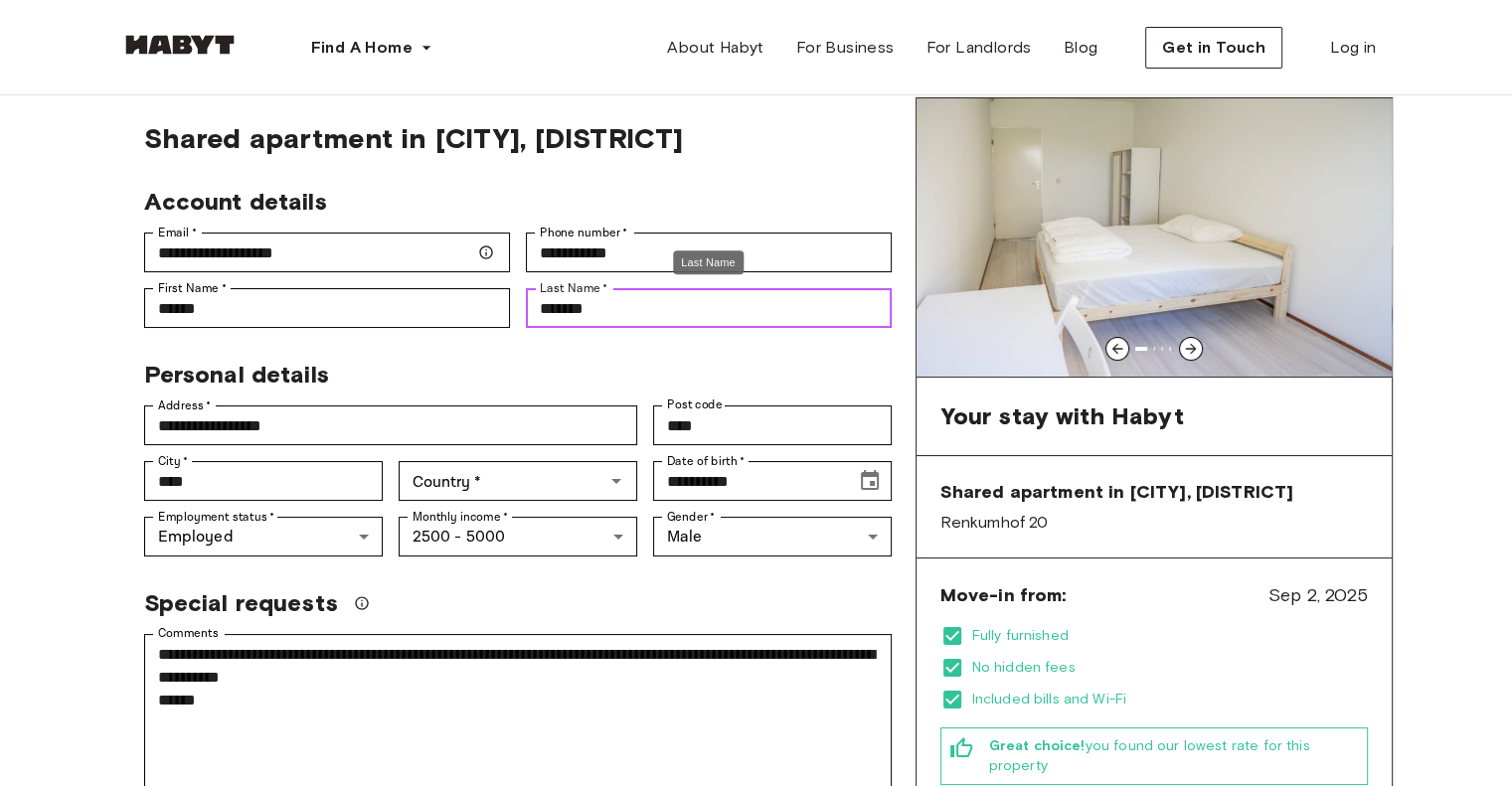 click on "*******" at bounding box center (709, 308) 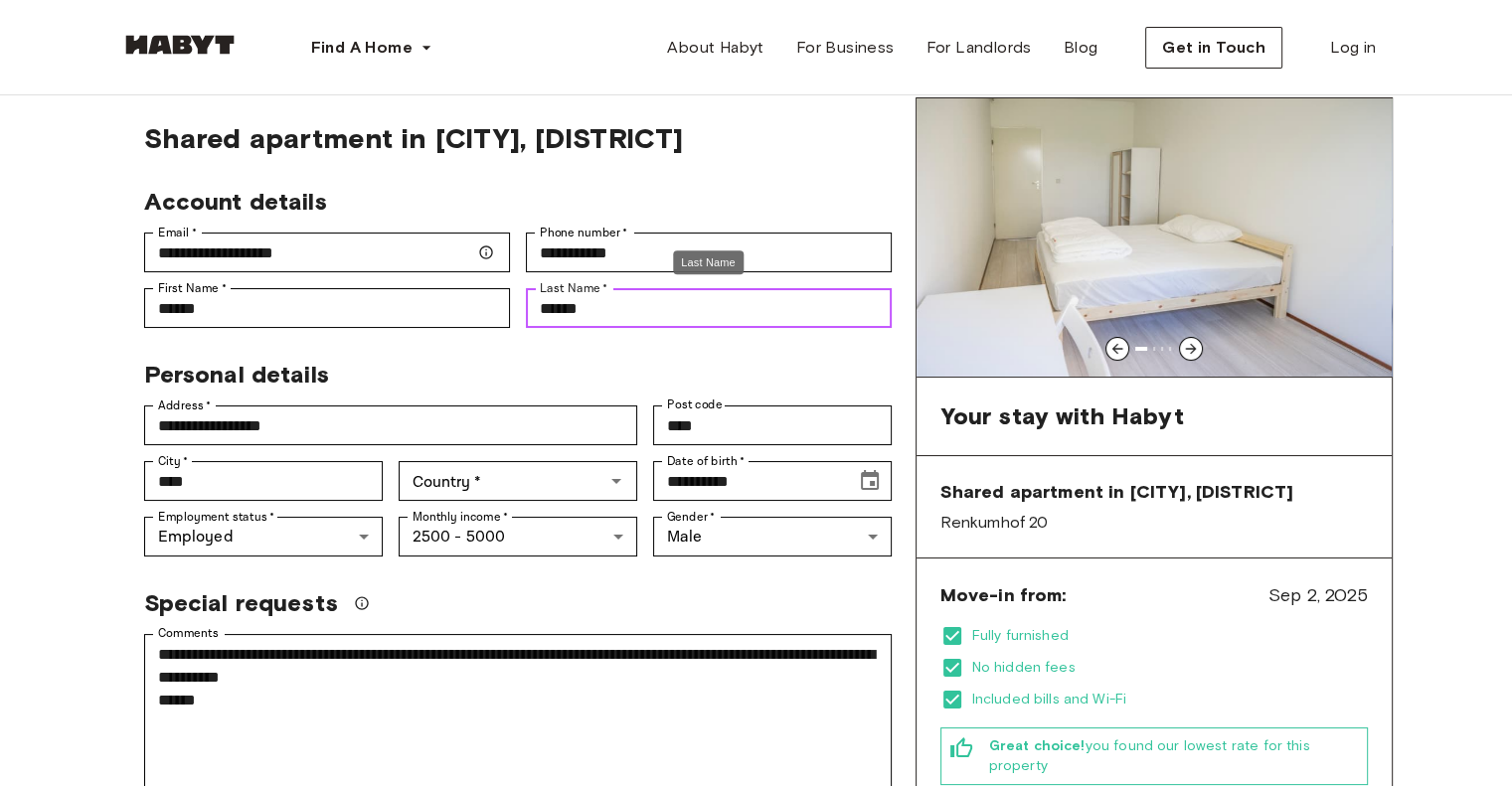 type on "*******" 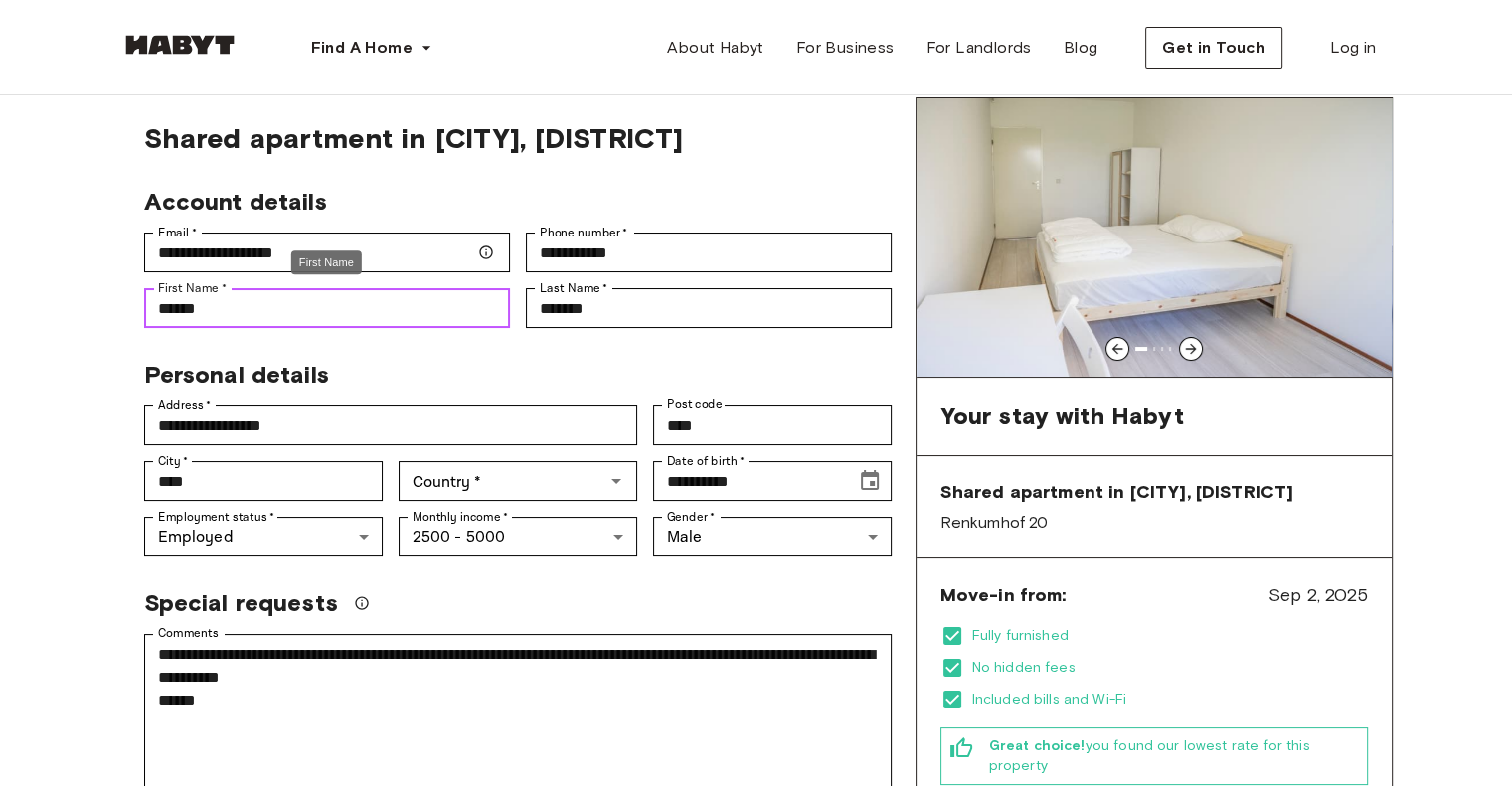 click on "******" at bounding box center [327, 308] 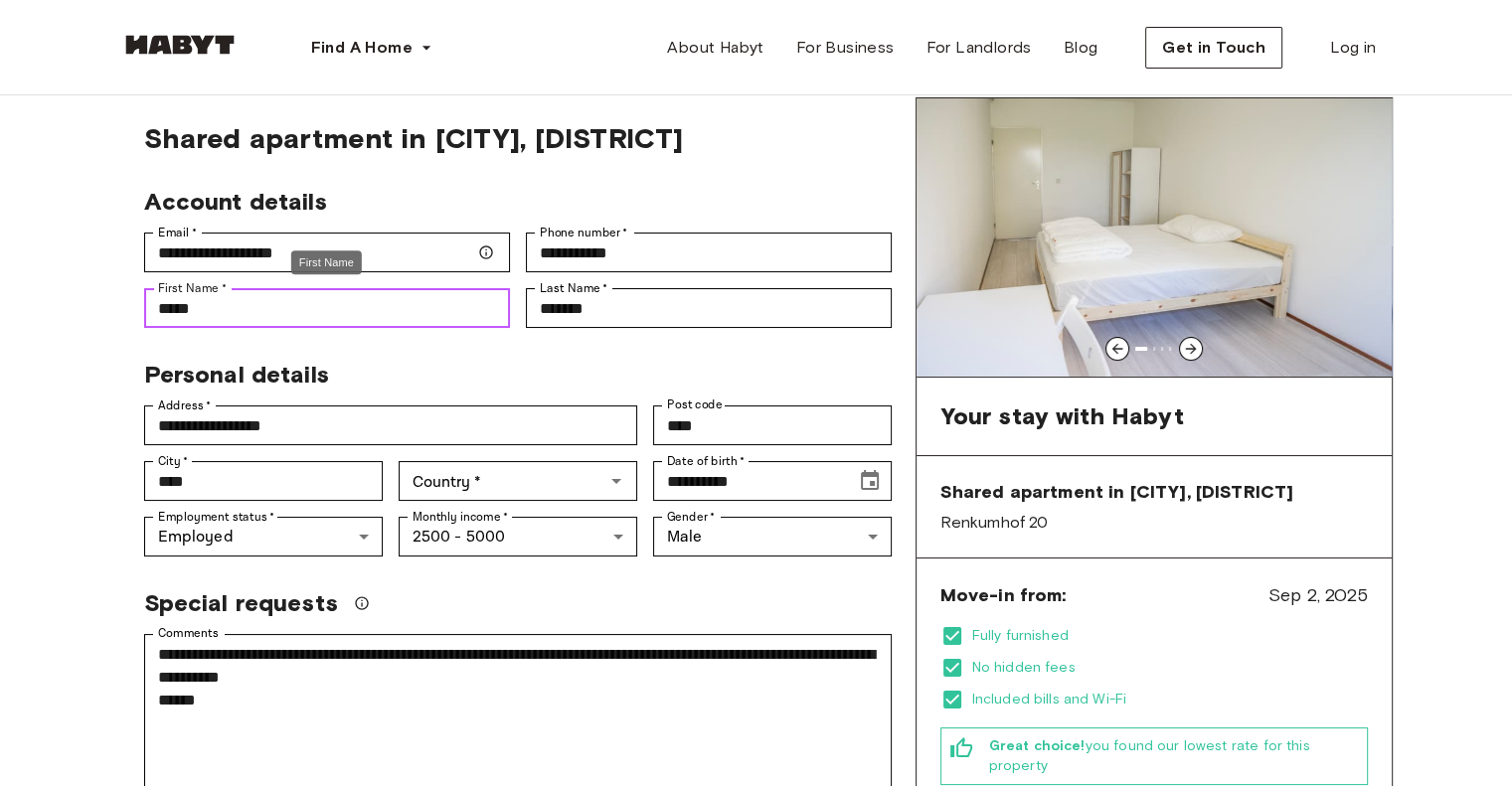 type on "******" 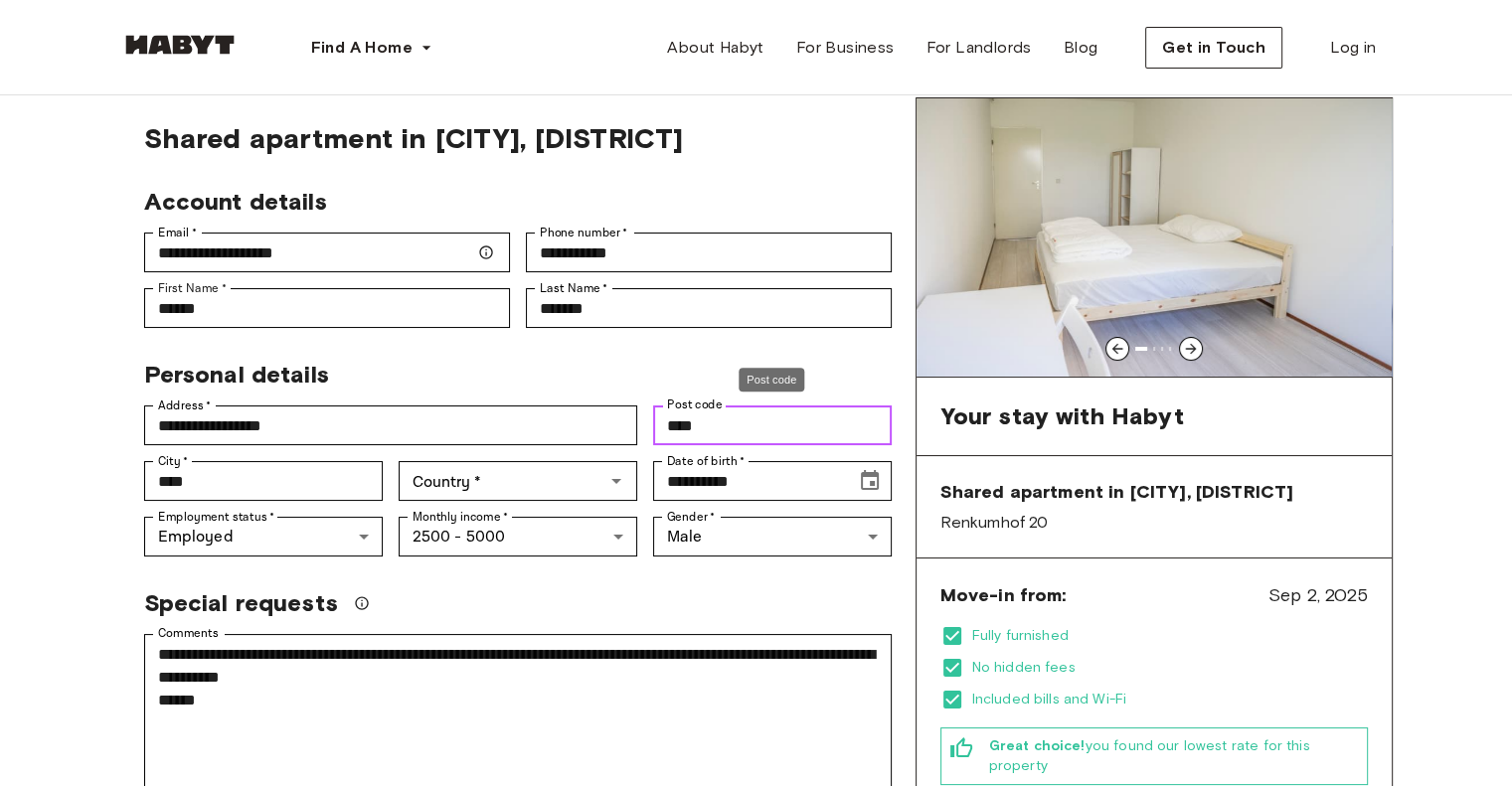 click on "****" at bounding box center [772, 425] 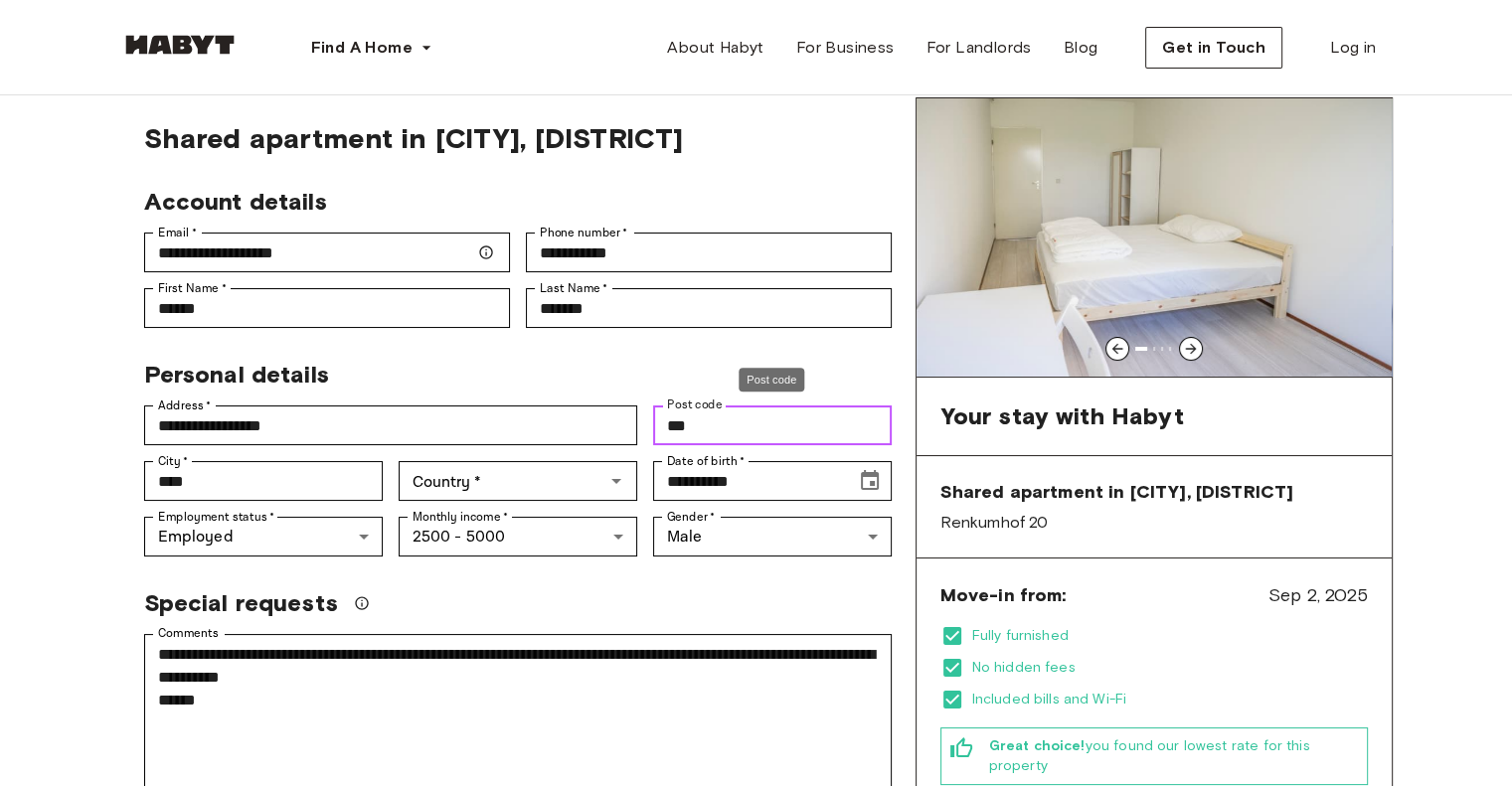 type on "****" 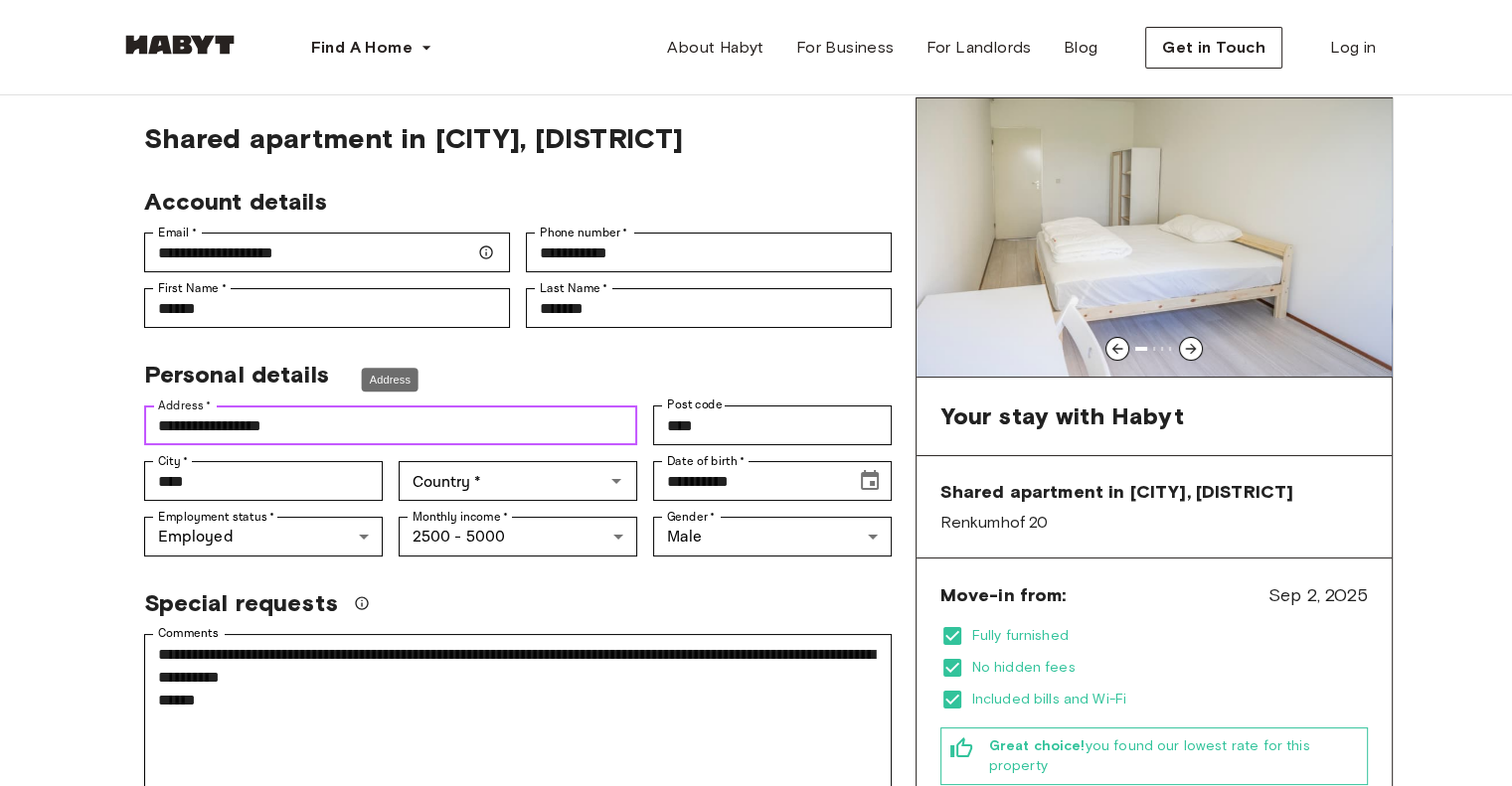 click on "**********" at bounding box center (391, 425) 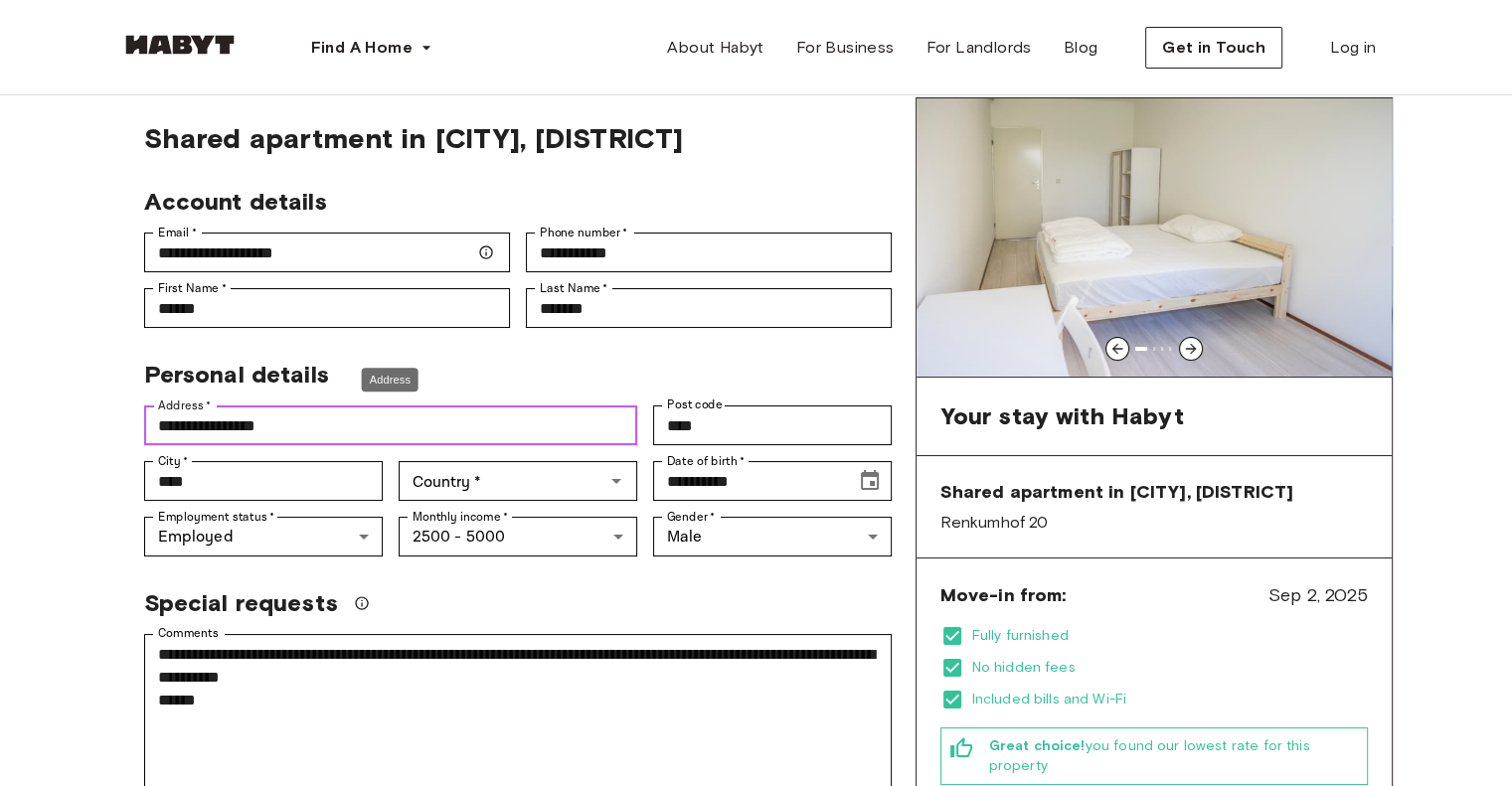 type on "**********" 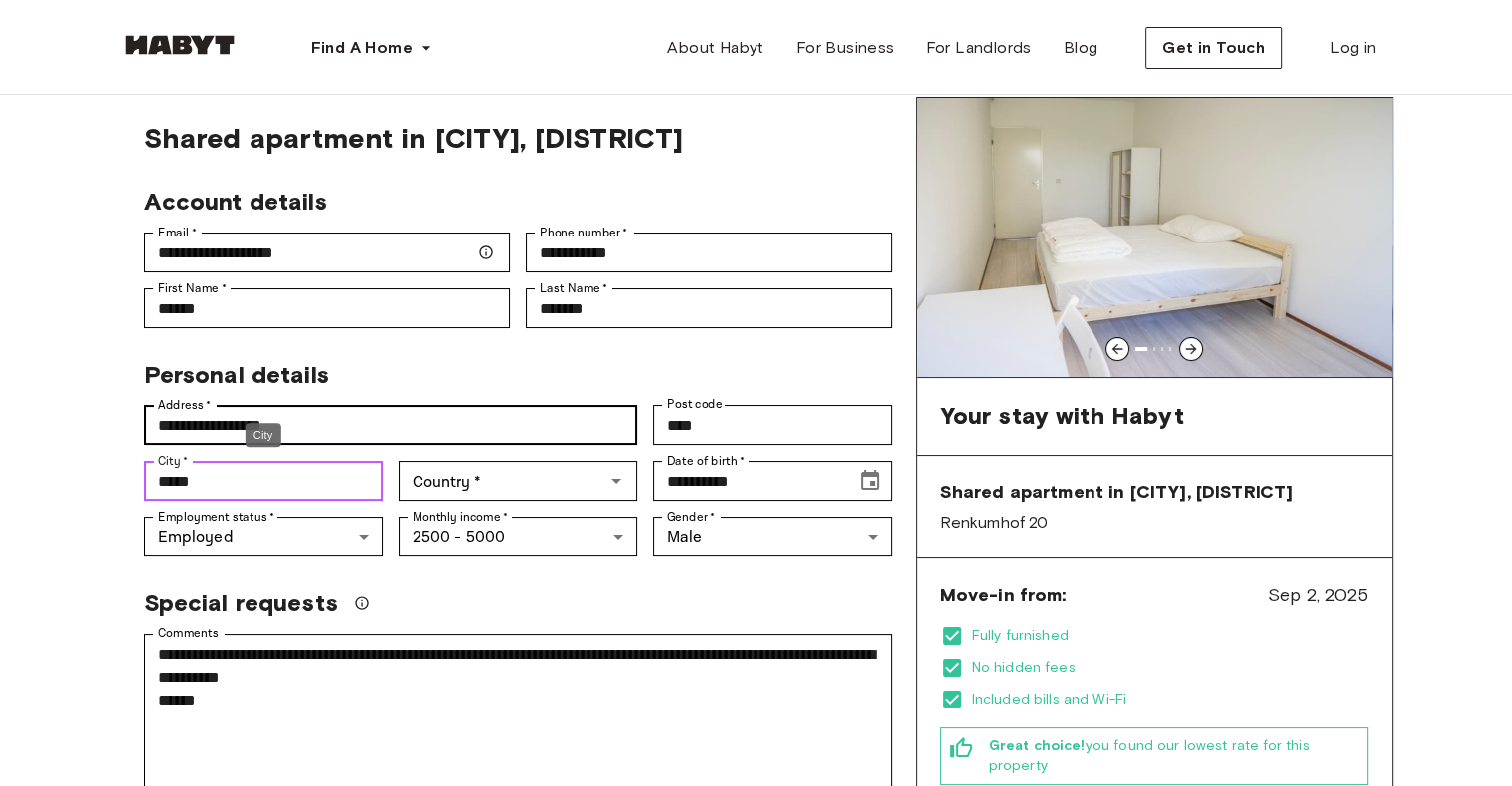 type on "****" 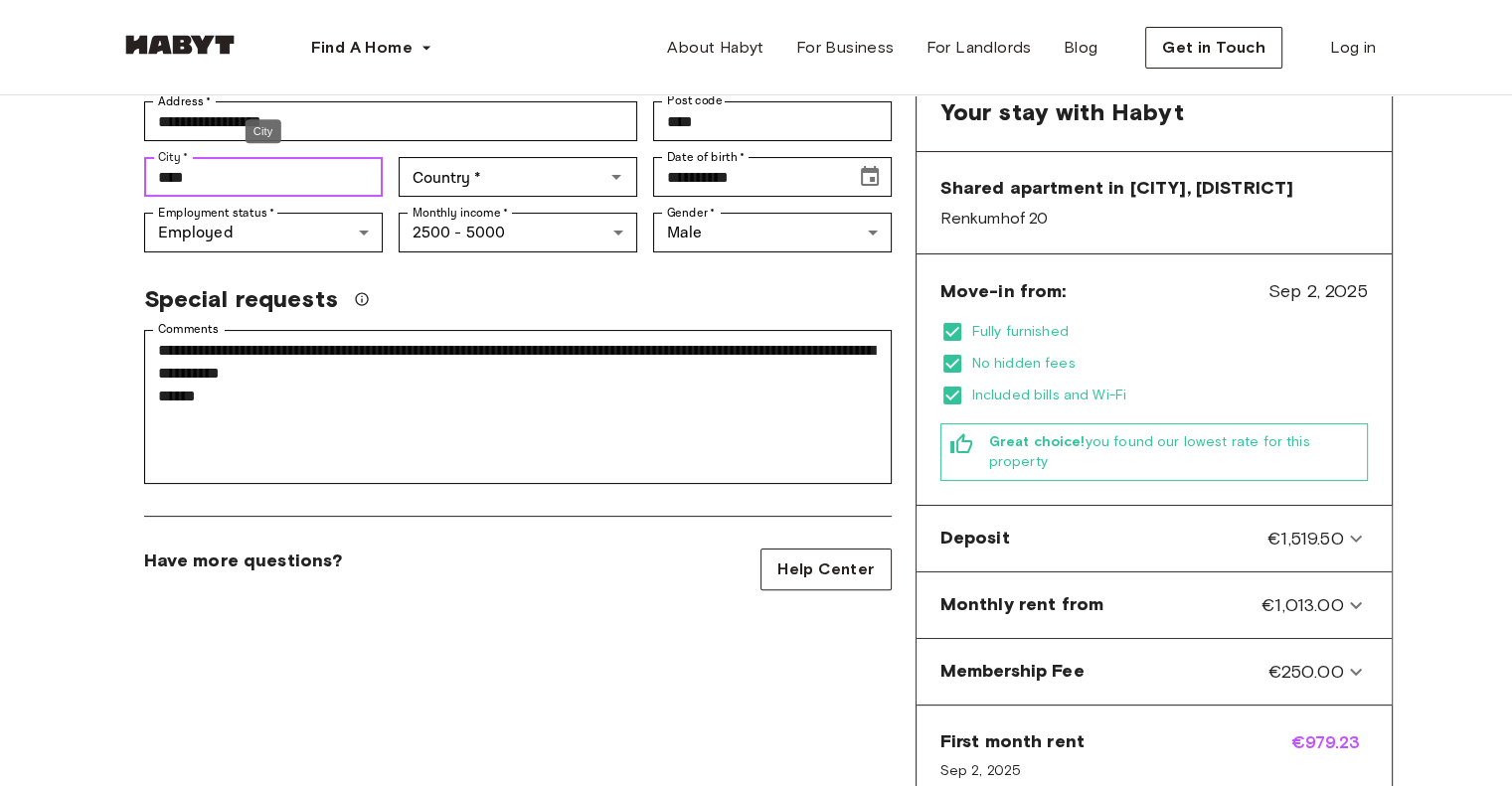 scroll, scrollTop: 368, scrollLeft: 0, axis: vertical 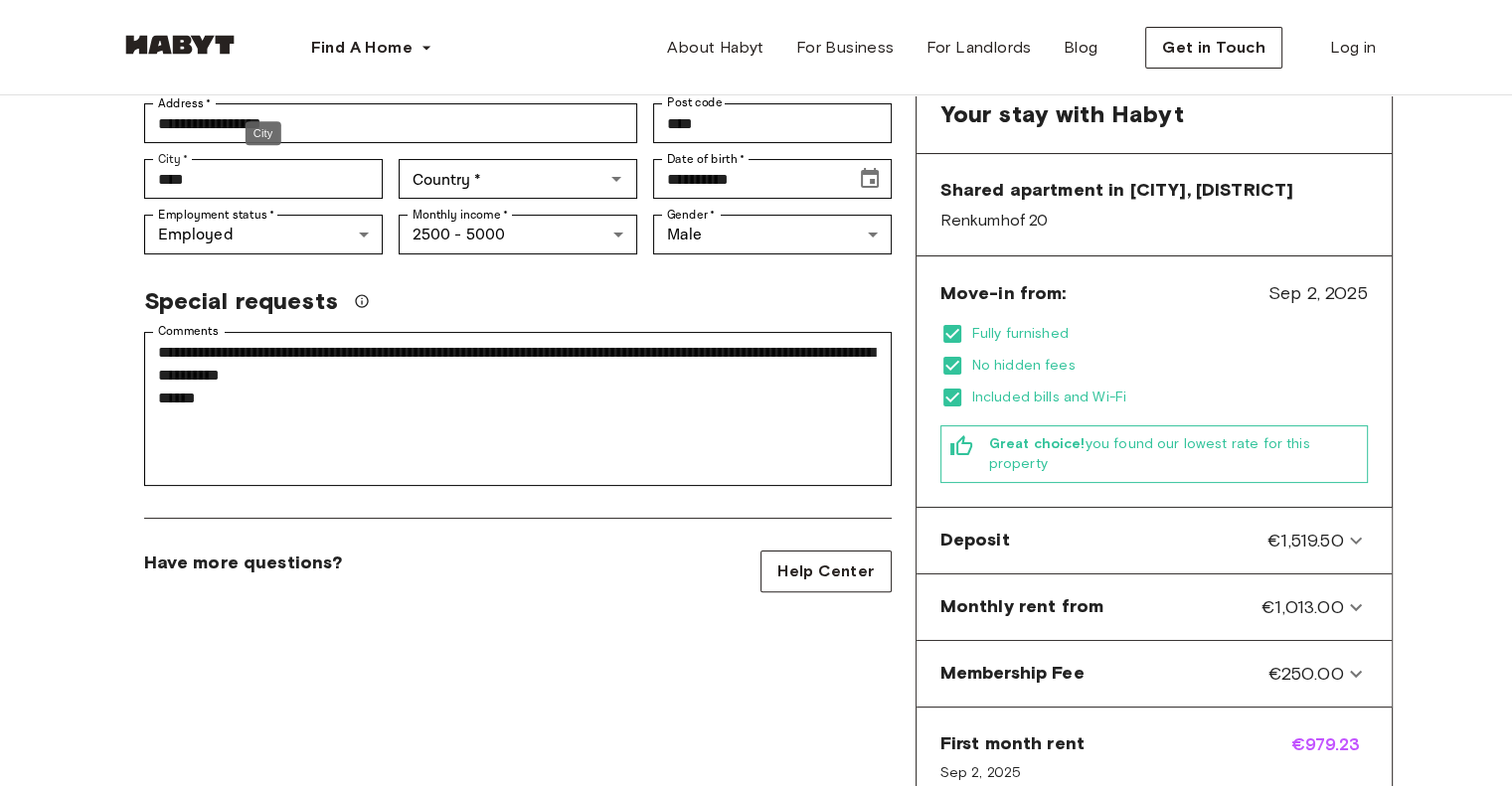 click 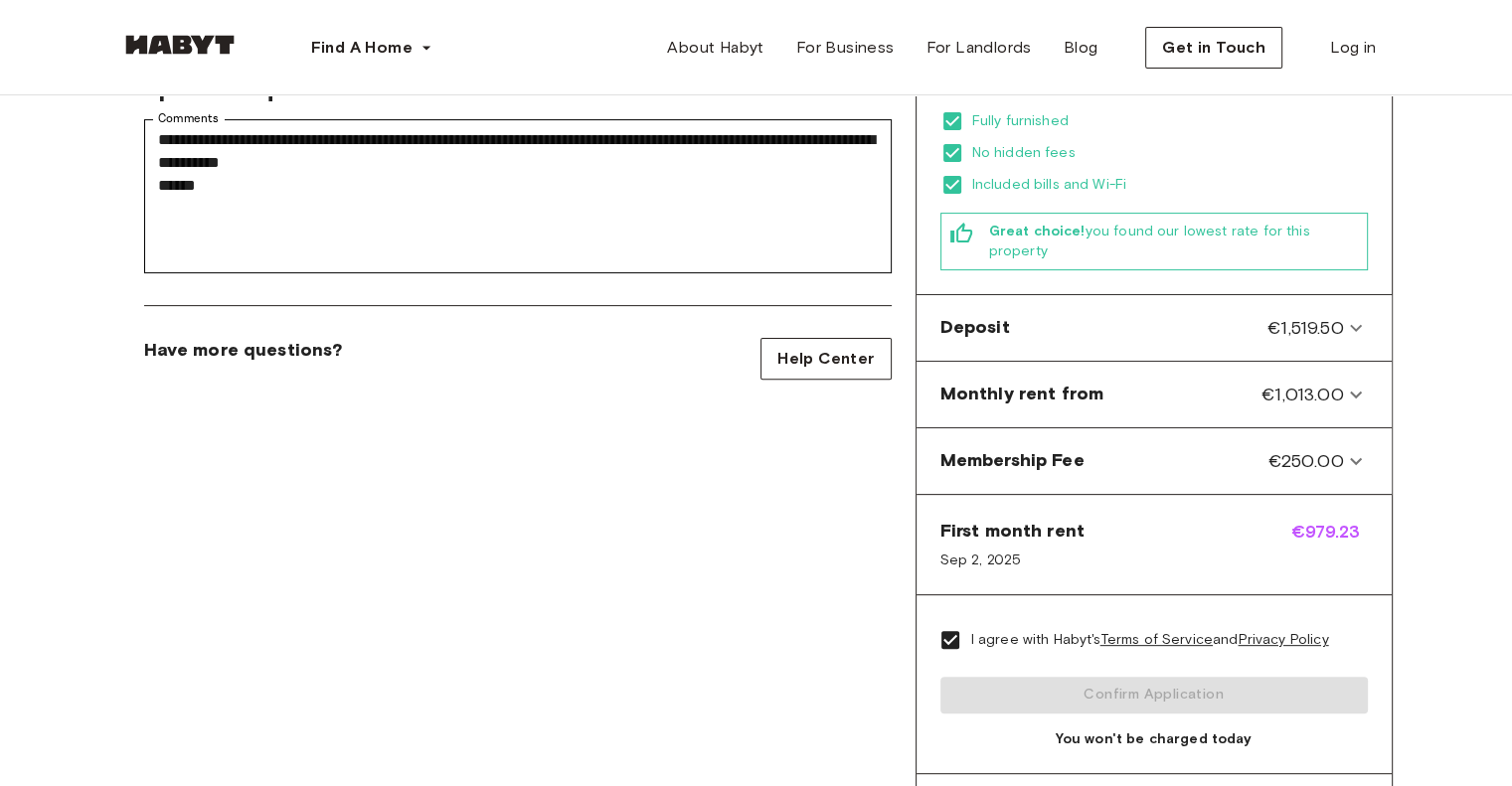 scroll, scrollTop: 588, scrollLeft: 0, axis: vertical 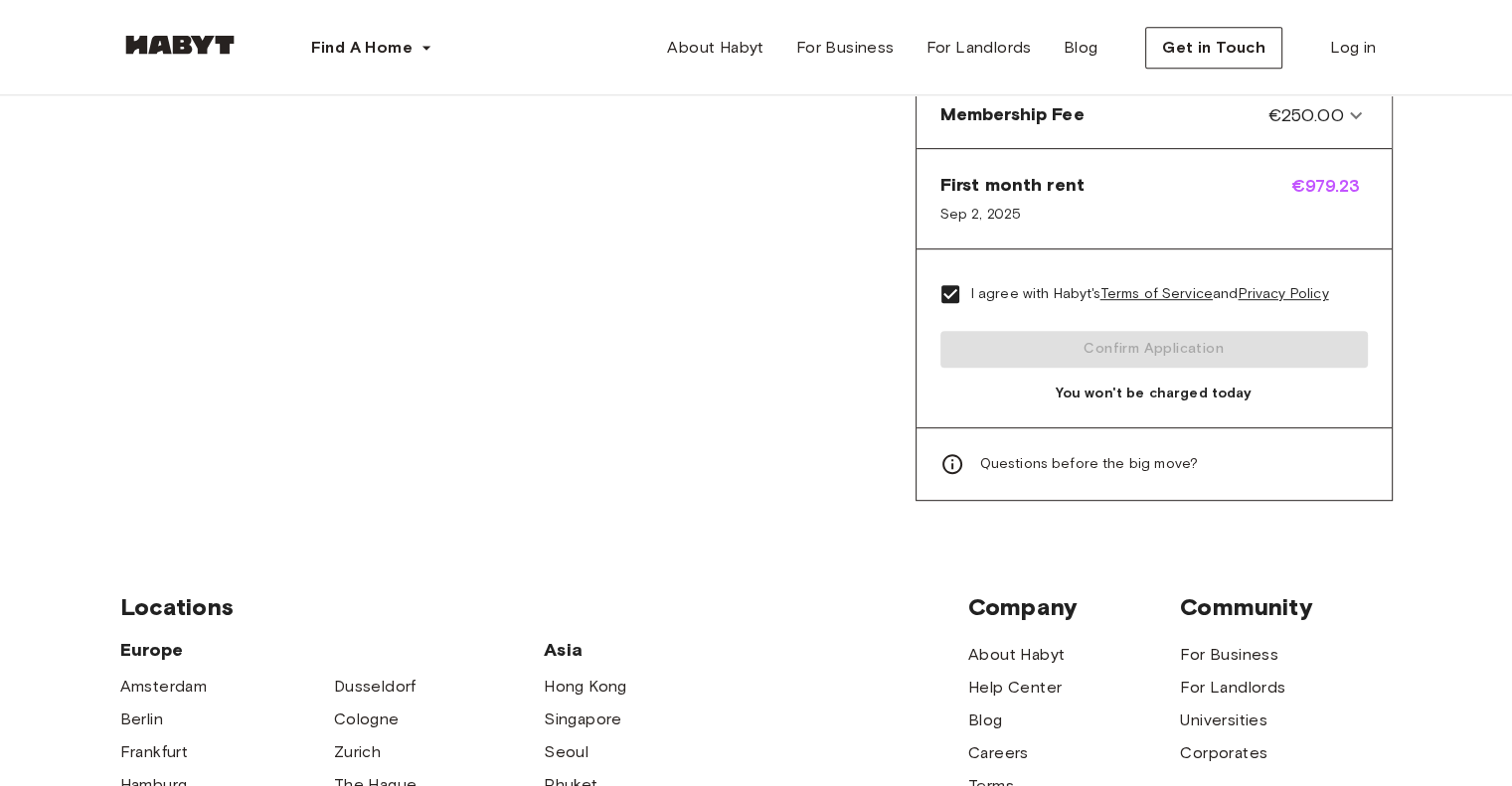 click on "I agree with Habyt's  Terms of Service  and  Privacy Policy Confirm Application You won't be charged today" at bounding box center (1154, 338) 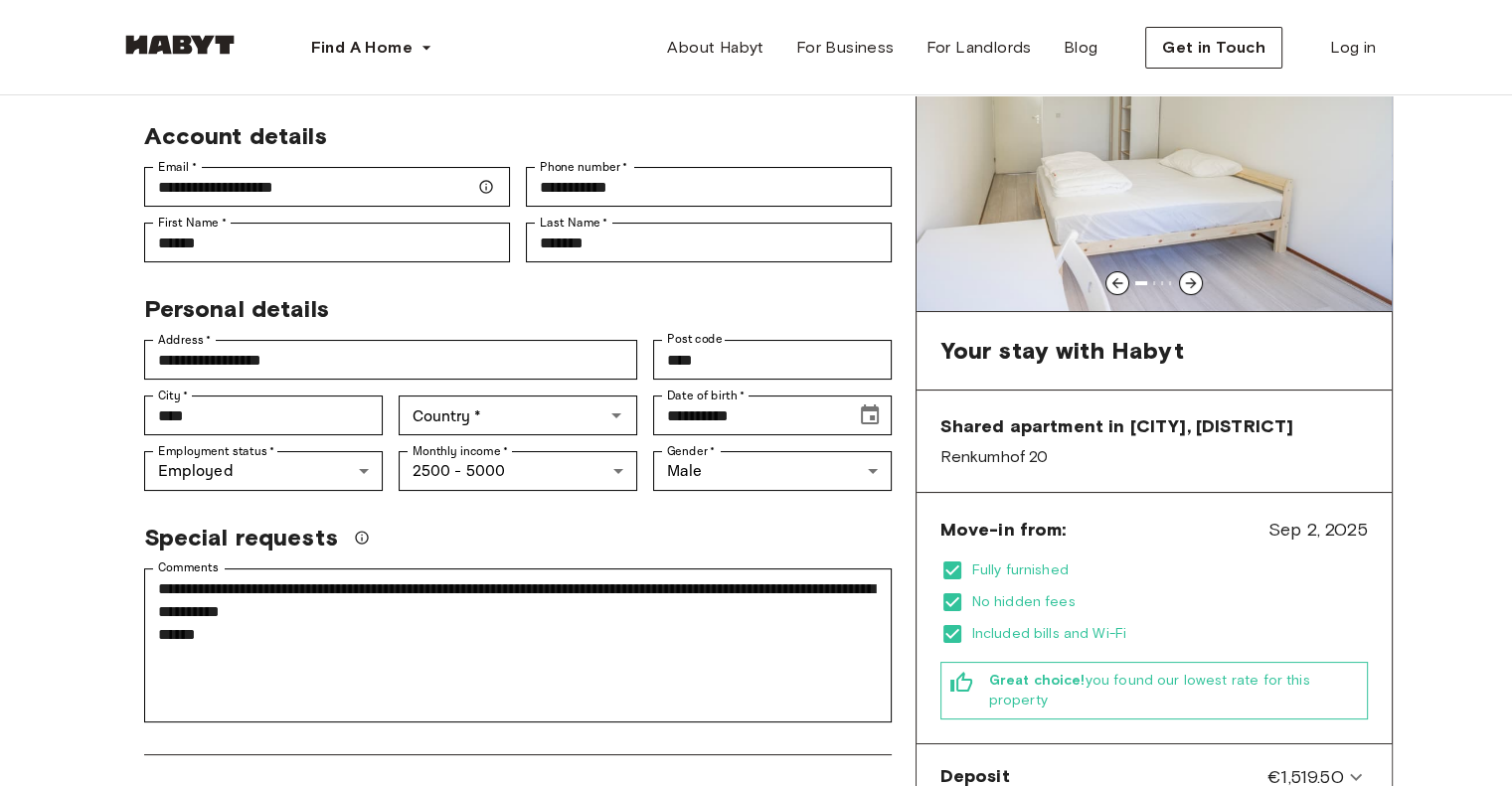 scroll, scrollTop: 132, scrollLeft: 0, axis: vertical 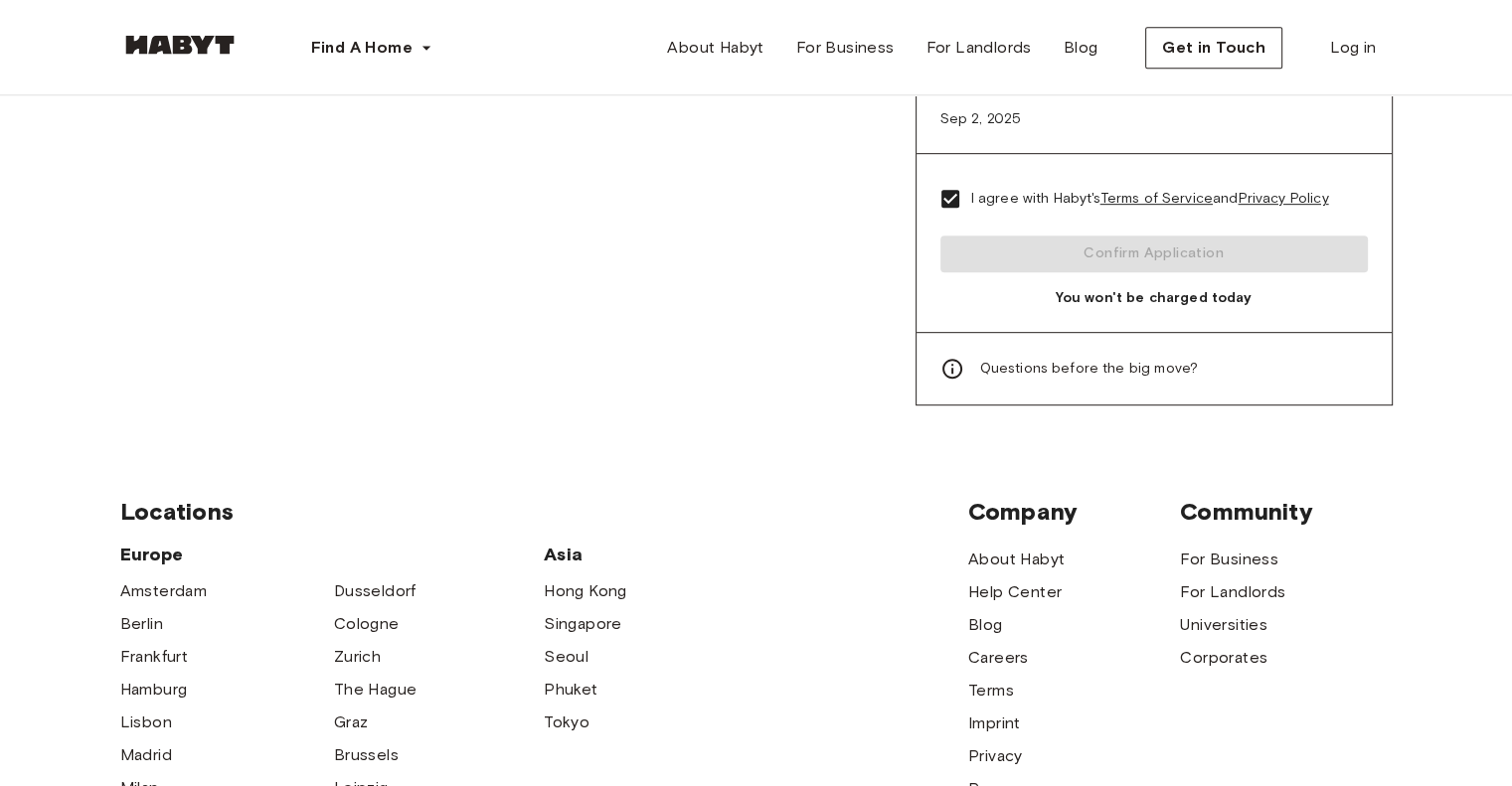 click 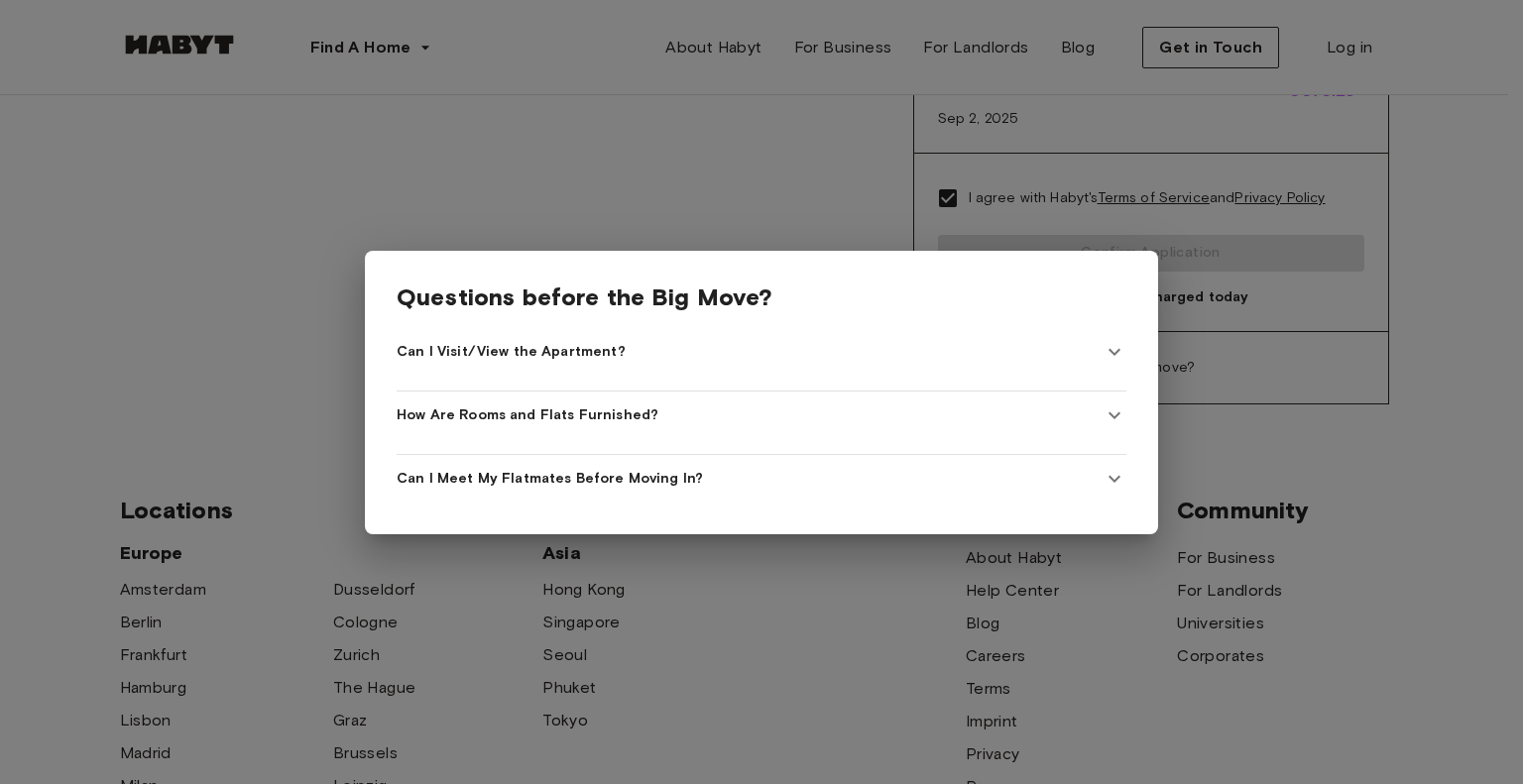 click at bounding box center (762, 392) 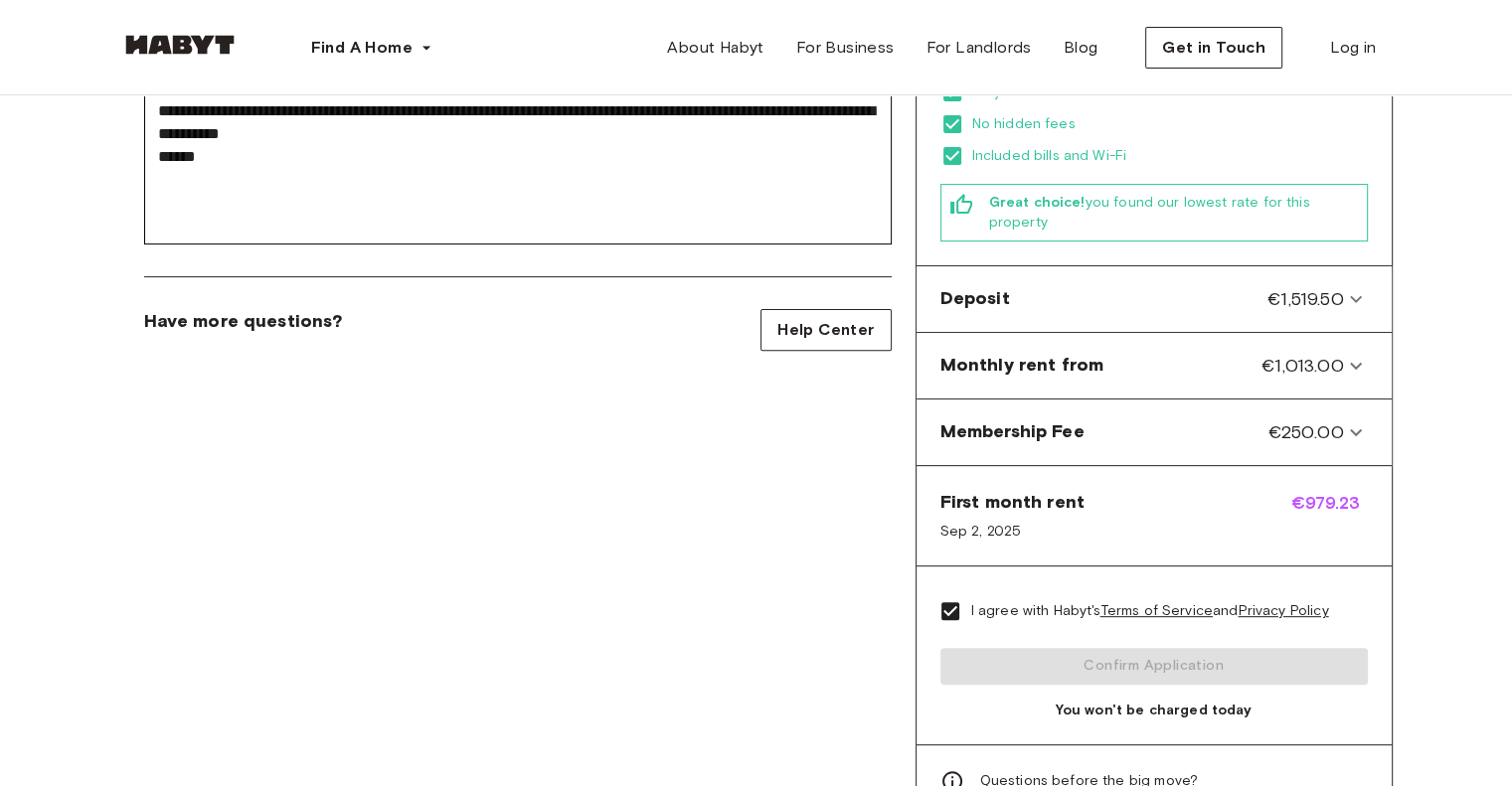 scroll, scrollTop: 610, scrollLeft: 0, axis: vertical 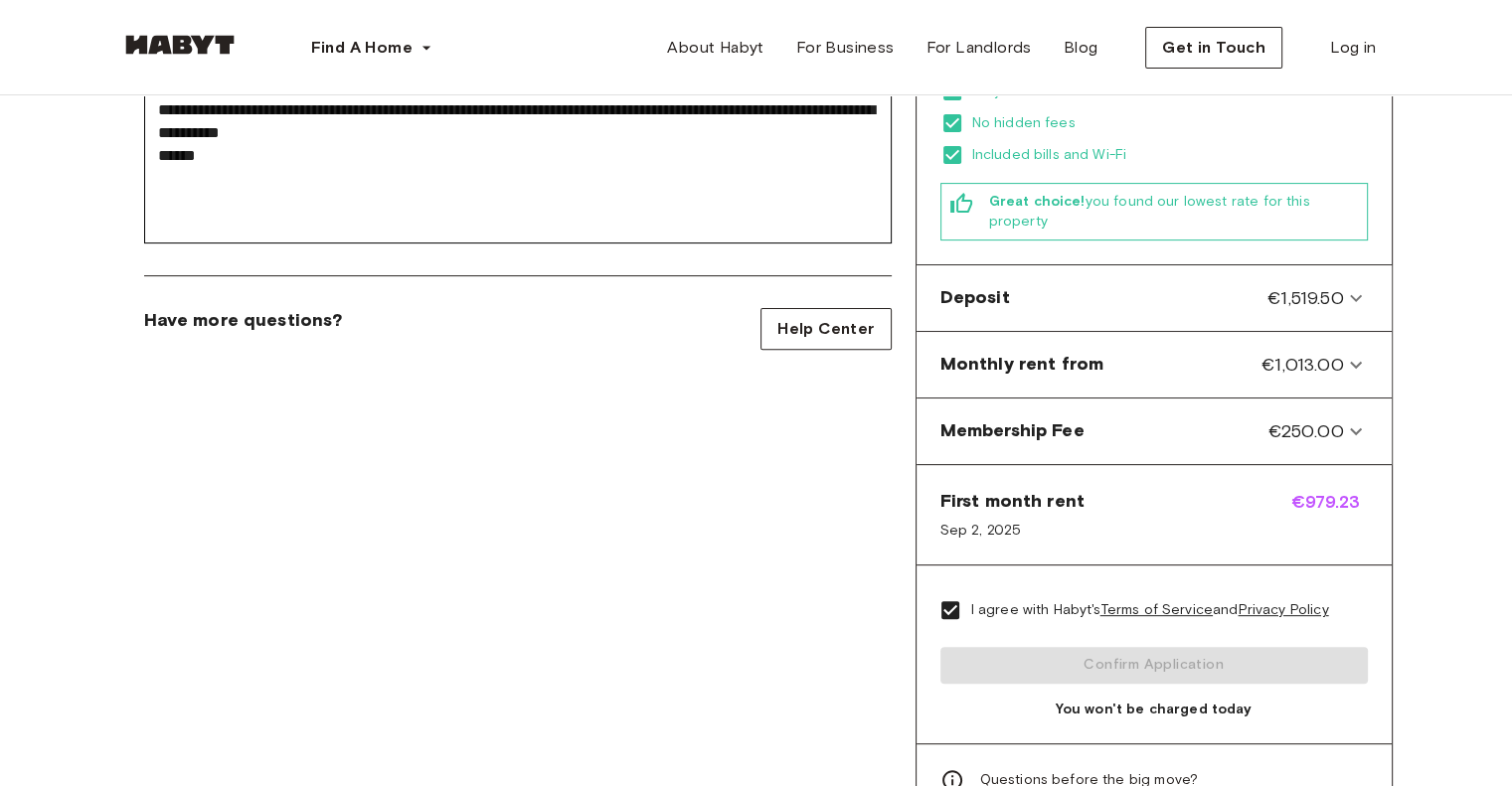 drag, startPoint x: 1077, startPoint y: 623, endPoint x: 1043, endPoint y: 652, distance: 44.687806 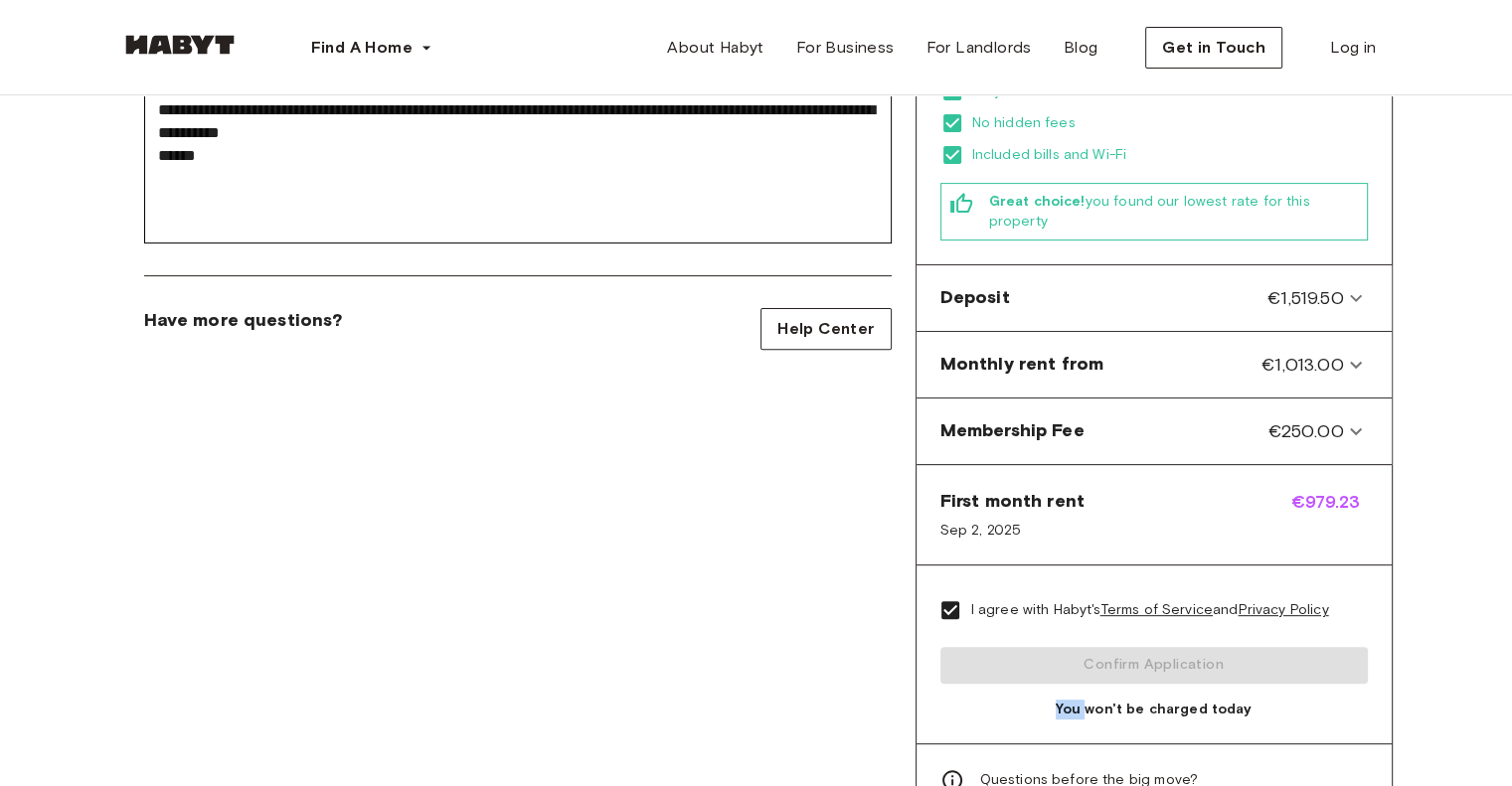 click on "I agree with Habyt's  Terms of Service  and  Privacy Policy Confirm Application You won't be charged today" at bounding box center [1154, 654] 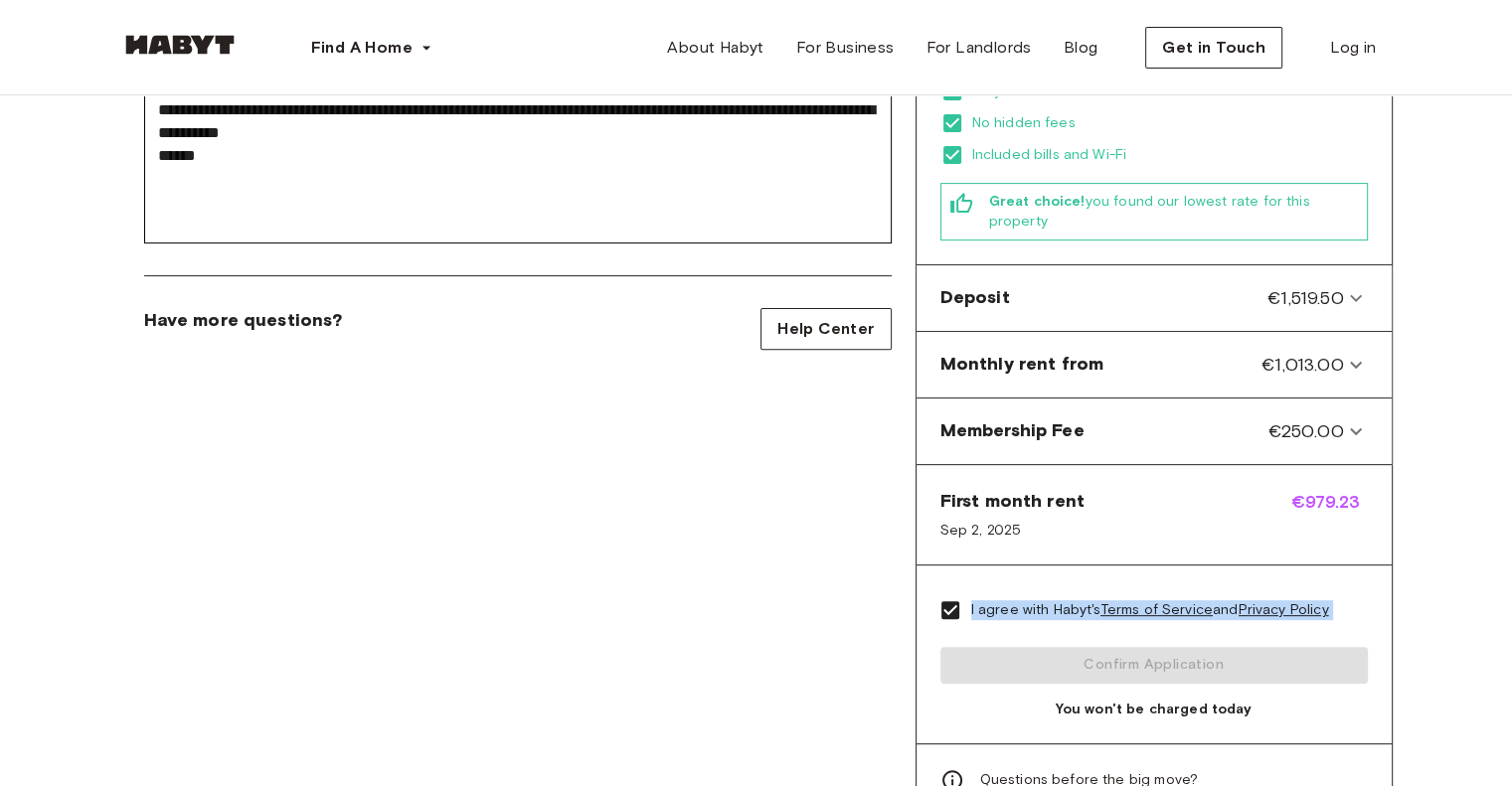 click on "I agree with Habyt's  Terms of Service  and  Privacy Policy Confirm Application You won't be charged today" at bounding box center [1154, 654] 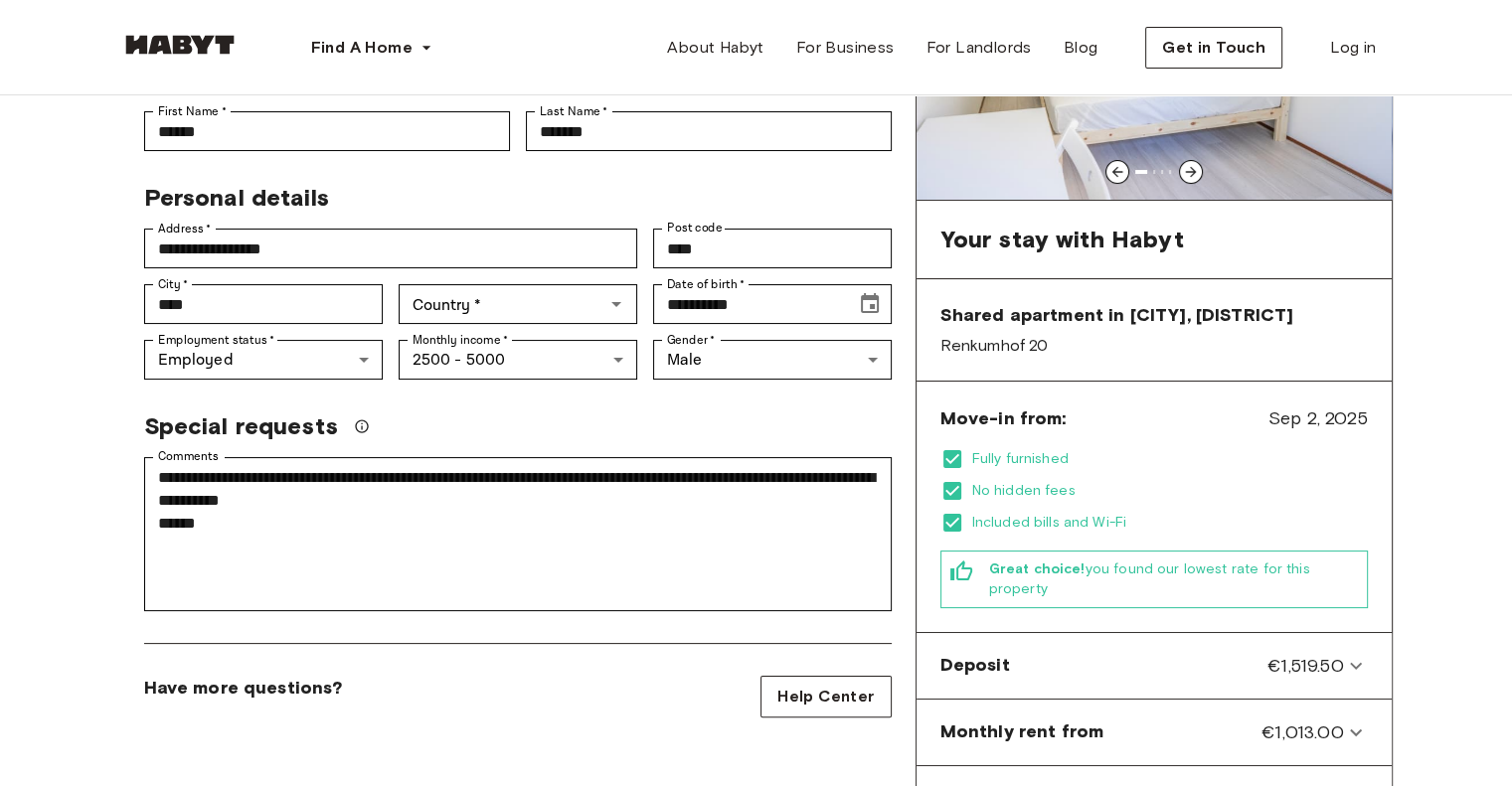 scroll, scrollTop: 235, scrollLeft: 0, axis: vertical 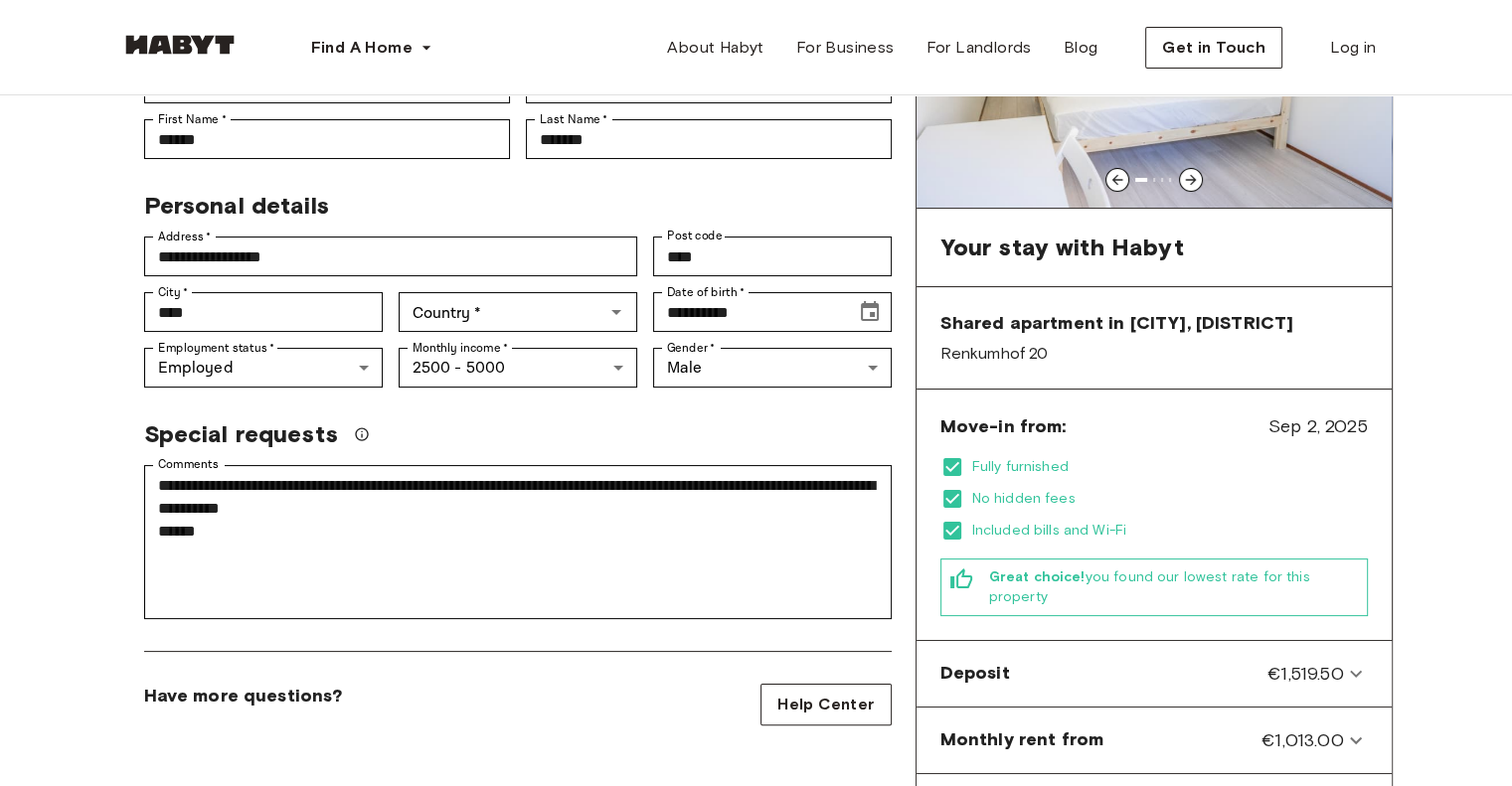 click 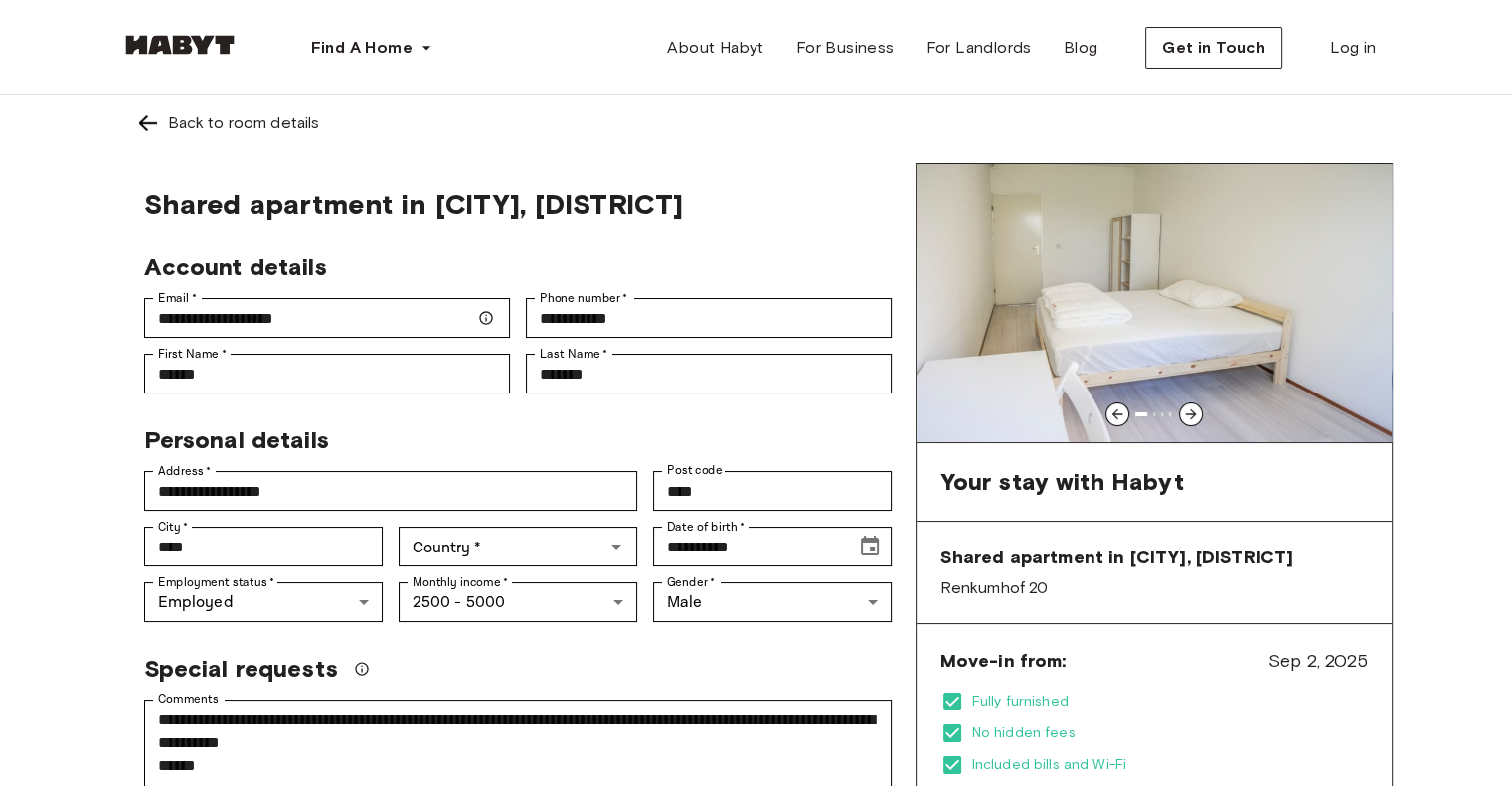 scroll, scrollTop: 0, scrollLeft: 0, axis: both 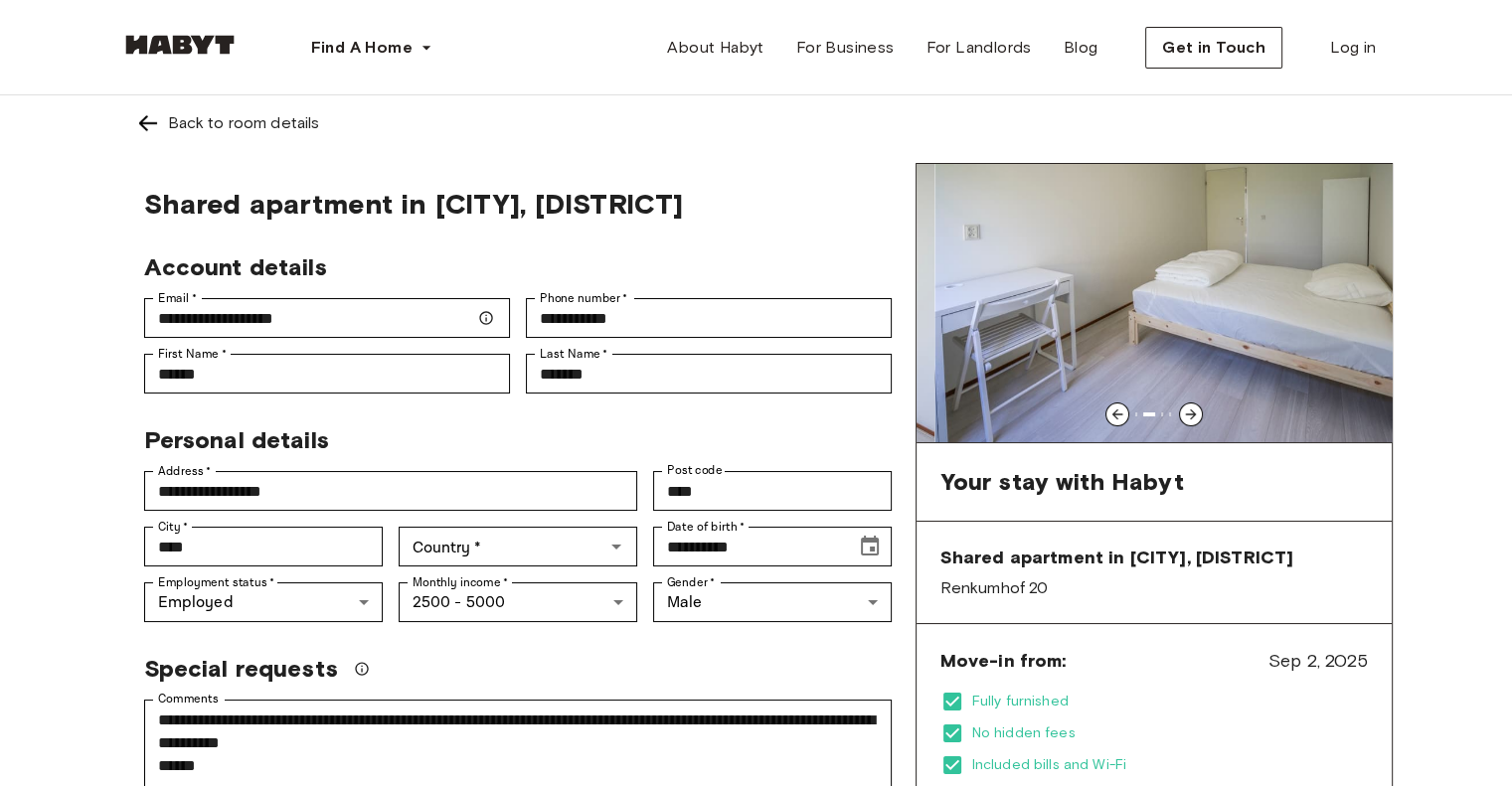 click 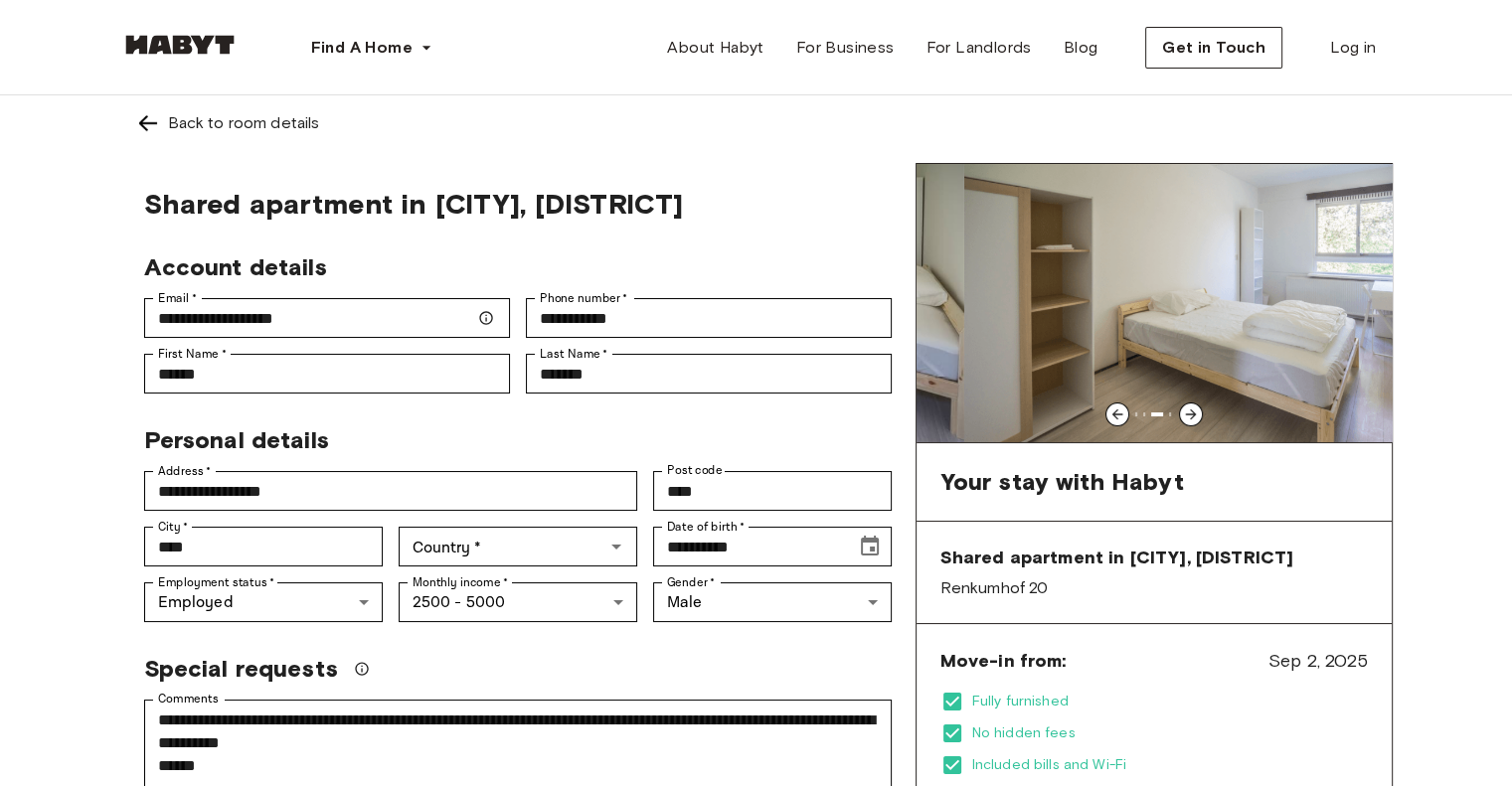 click 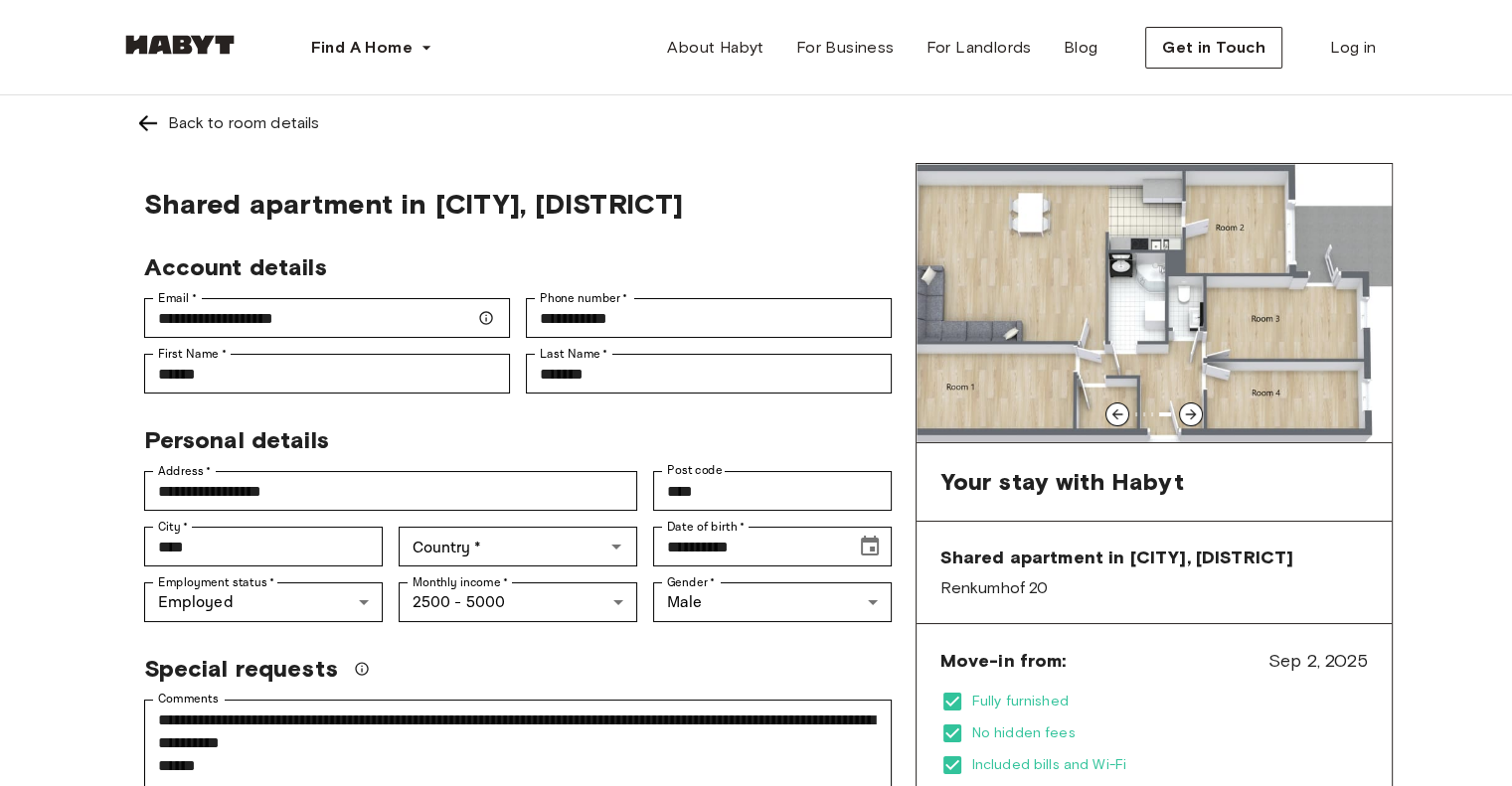 click 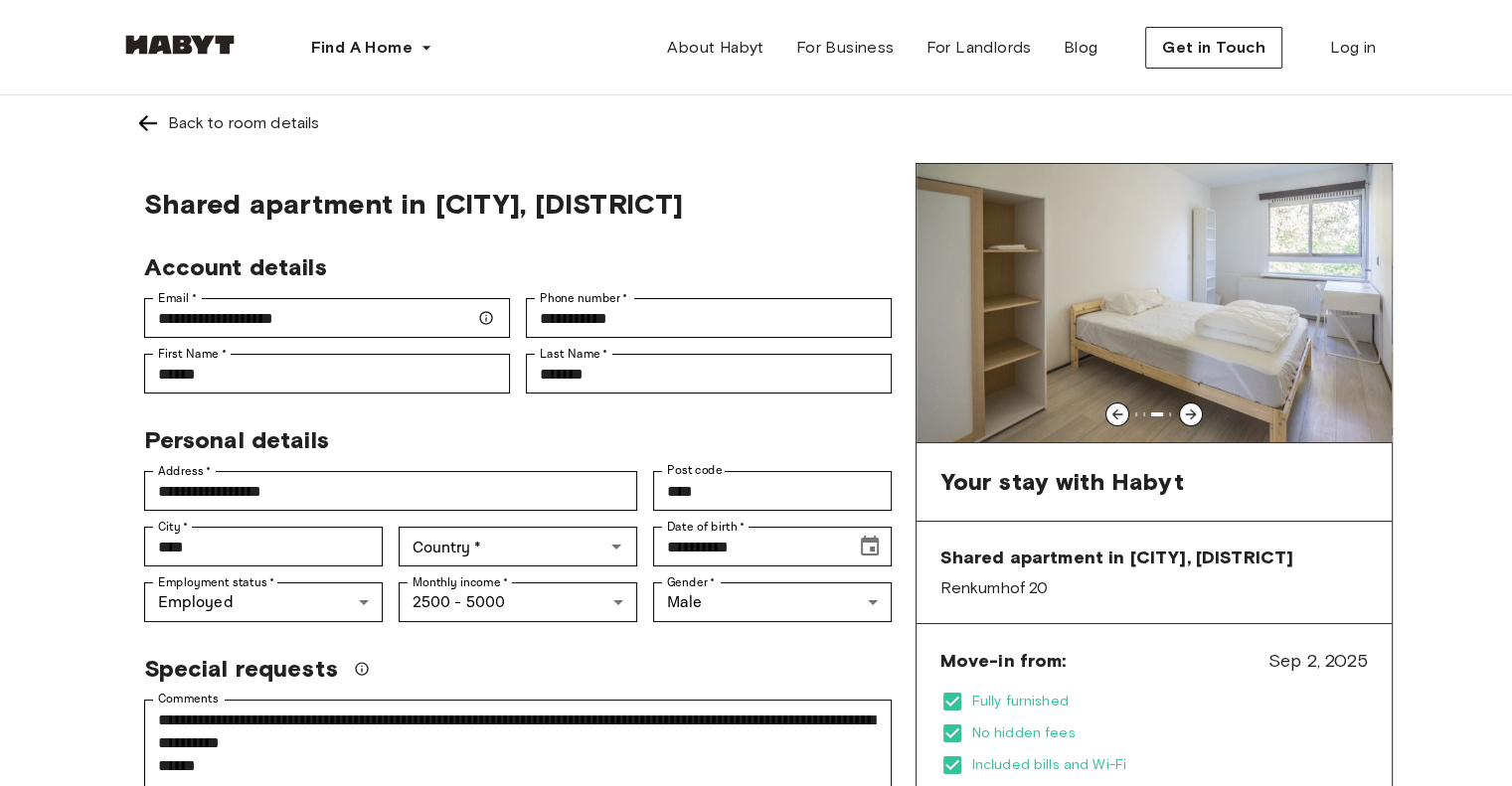 click at bounding box center [1191, 414] 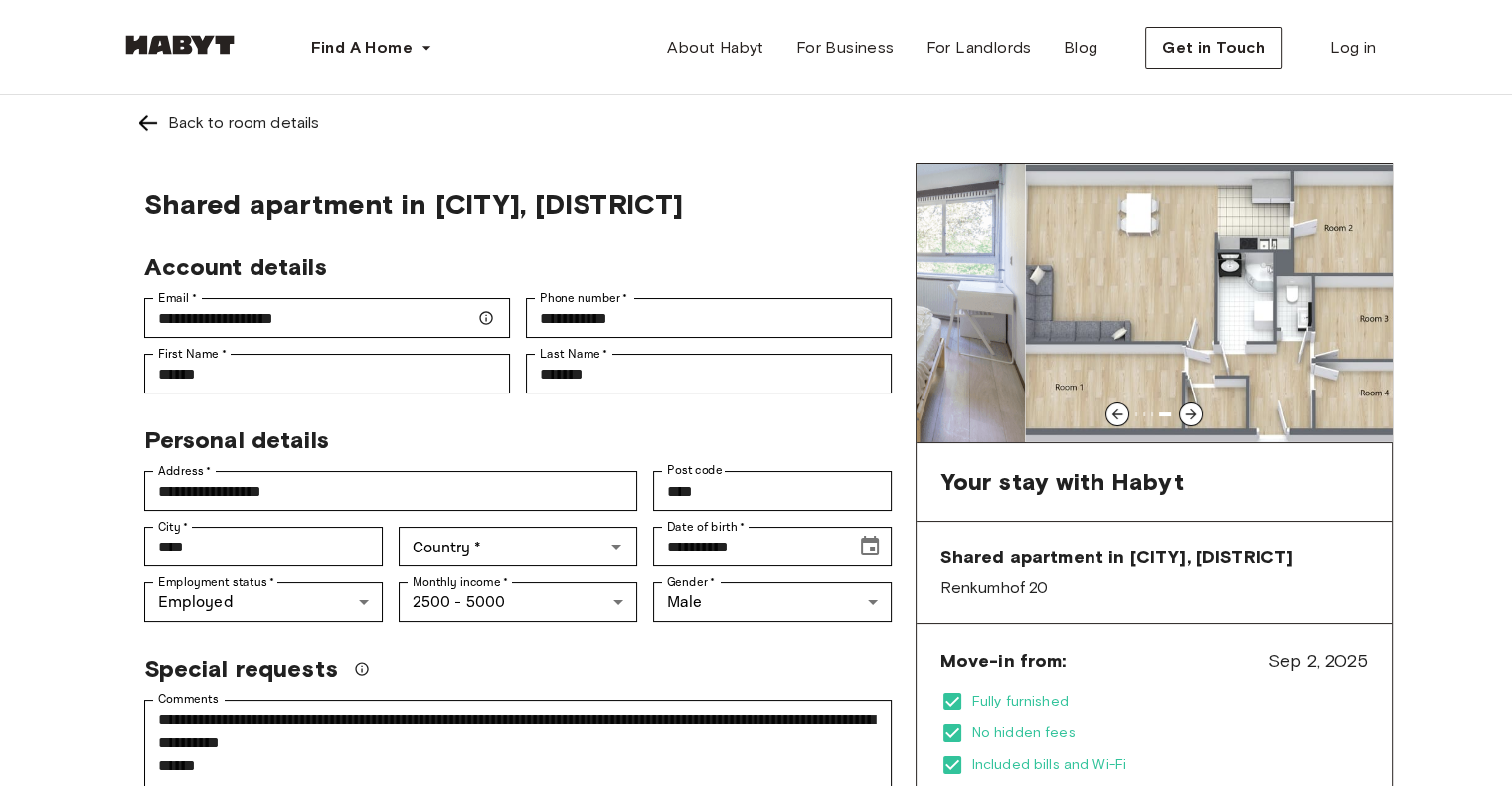 click at bounding box center [1191, 414] 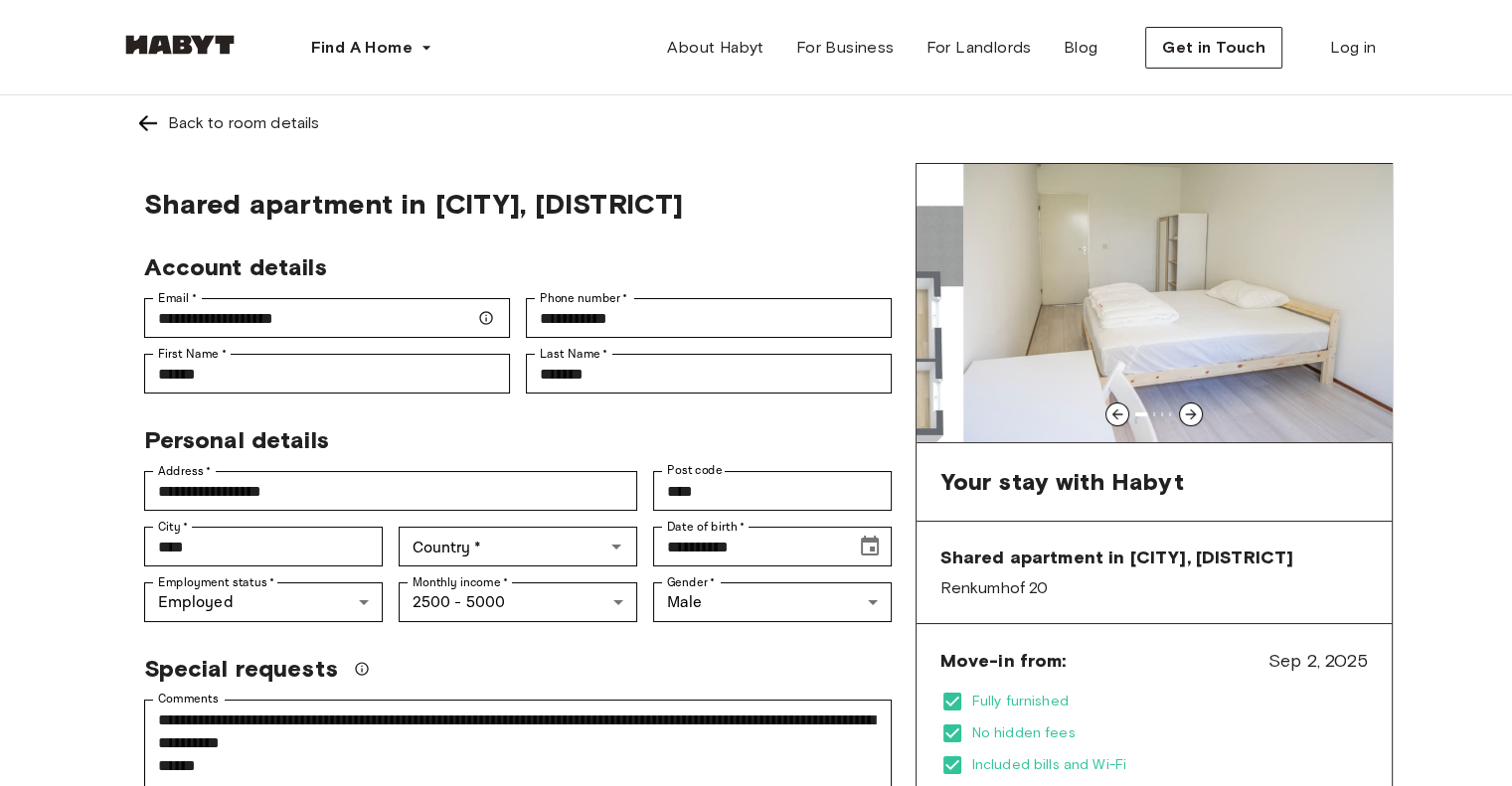 click at bounding box center (1191, 414) 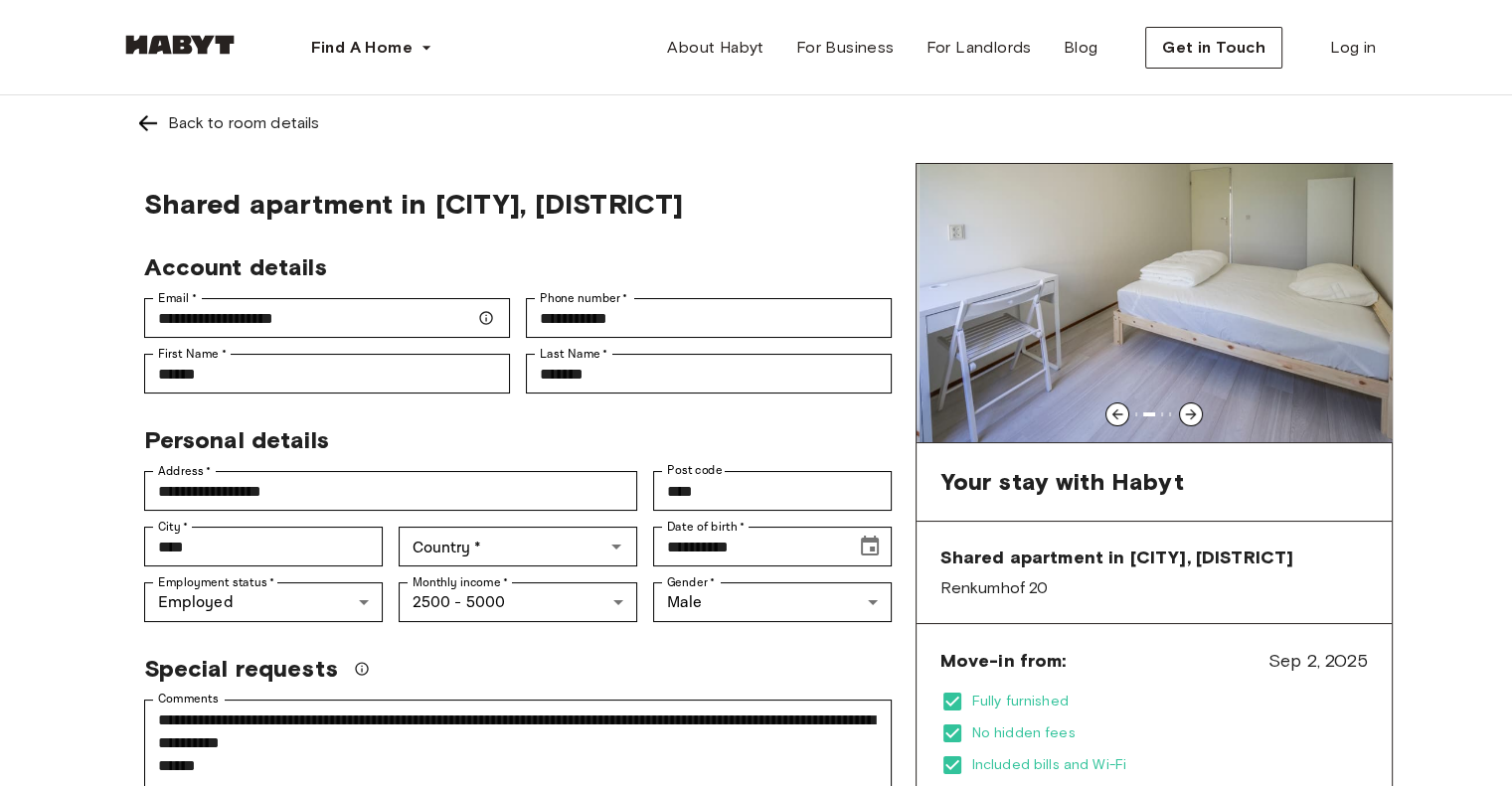 click at bounding box center [1191, 414] 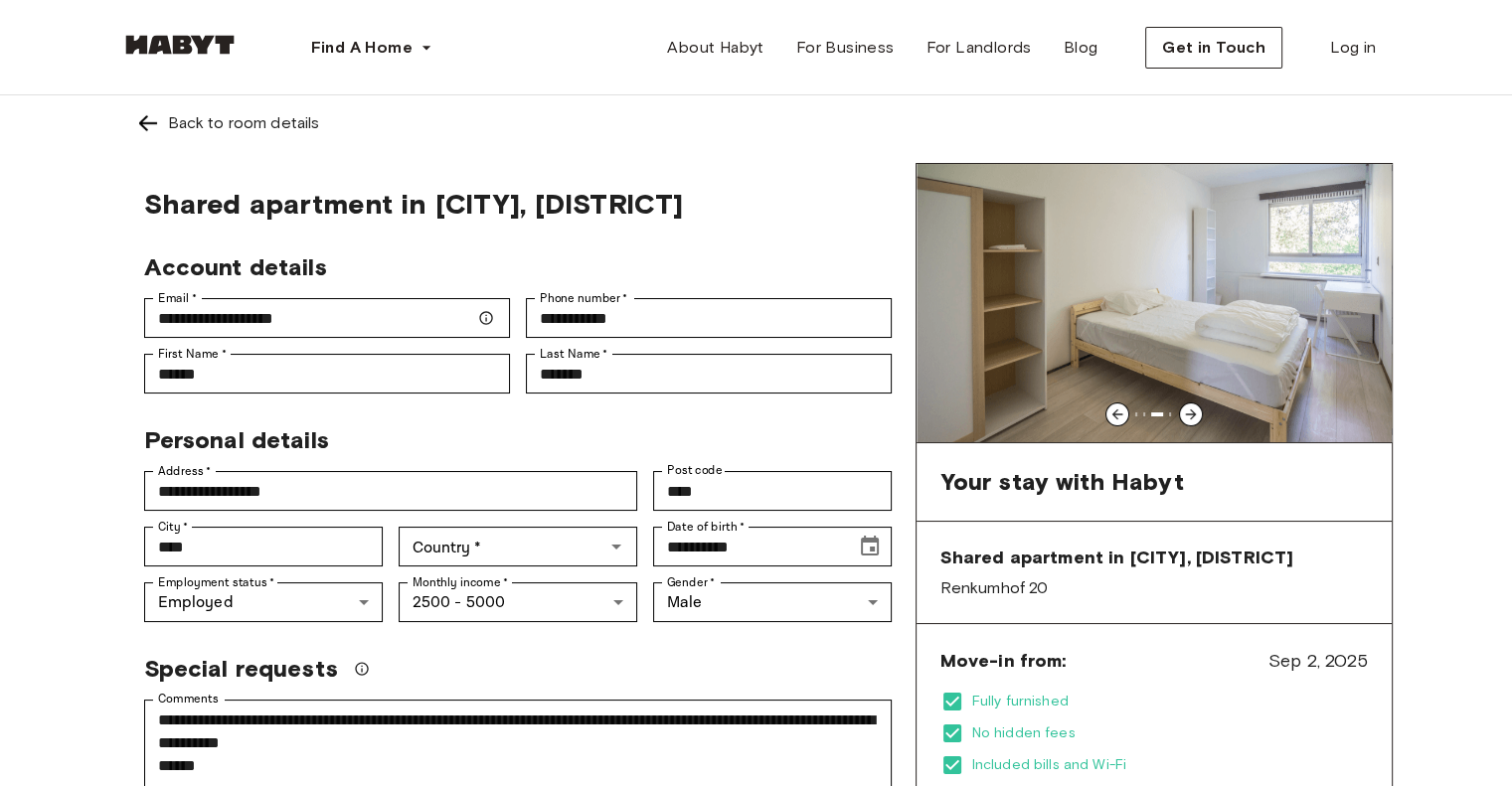 click at bounding box center (1191, 414) 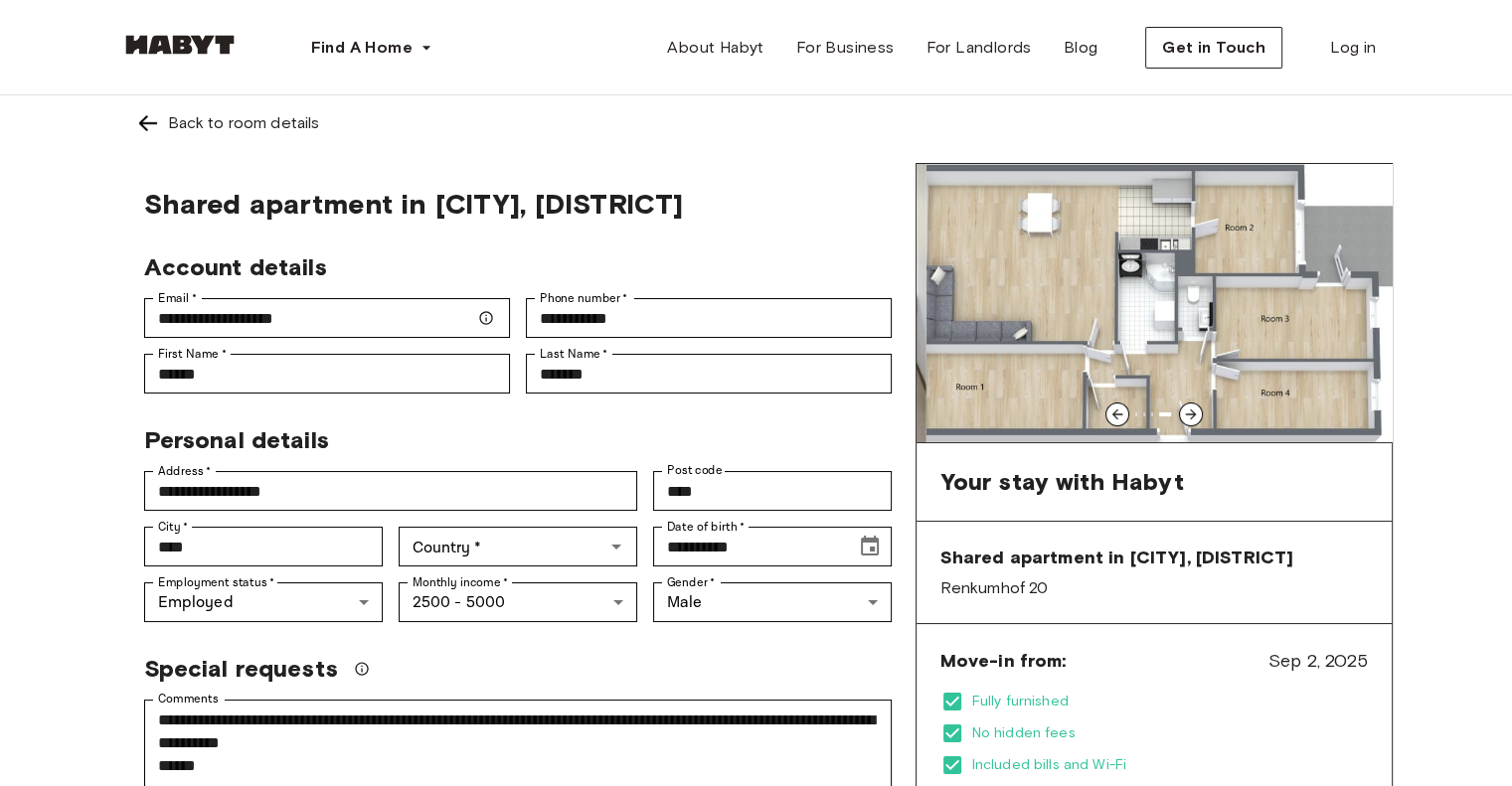 click at bounding box center (1191, 414) 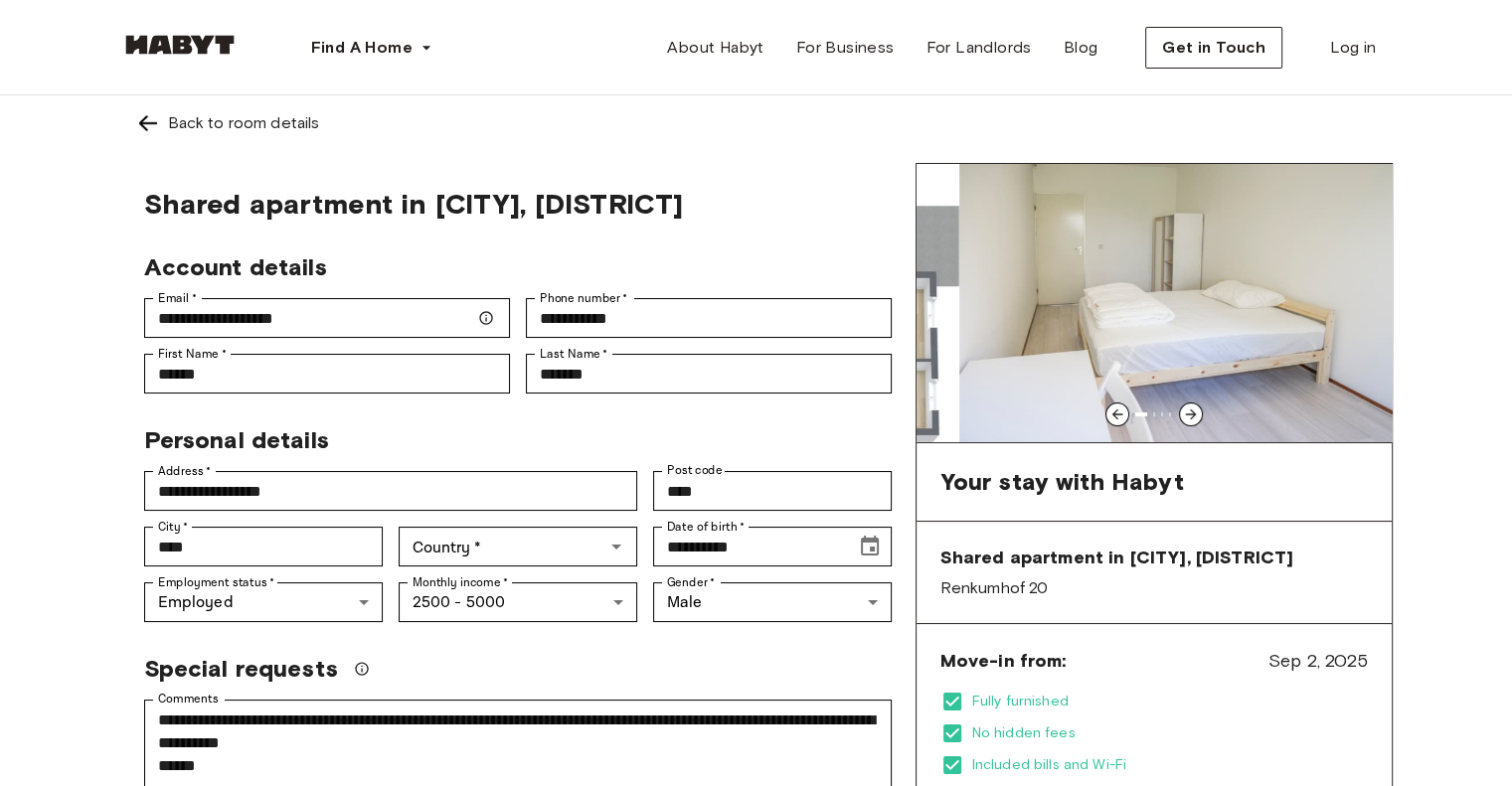 click at bounding box center (1191, 414) 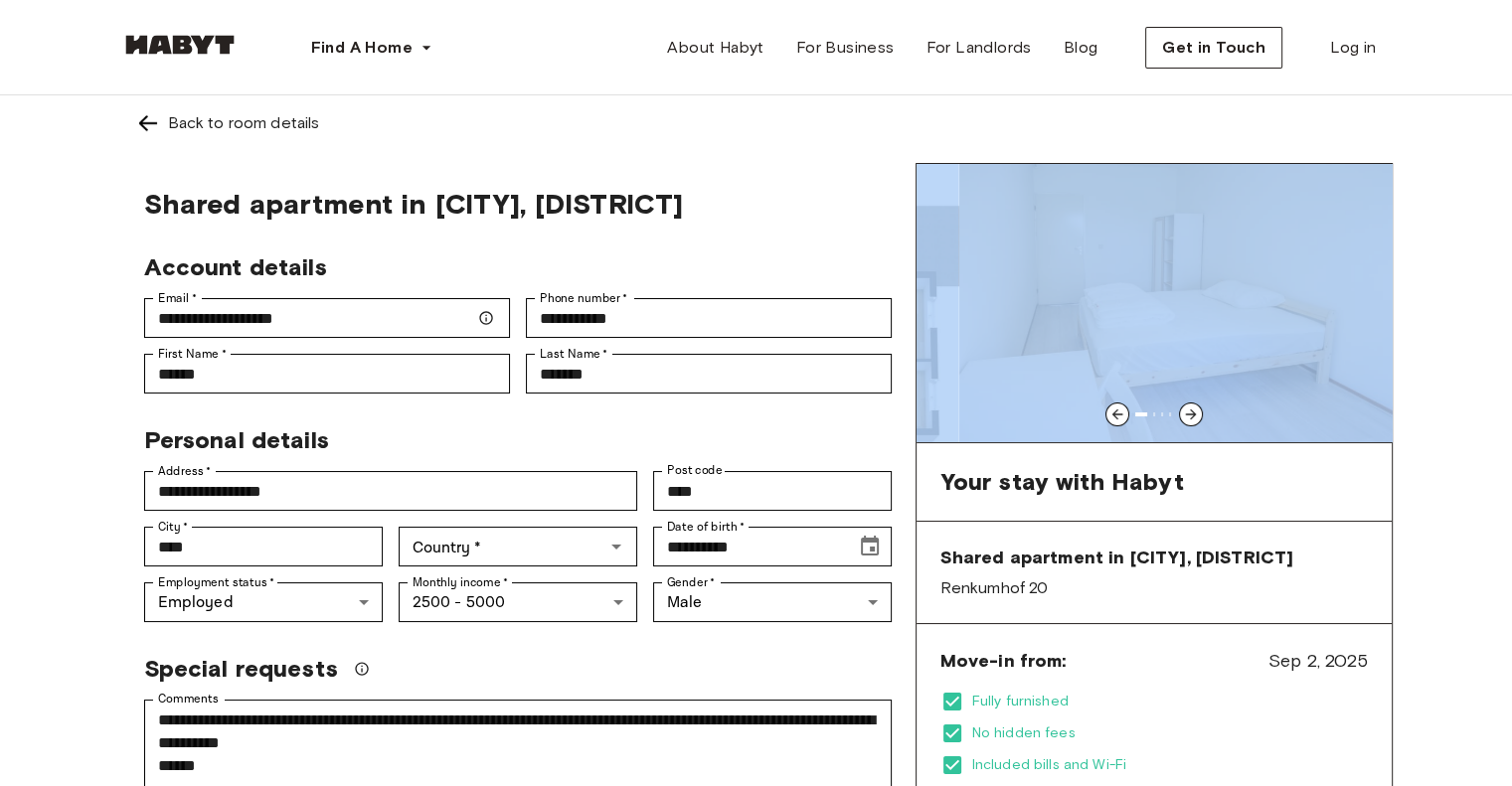 click at bounding box center [1191, 414] 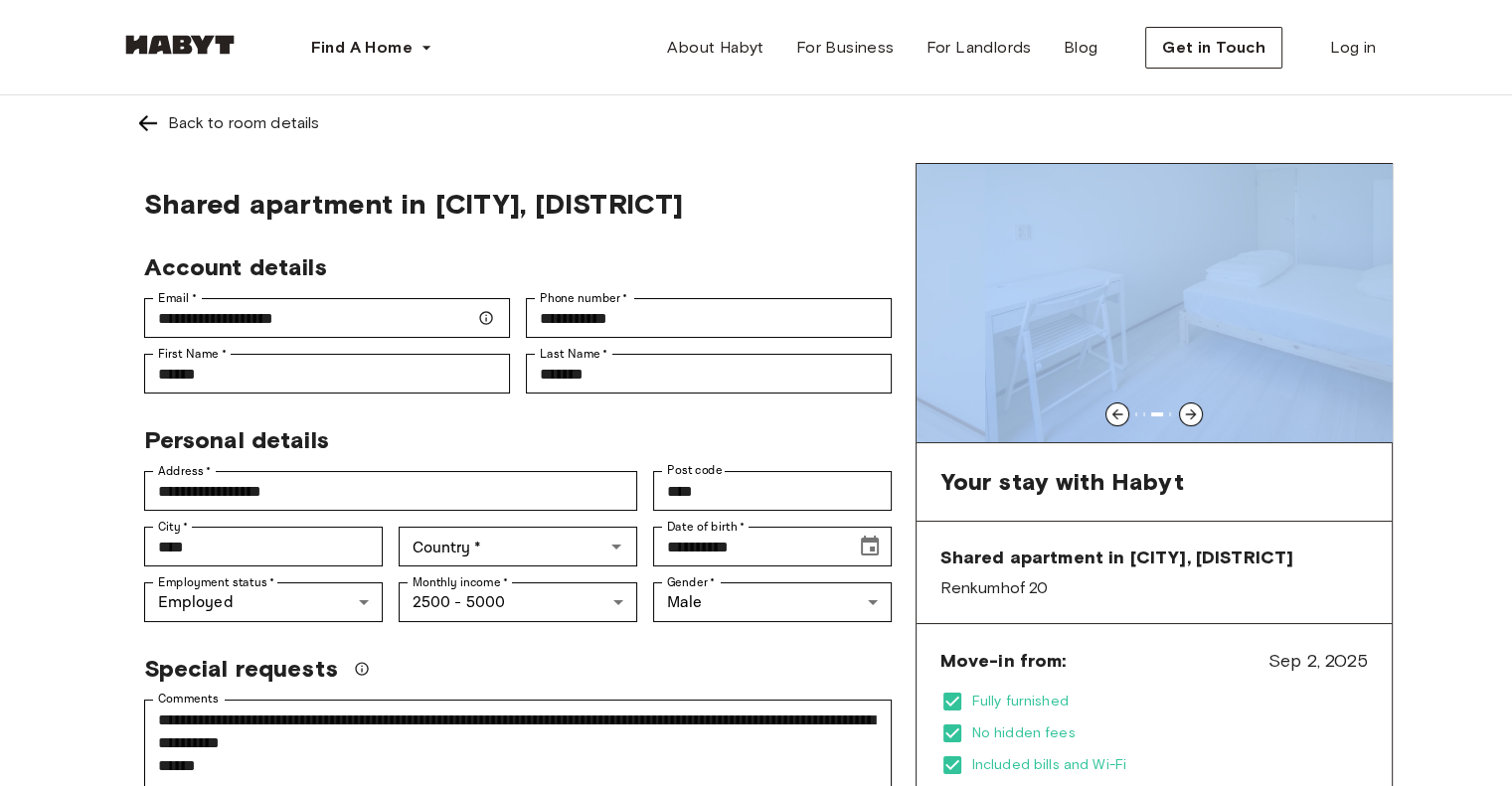 click at bounding box center [1191, 414] 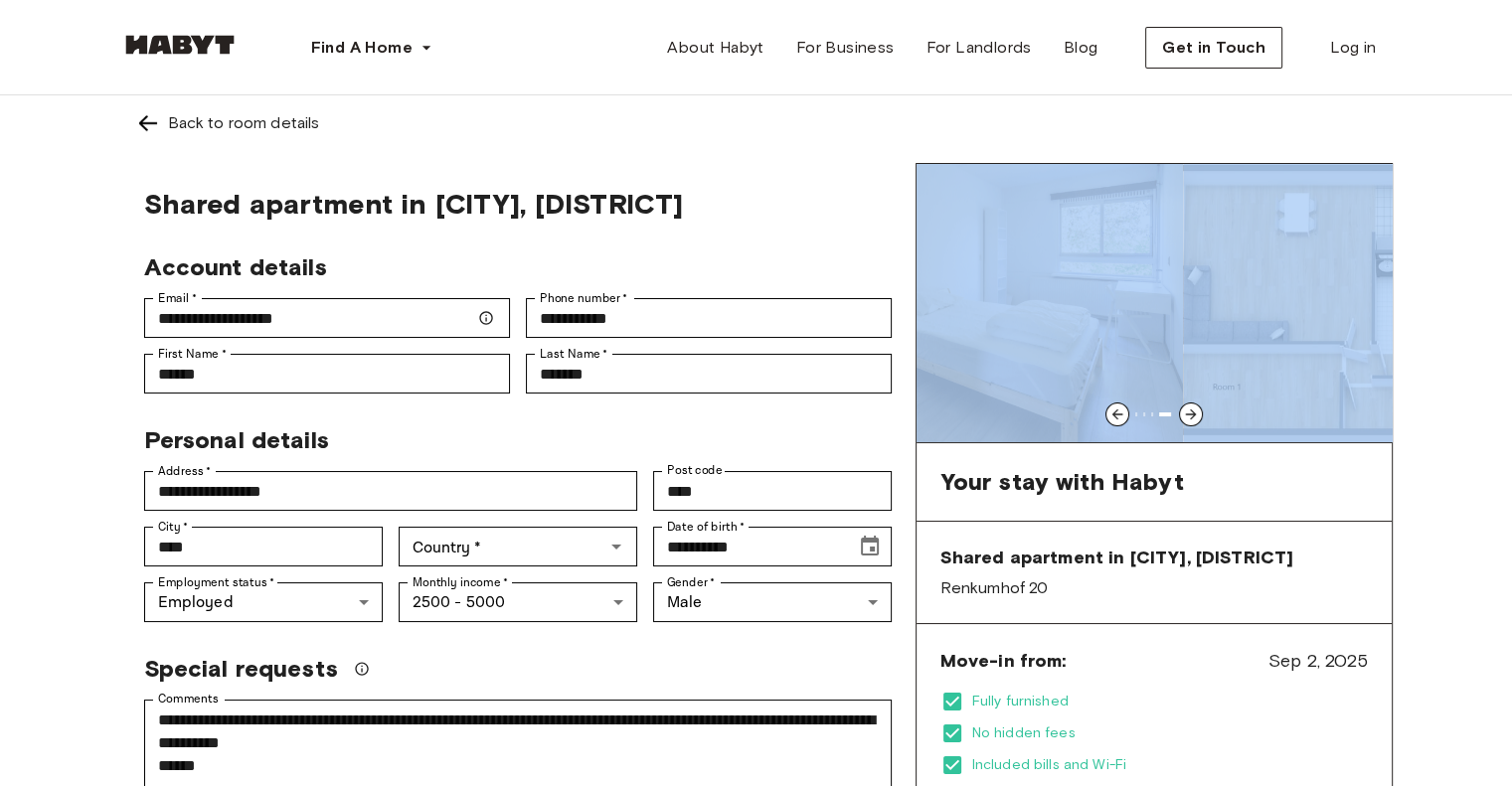 click at bounding box center [1191, 414] 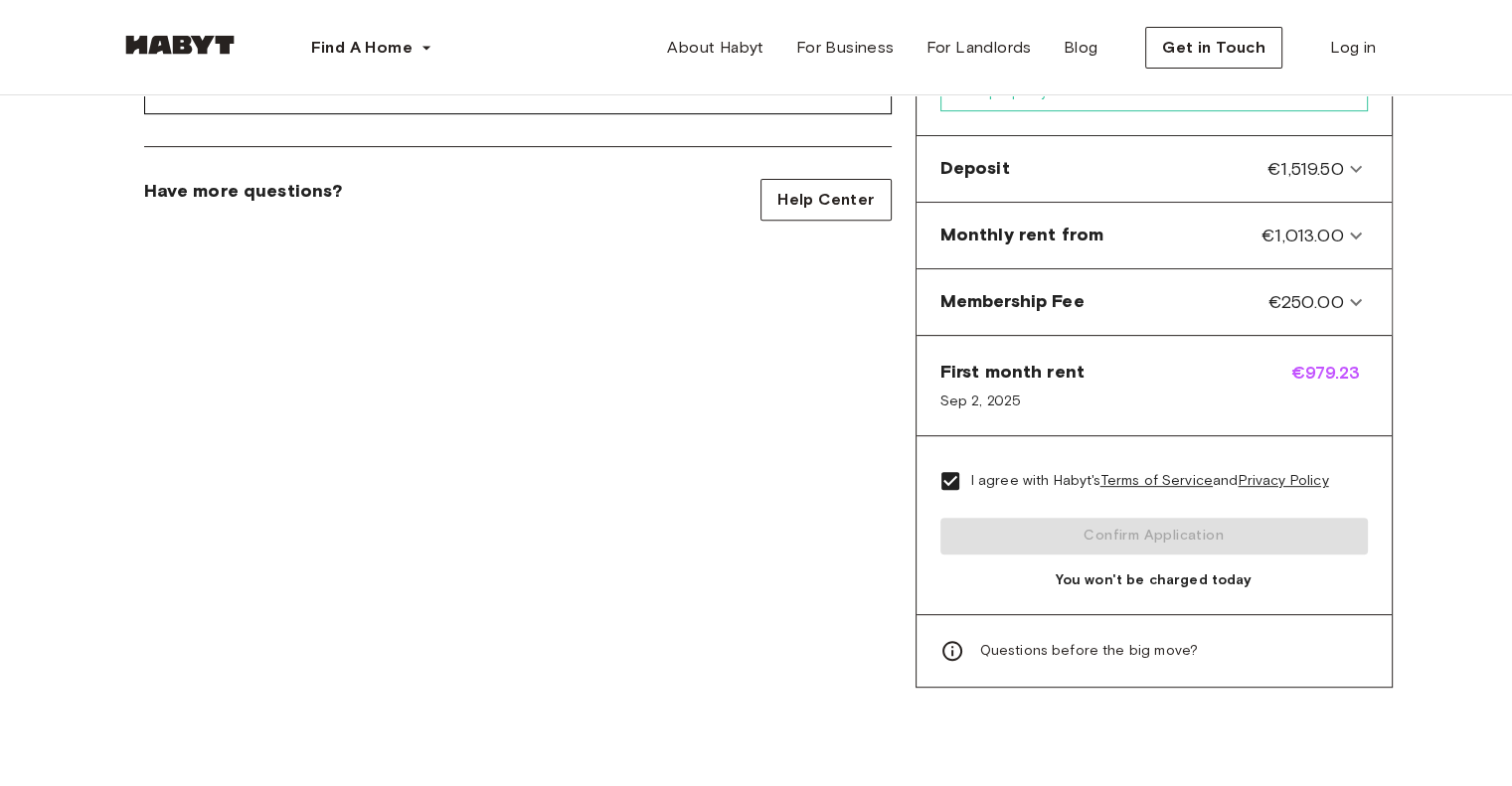 scroll, scrollTop: 754, scrollLeft: 0, axis: vertical 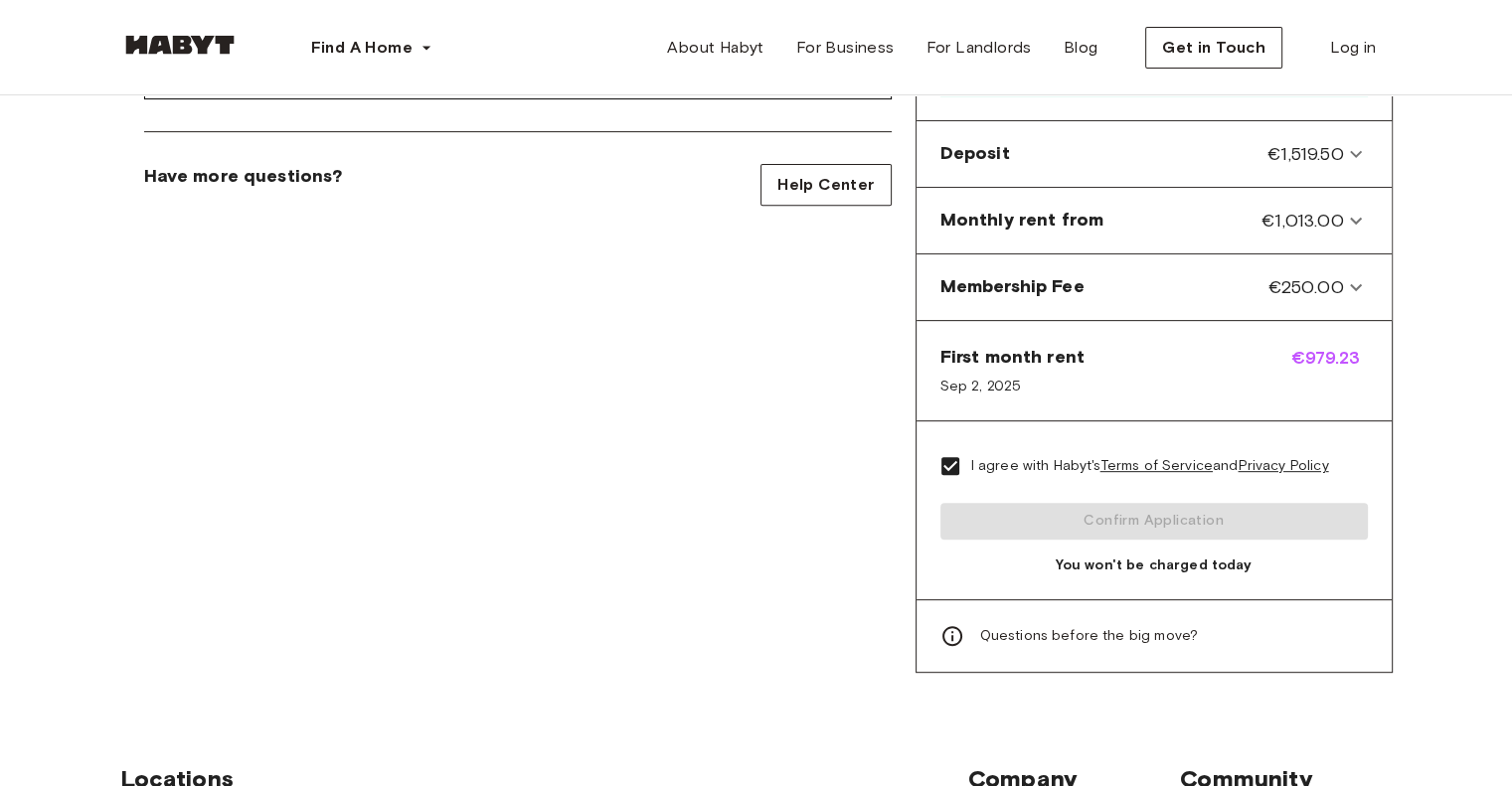 click on "I agree with Habyt's  Terms of Service  and  Privacy Policy Confirm Application You won't be charged today" at bounding box center (1154, 510) 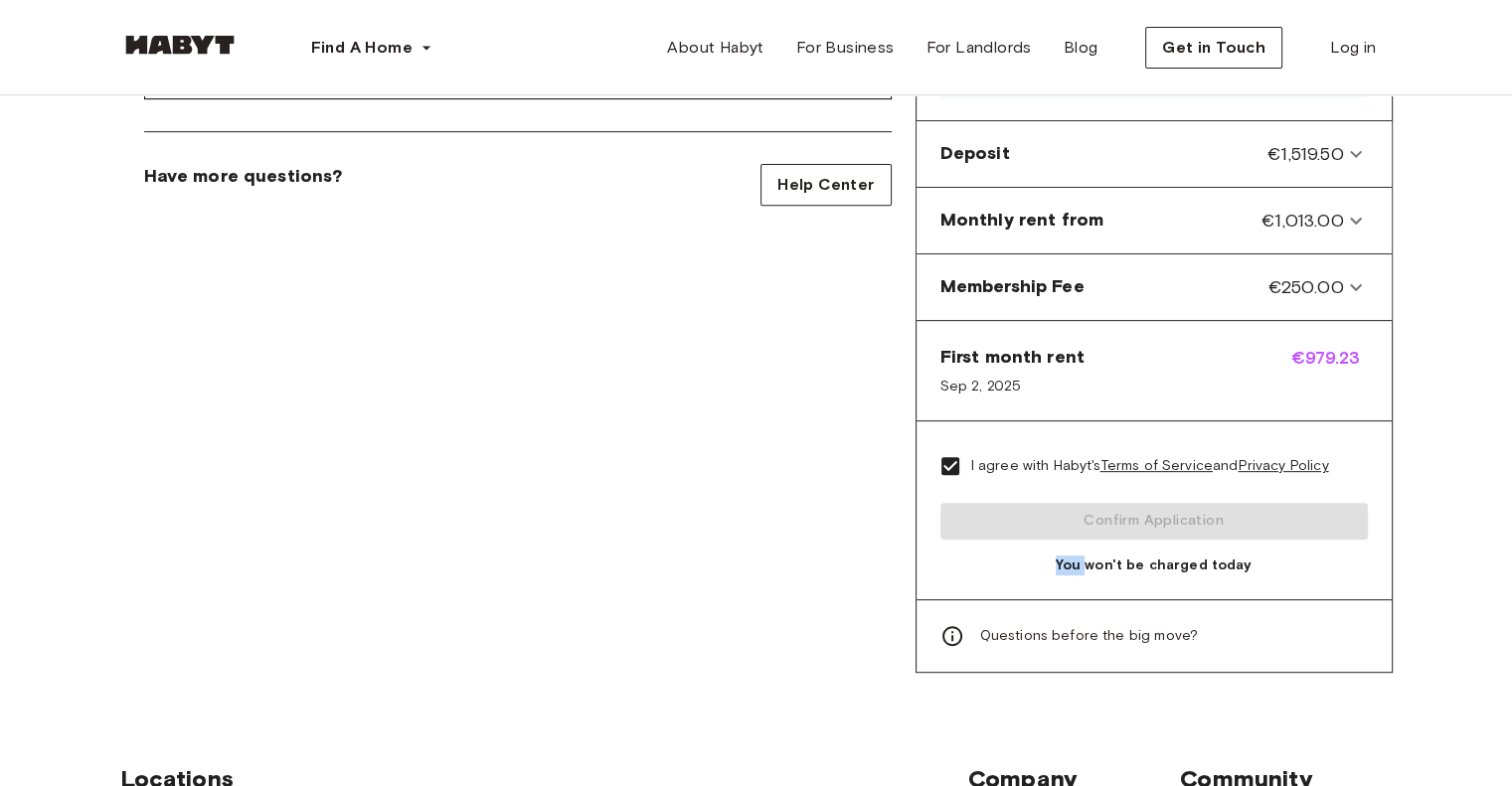 click on "I agree with Habyt's  Terms of Service  and  Privacy Policy Confirm Application You won't be charged today" at bounding box center [1154, 510] 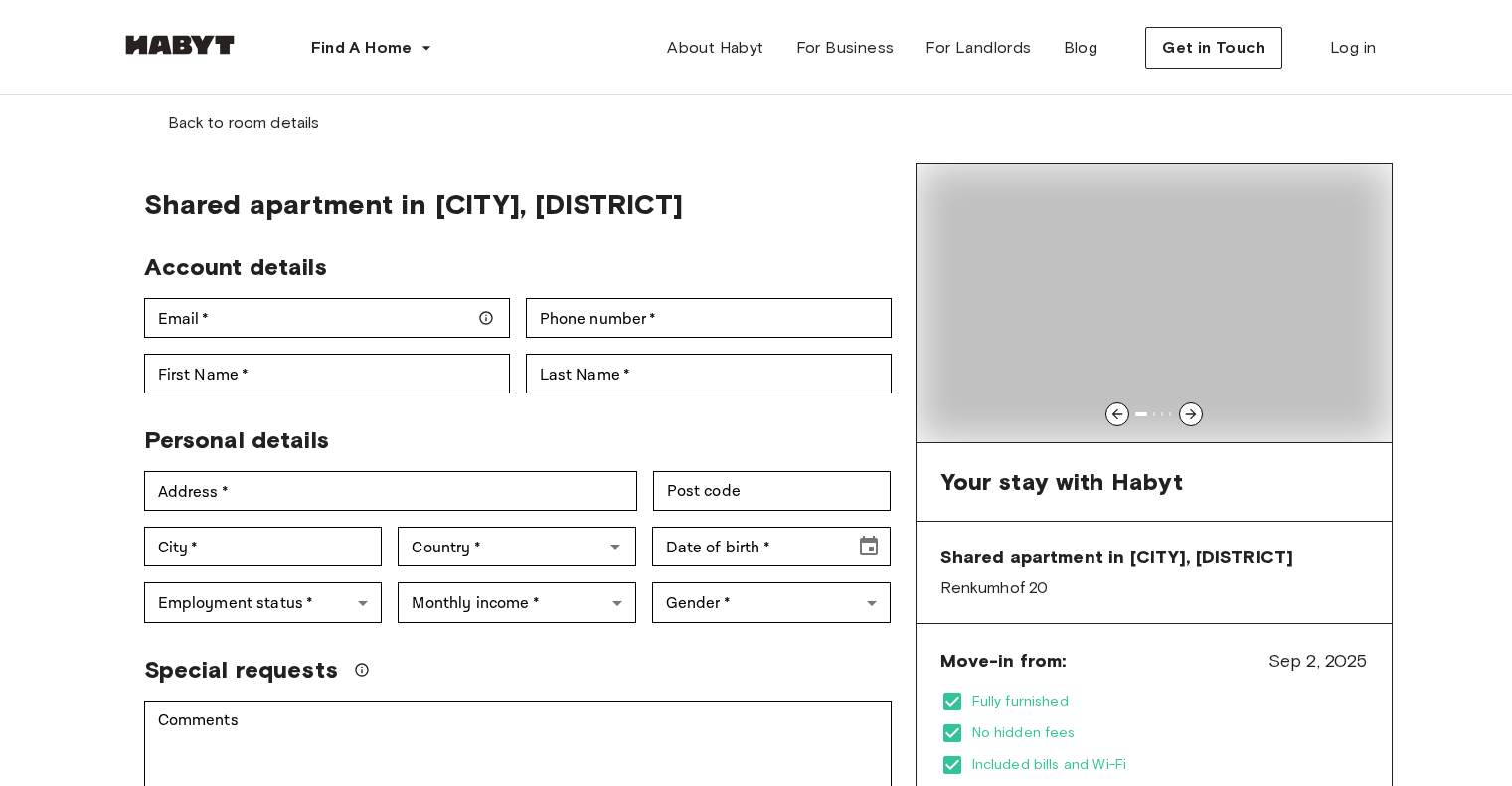 scroll, scrollTop: 899, scrollLeft: 0, axis: vertical 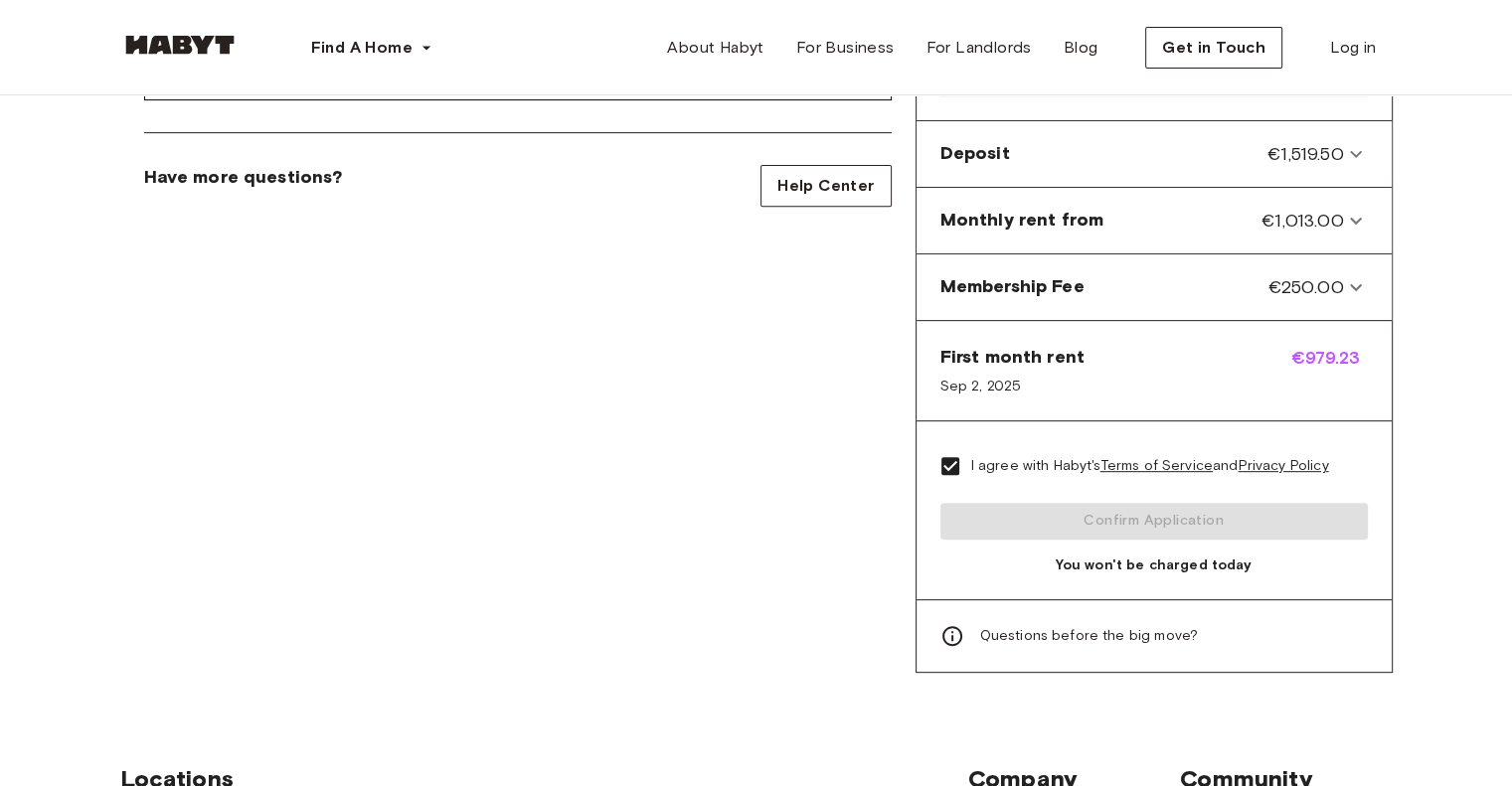 click on "I agree with Habyt's  Terms of Service  and  Privacy Policy Confirm Application You won't be charged today" at bounding box center [1154, 510] 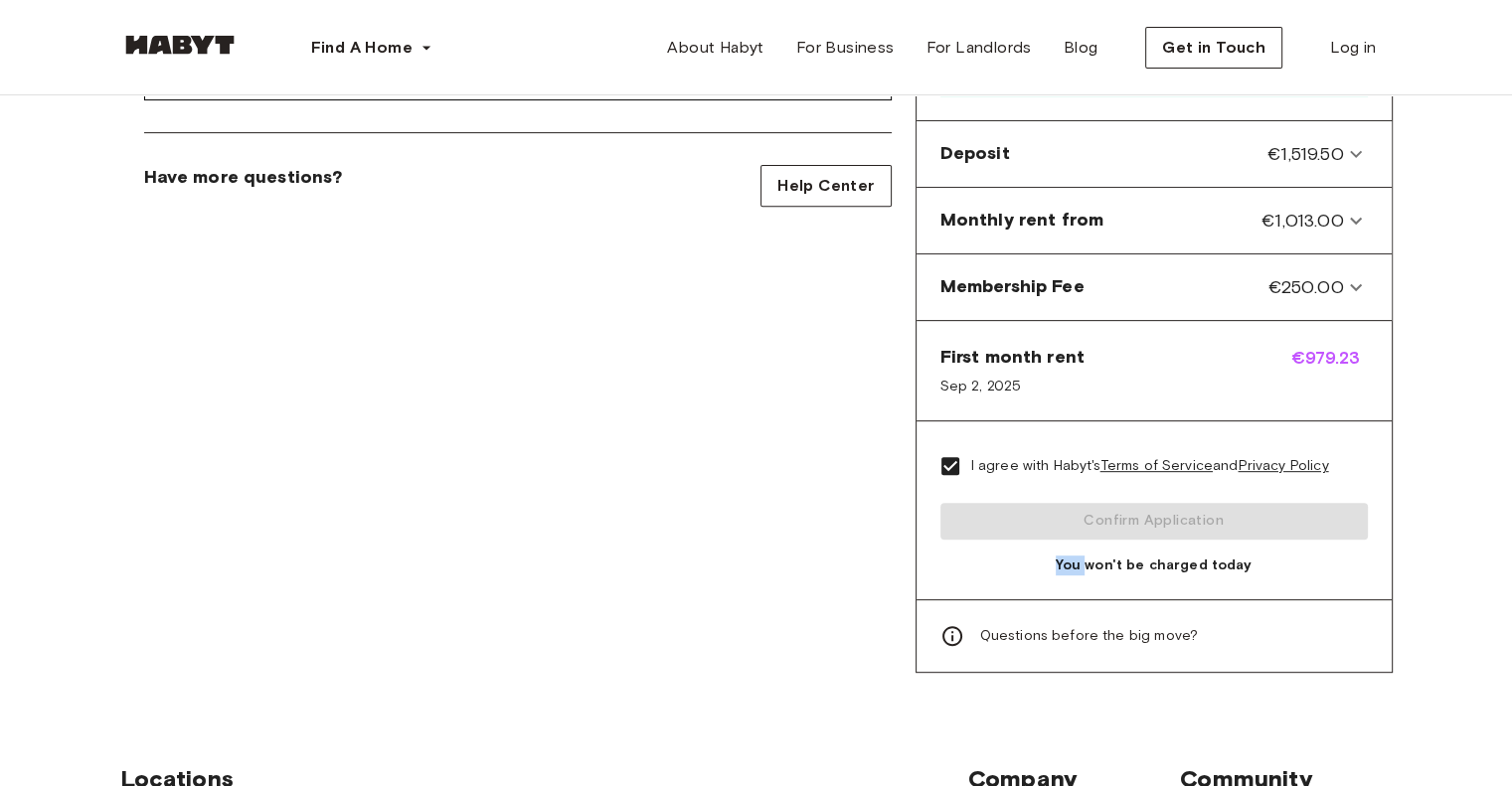 click on "I agree with Habyt's  Terms of Service  and  Privacy Policy Confirm Application You won't be charged today" at bounding box center (1154, 510) 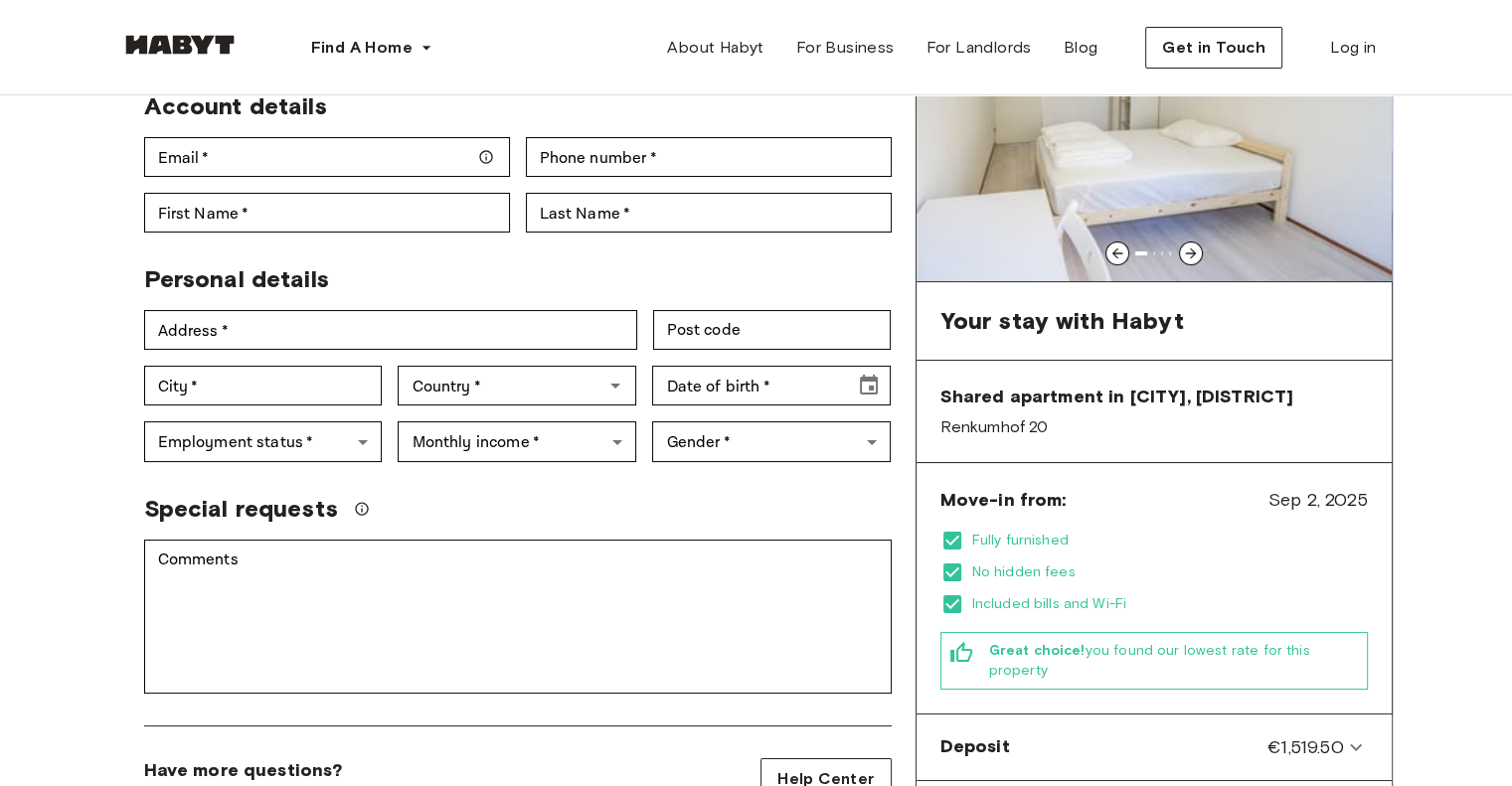 scroll, scrollTop: 0, scrollLeft: 0, axis: both 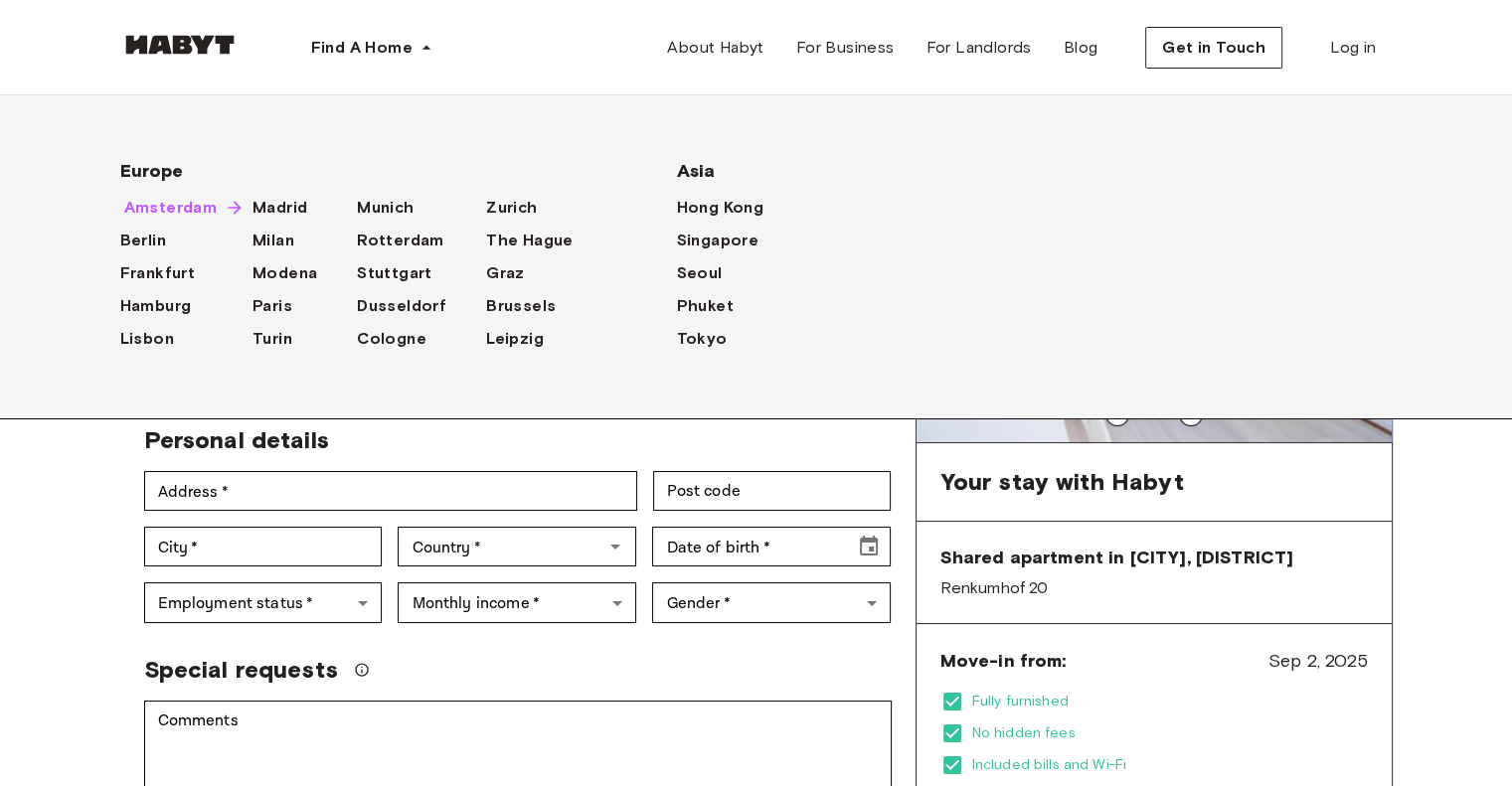 click on "Amsterdam" at bounding box center (171, 208) 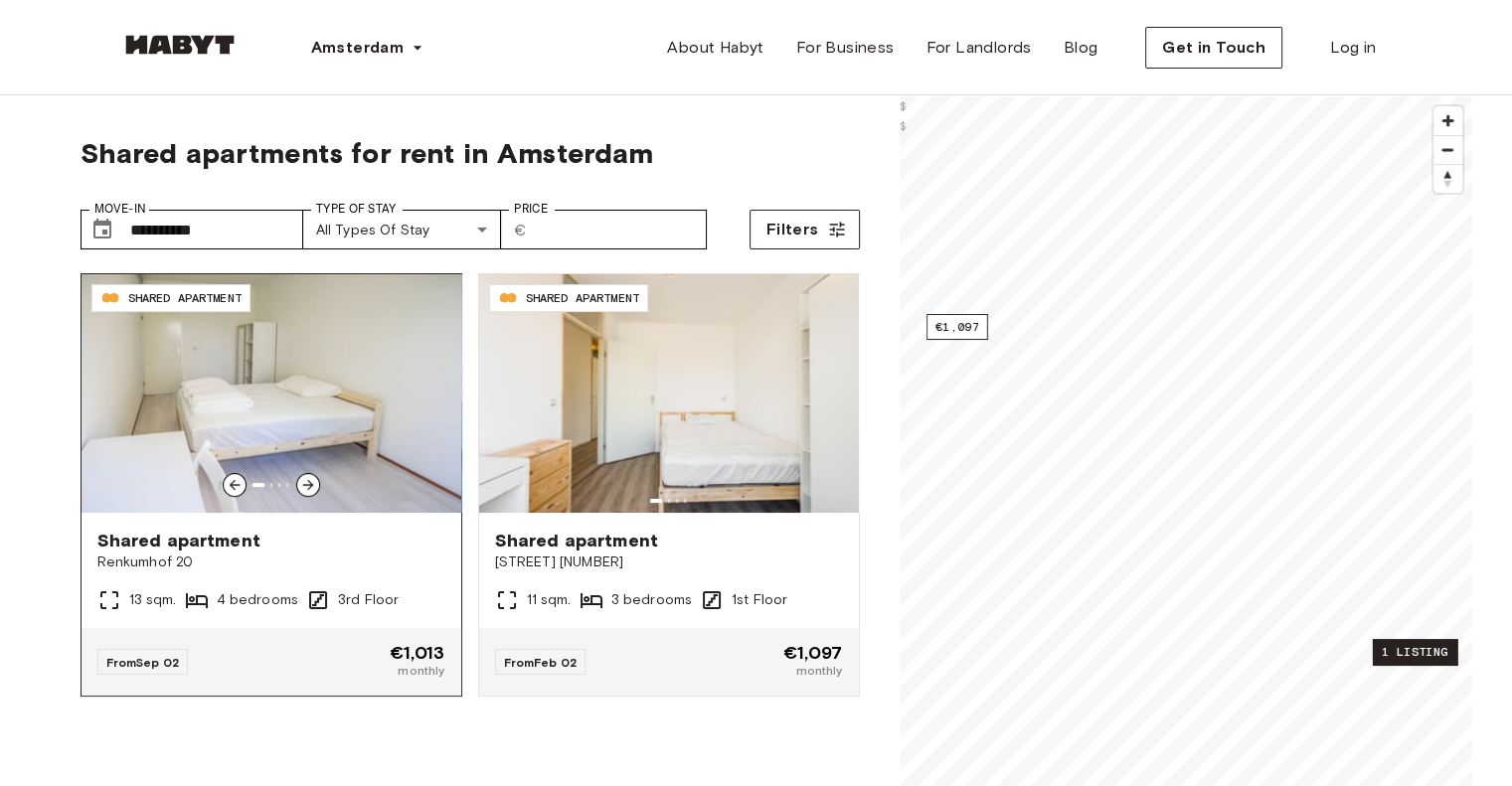 click at bounding box center (271, 393) 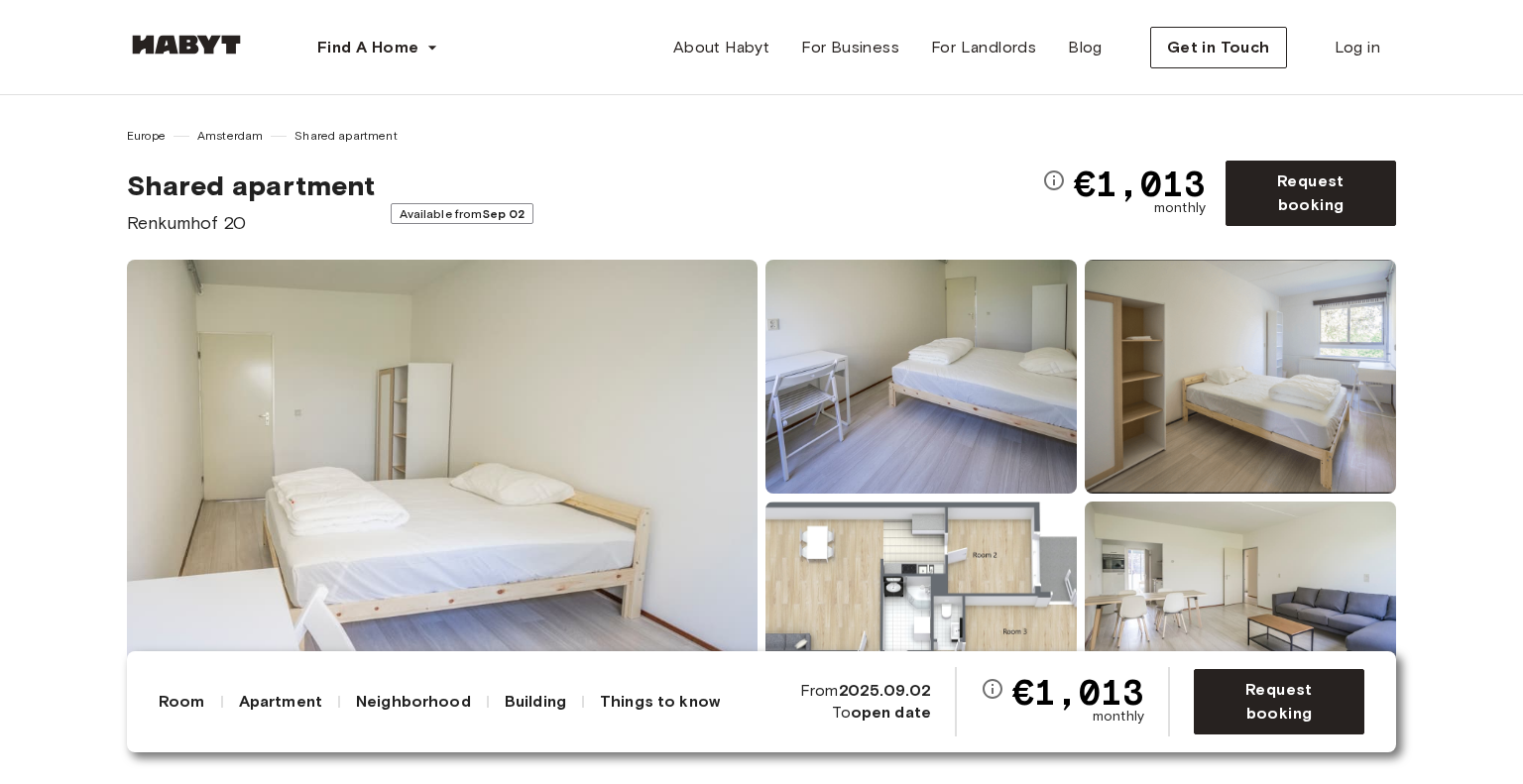 scroll, scrollTop: 0, scrollLeft: 0, axis: both 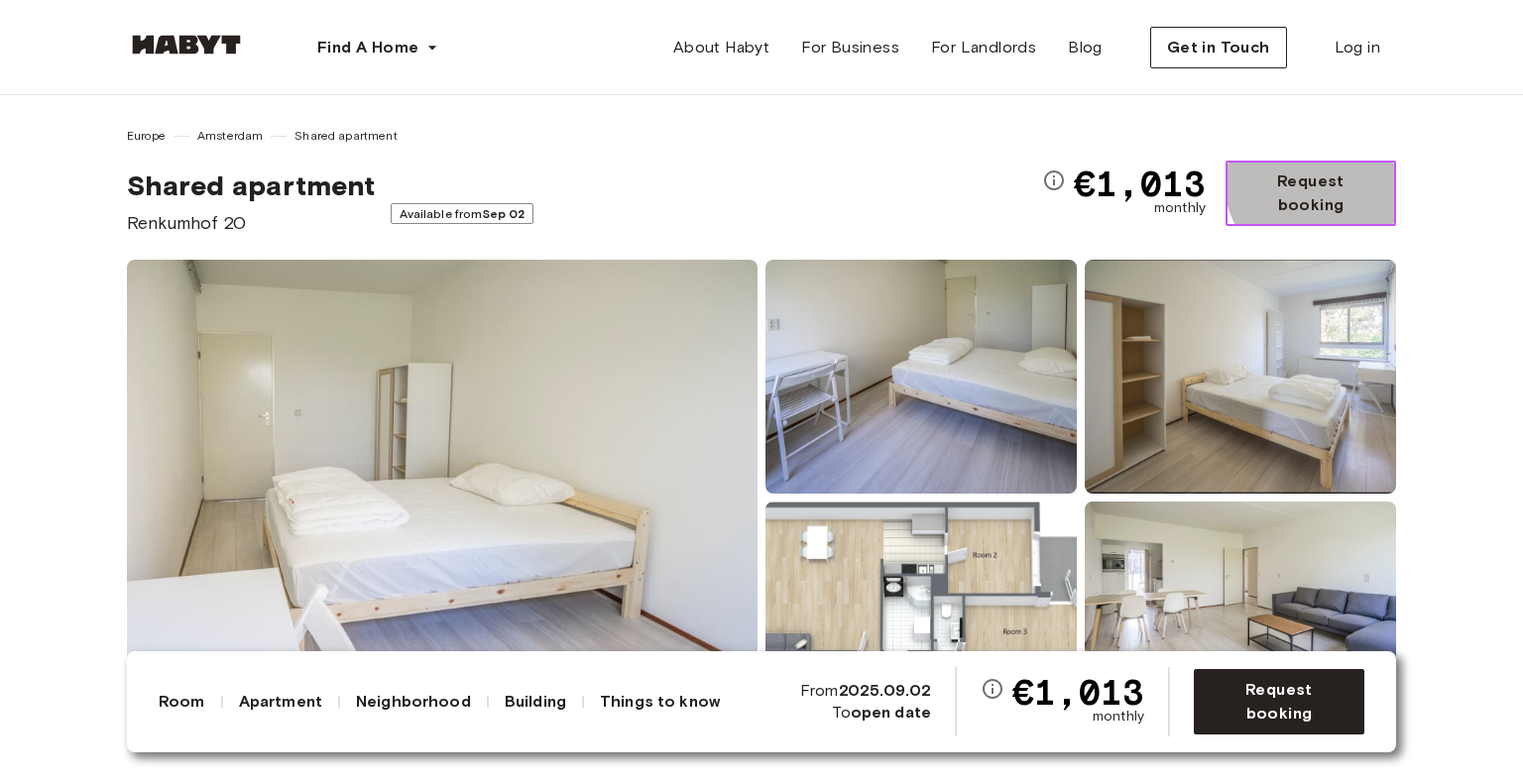 click on "Request booking" at bounding box center (1311, 193) 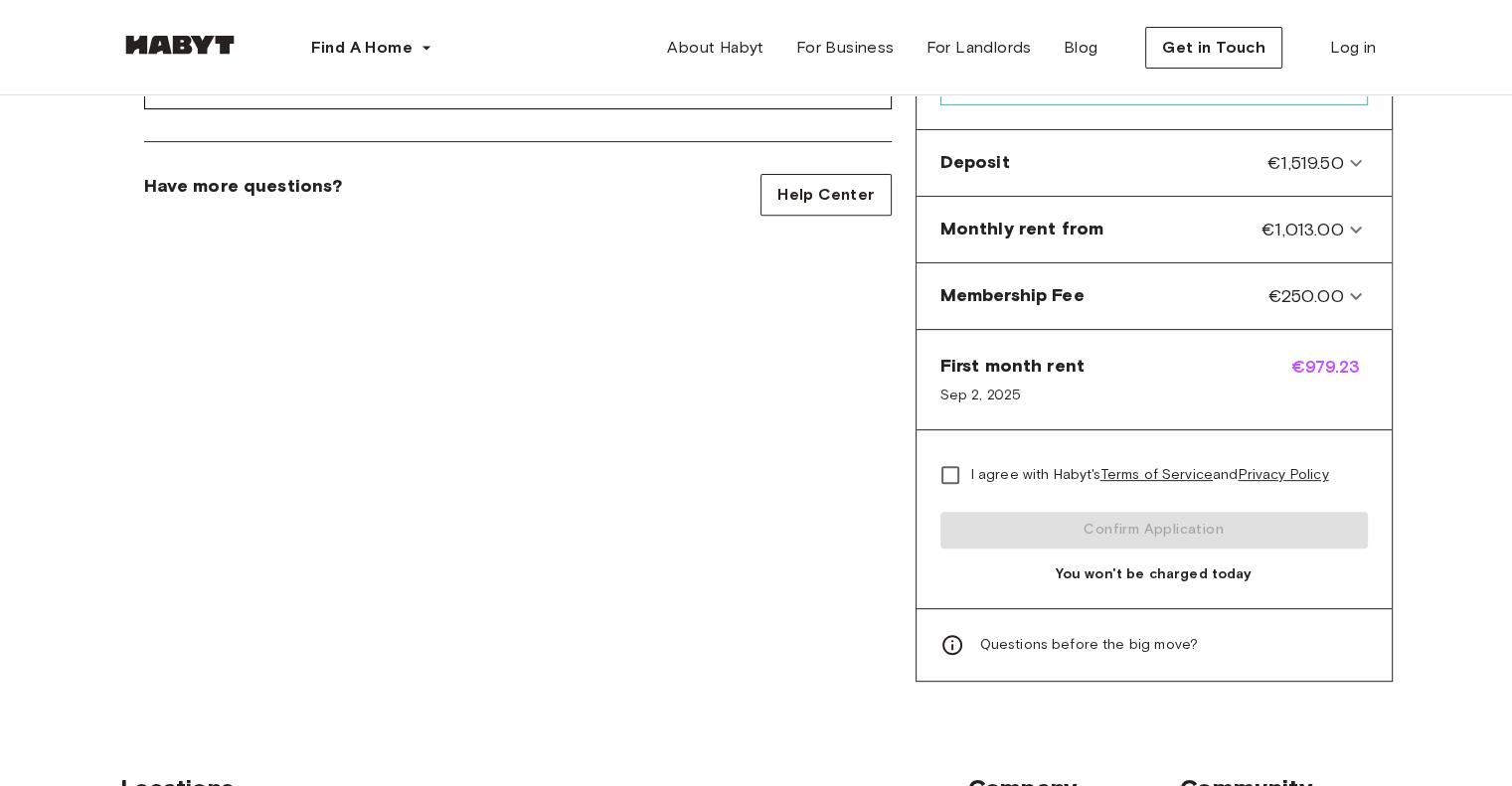 scroll, scrollTop: 731, scrollLeft: 0, axis: vertical 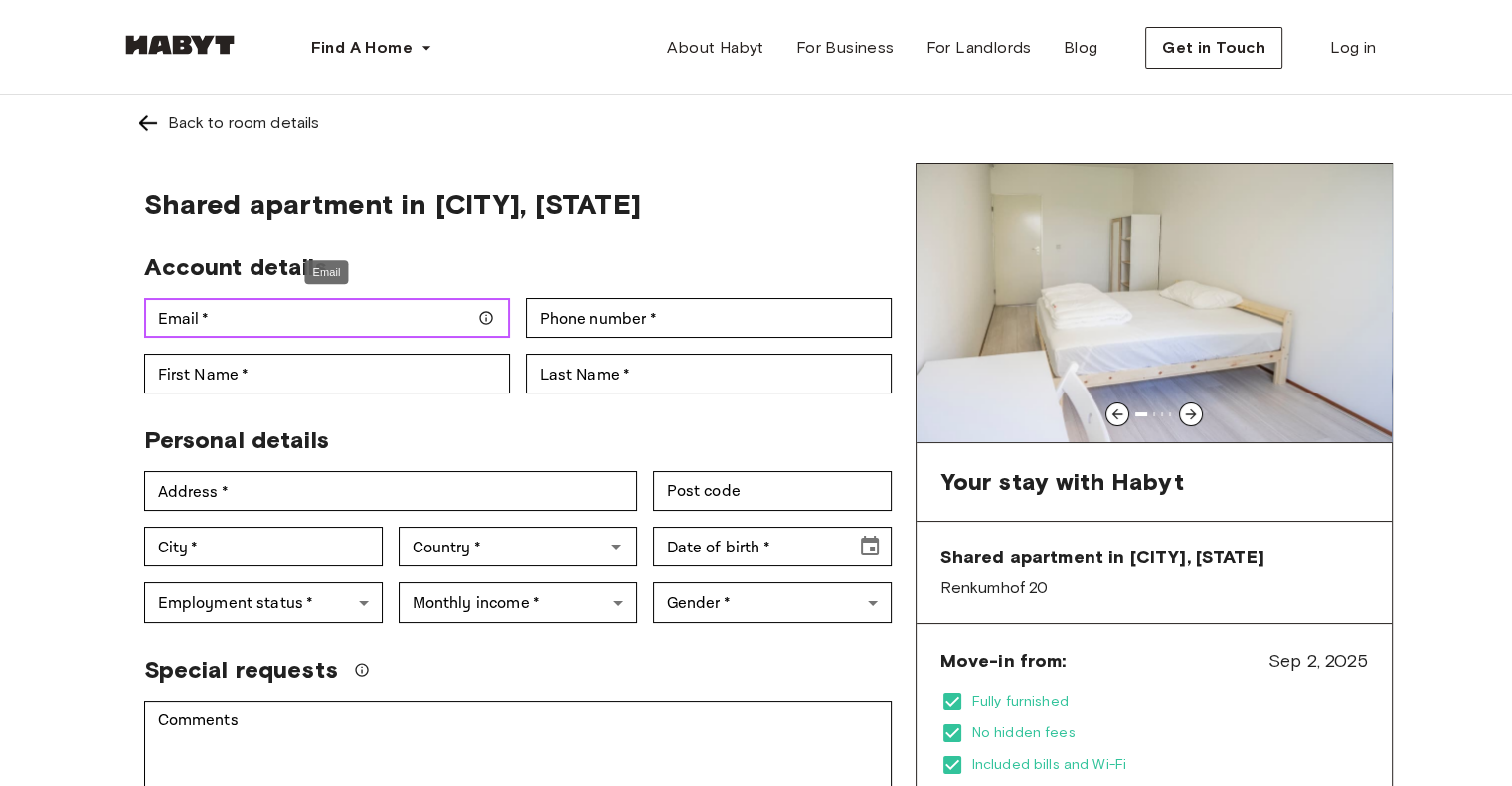 click on "Email   *" at bounding box center [327, 318] 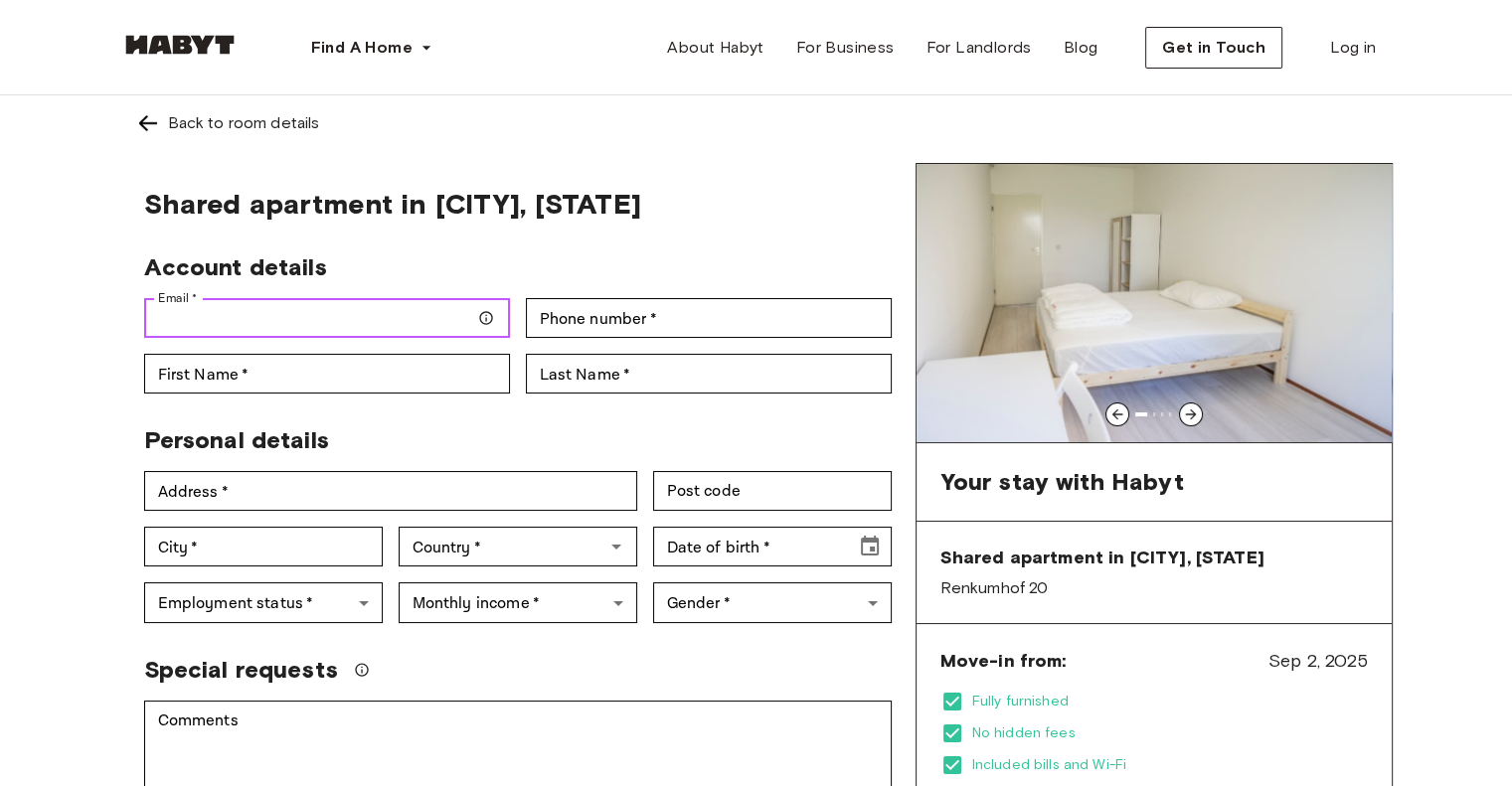 type on "**********" 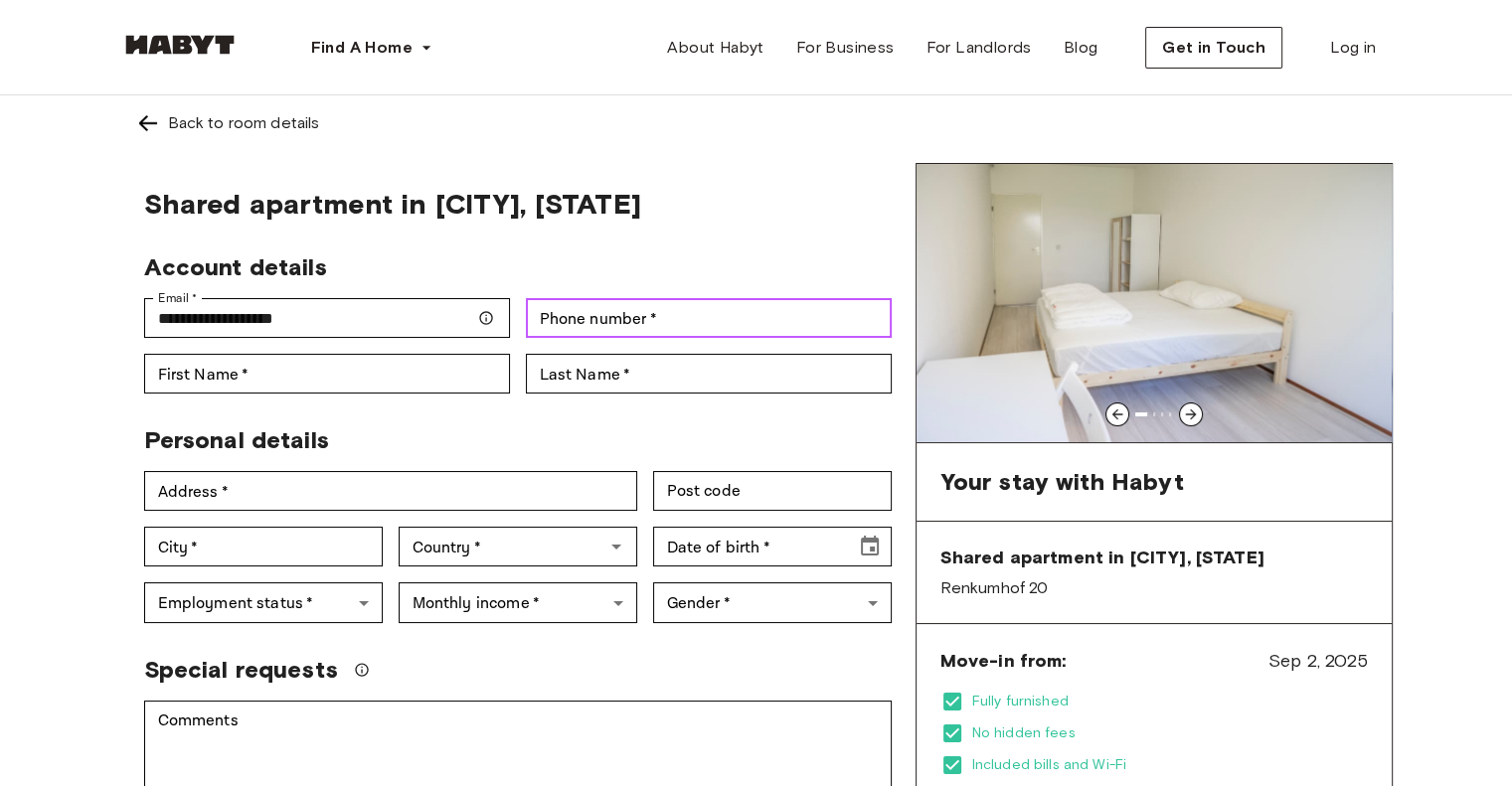 type on "**********" 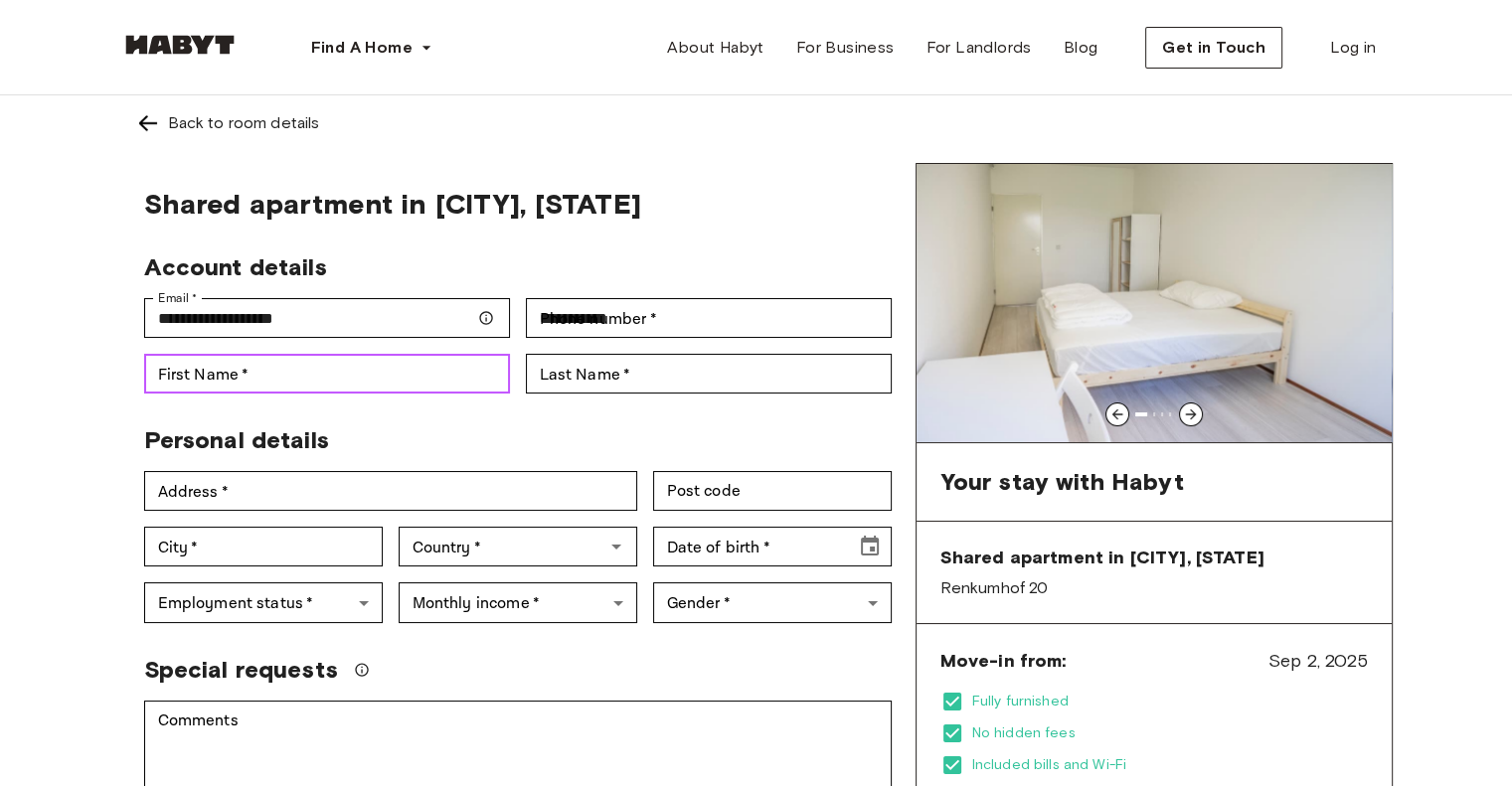 type on "******" 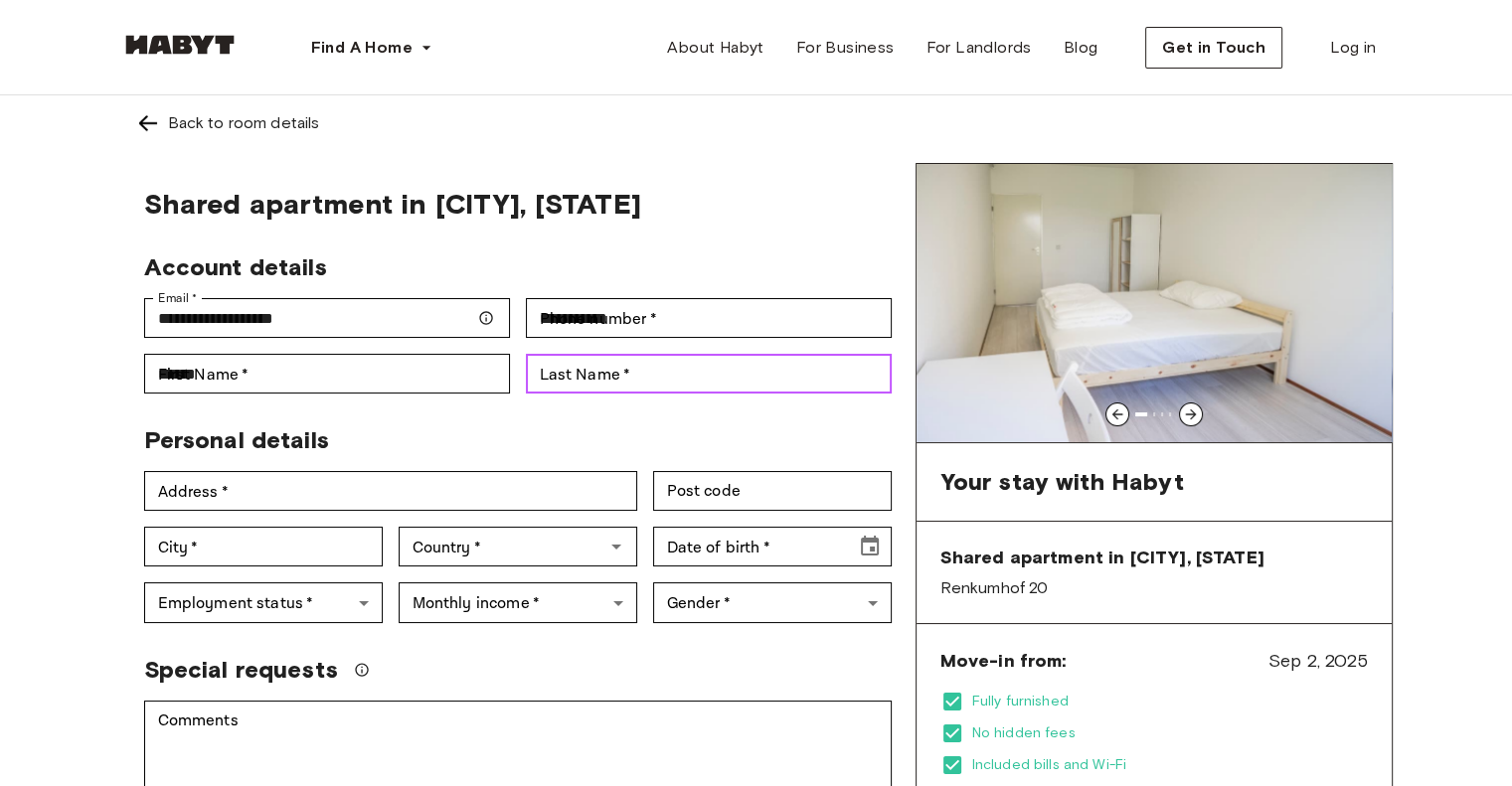 type on "*******" 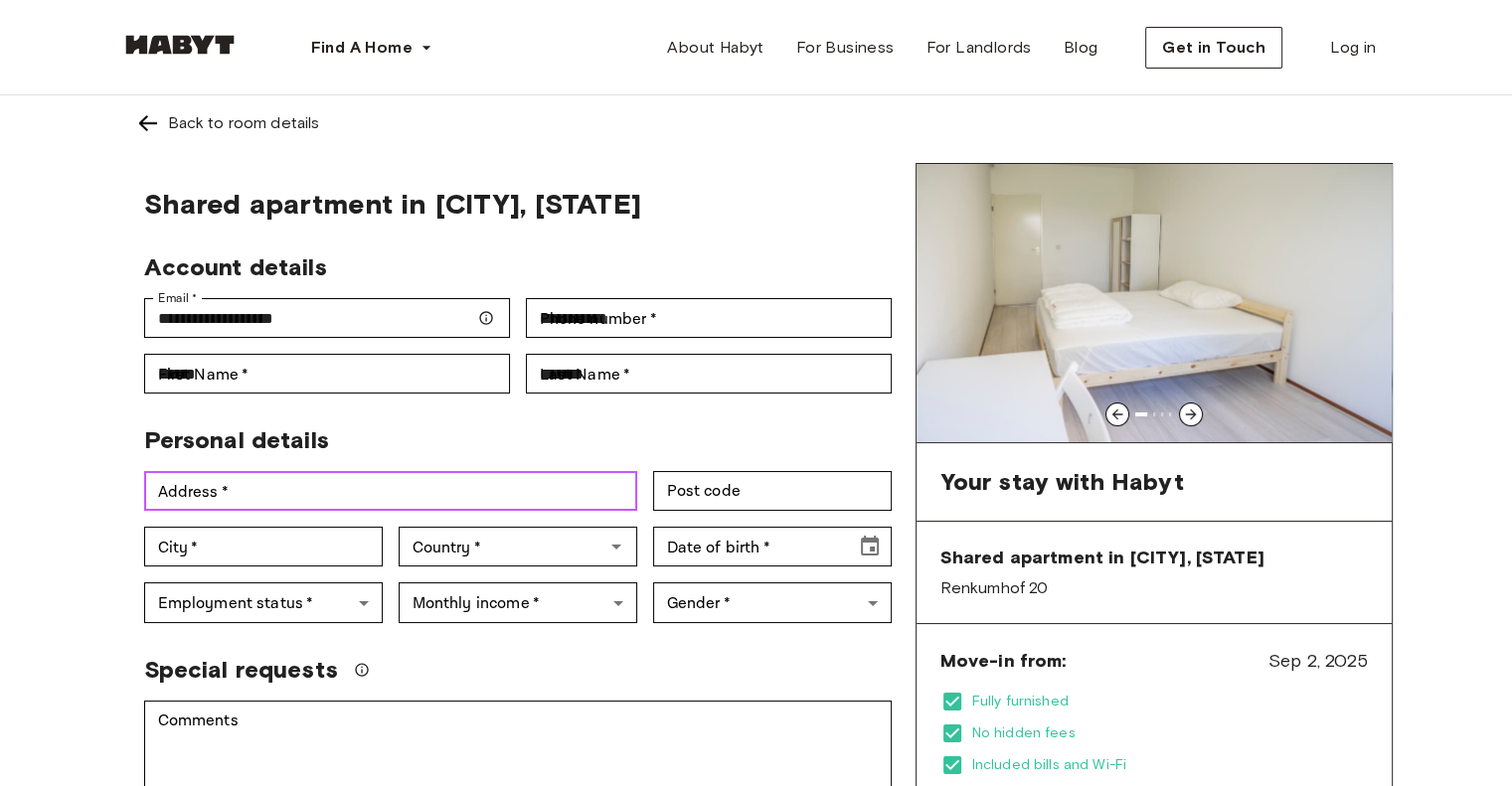 type on "**********" 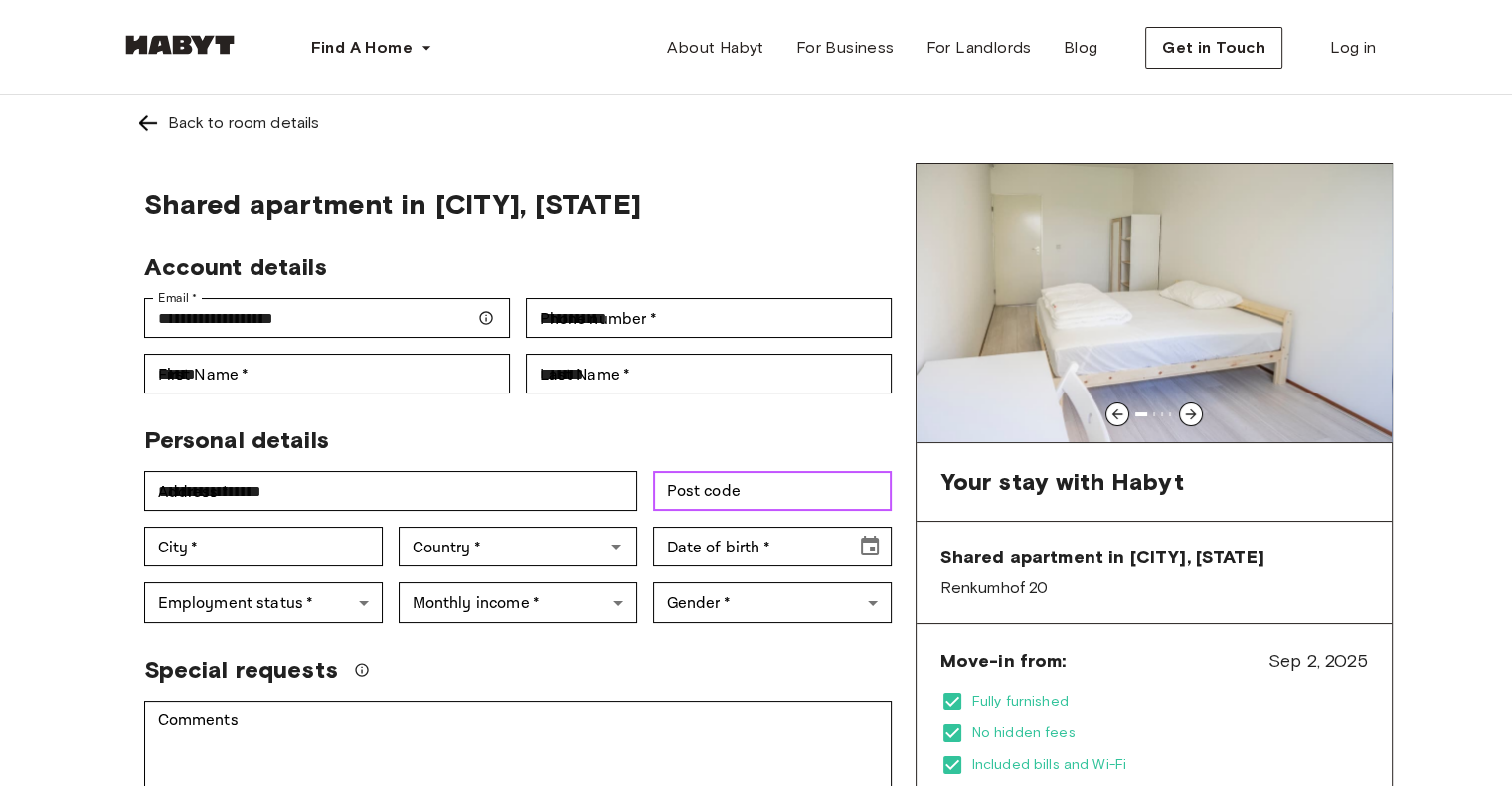 type on "****" 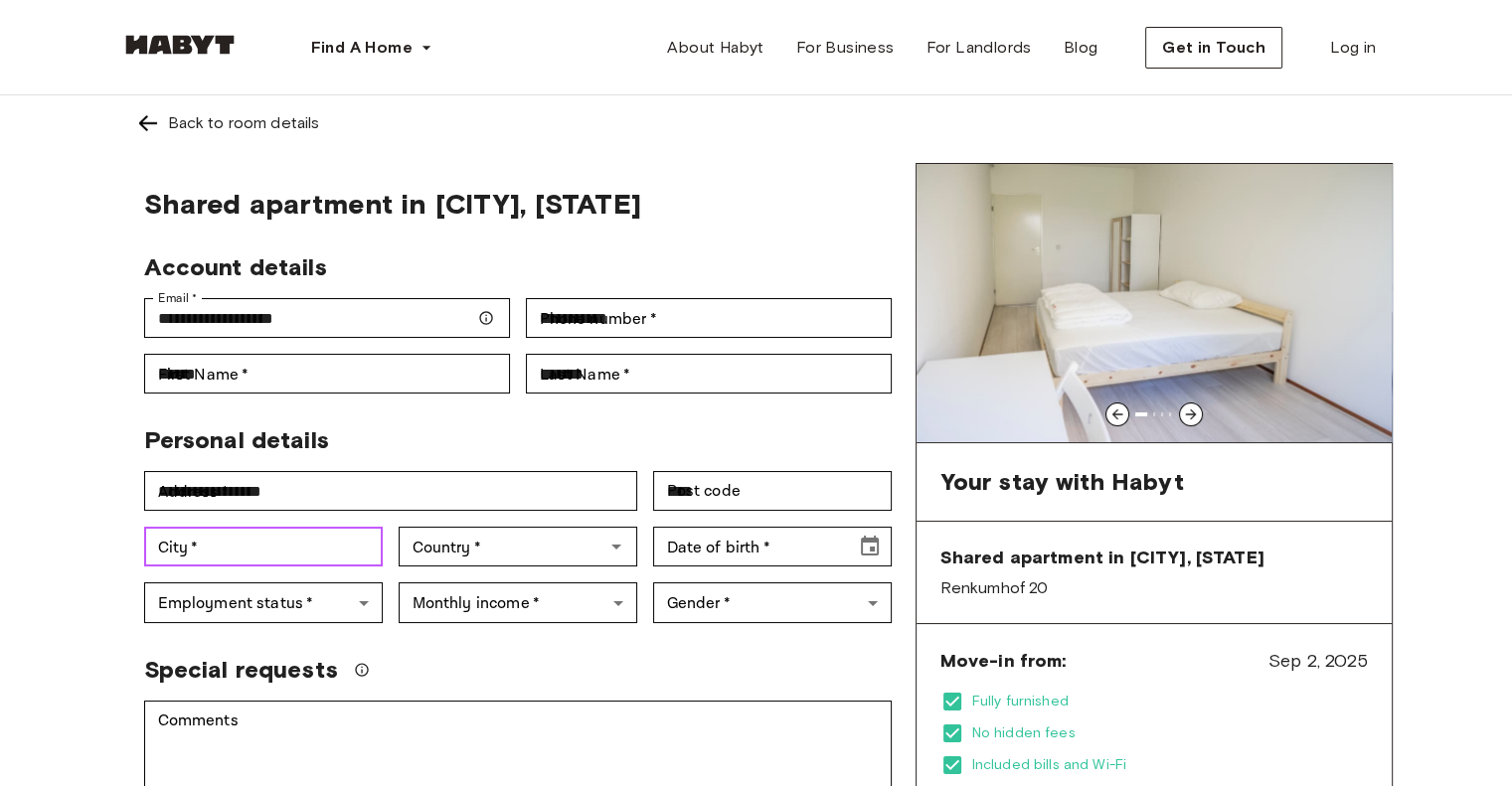 type on "****" 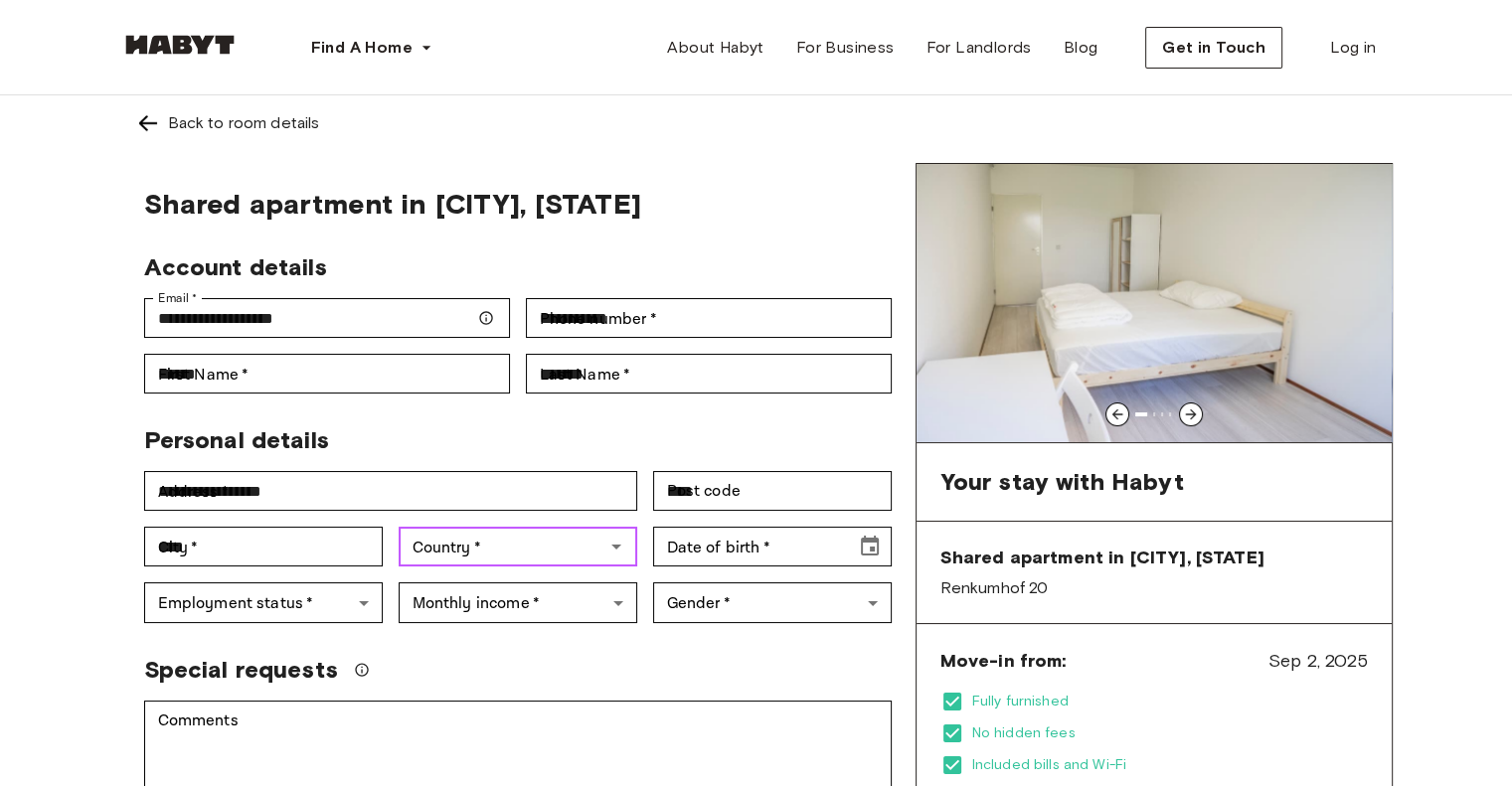 type on "*******" 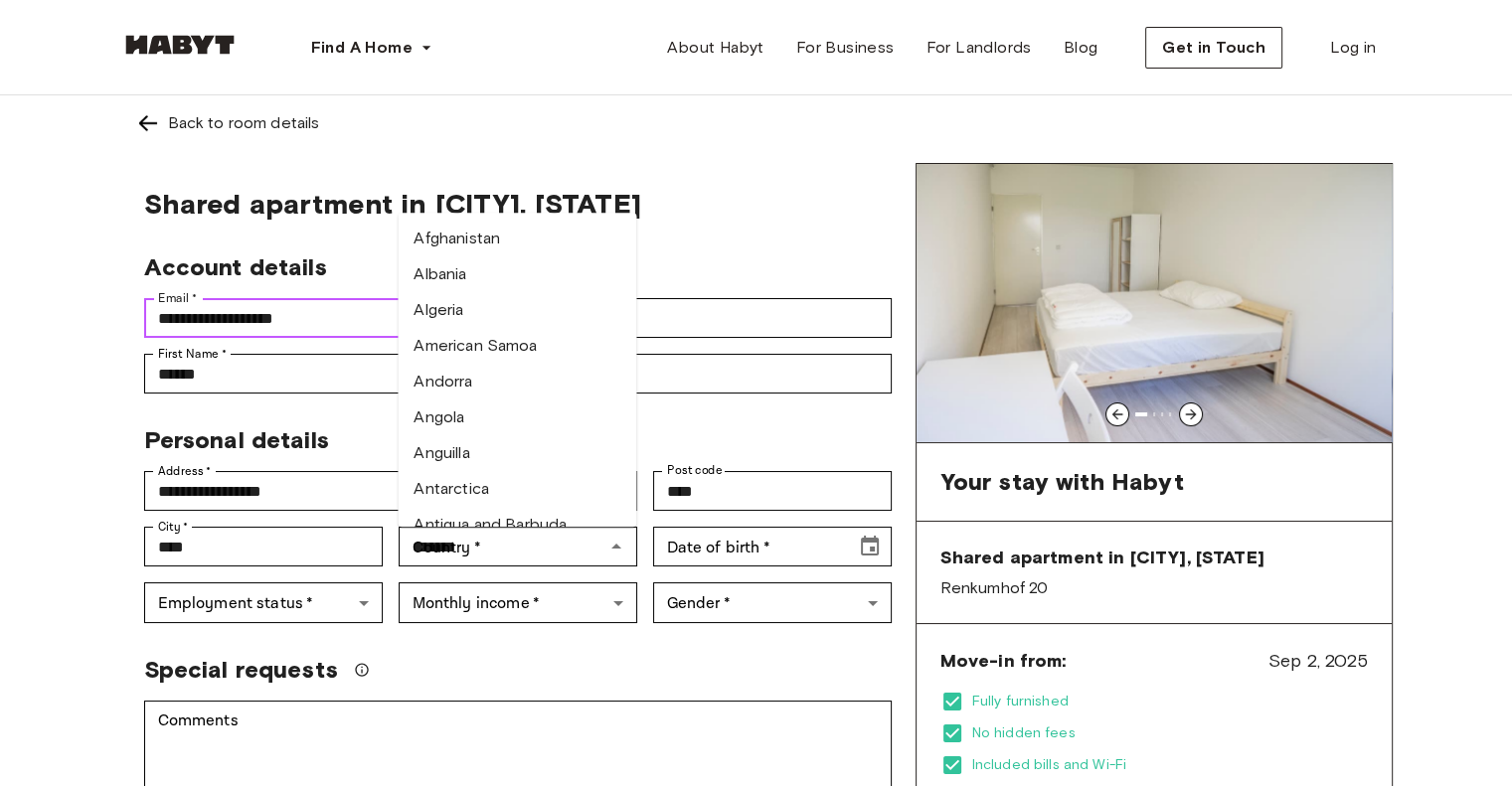 type 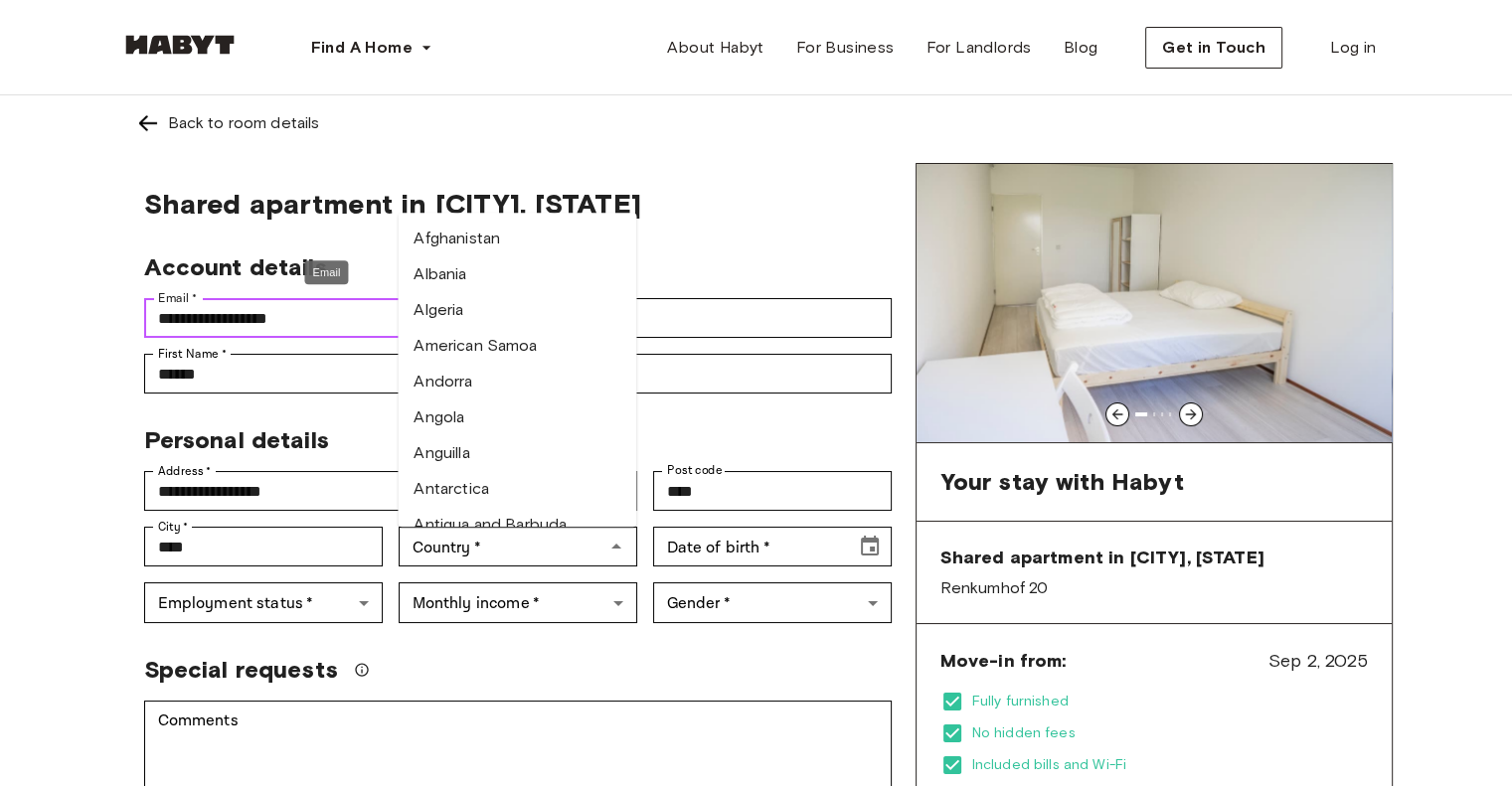 type on "**********" 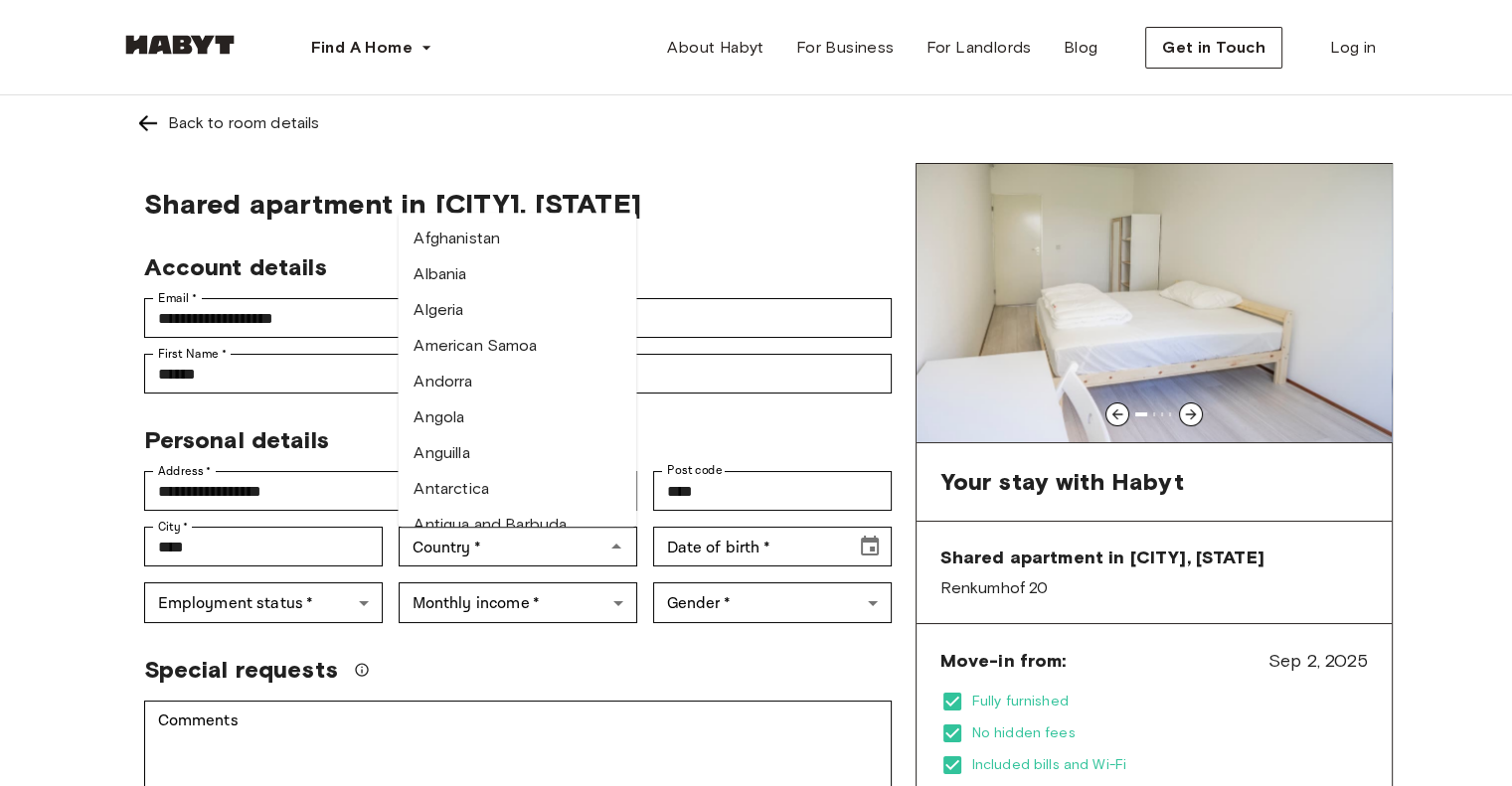 click on "Account details" at bounding box center (510, 259) 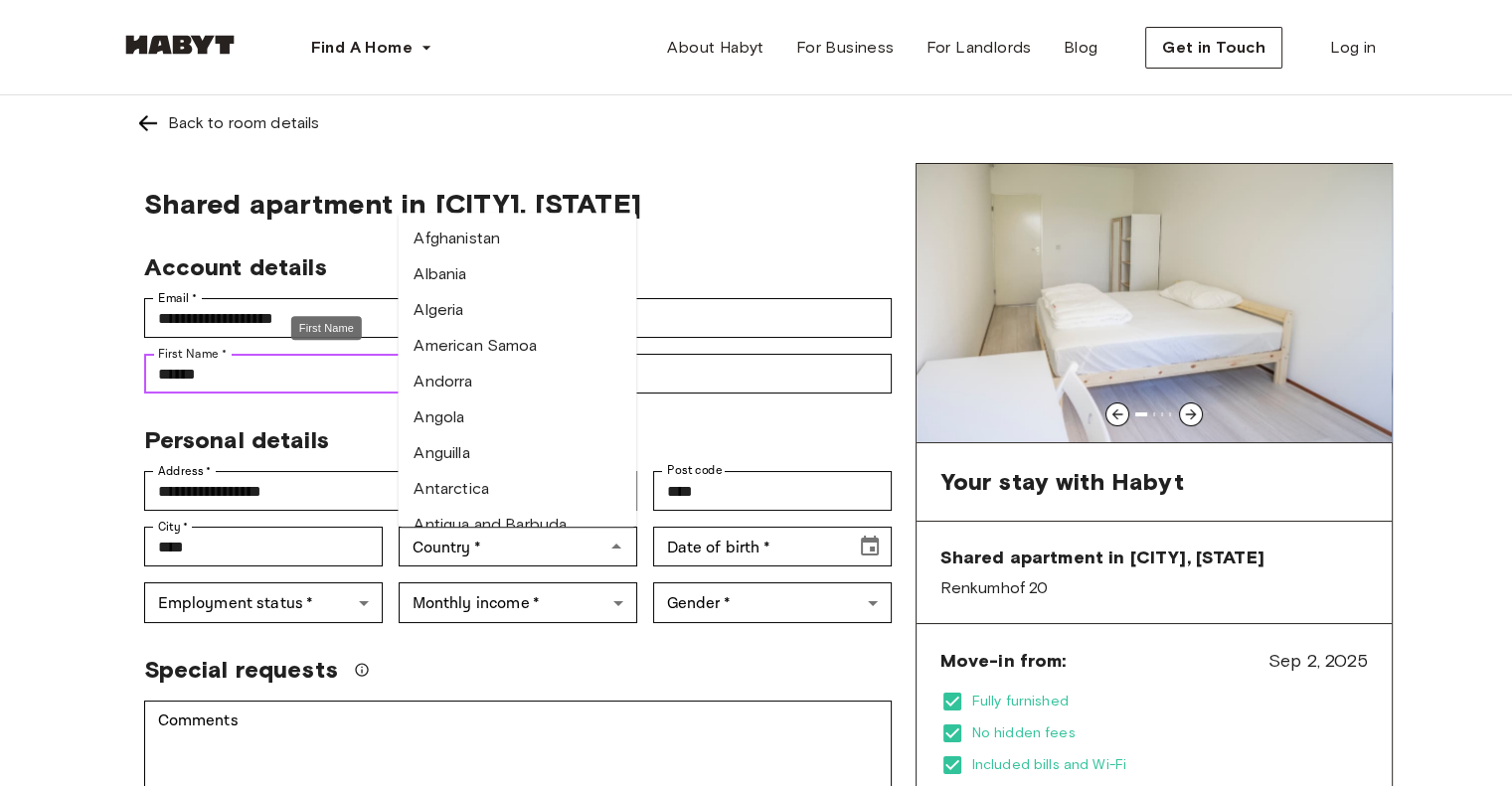 click on "******" at bounding box center [327, 374] 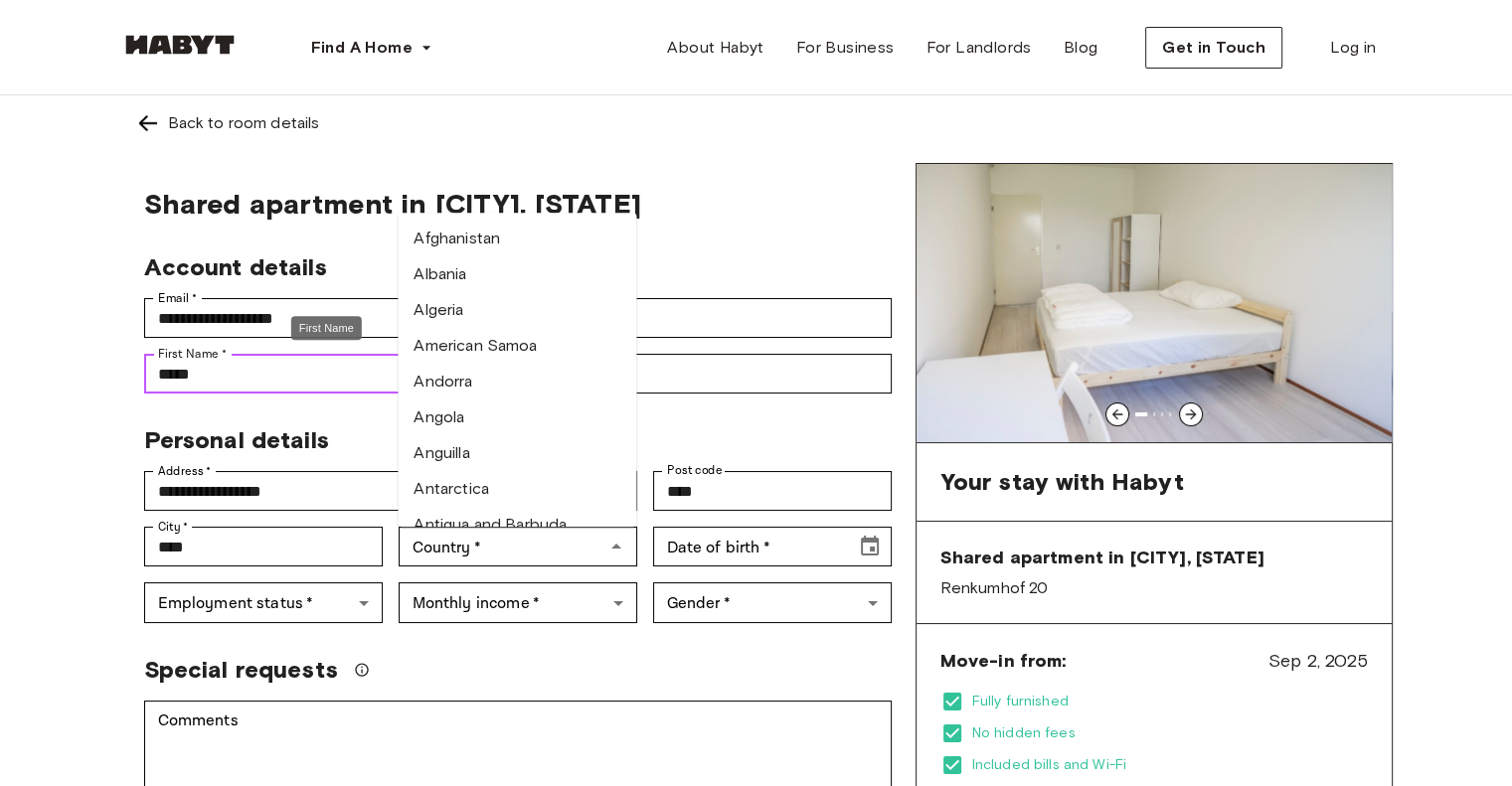 type on "******" 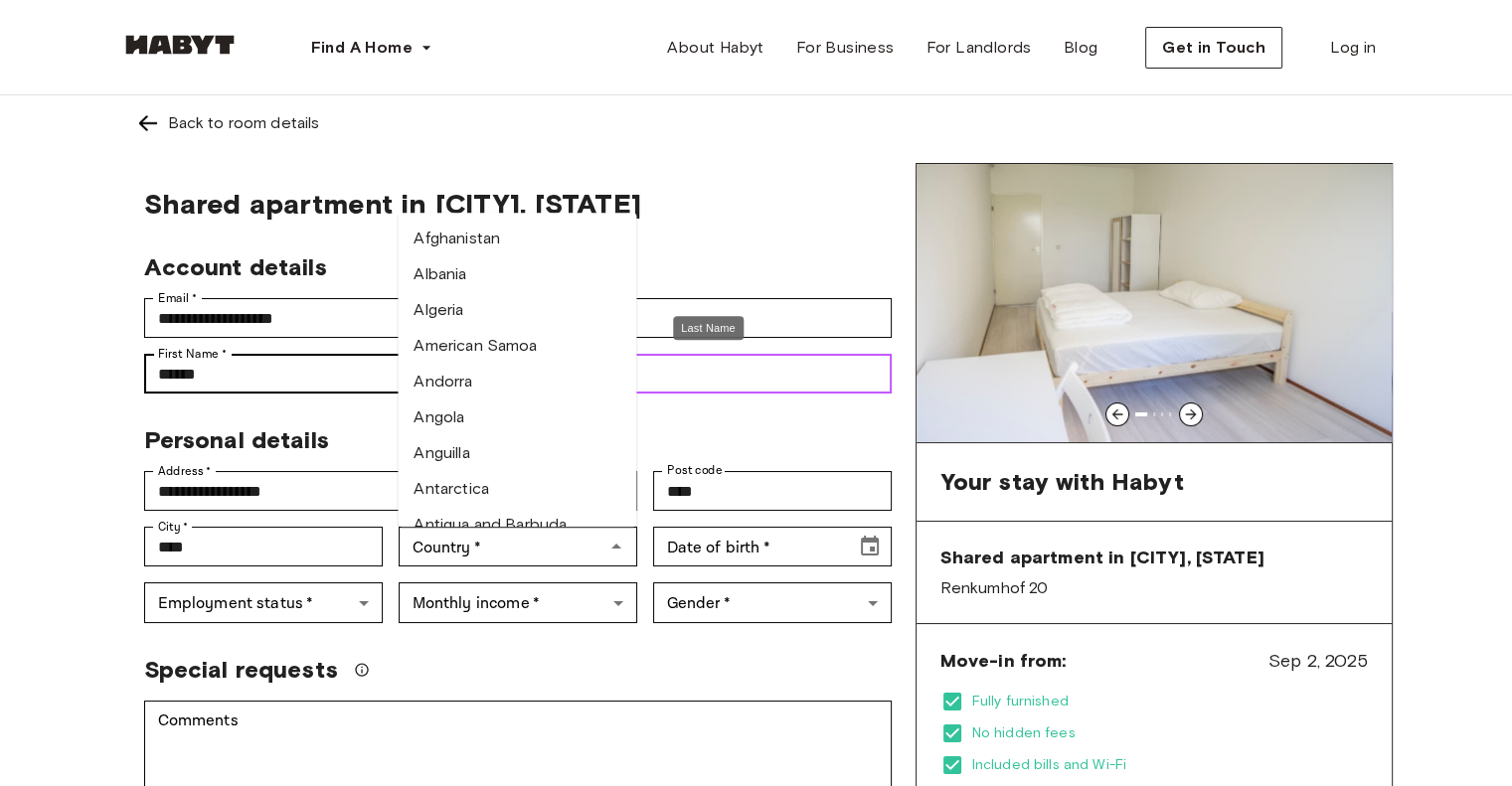 type on "*******" 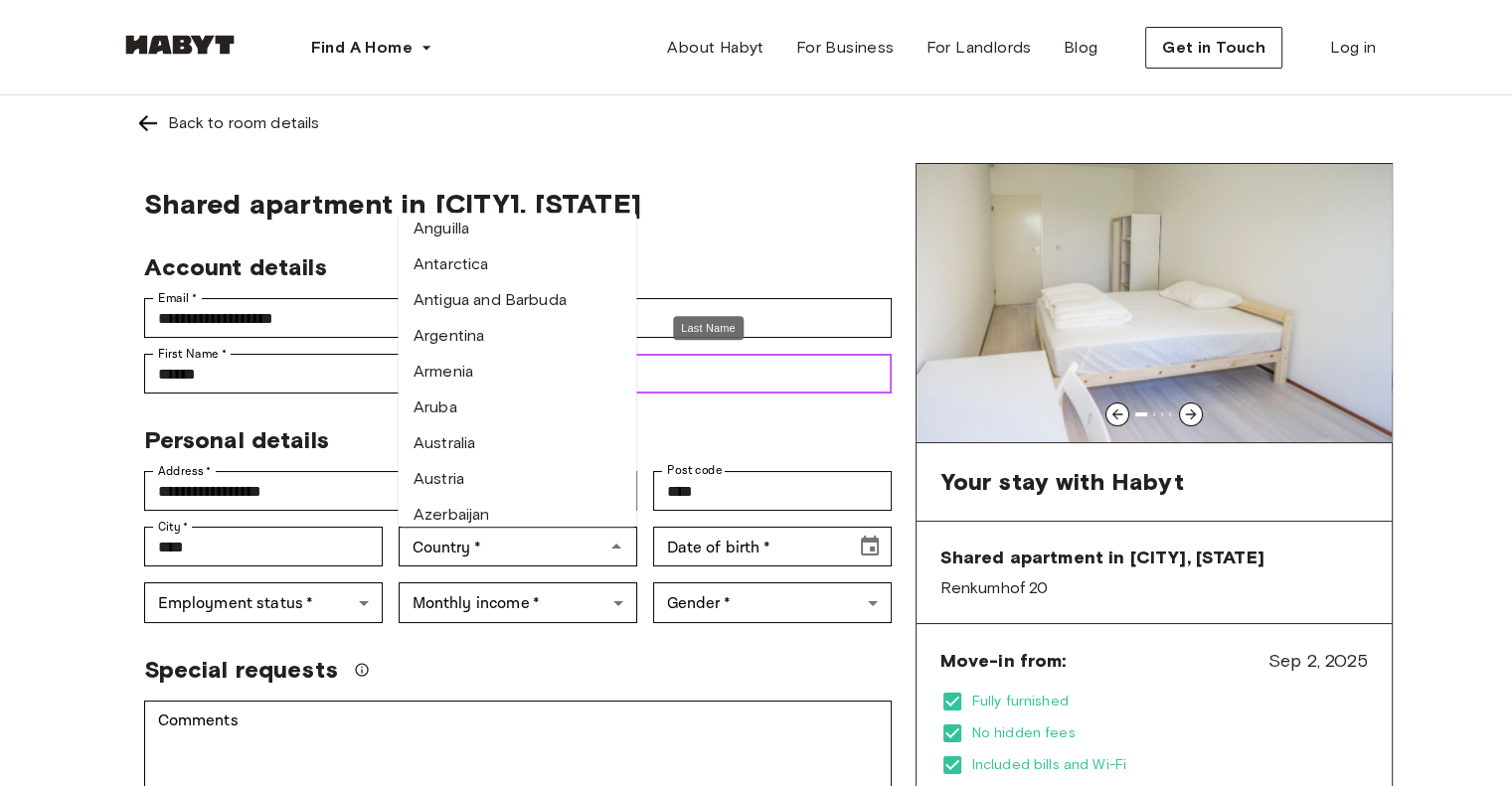 scroll, scrollTop: 212, scrollLeft: 0, axis: vertical 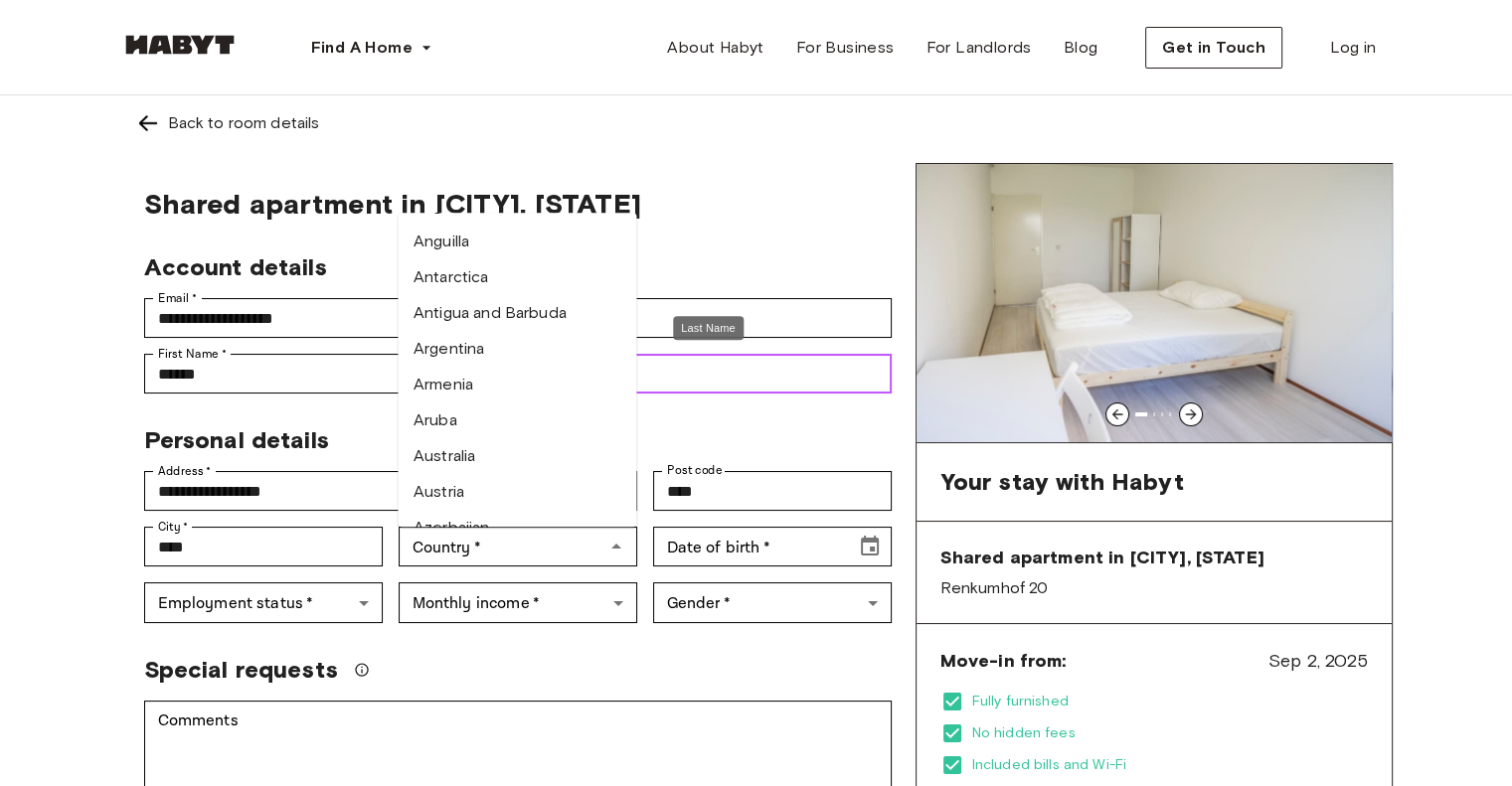 click on "Austria" at bounding box center (517, 492) 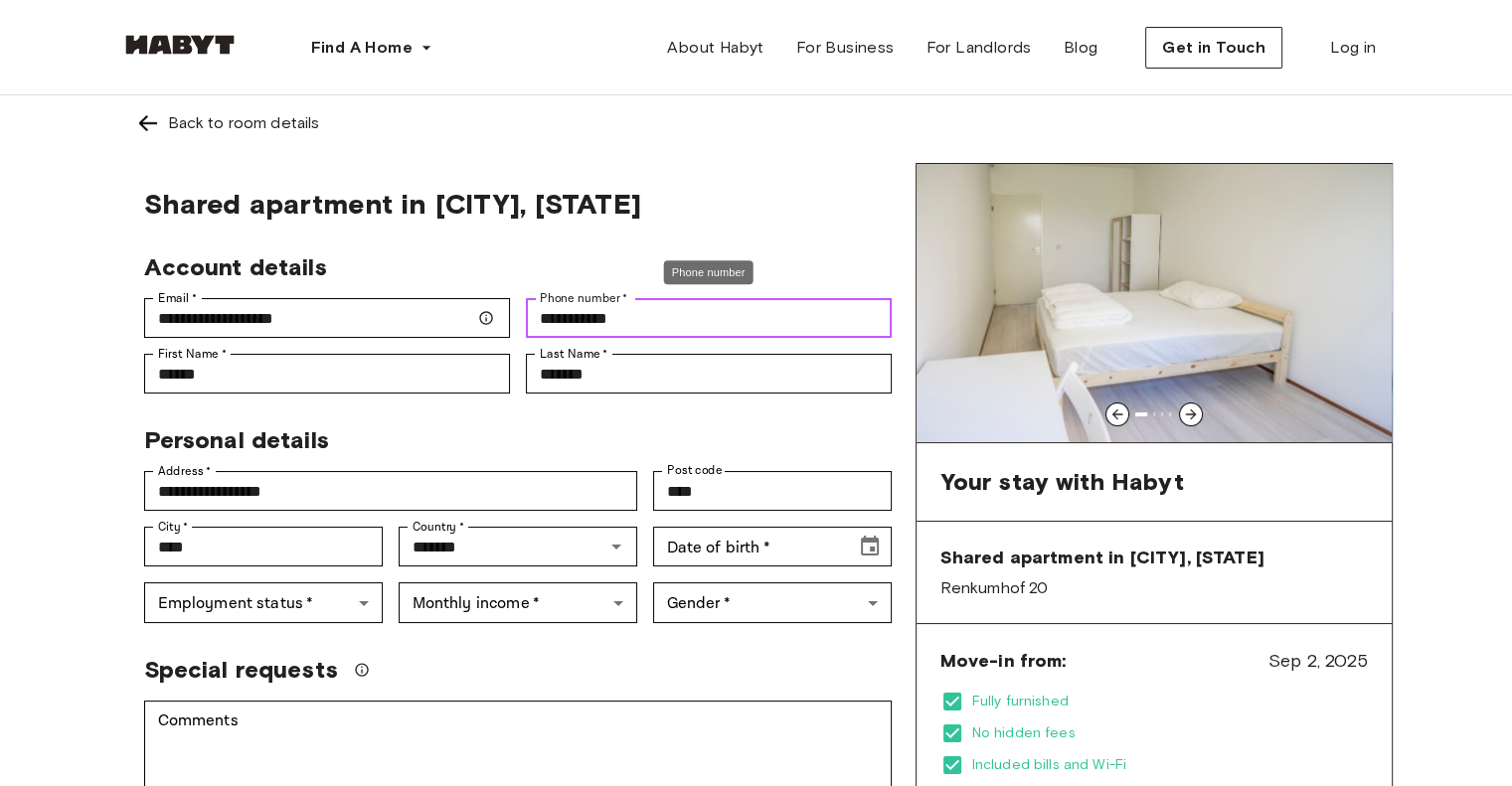 click on "**********" at bounding box center (709, 318) 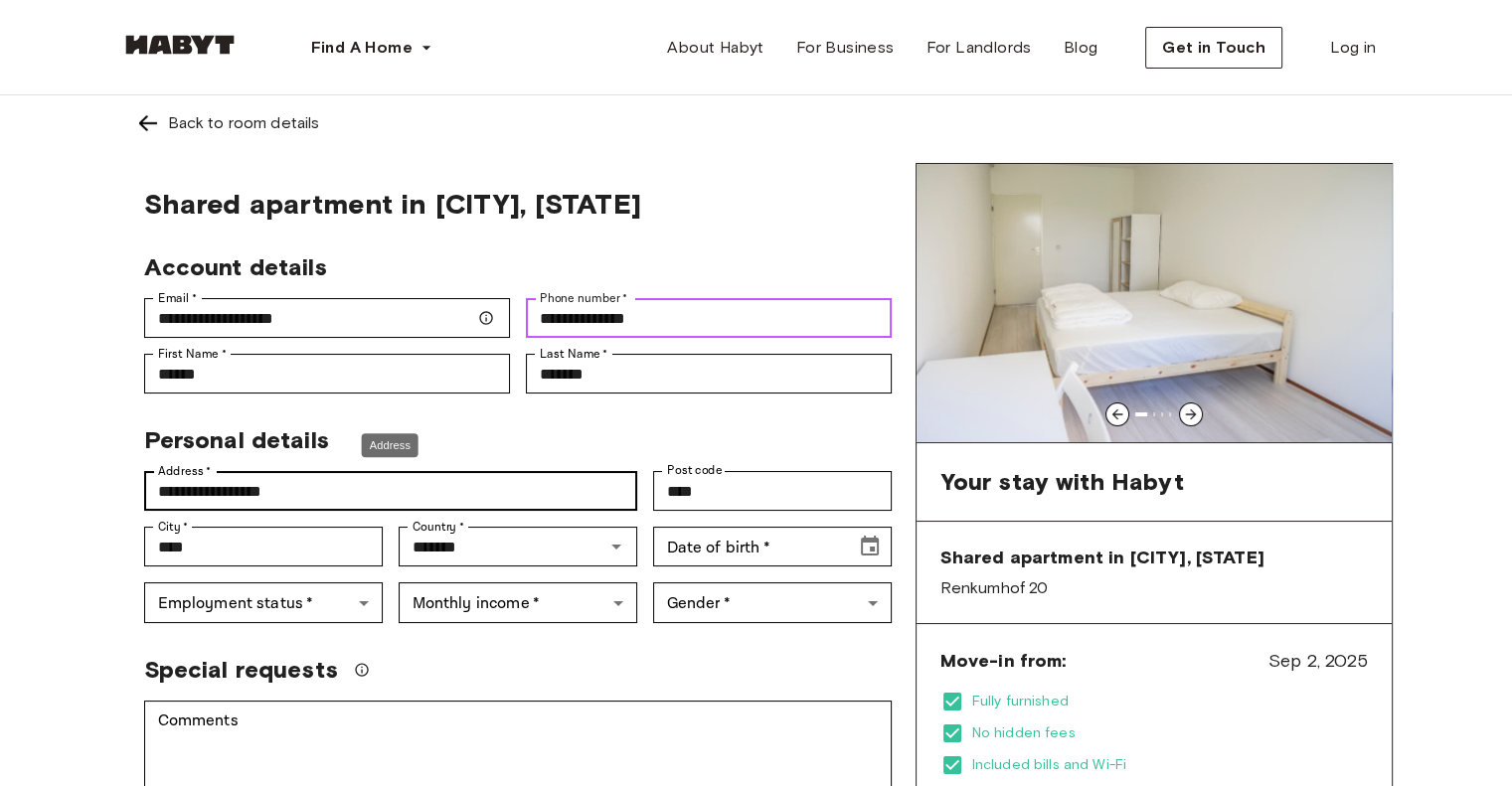 type on "**********" 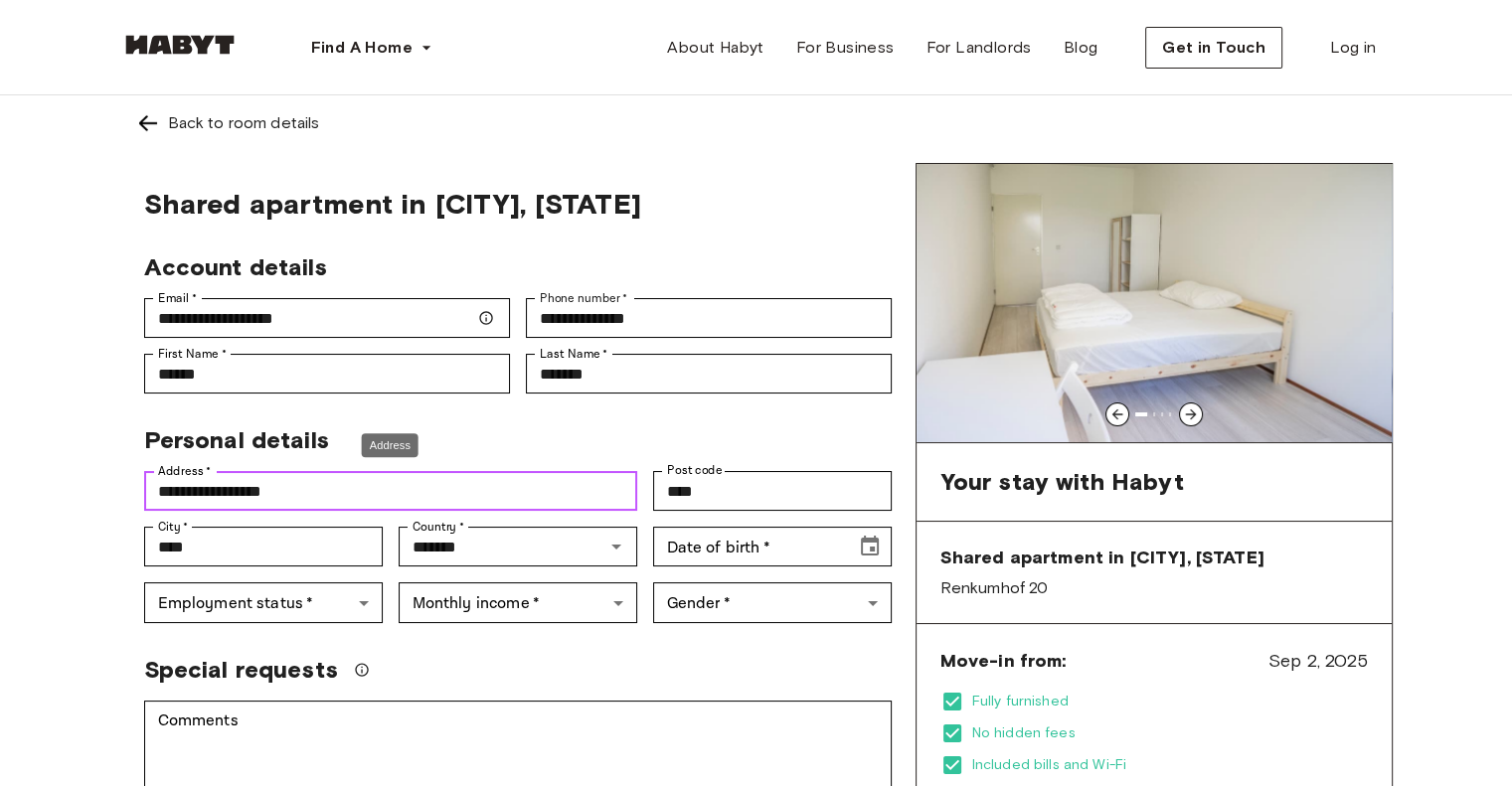 click on "**********" at bounding box center [391, 491] 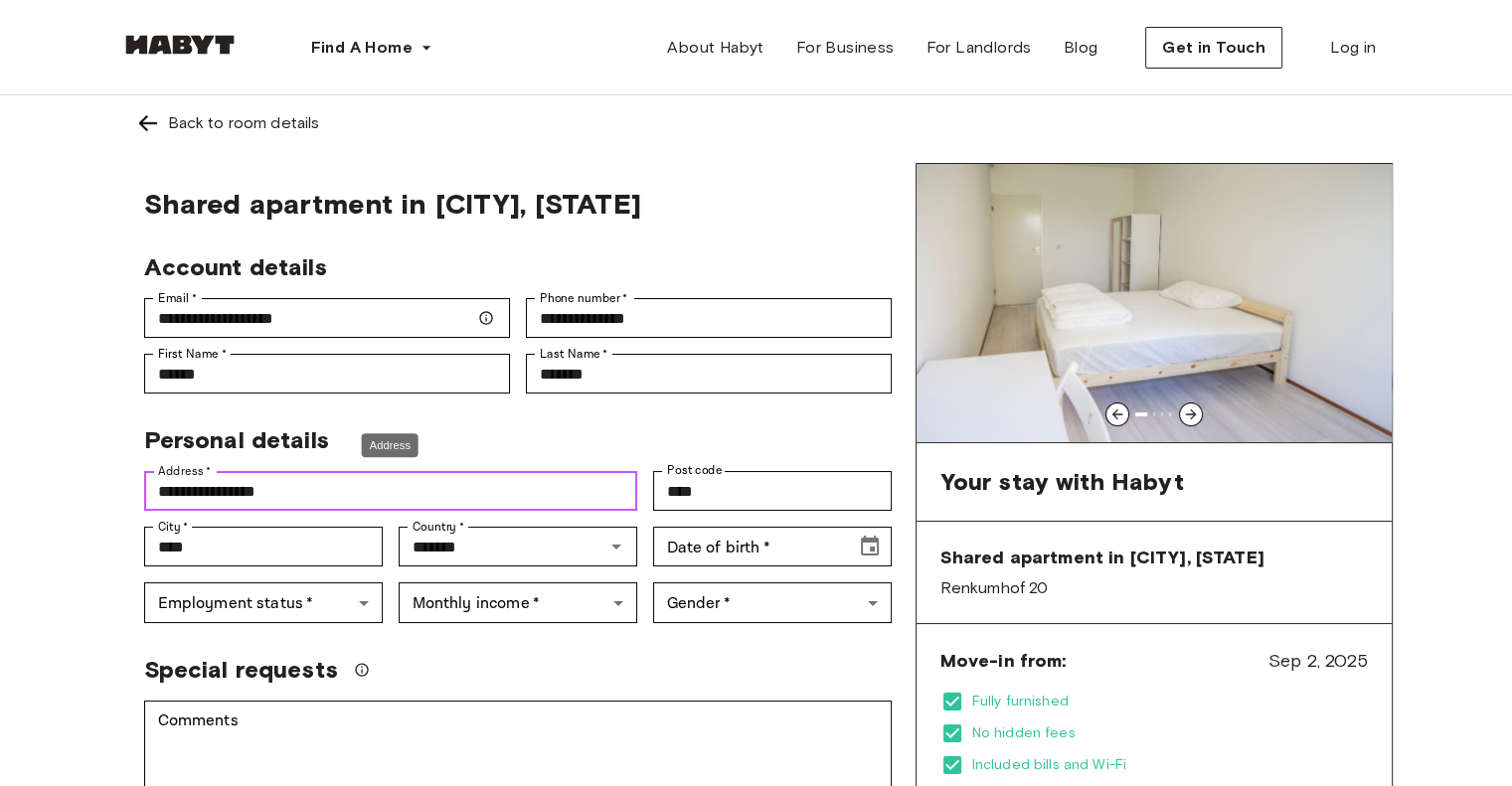 type on "**********" 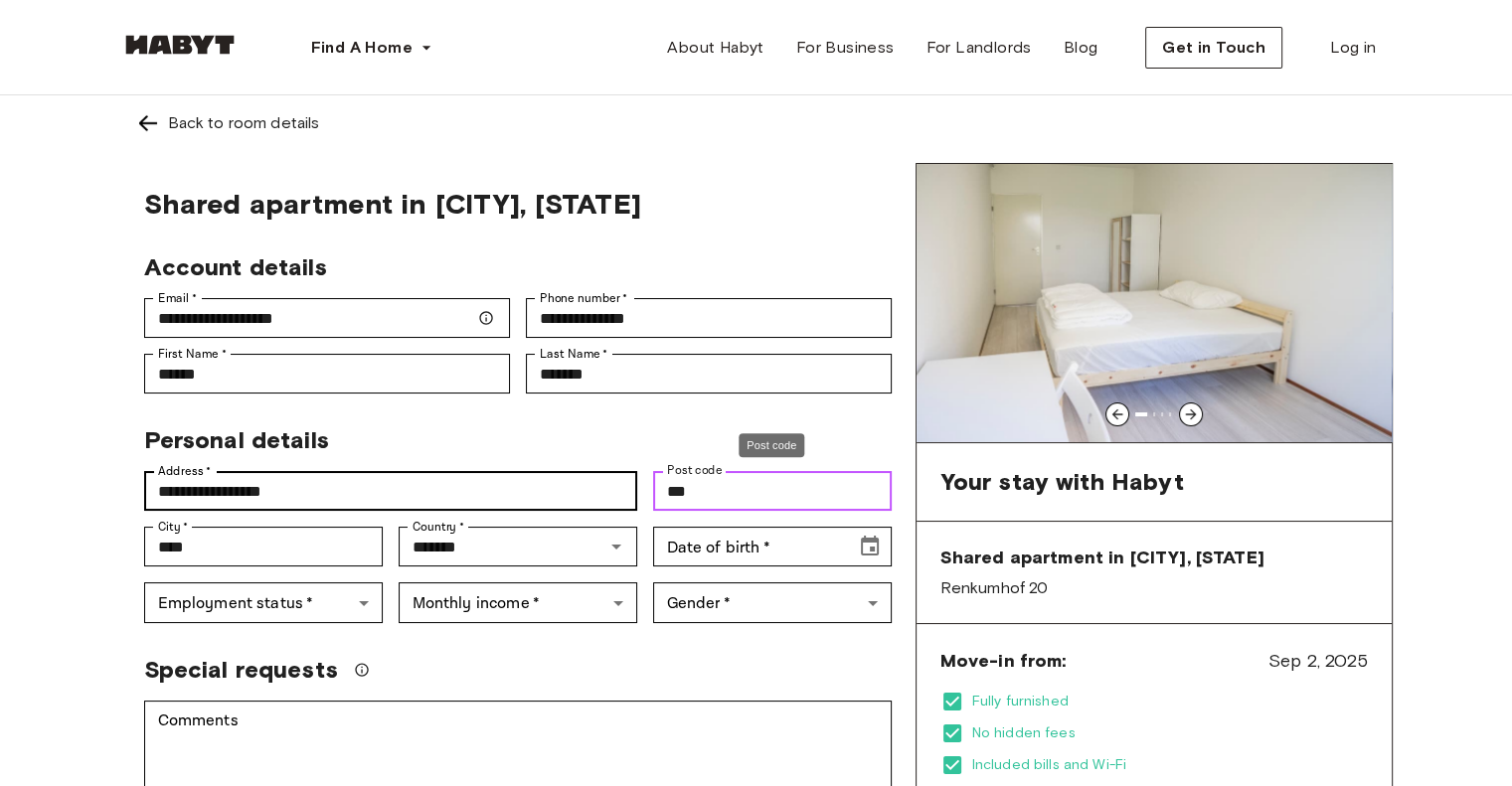 type on "****" 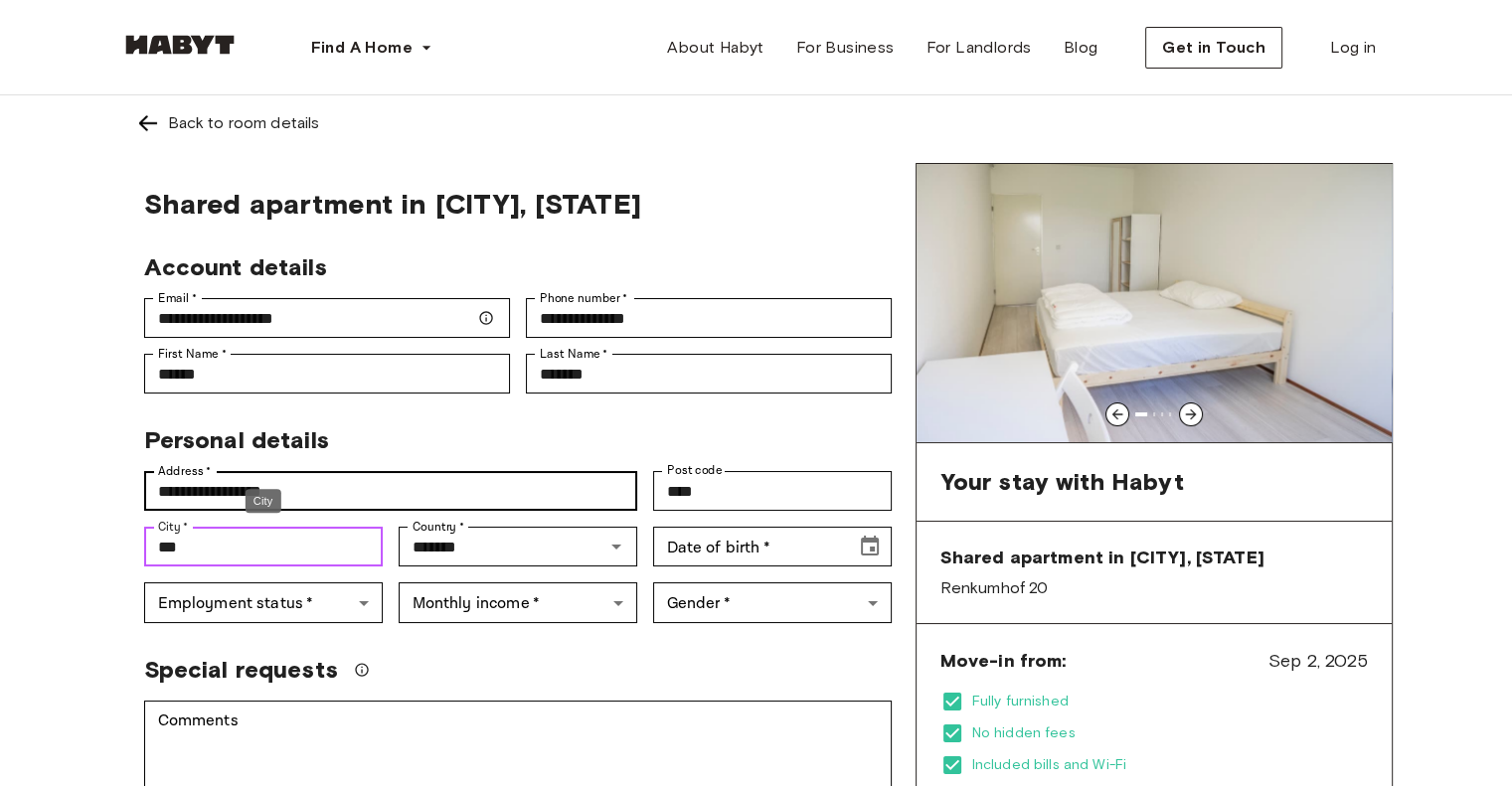 type on "****" 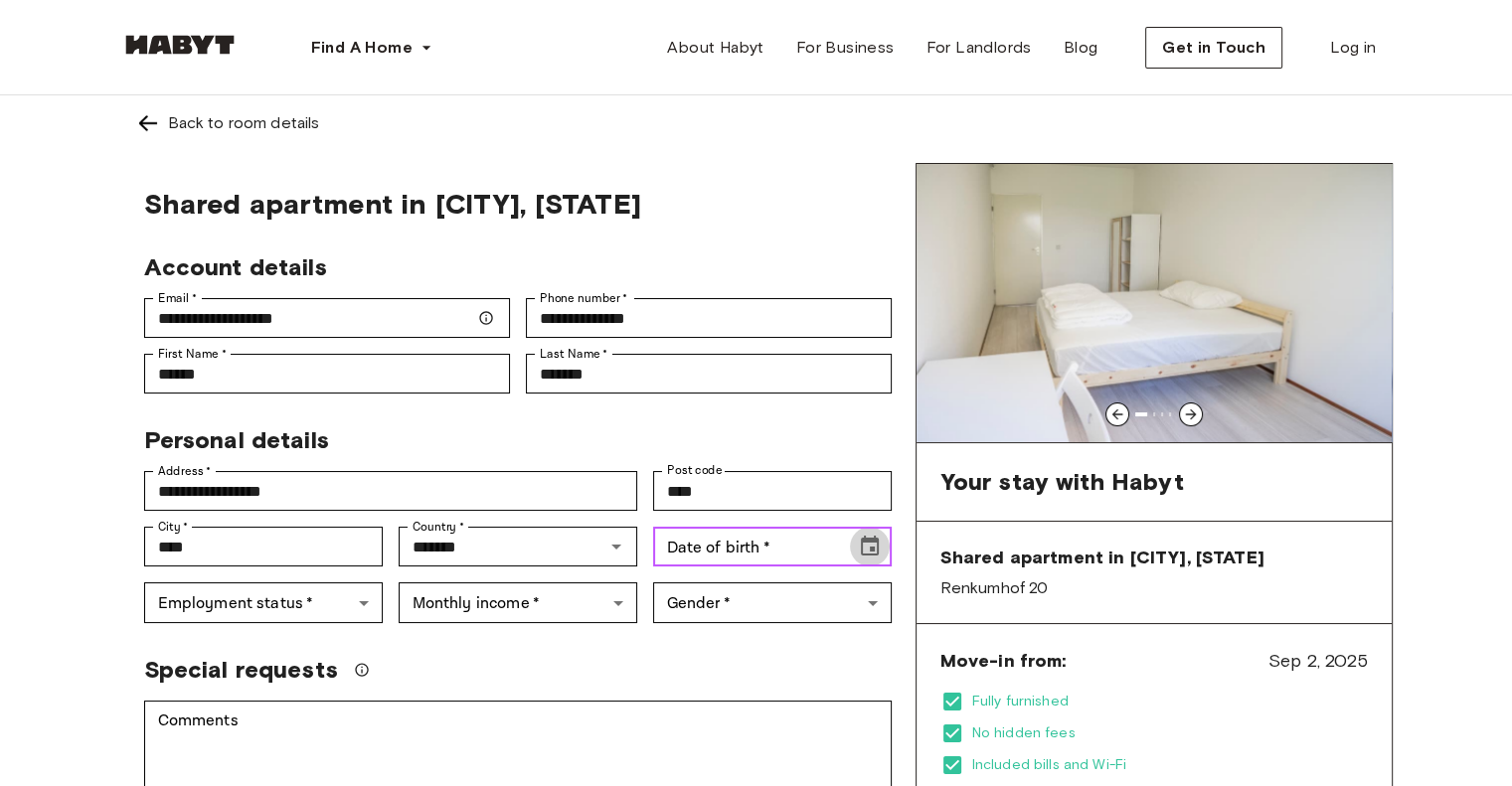 click 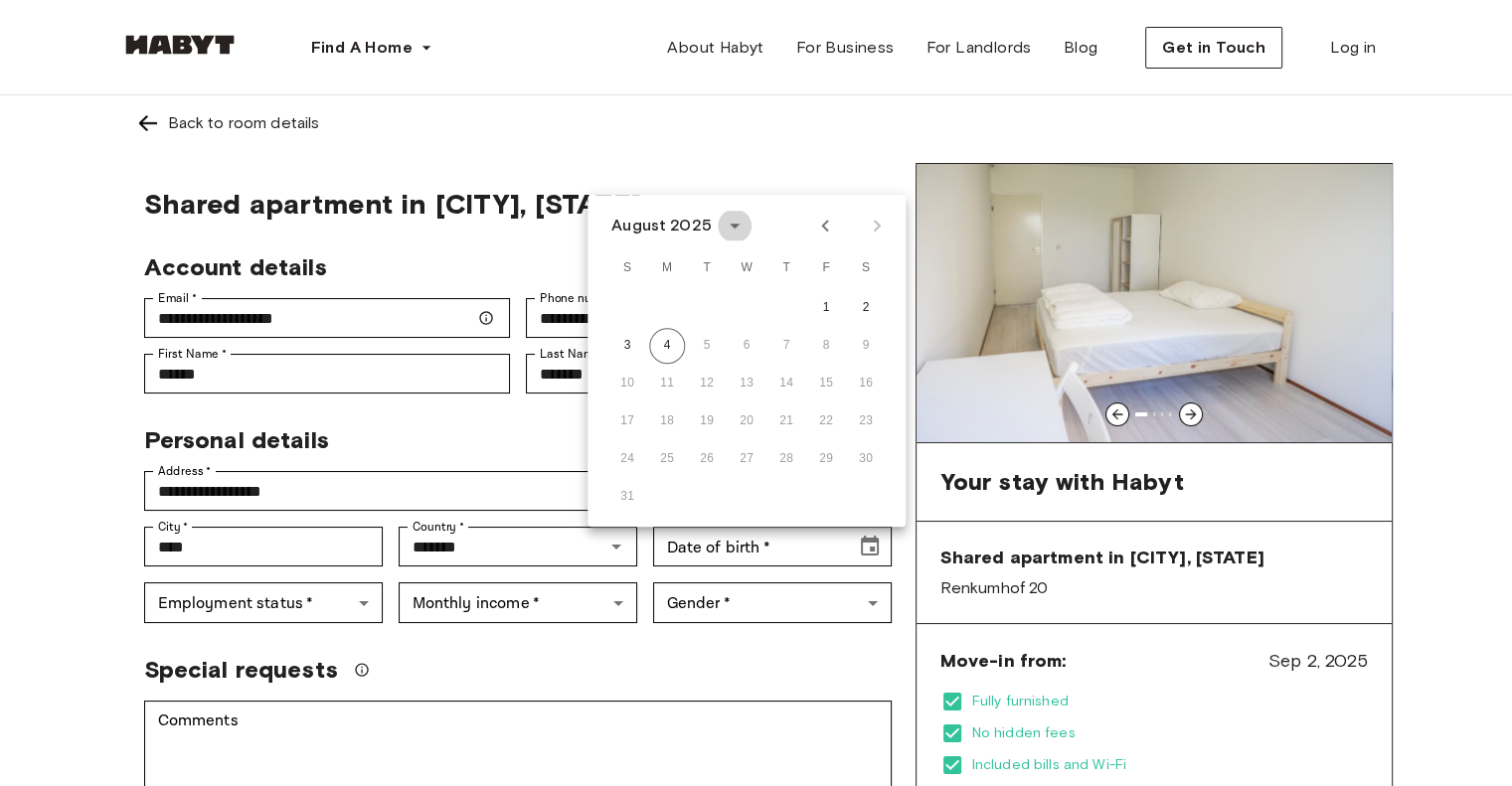 click 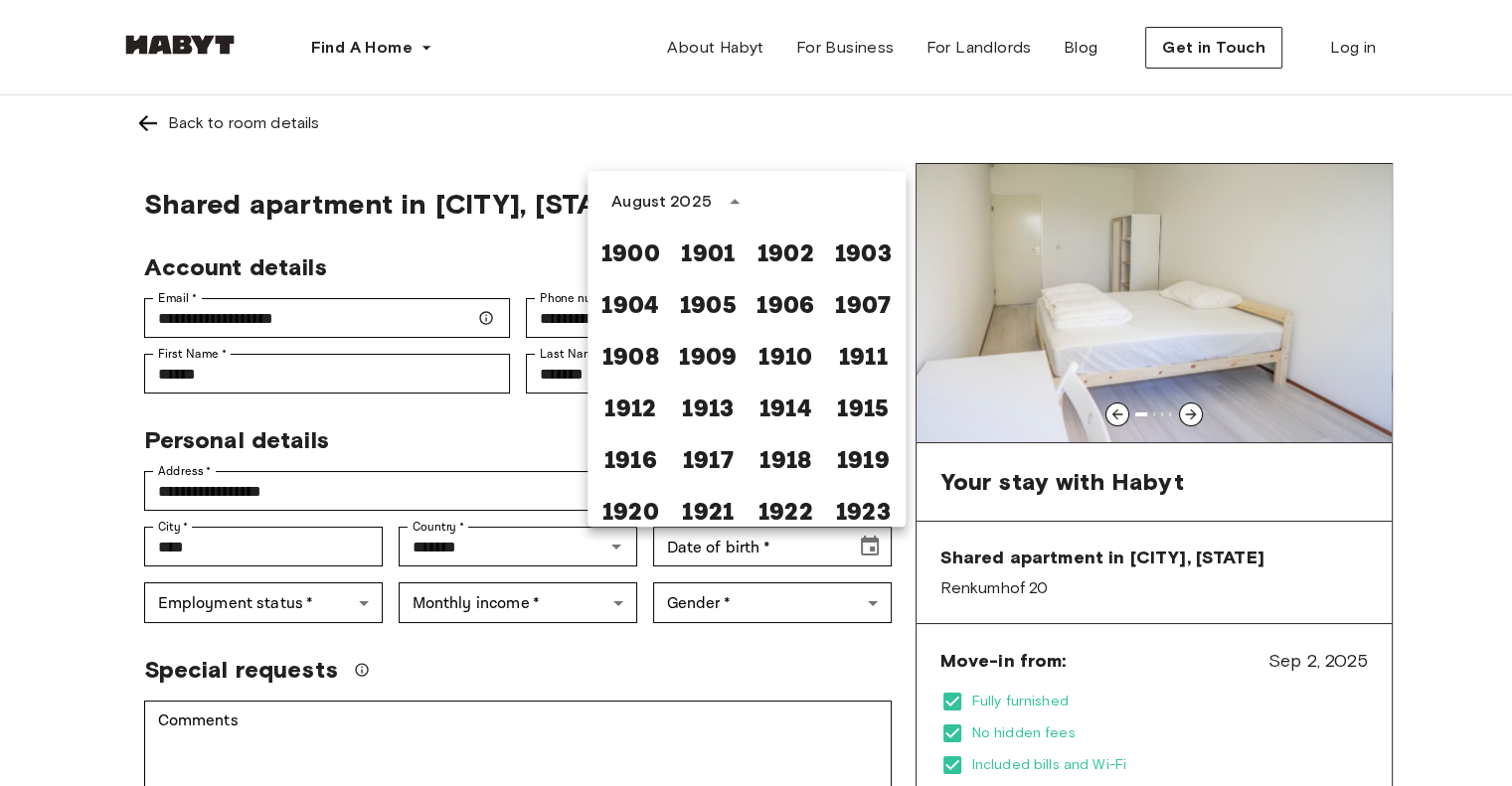 scroll, scrollTop: 1477, scrollLeft: 0, axis: vertical 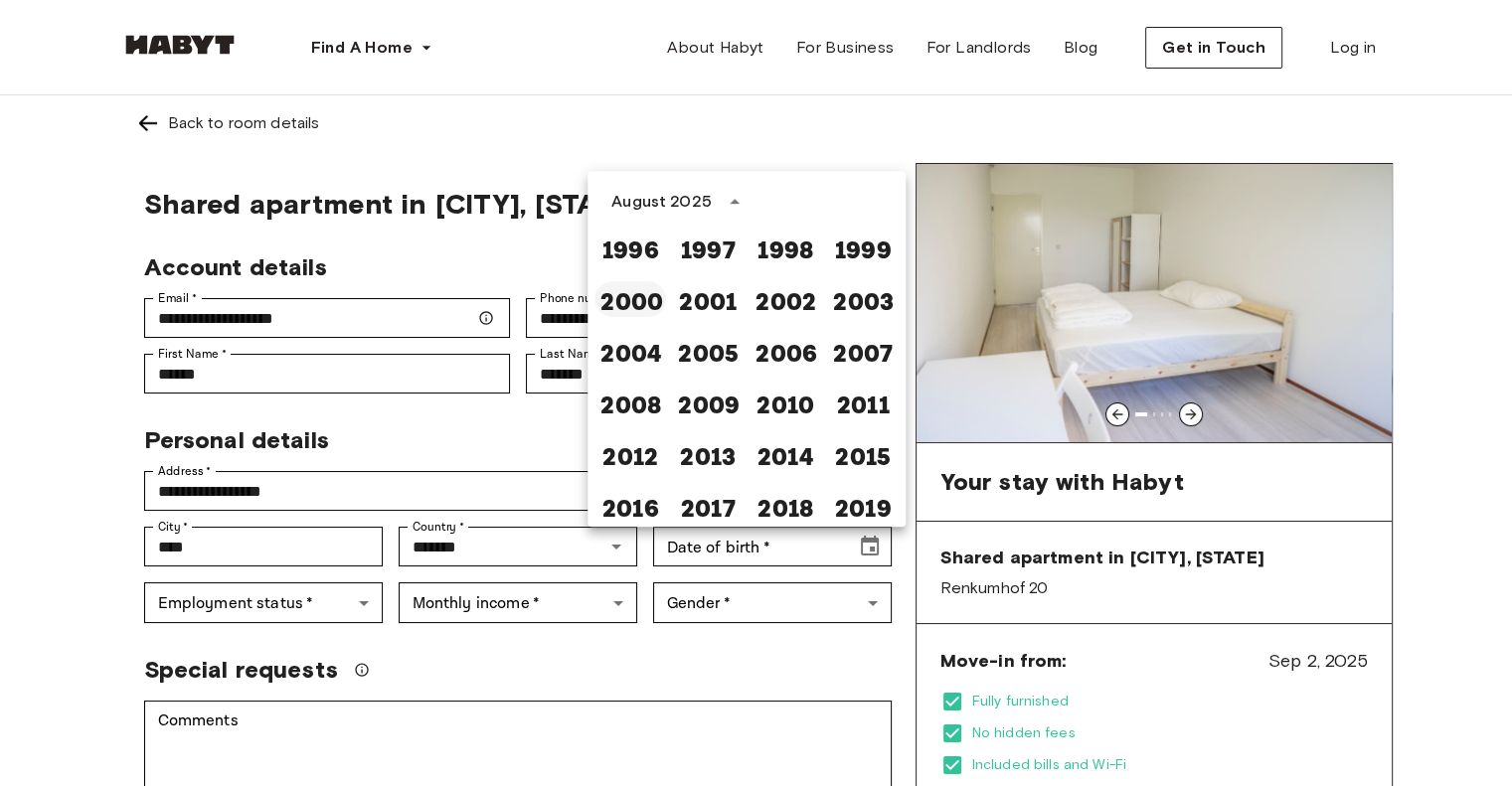 click on "2000" at bounding box center (630, 299) 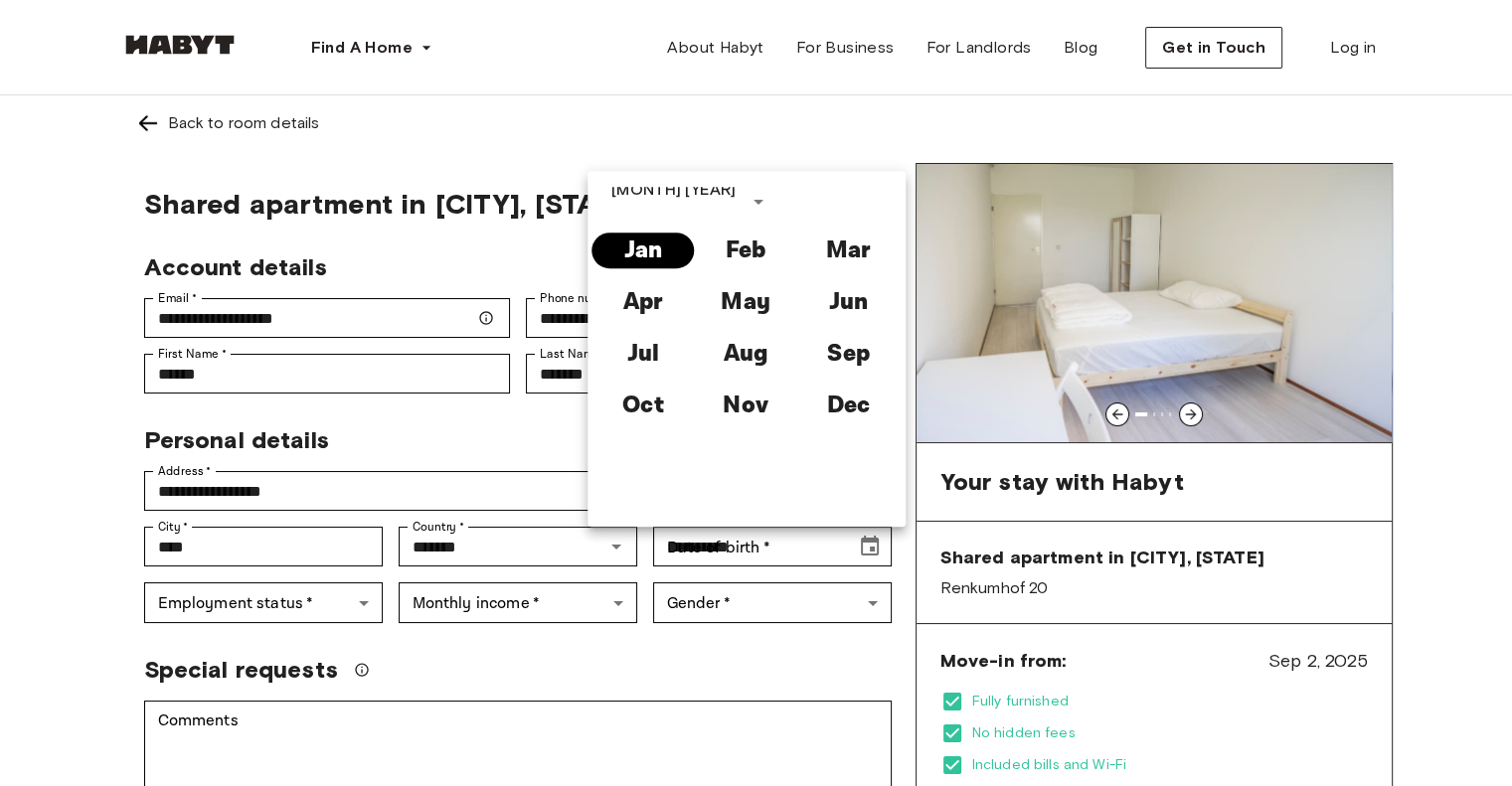 scroll, scrollTop: 0, scrollLeft: 0, axis: both 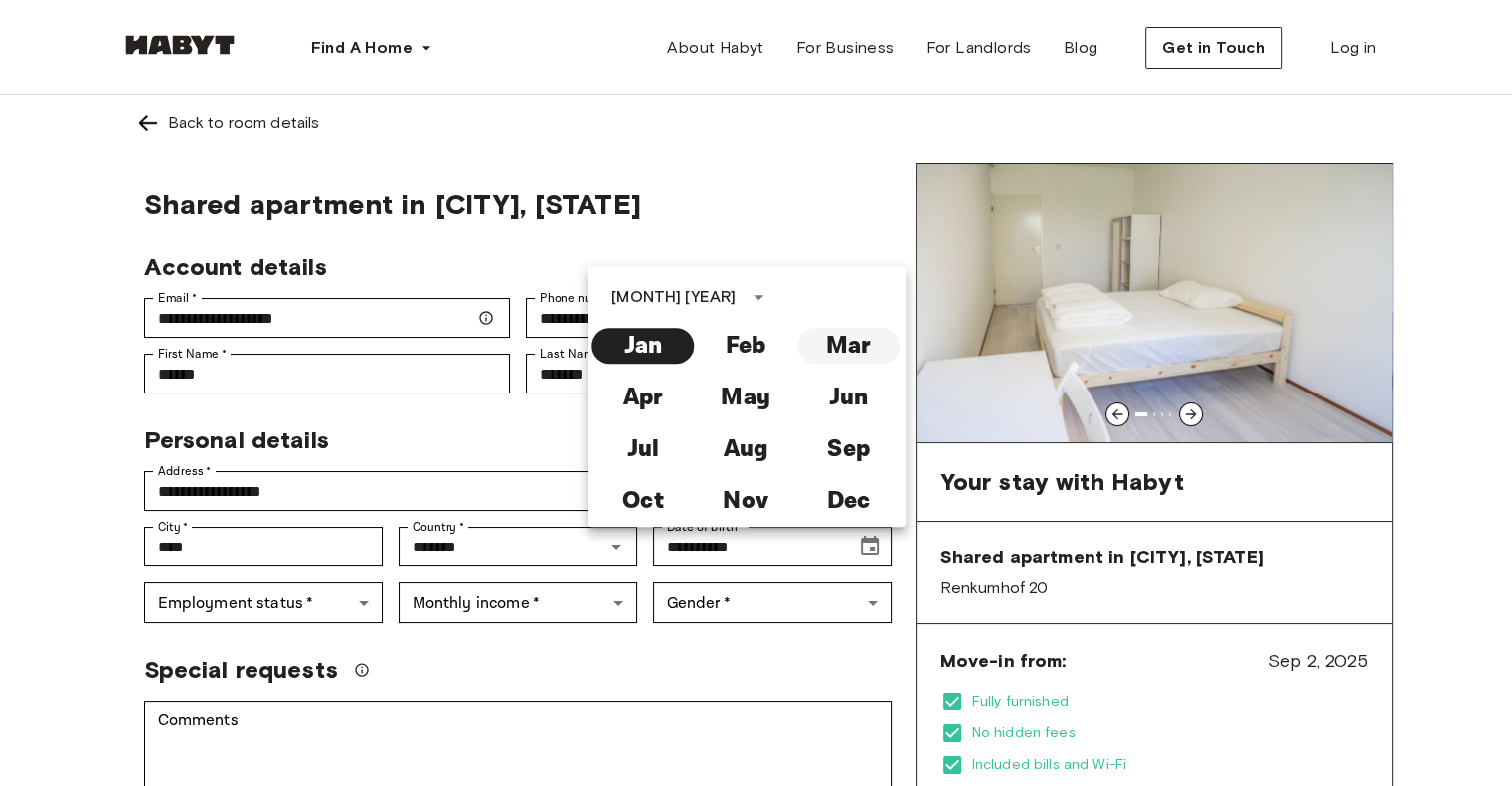click on "Mar" at bounding box center (848, 346) 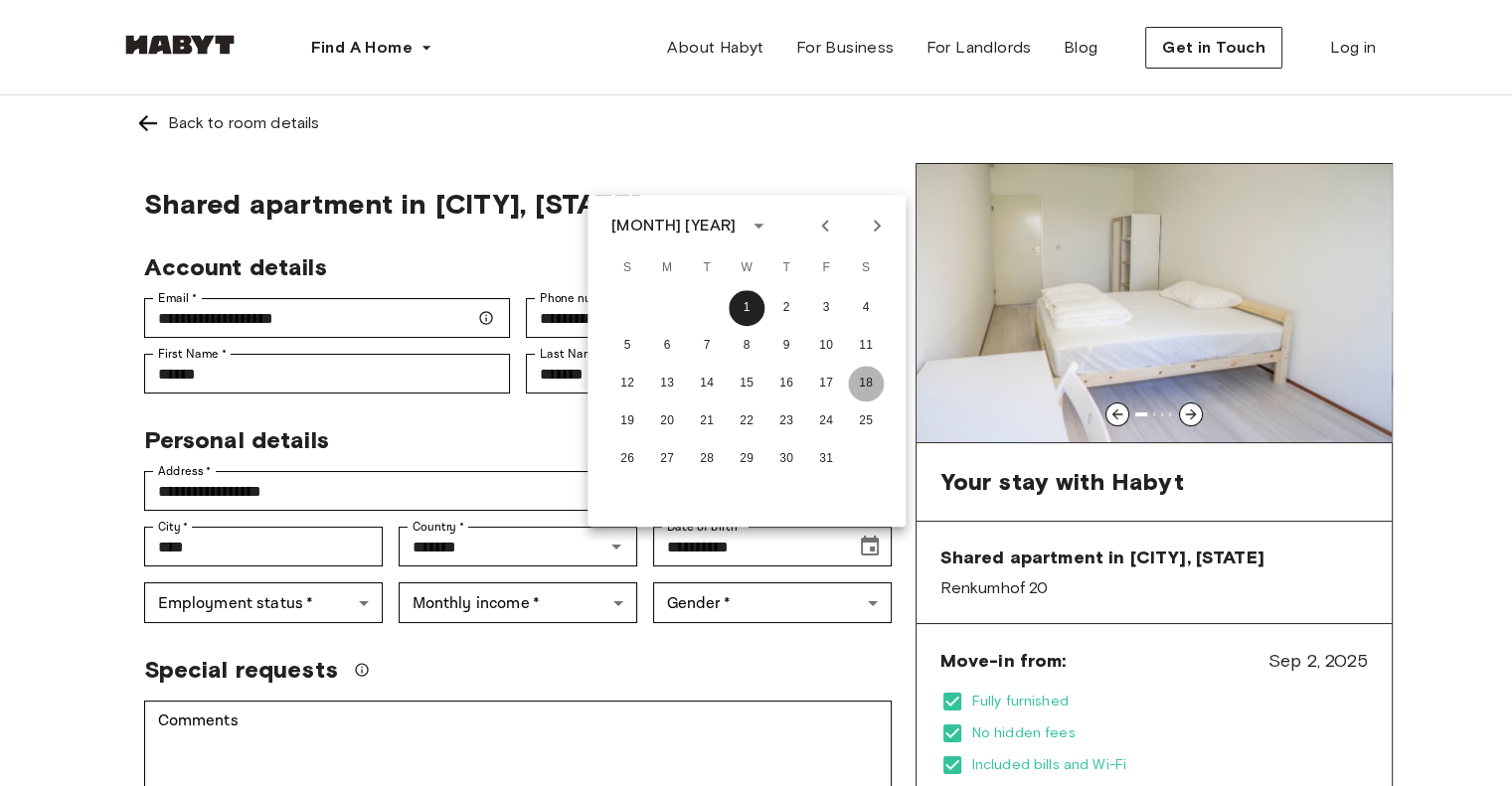 click on "18" at bounding box center (866, 384) 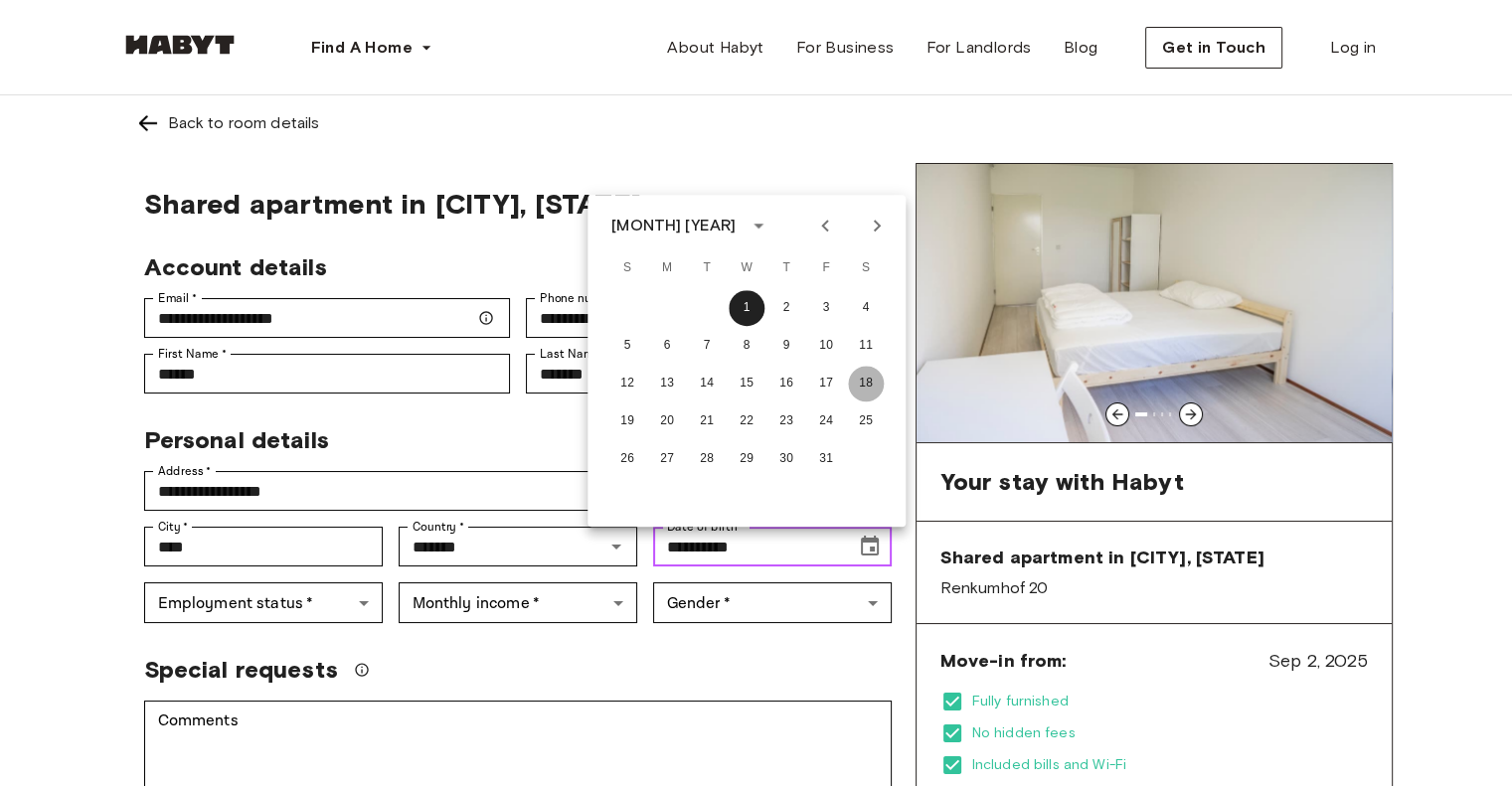 type on "**********" 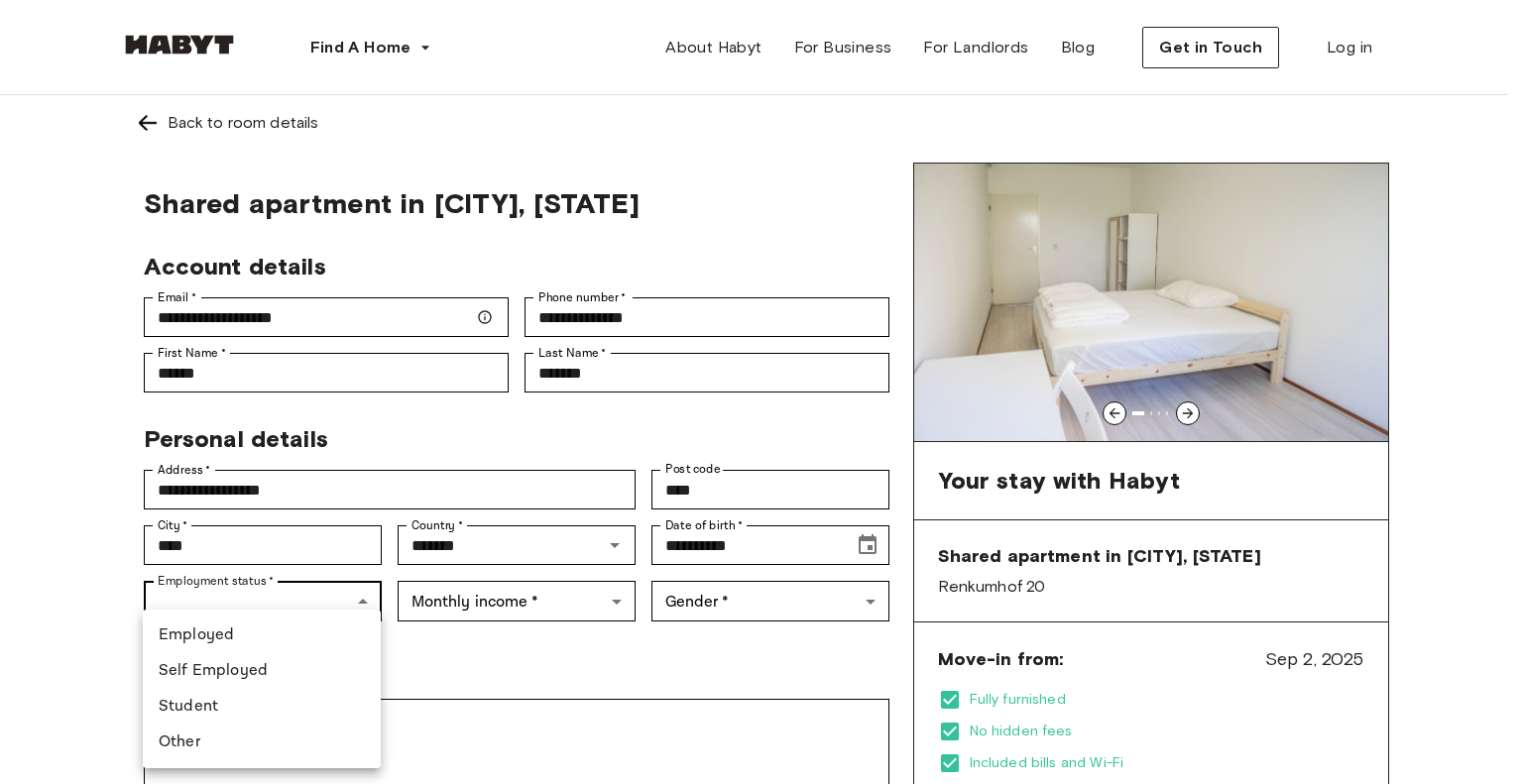 click on "**********" at bounding box center (762, 1180) 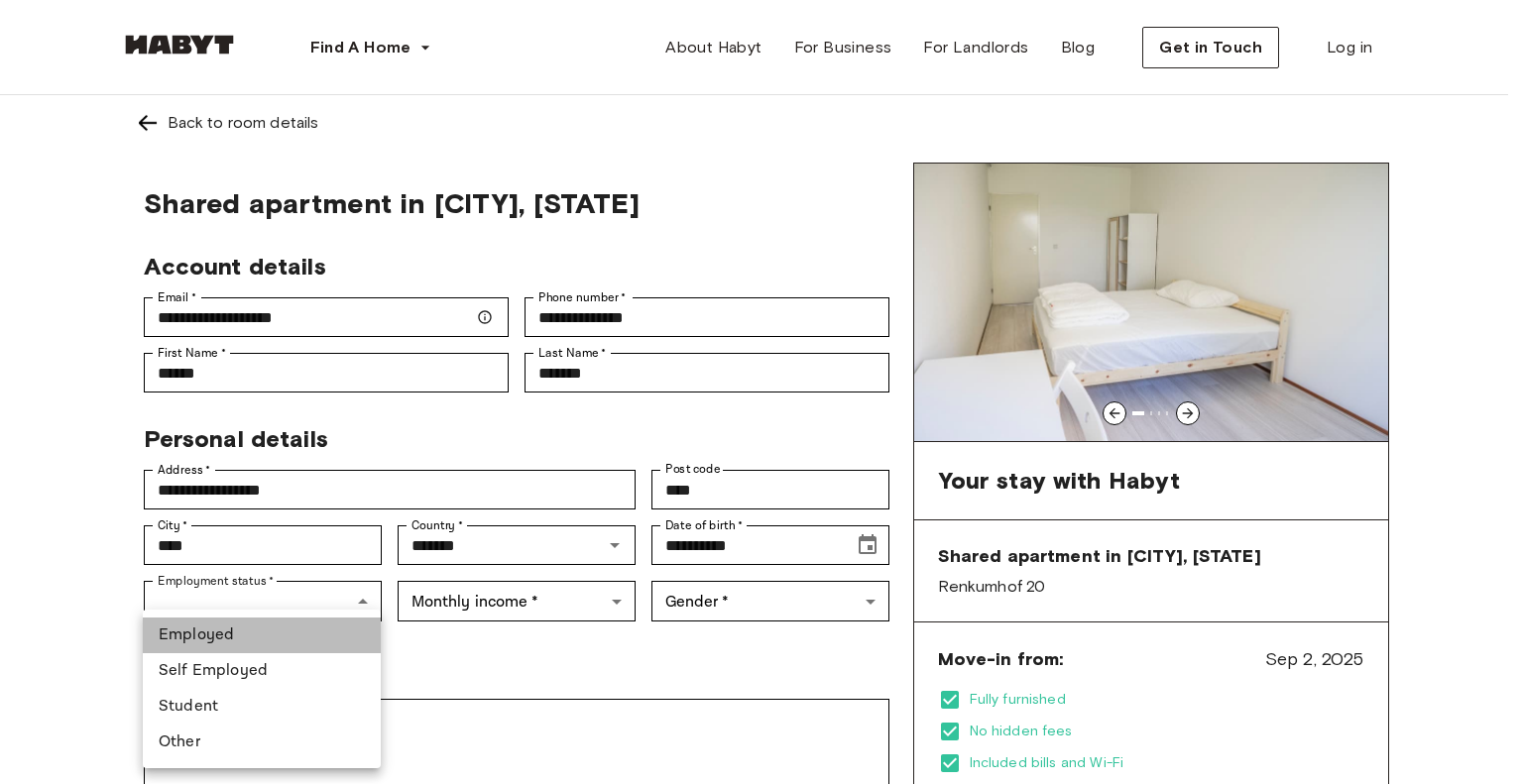 click on "Employed" at bounding box center [262, 635] 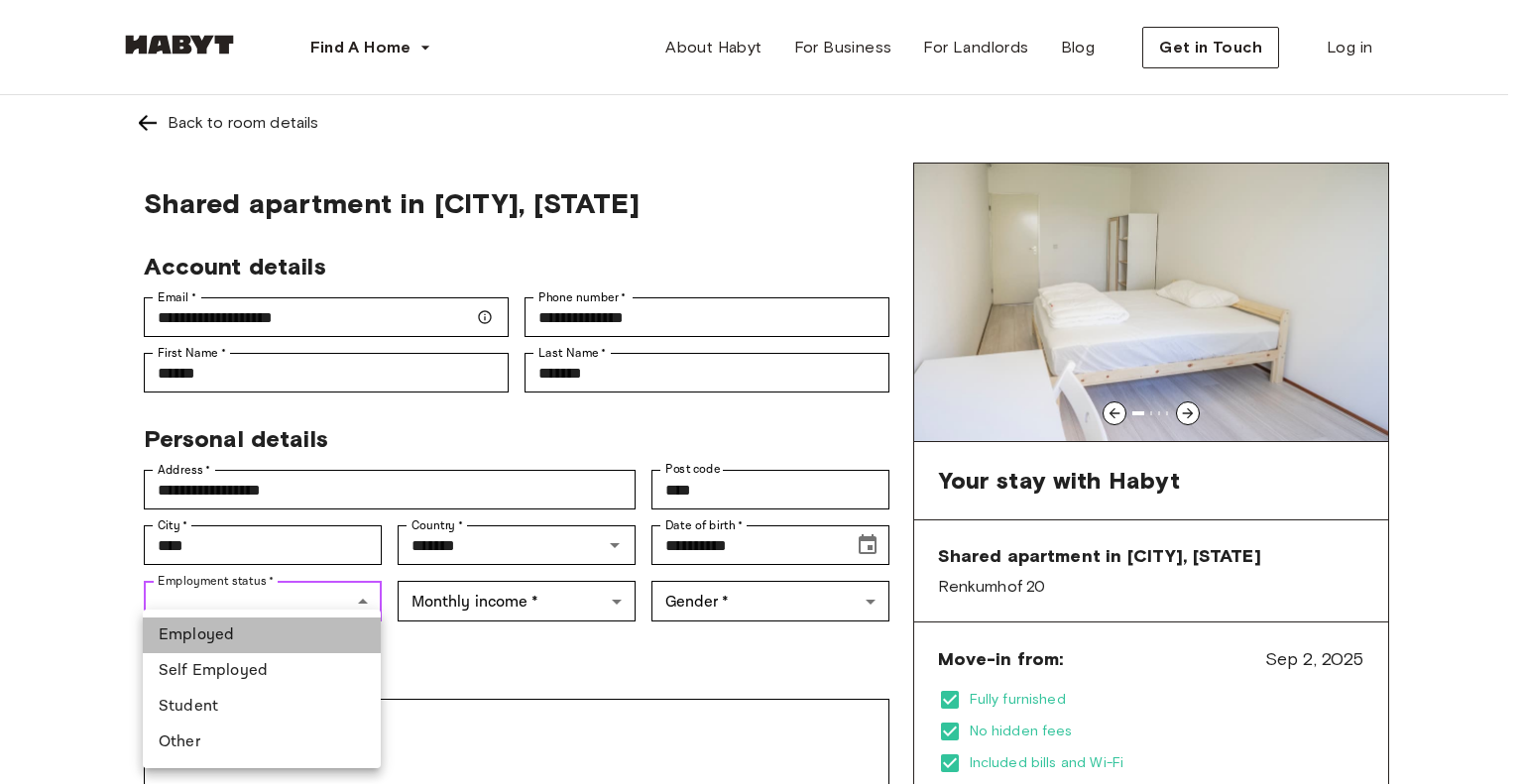 type on "********" 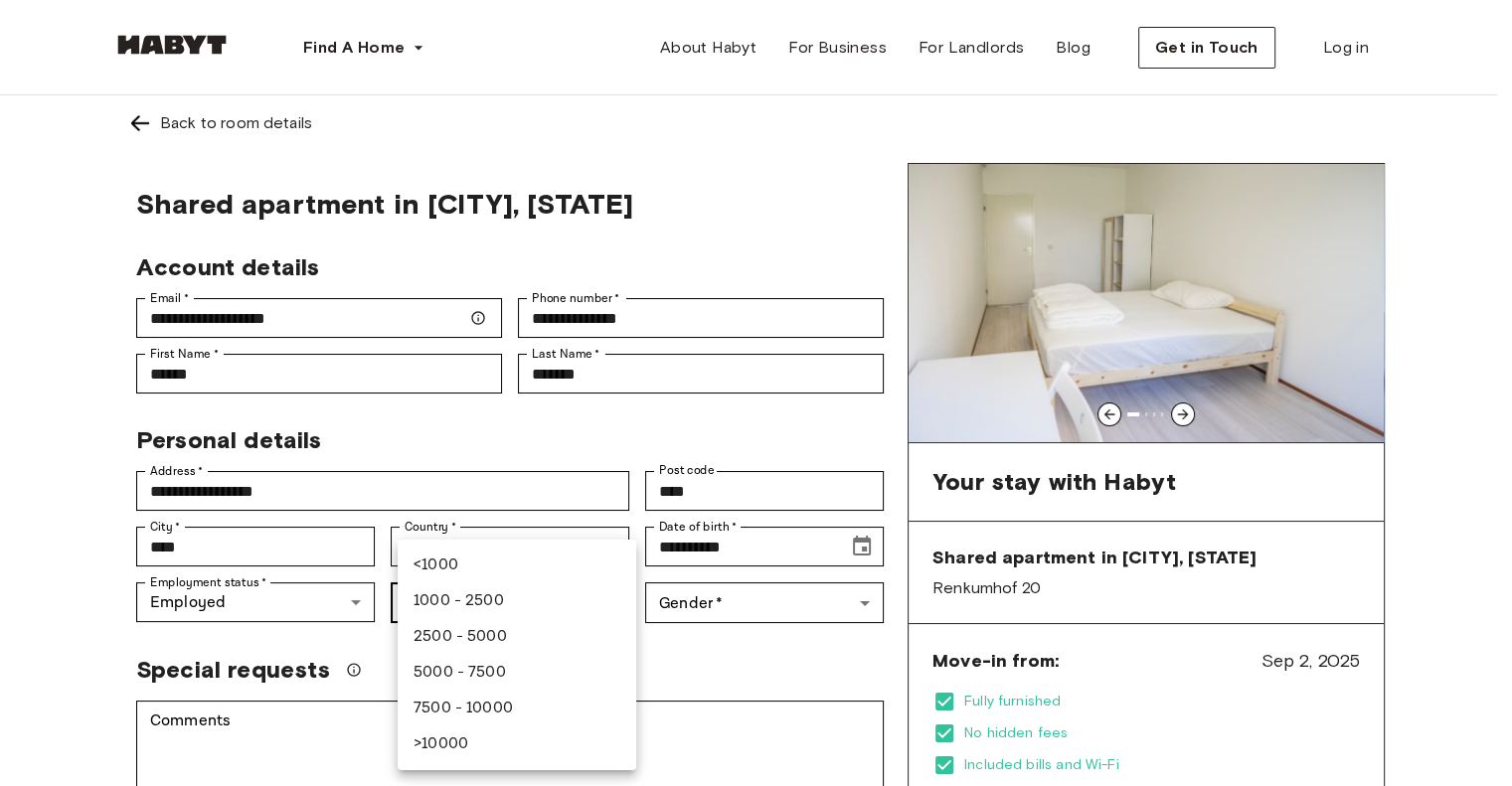 click on "**********" at bounding box center [756, 1183] 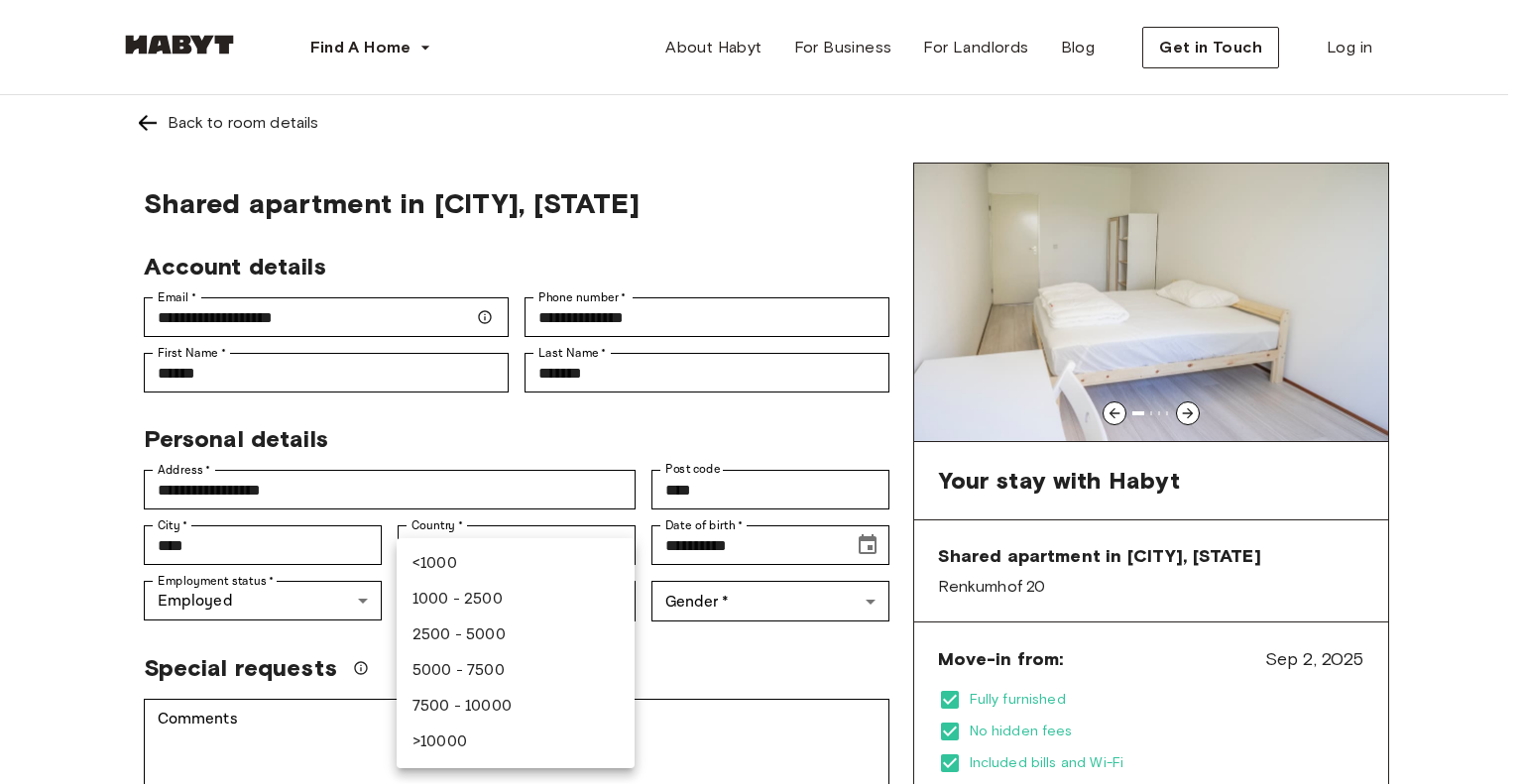 click on "2500 - 5000" at bounding box center [516, 635] 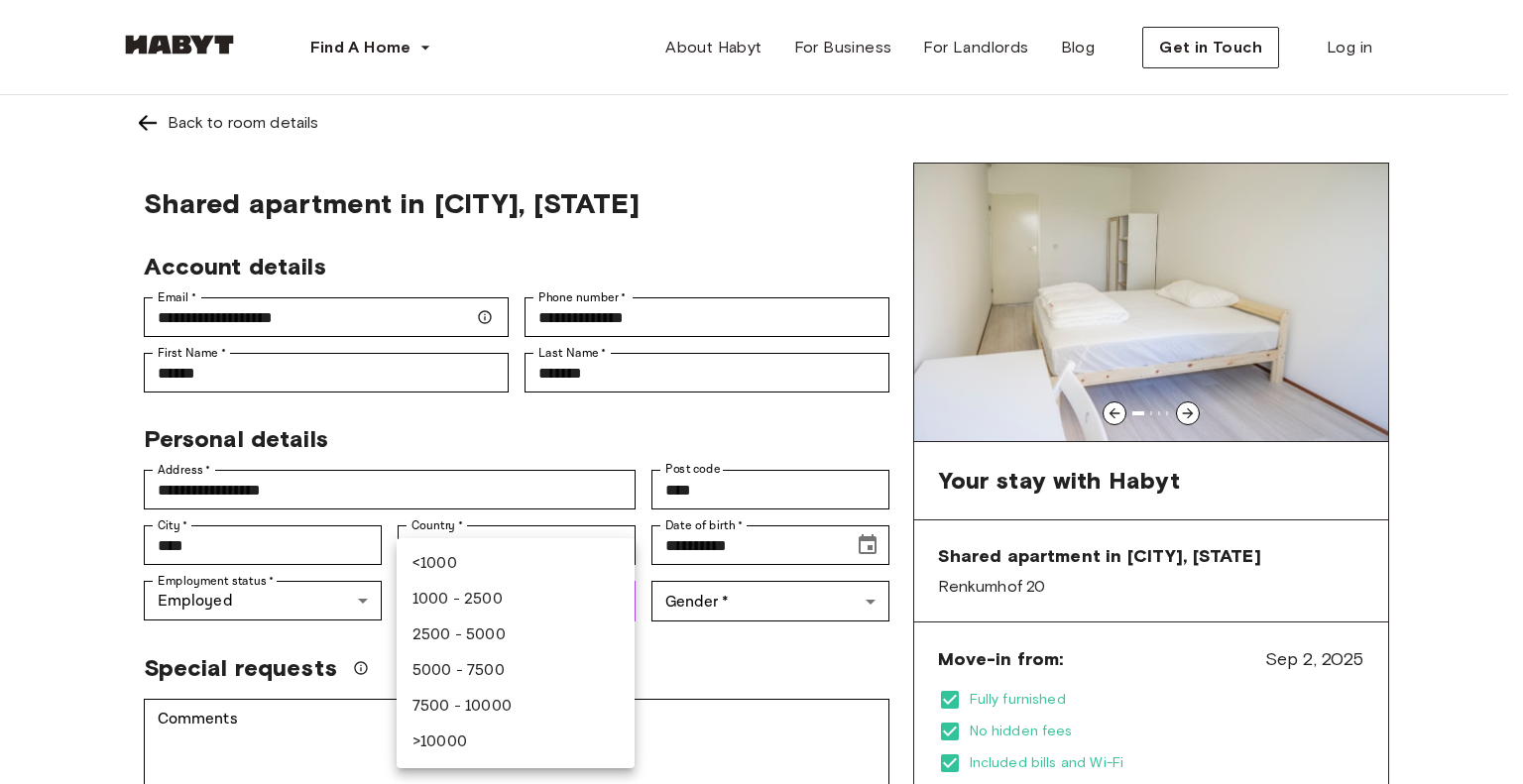 type on "******" 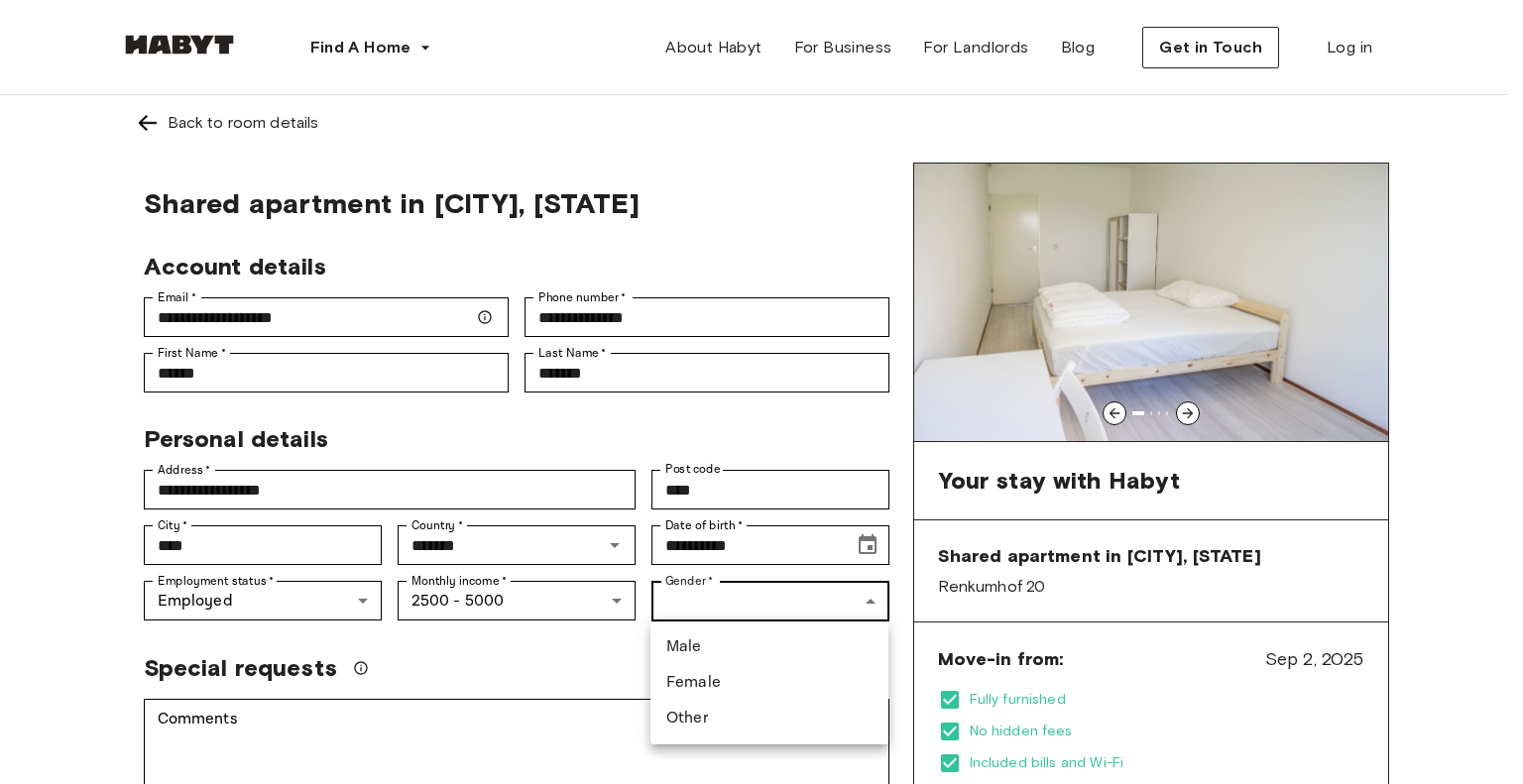click on "**********" at bounding box center [762, 1180] 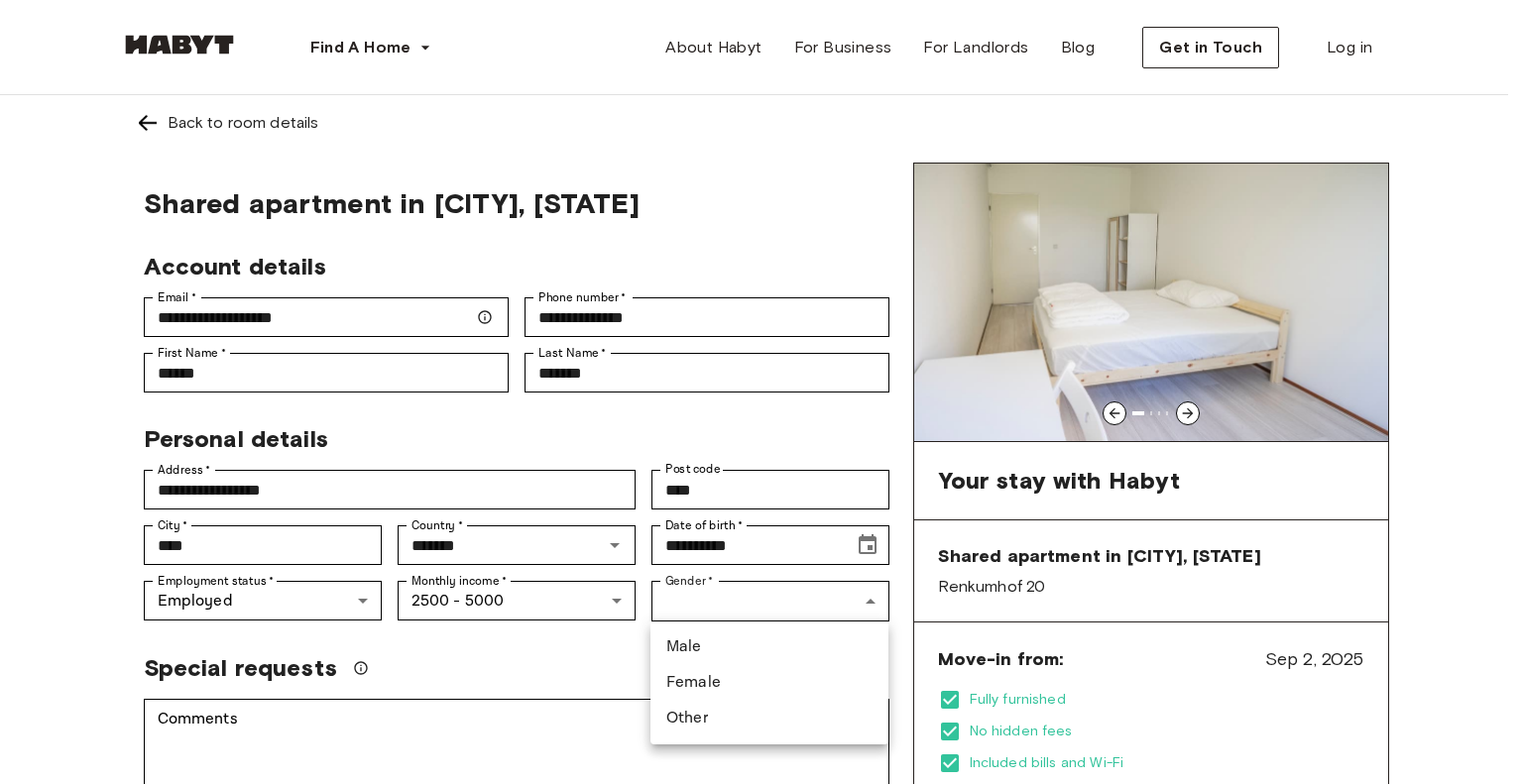 click on "Male" at bounding box center (769, 647) 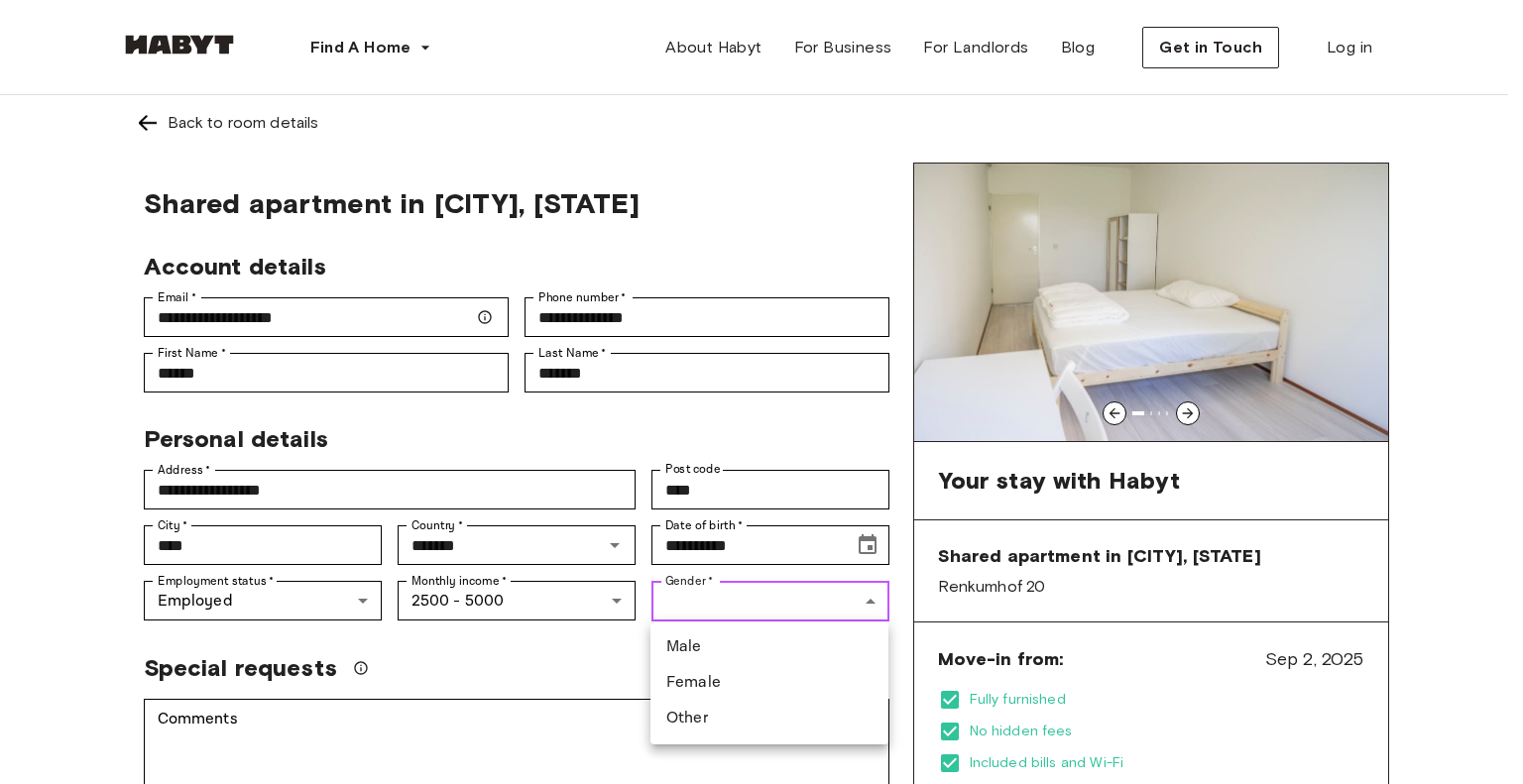 type on "****" 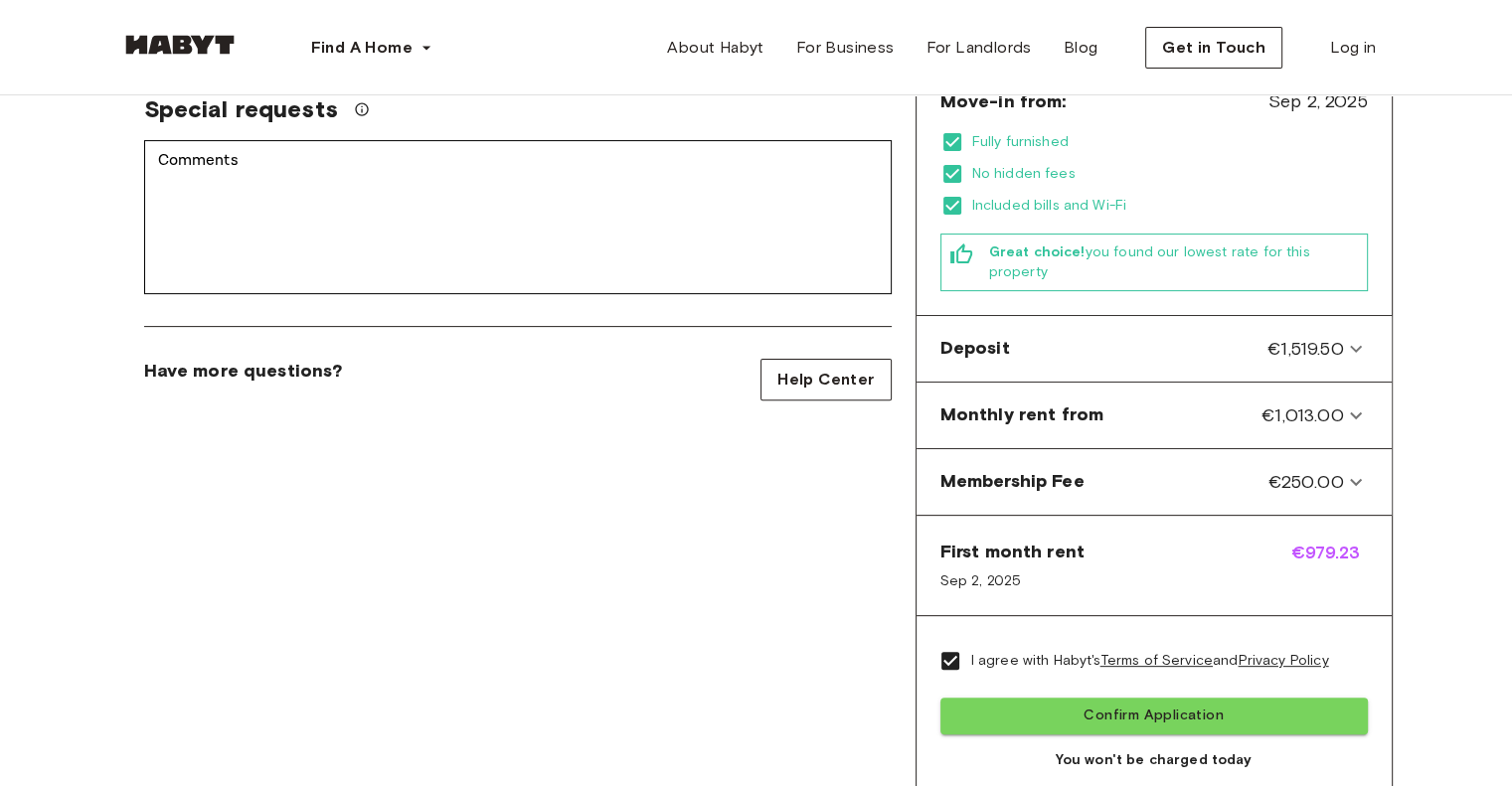 scroll, scrollTop: 516, scrollLeft: 0, axis: vertical 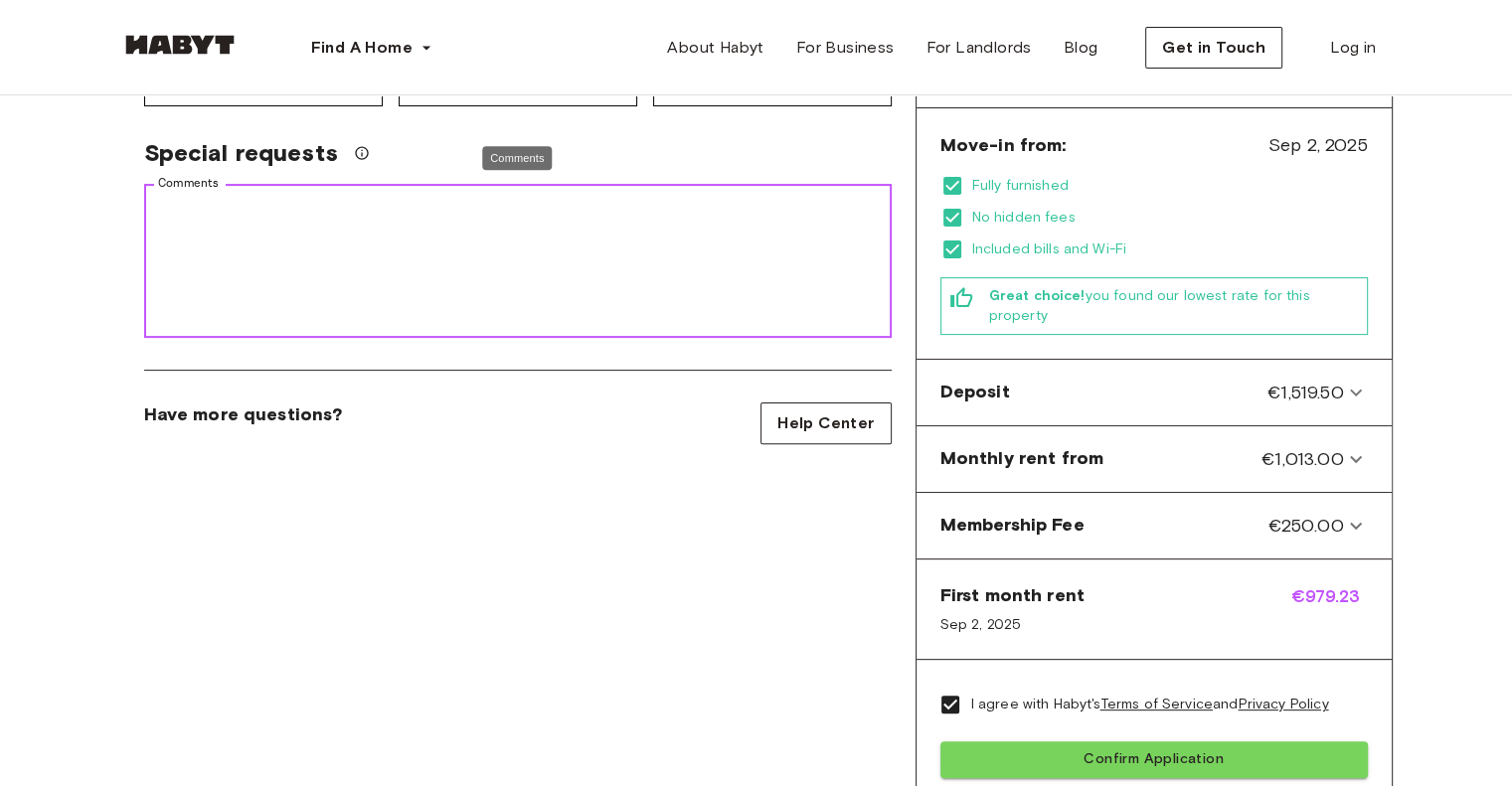 click on "Comments" at bounding box center (518, 261) 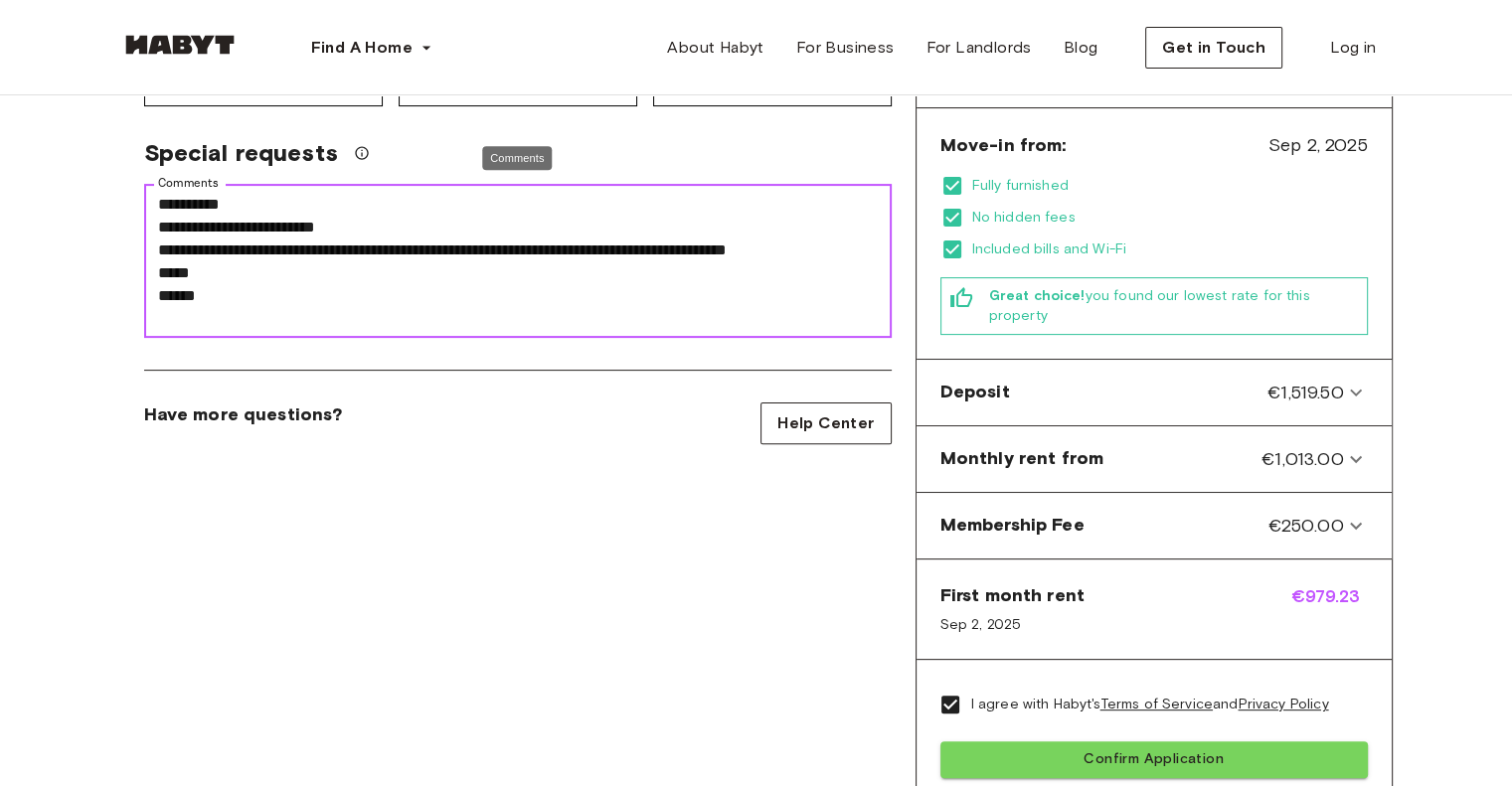 click on "**********" at bounding box center (518, 261) 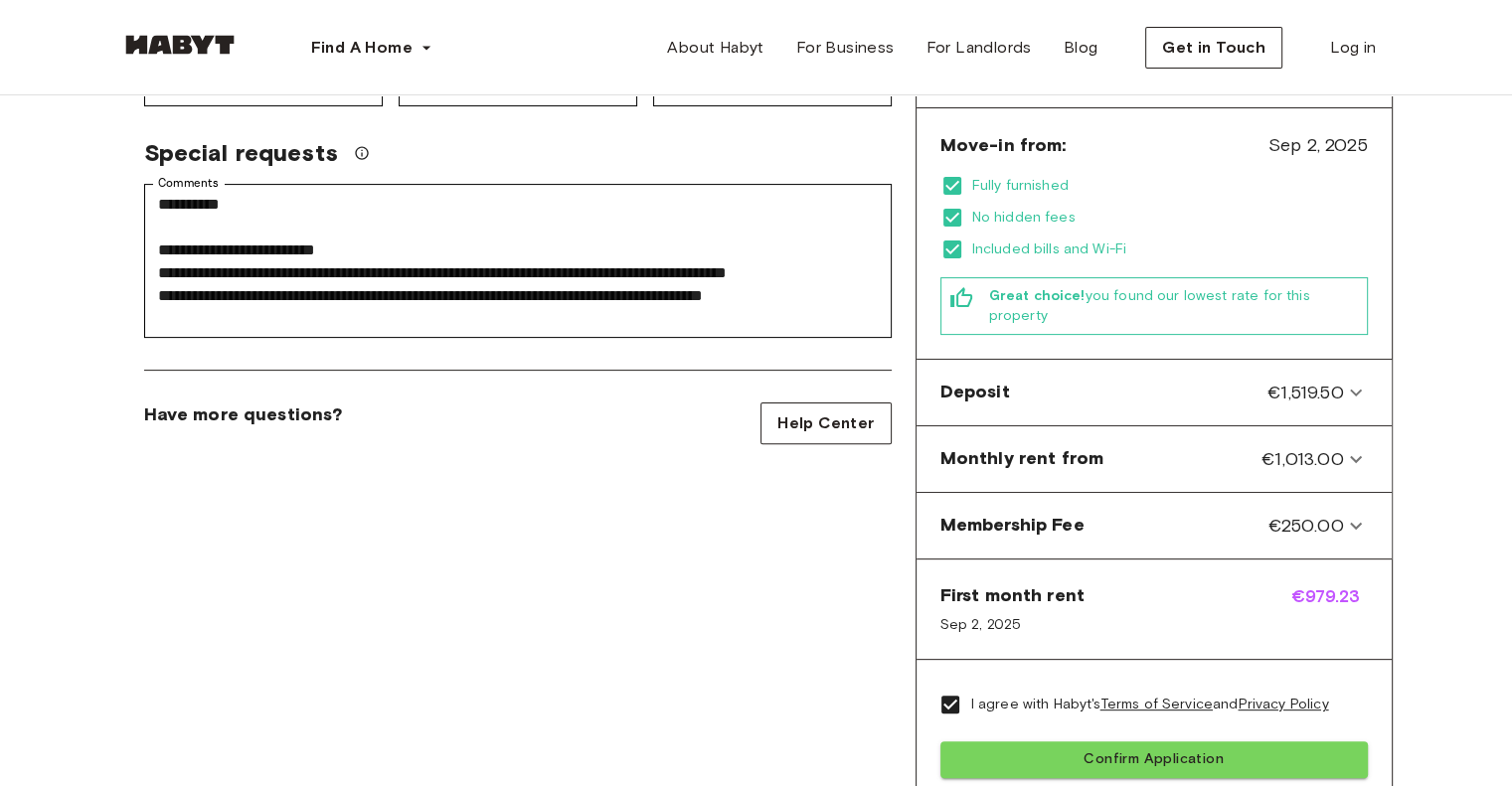 drag, startPoint x: 1504, startPoint y: 378, endPoint x: 1503, endPoint y: 358, distance: 20.024984 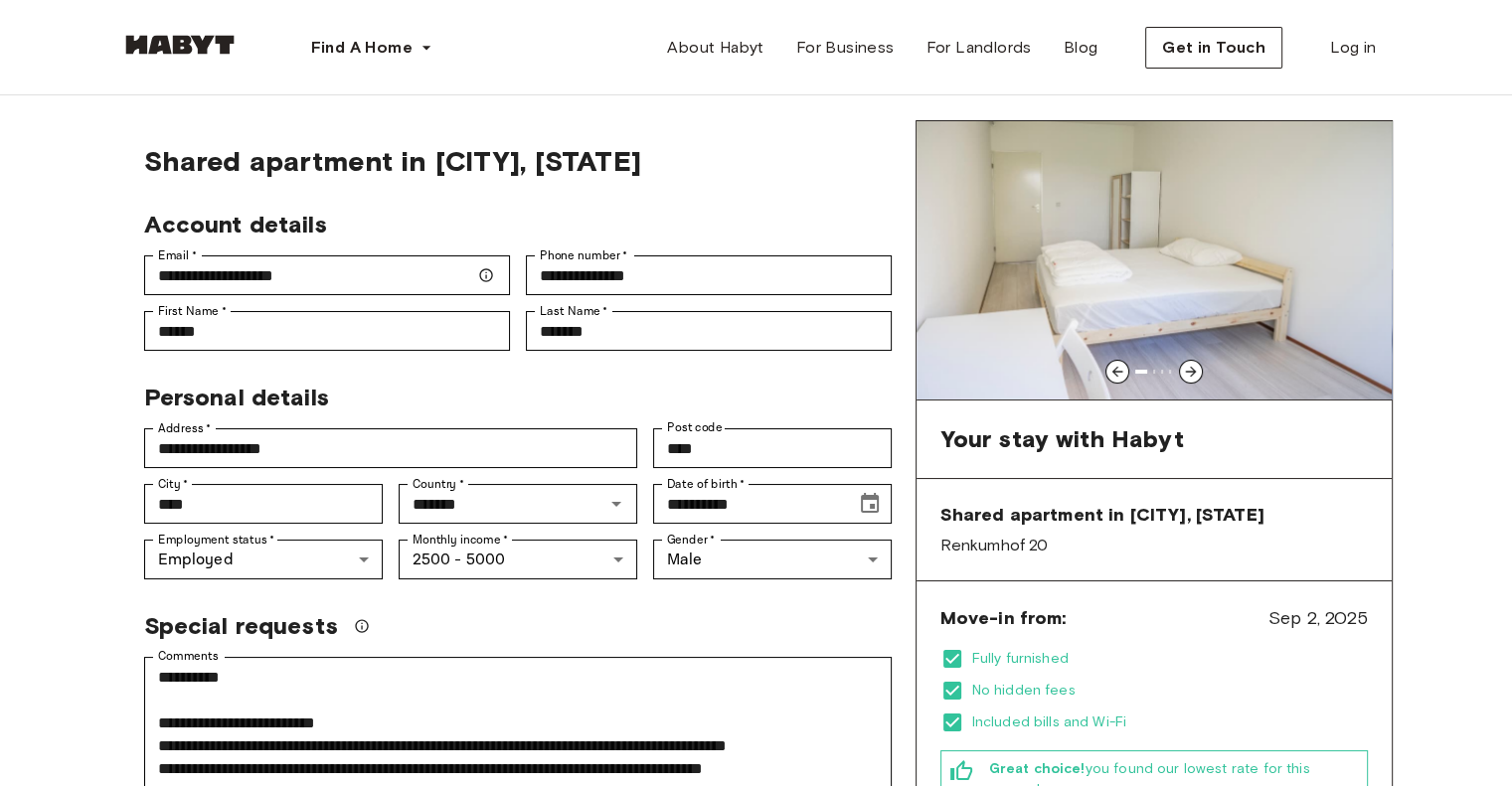 scroll, scrollTop: 0, scrollLeft: 0, axis: both 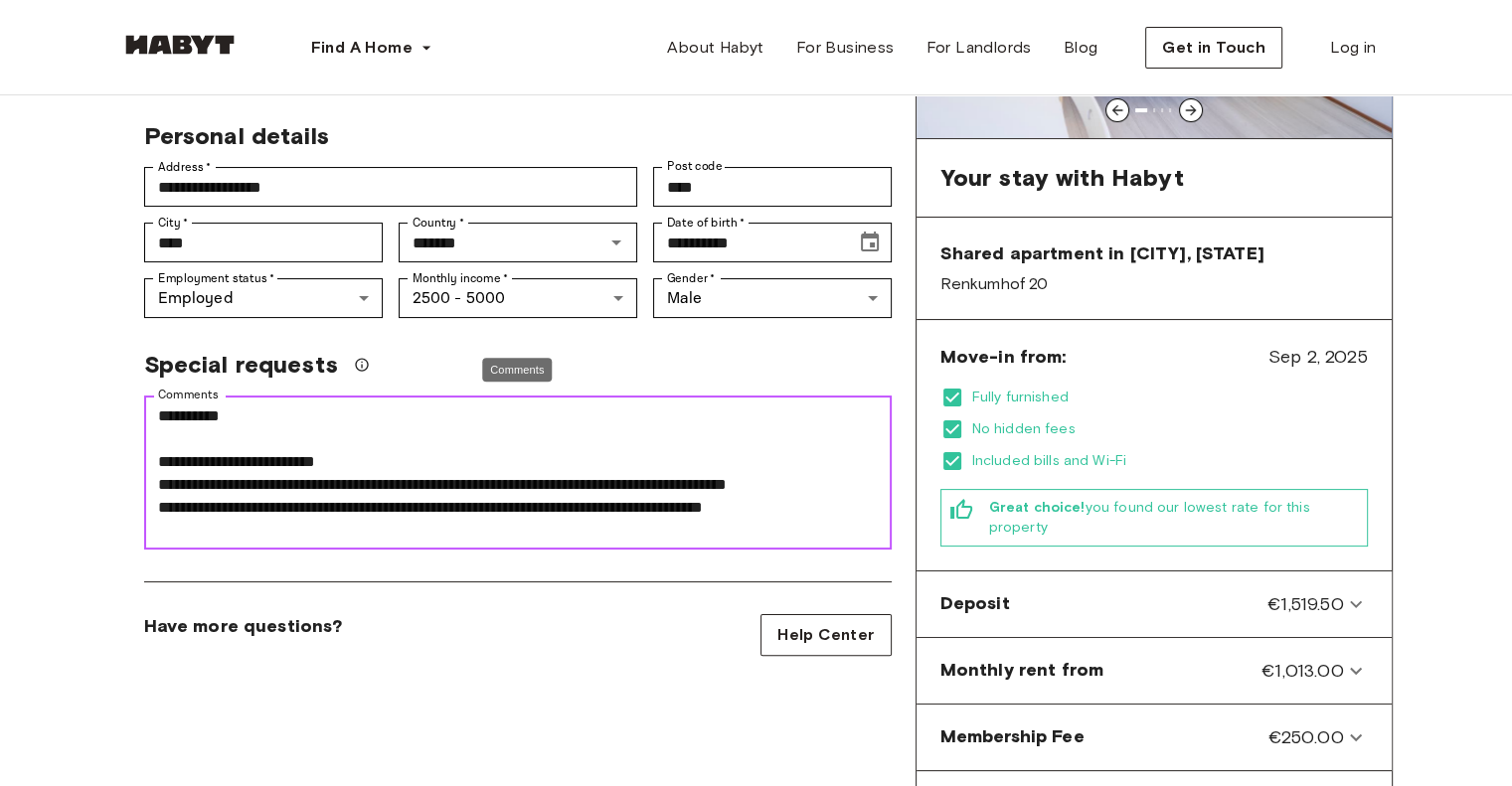 click on "**********" at bounding box center (518, 473) 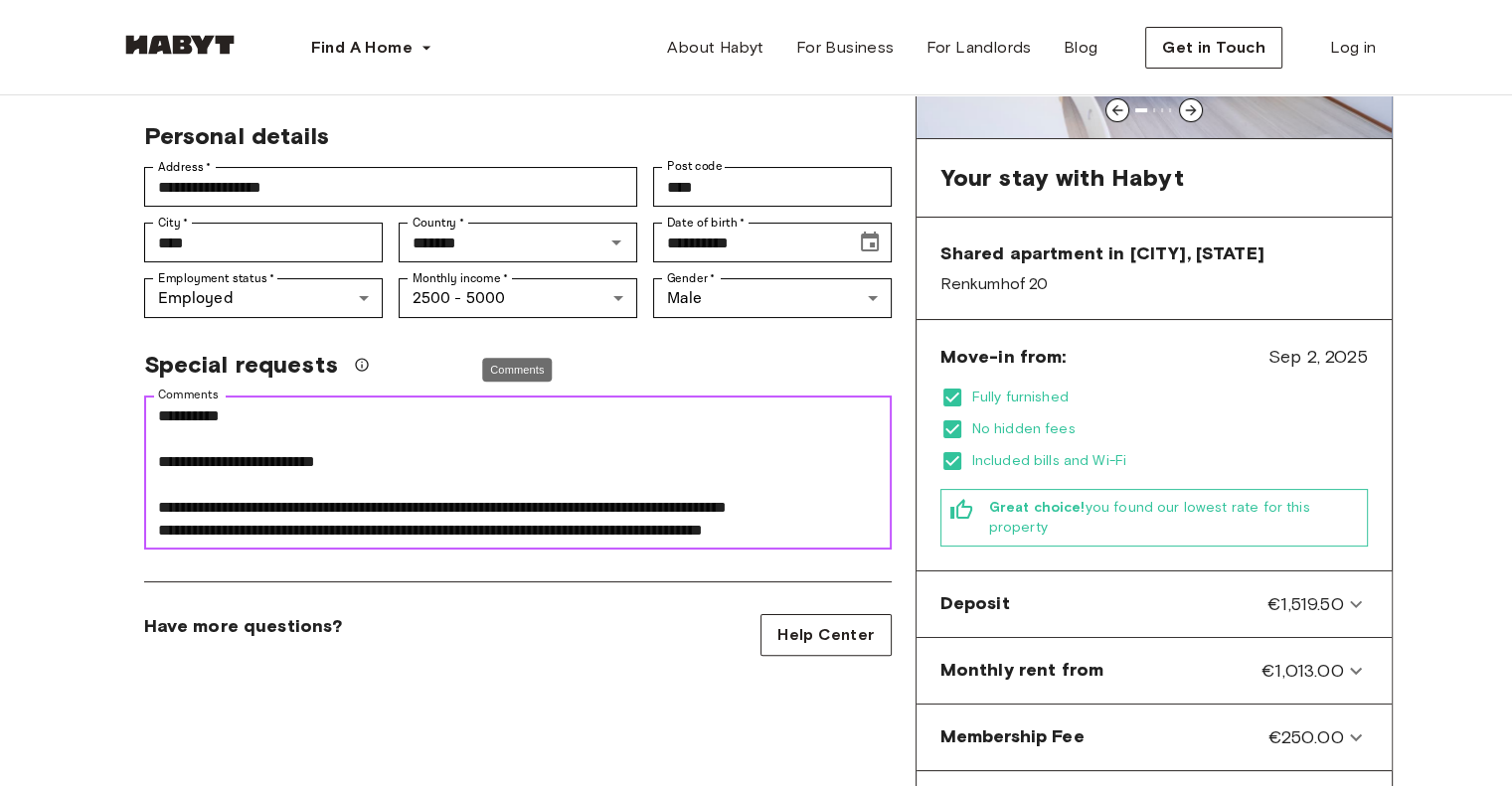 scroll, scrollTop: 22, scrollLeft: 0, axis: vertical 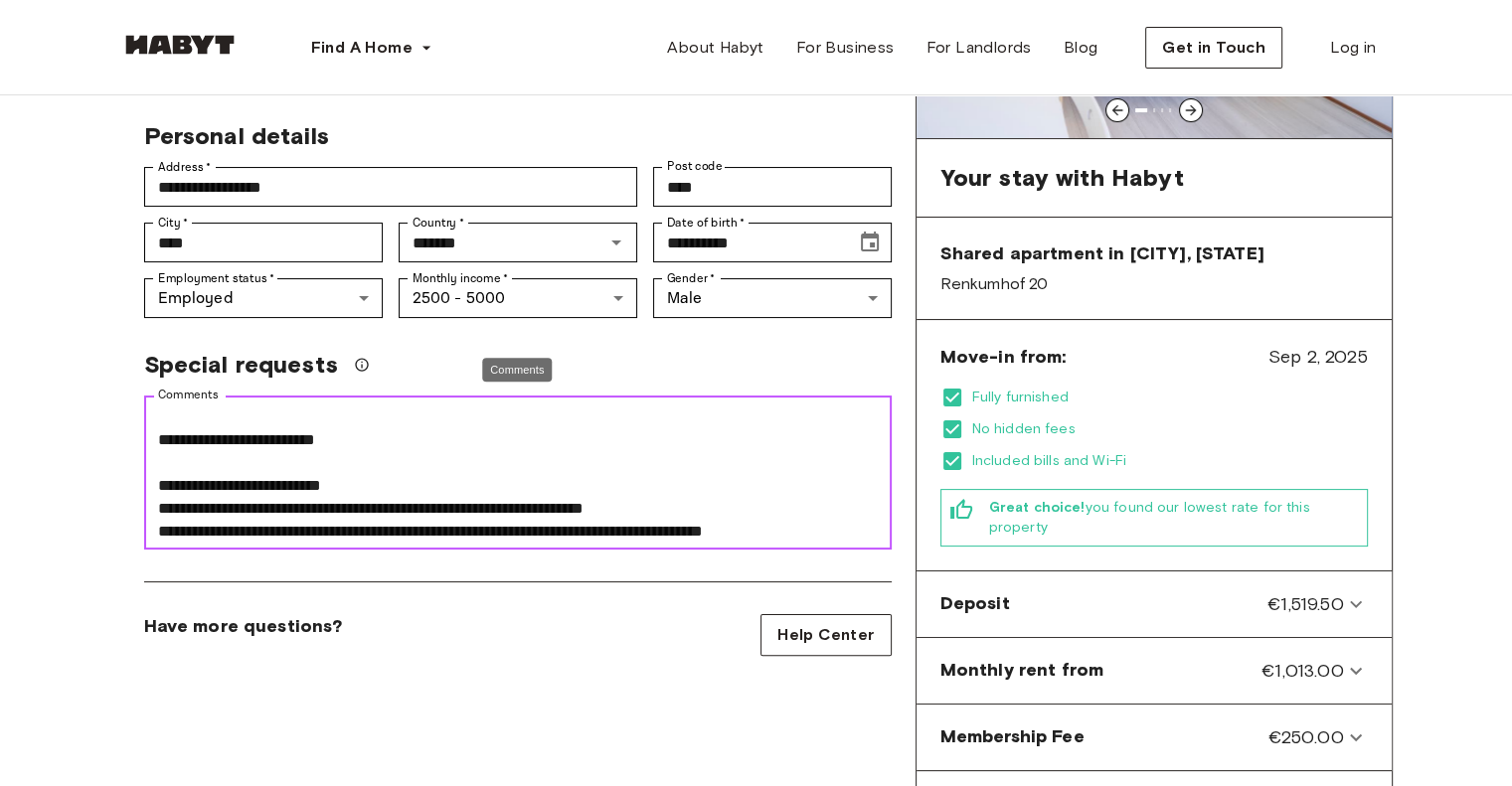 click on "**********" at bounding box center [518, 473] 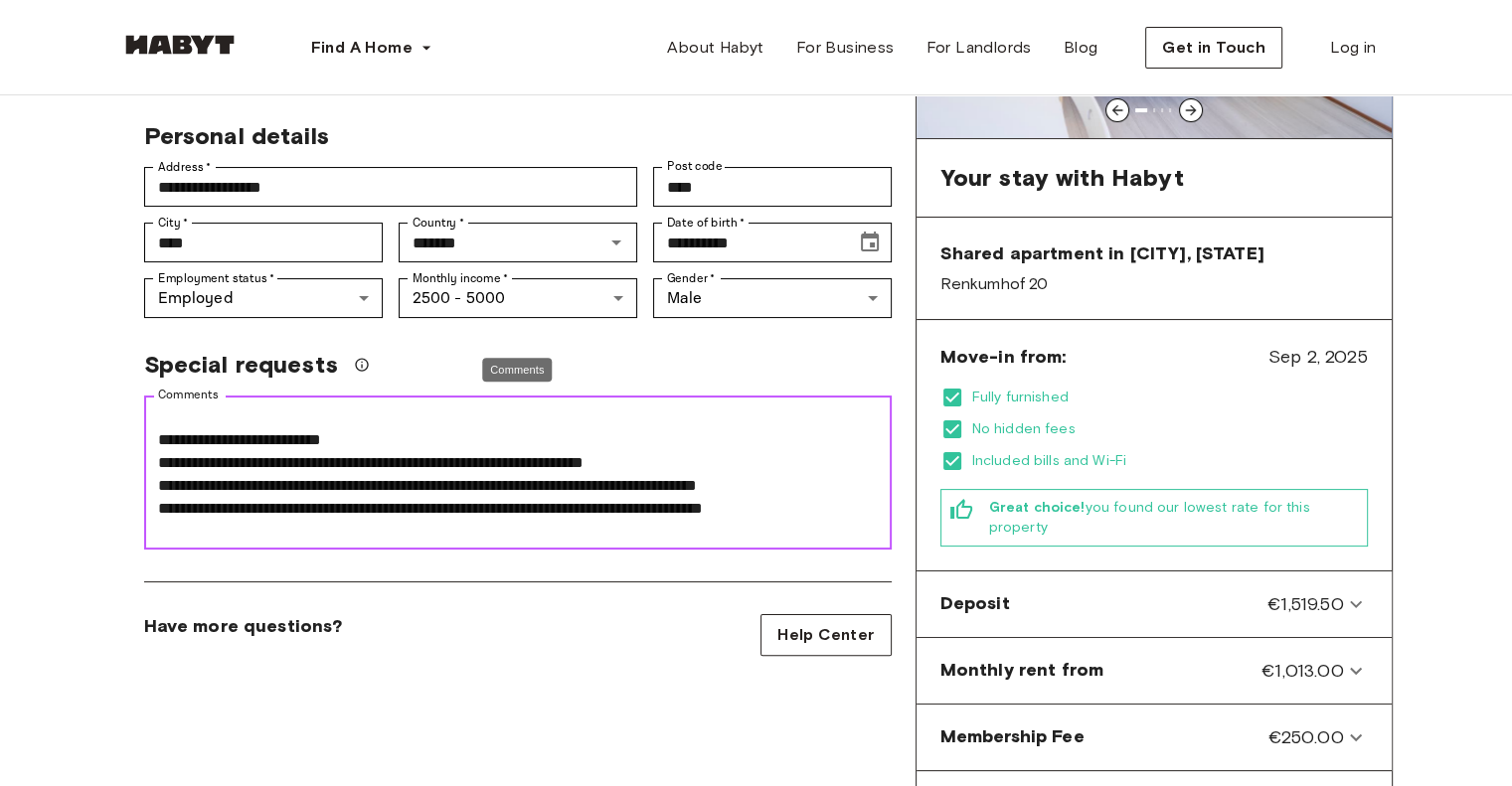 scroll, scrollTop: 89, scrollLeft: 0, axis: vertical 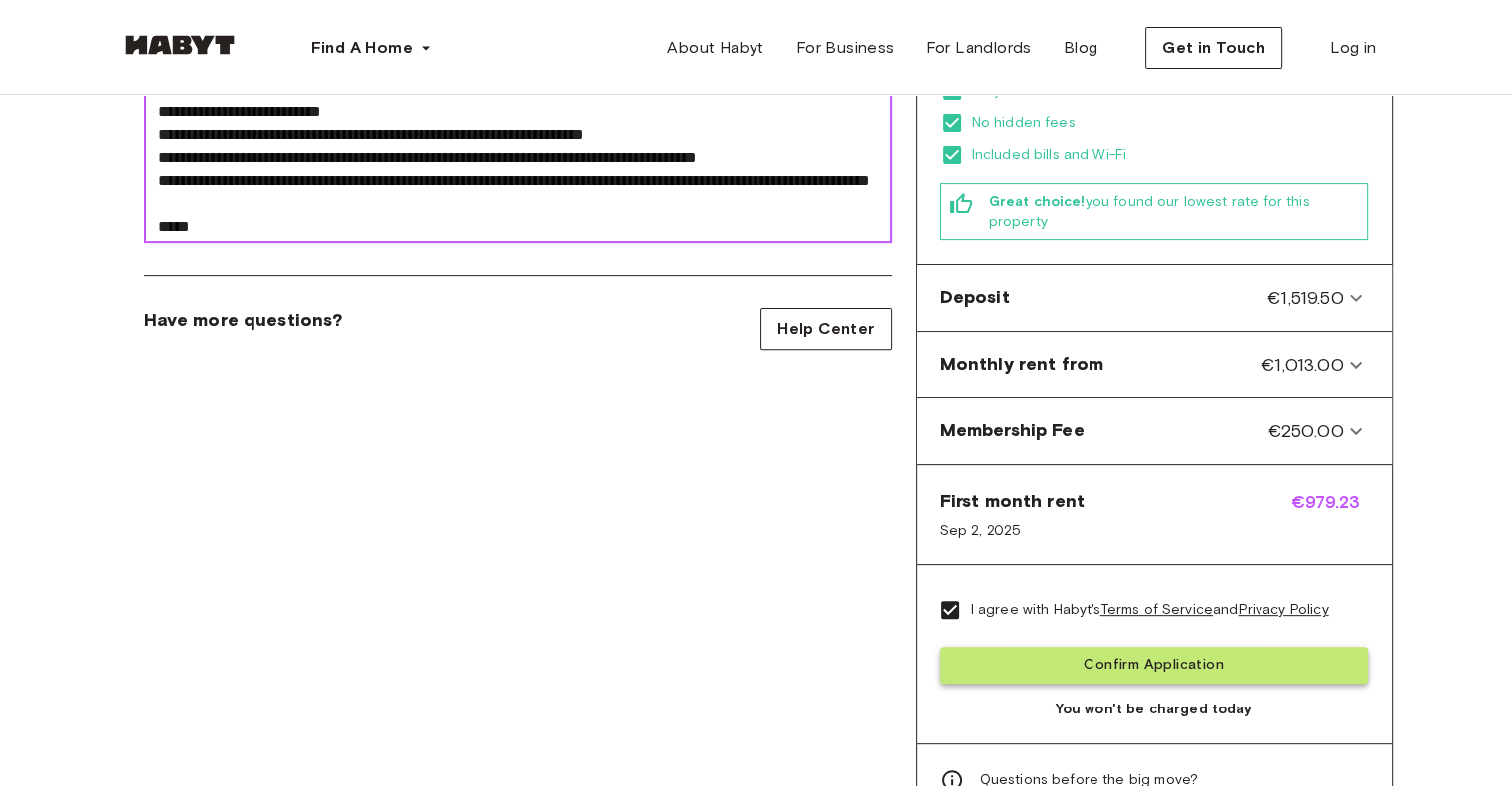 type on "**********" 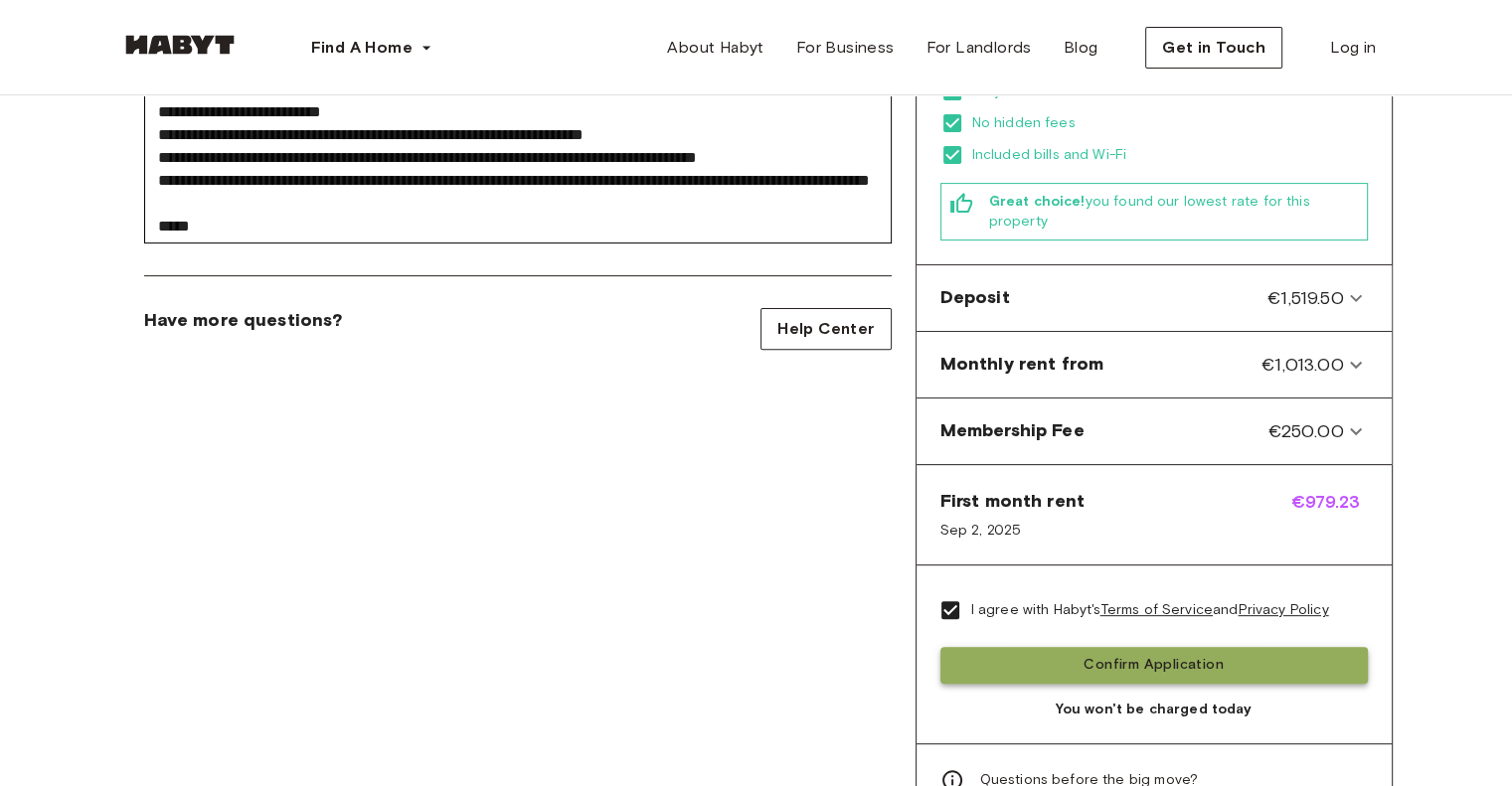 click on "Confirm Application" at bounding box center (1154, 665) 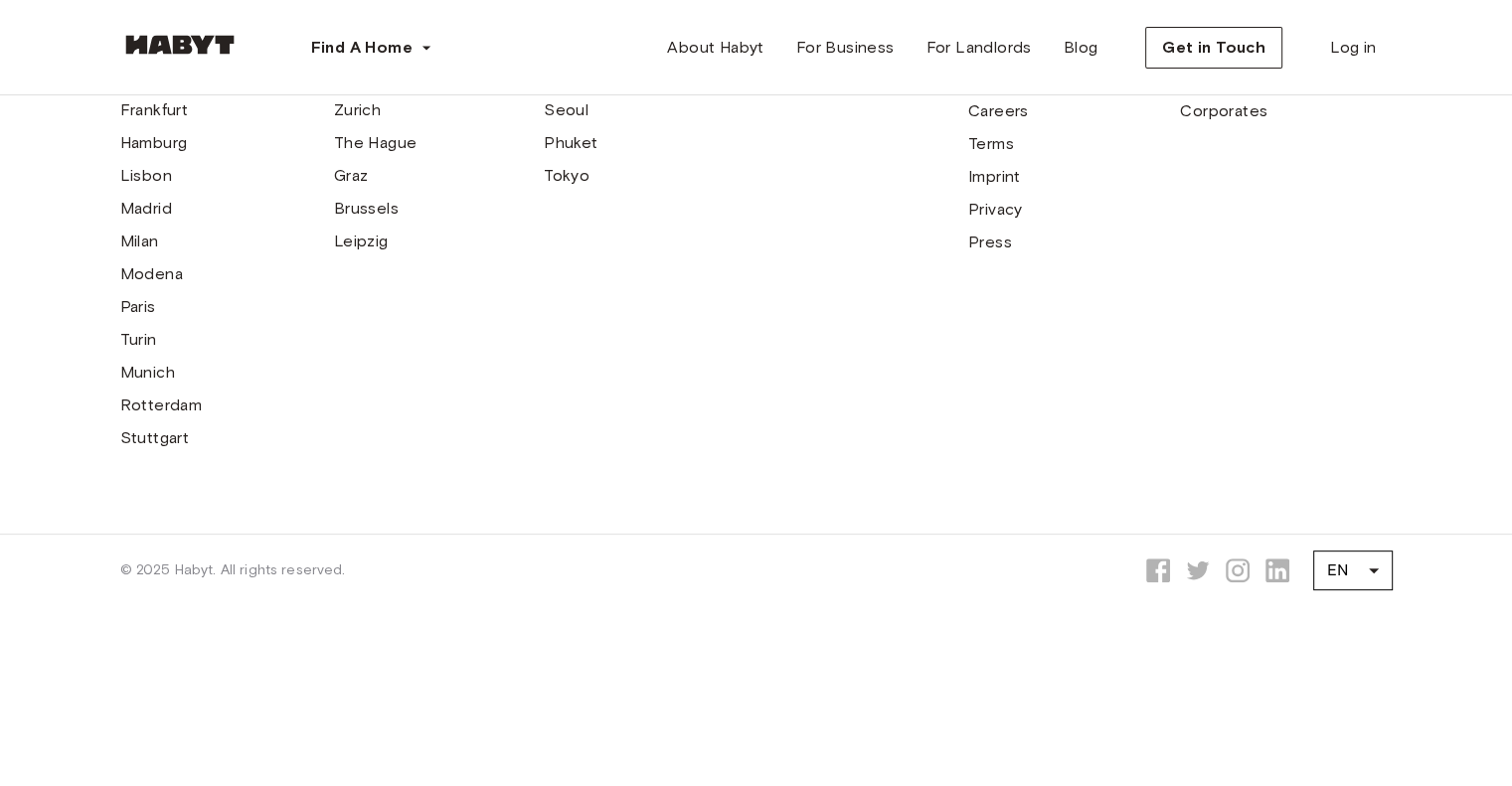 scroll, scrollTop: 0, scrollLeft: 0, axis: both 